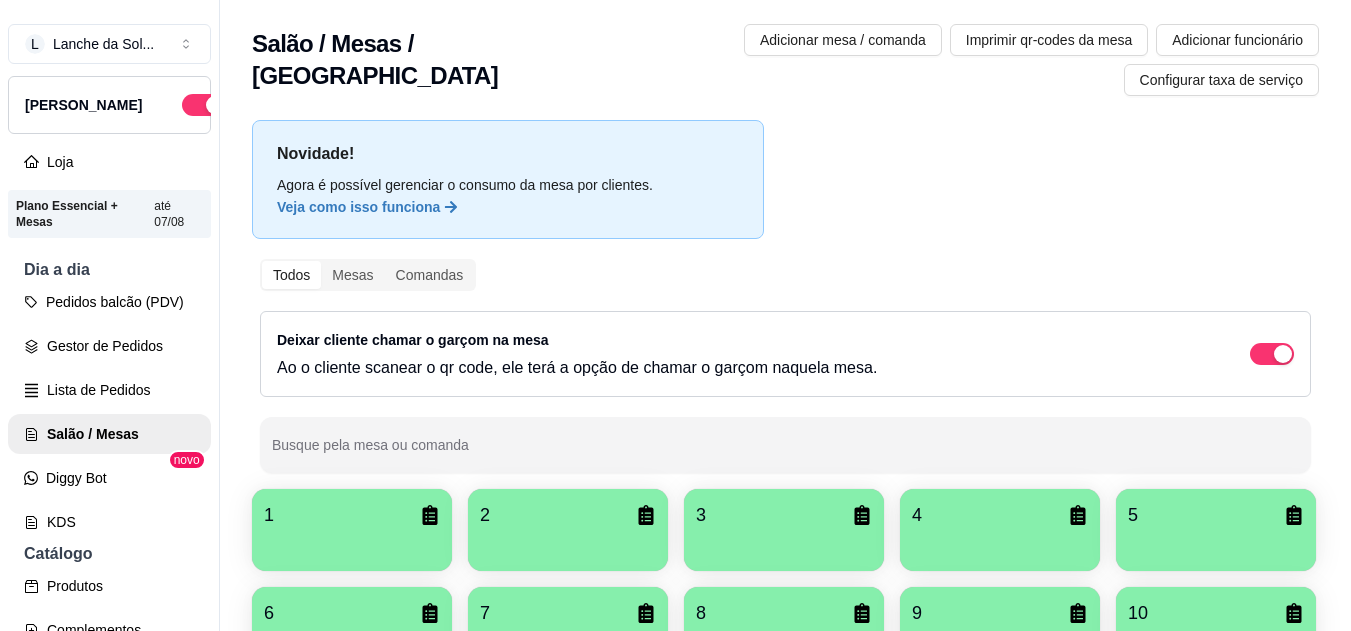 scroll, scrollTop: 0, scrollLeft: 0, axis: both 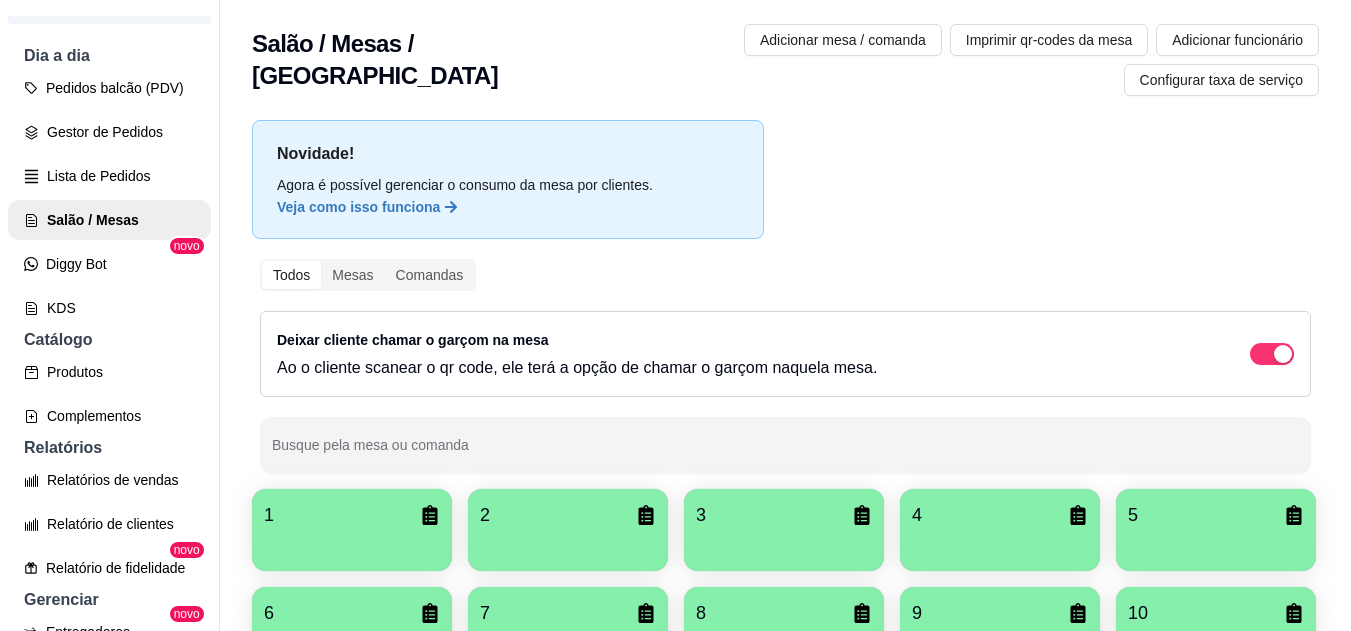 click at bounding box center (352, 544) 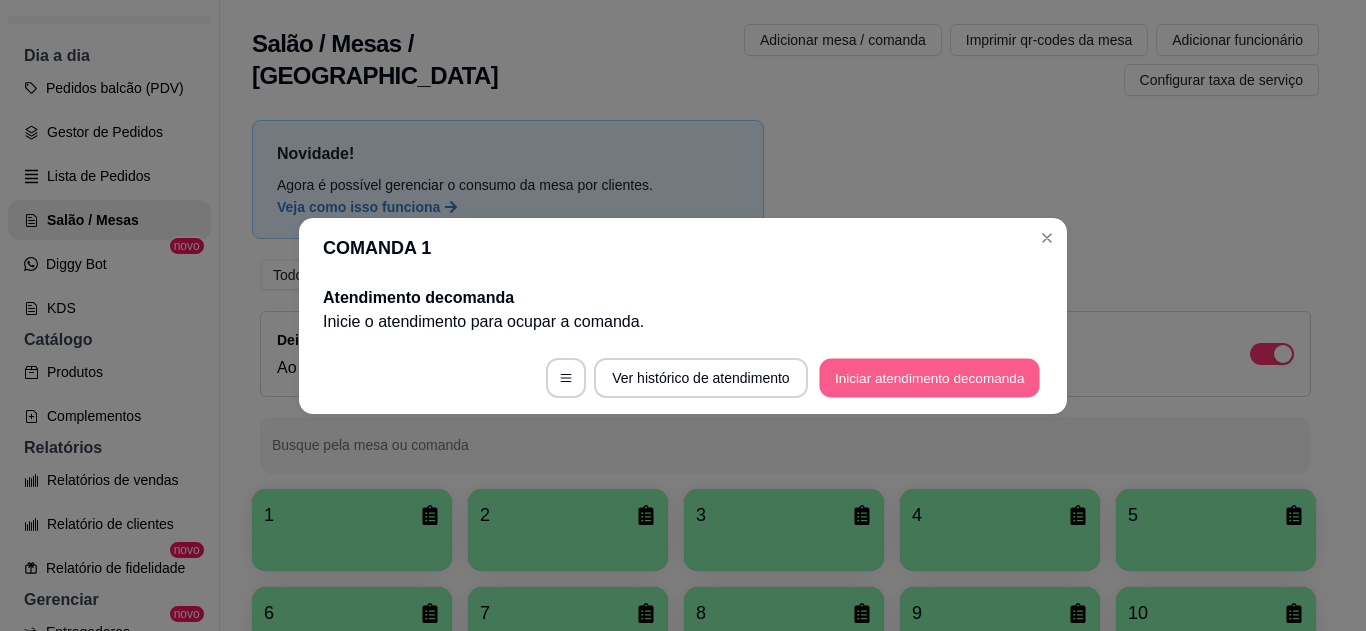 click on "Iniciar atendimento de  comanda" at bounding box center [929, 377] 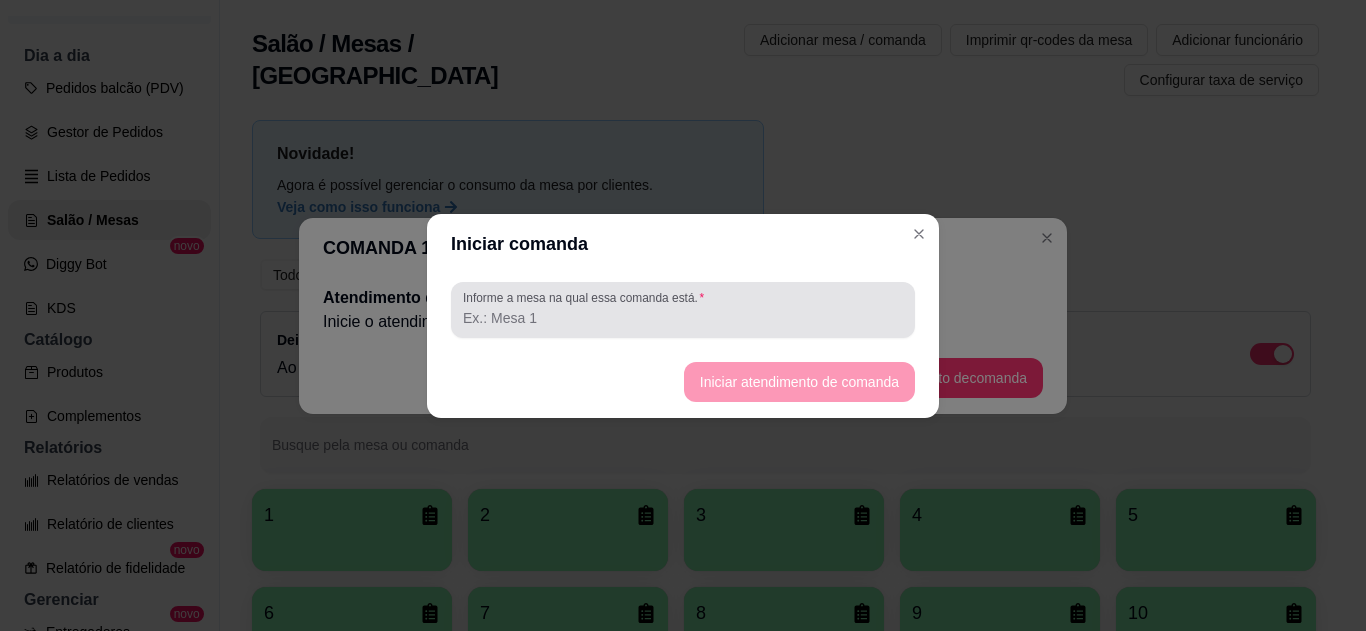 click on "Informe a mesa na qual essa comanda está." at bounding box center (683, 310) 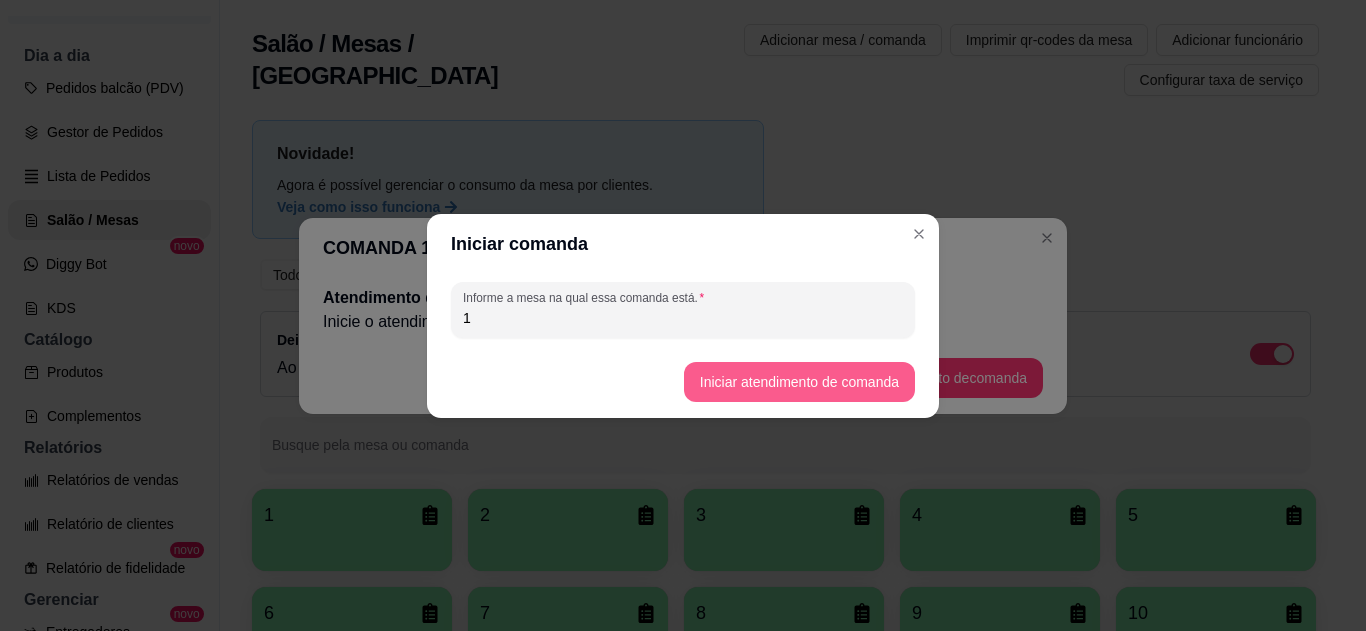type on "1" 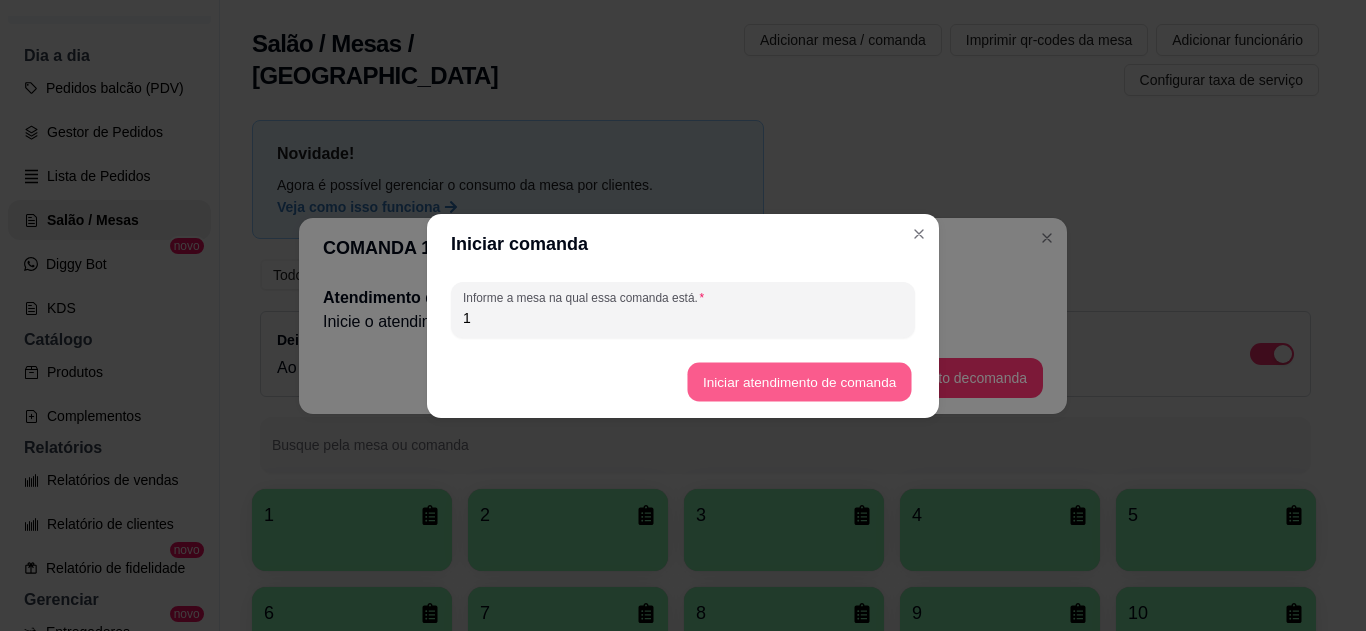 click on "Iniciar atendimento de comanda" at bounding box center [799, 381] 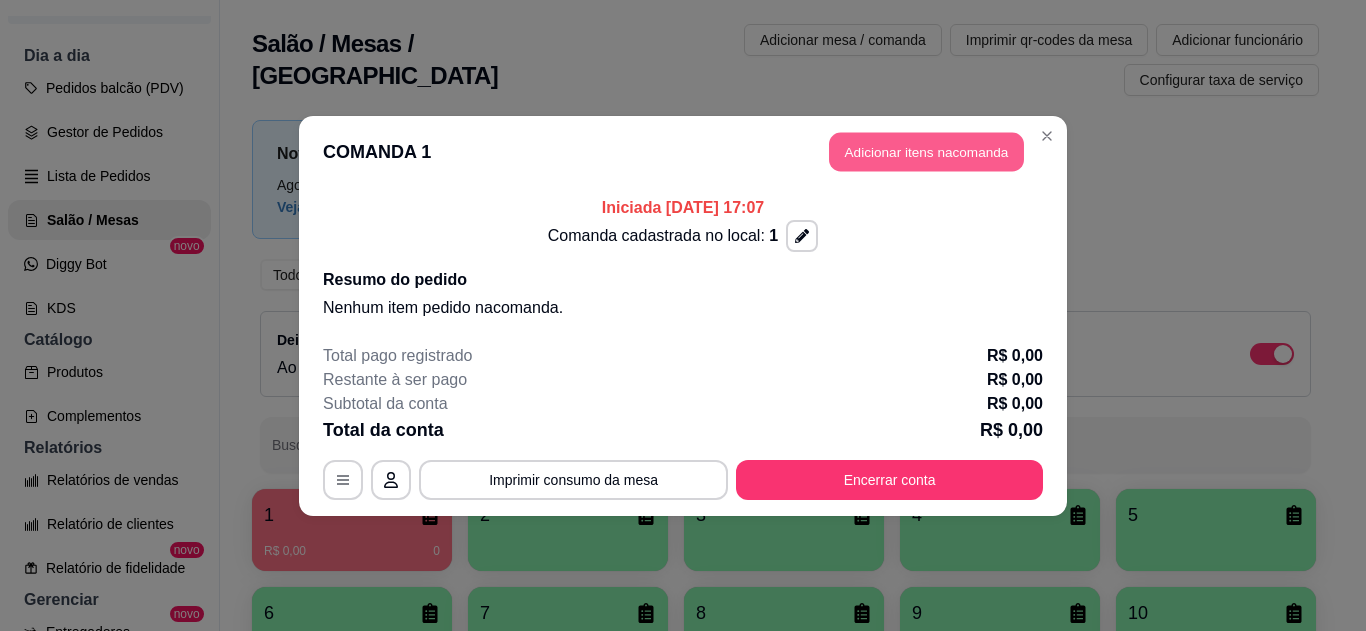 click on "Adicionar itens na  comanda" at bounding box center (926, 151) 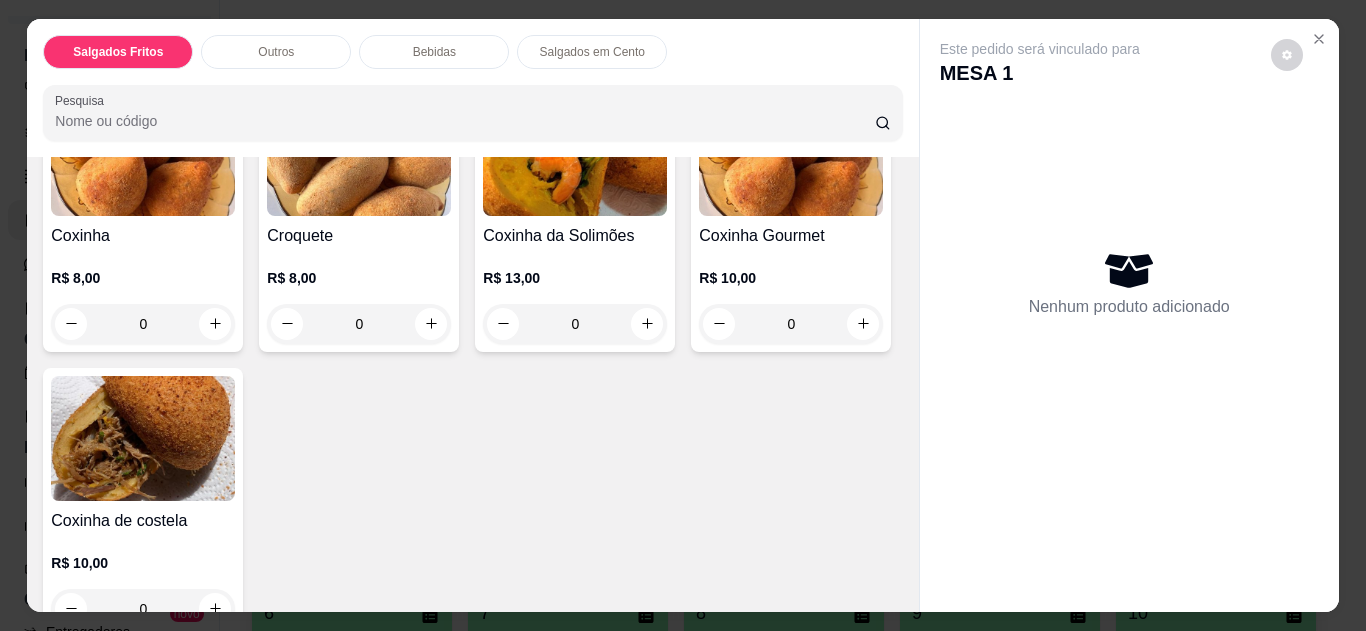 scroll, scrollTop: 253, scrollLeft: 0, axis: vertical 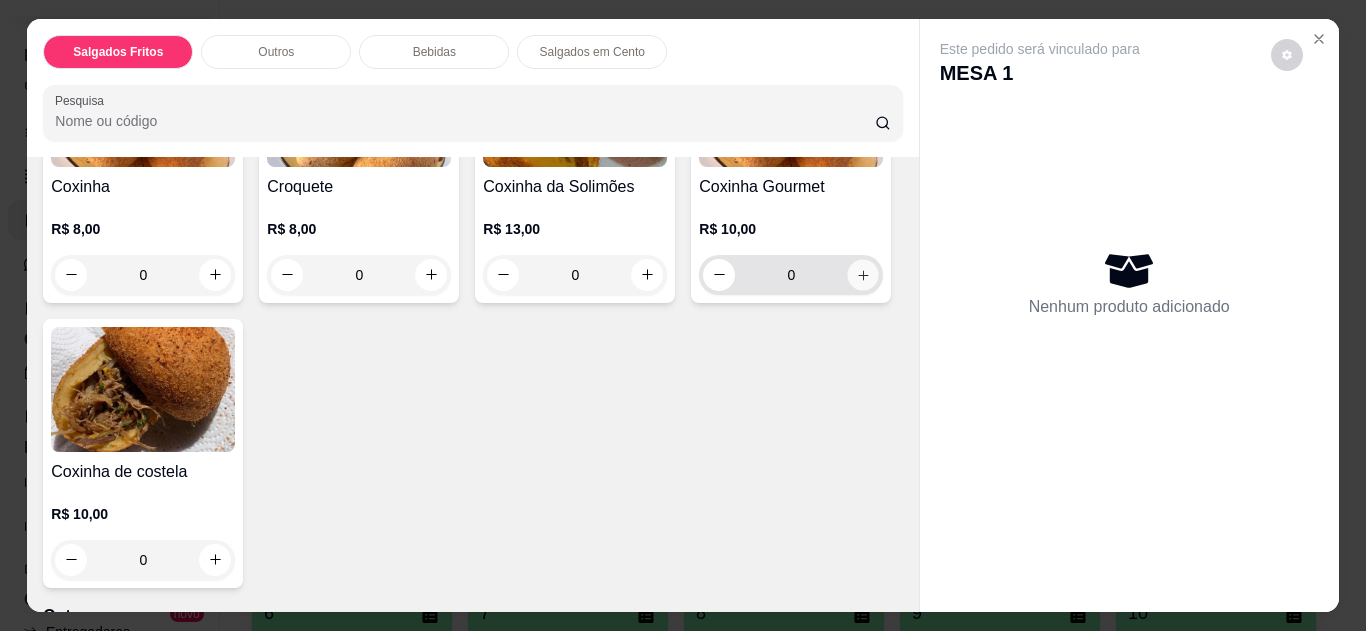 click 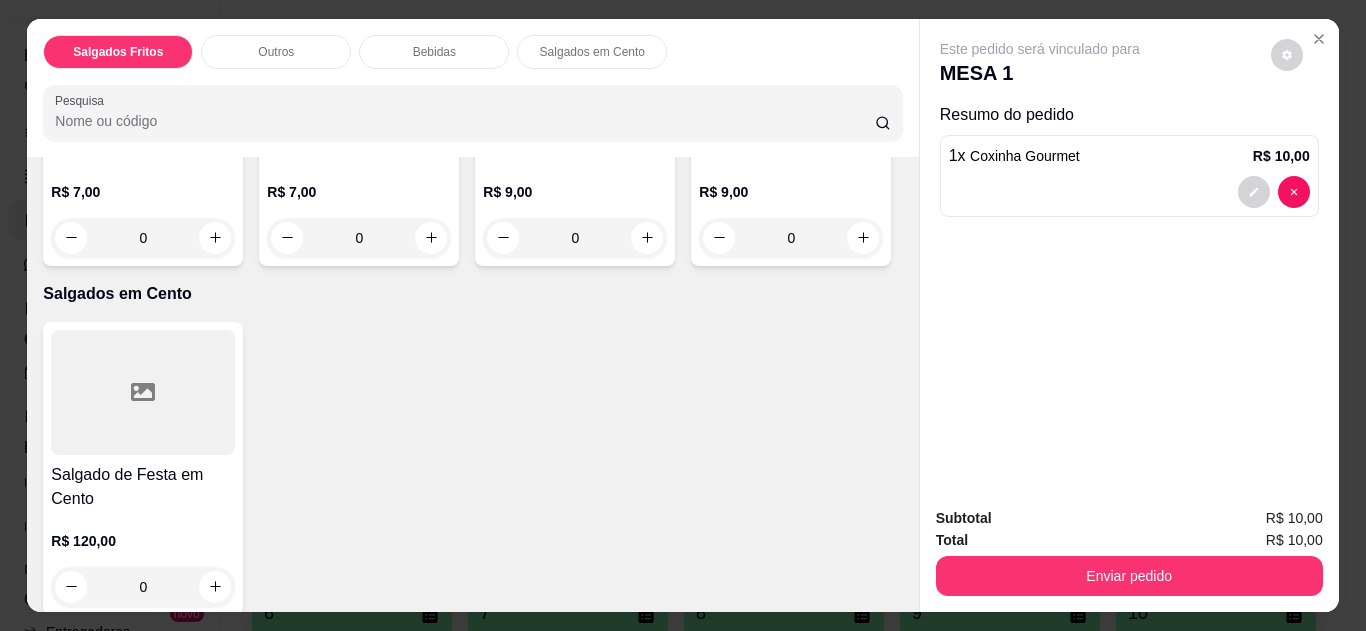 scroll, scrollTop: 1572, scrollLeft: 0, axis: vertical 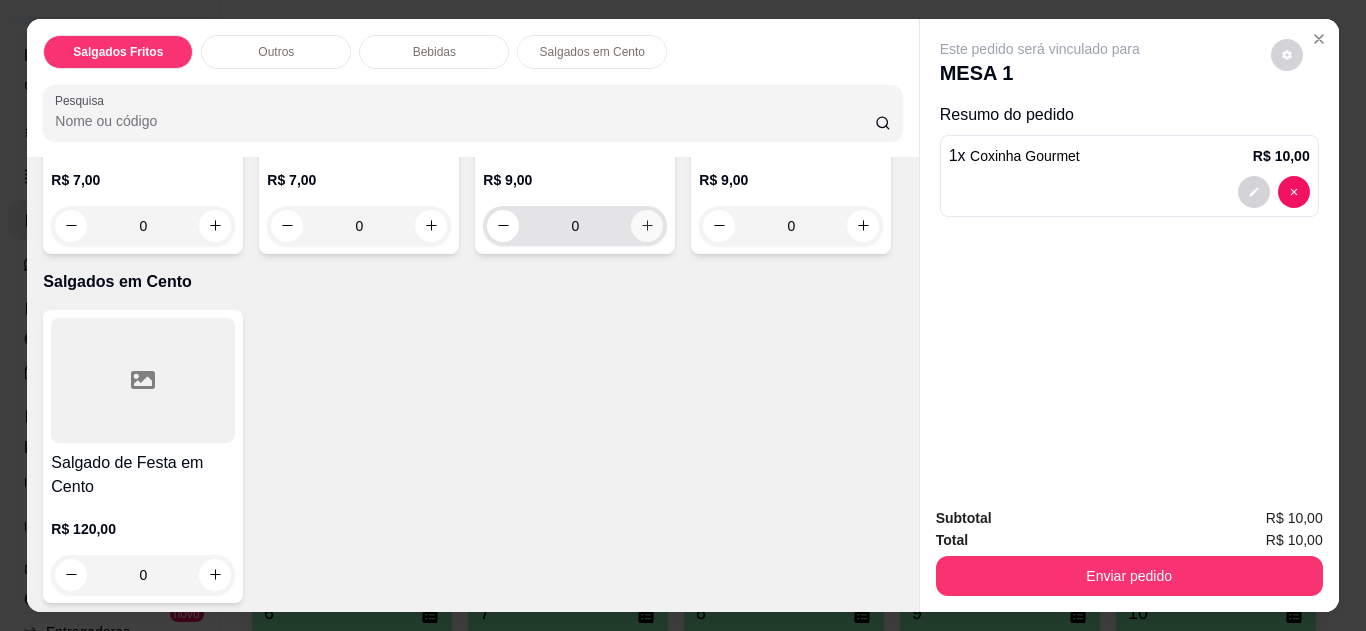 click 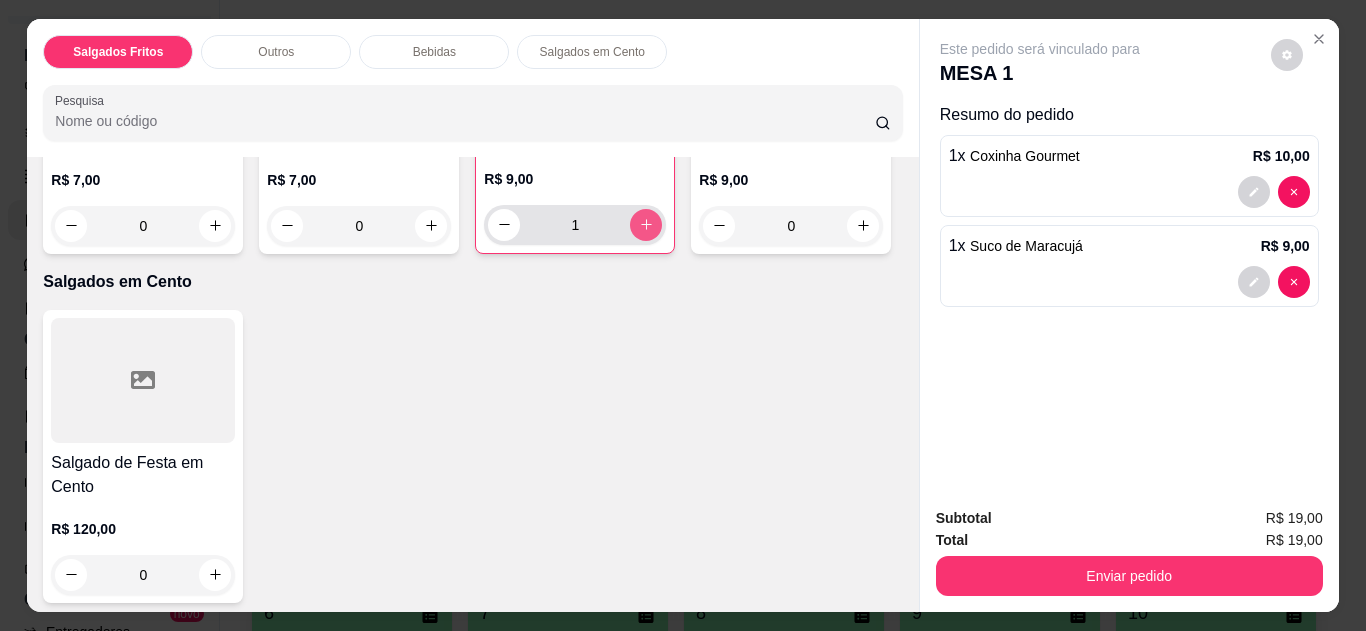 type on "1" 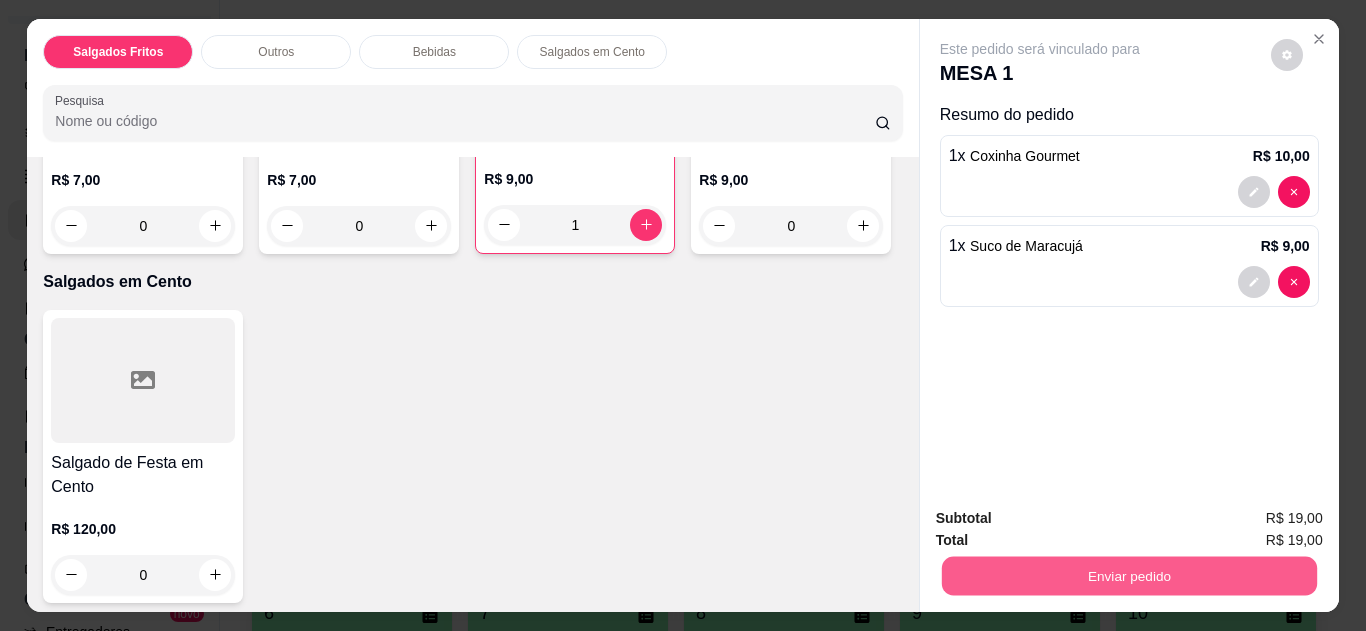 click on "Enviar pedido" at bounding box center (1128, 576) 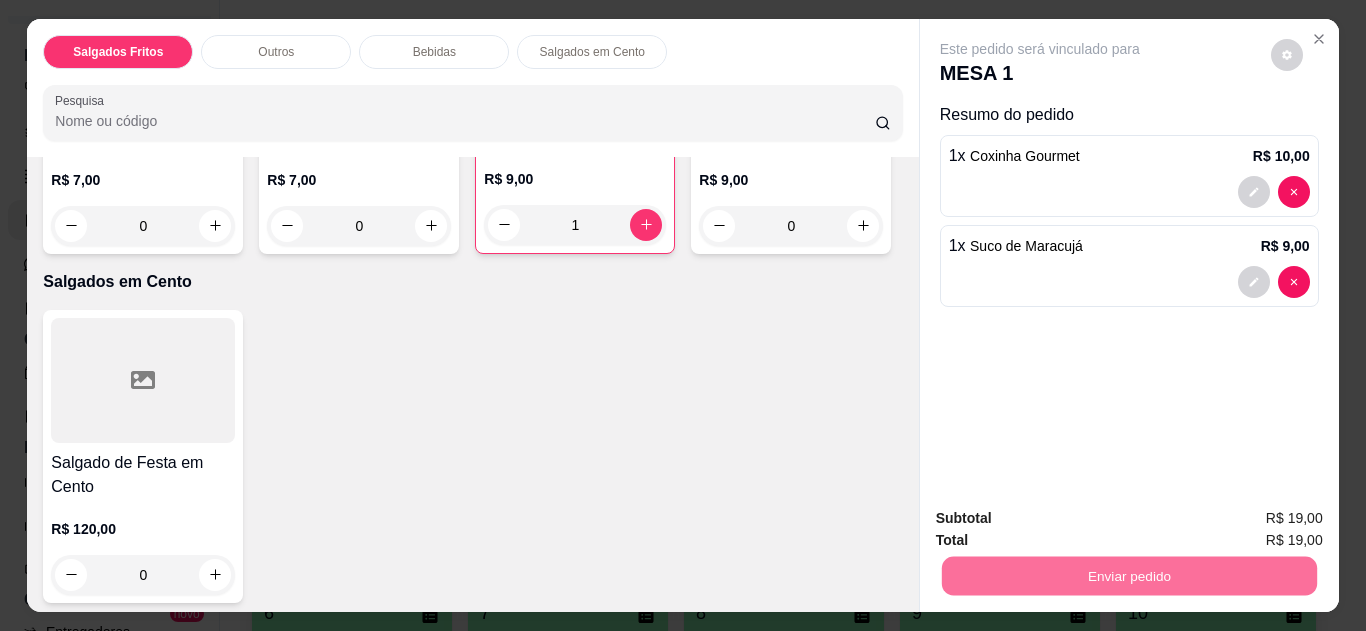 click on "Não registrar e enviar pedido" at bounding box center (1063, 519) 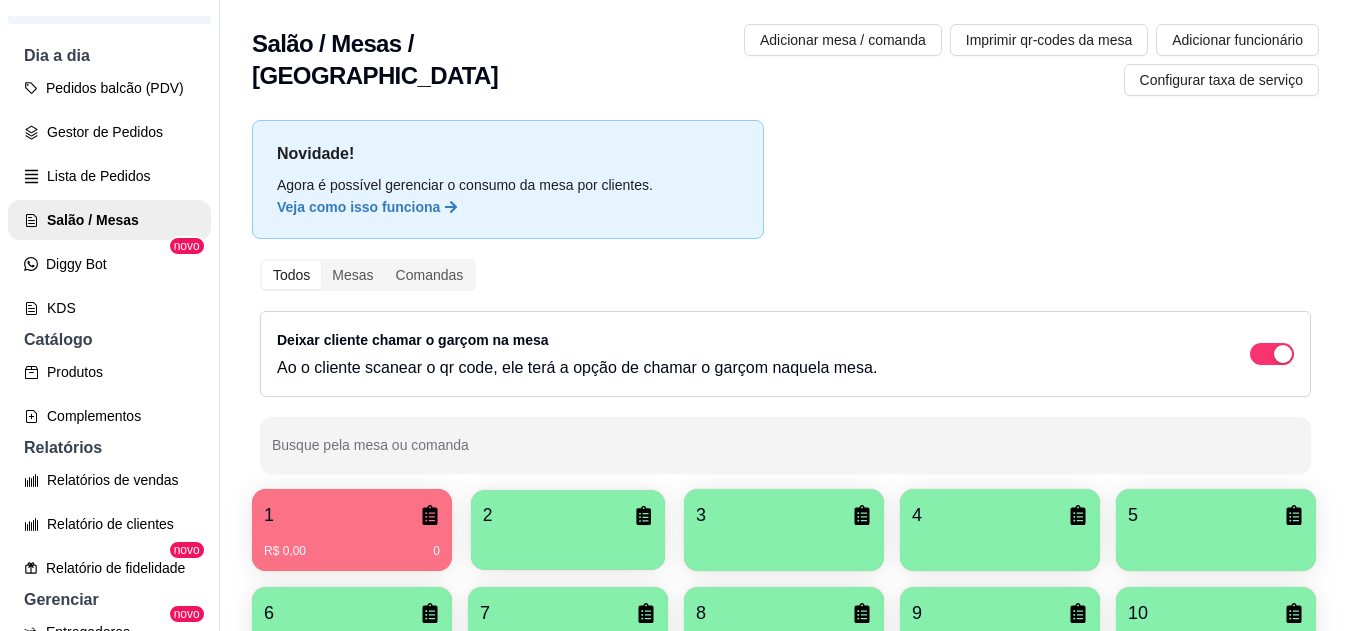 click at bounding box center [568, 543] 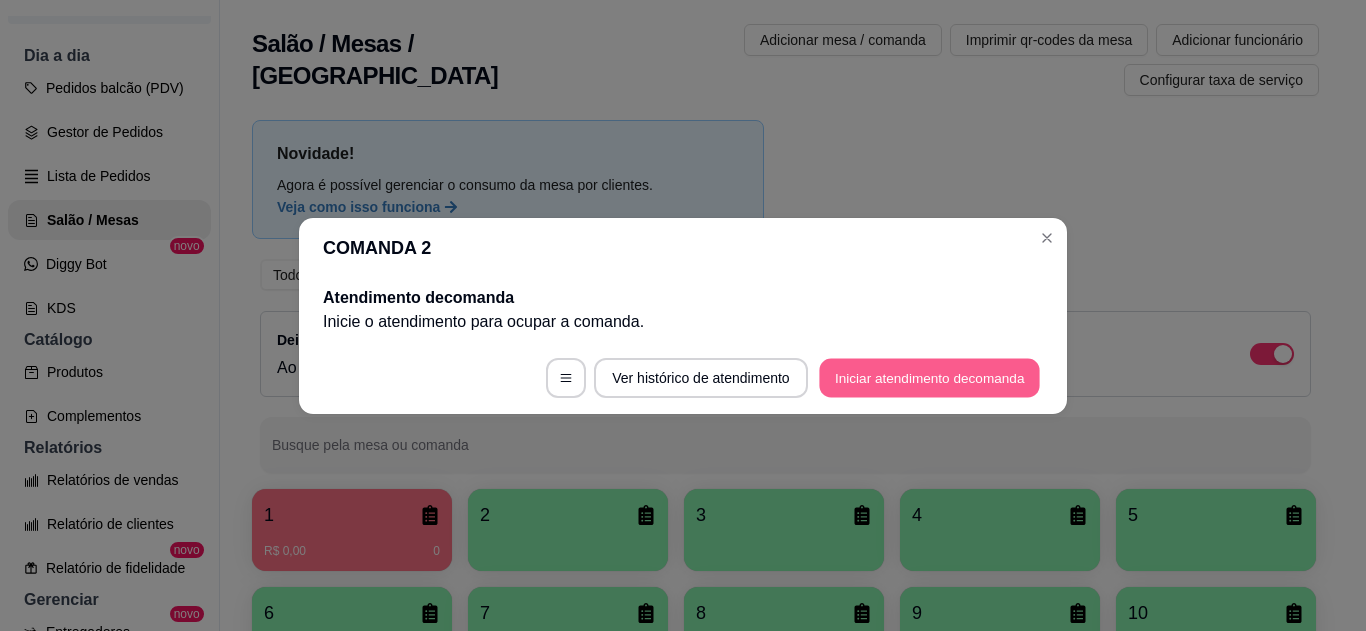 click on "Iniciar atendimento de  comanda" at bounding box center [929, 377] 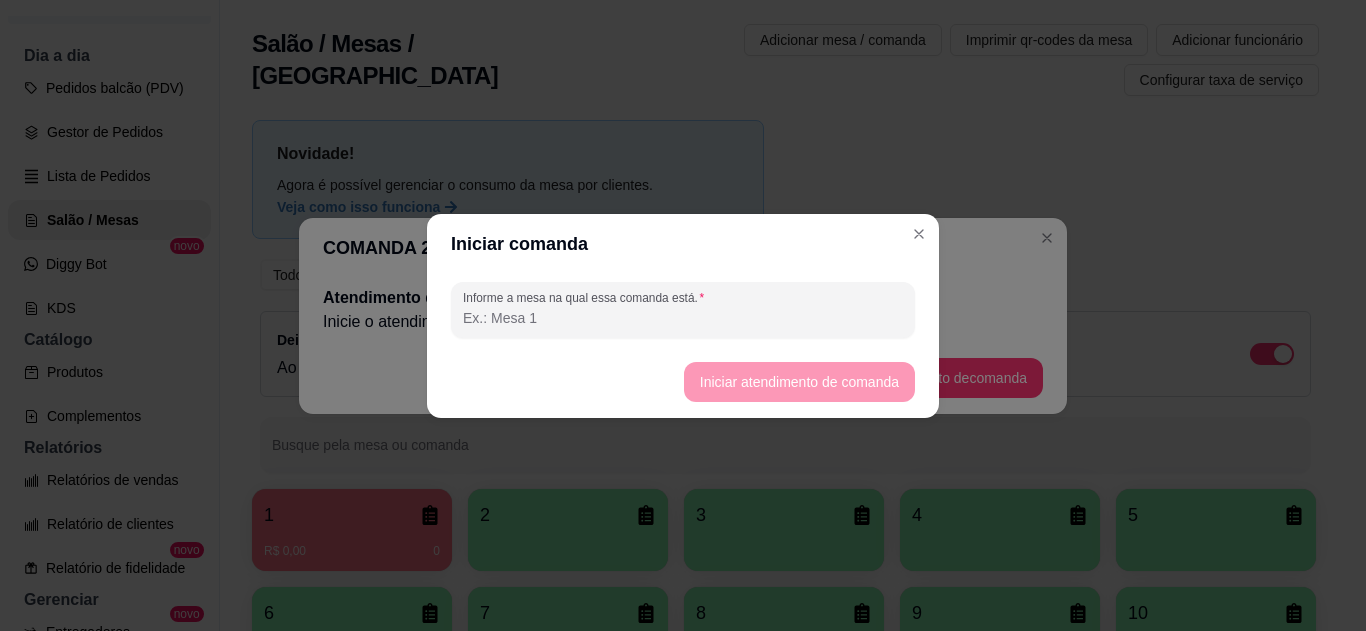 click on "Informe a mesa na qual essa comanda está." at bounding box center [683, 318] 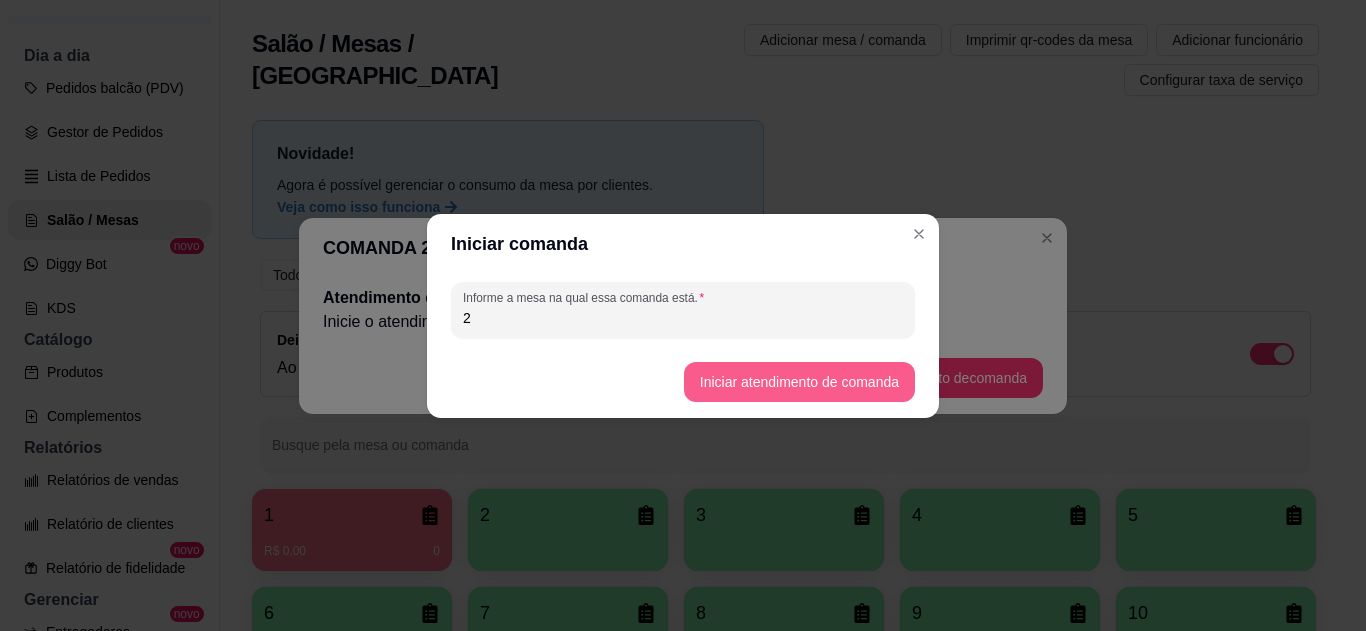 type on "2" 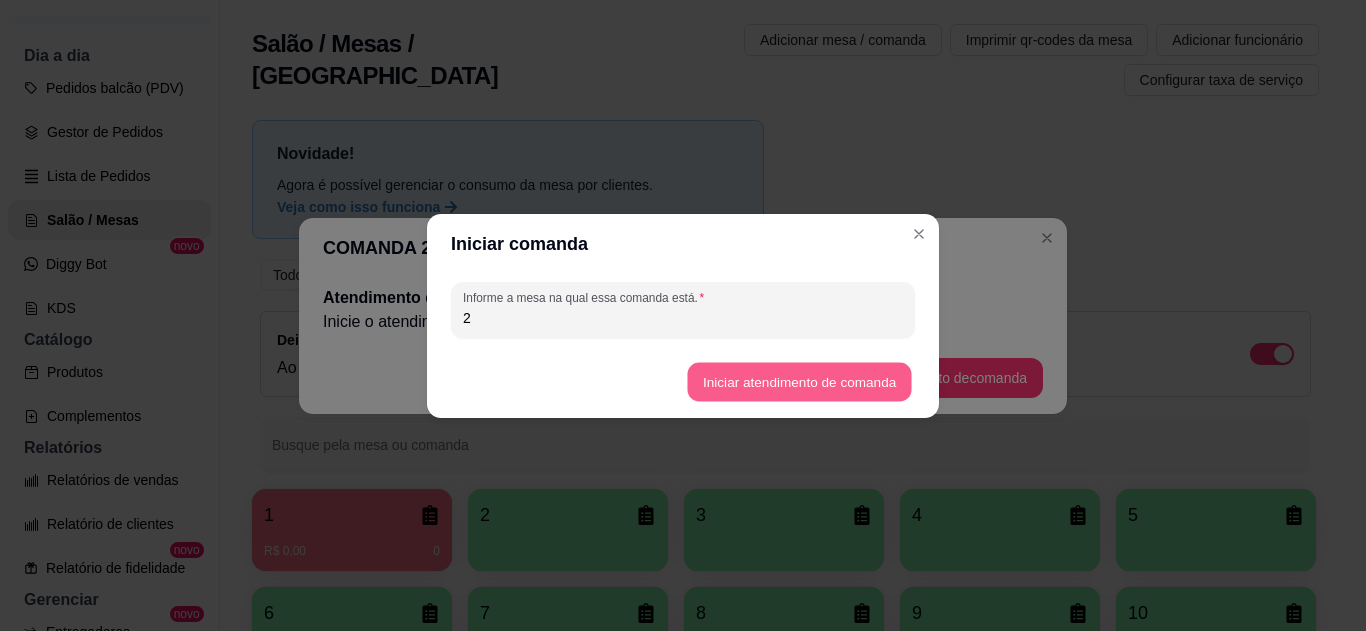 click on "Iniciar atendimento de comanda" at bounding box center [799, 381] 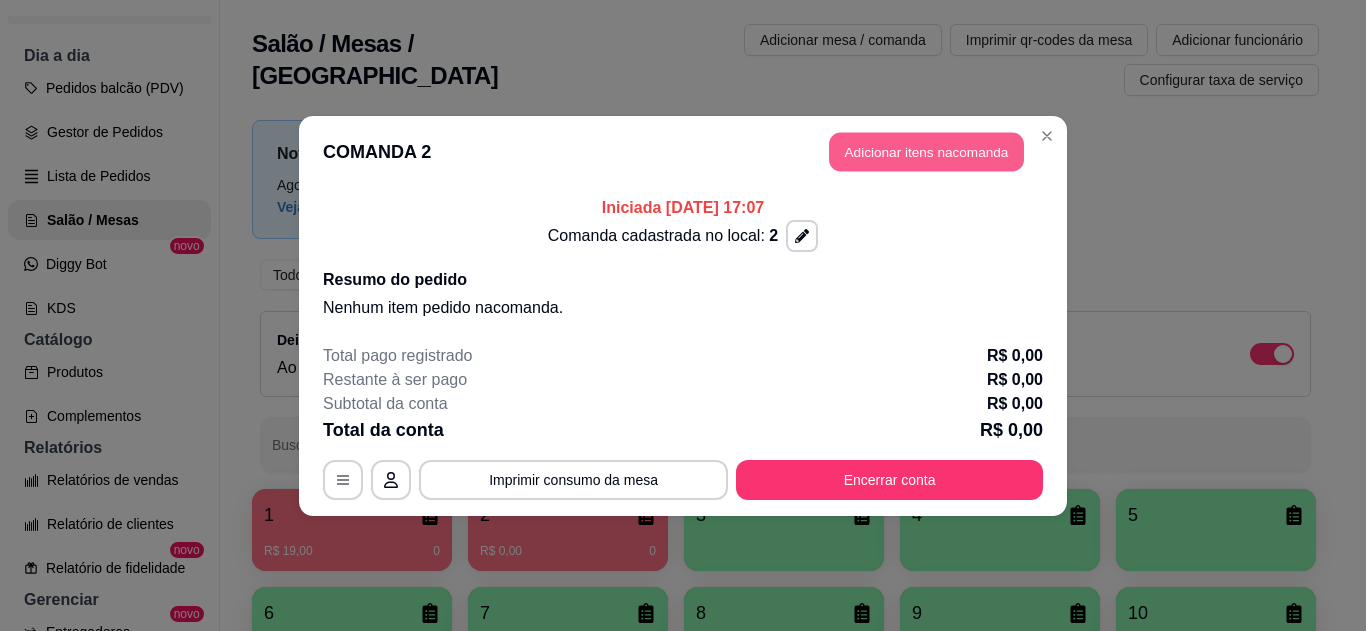 click on "Adicionar itens na  comanda" at bounding box center (926, 151) 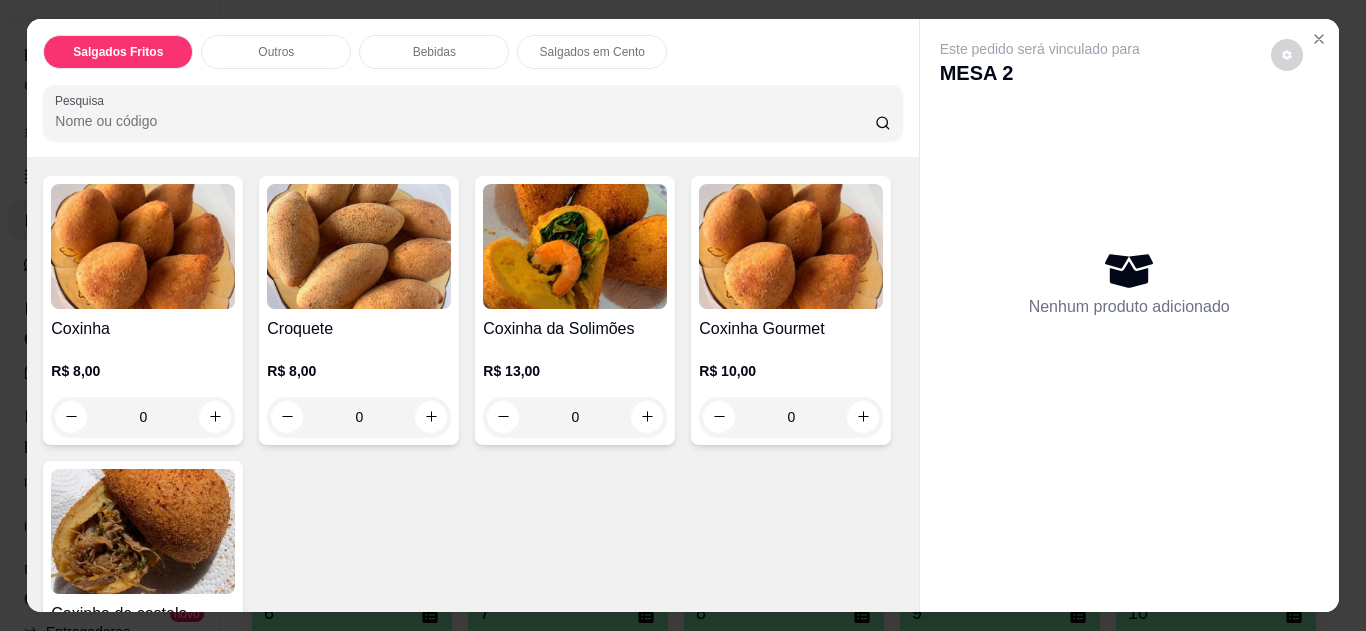 scroll, scrollTop: 104, scrollLeft: 0, axis: vertical 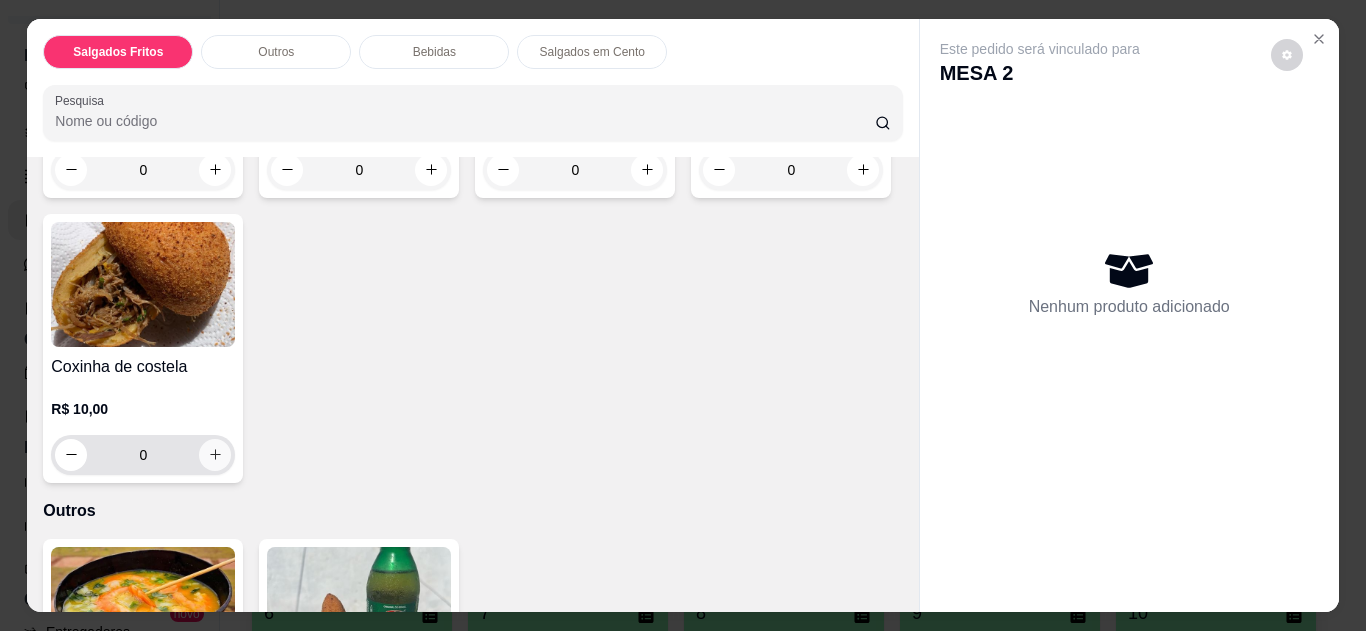 click 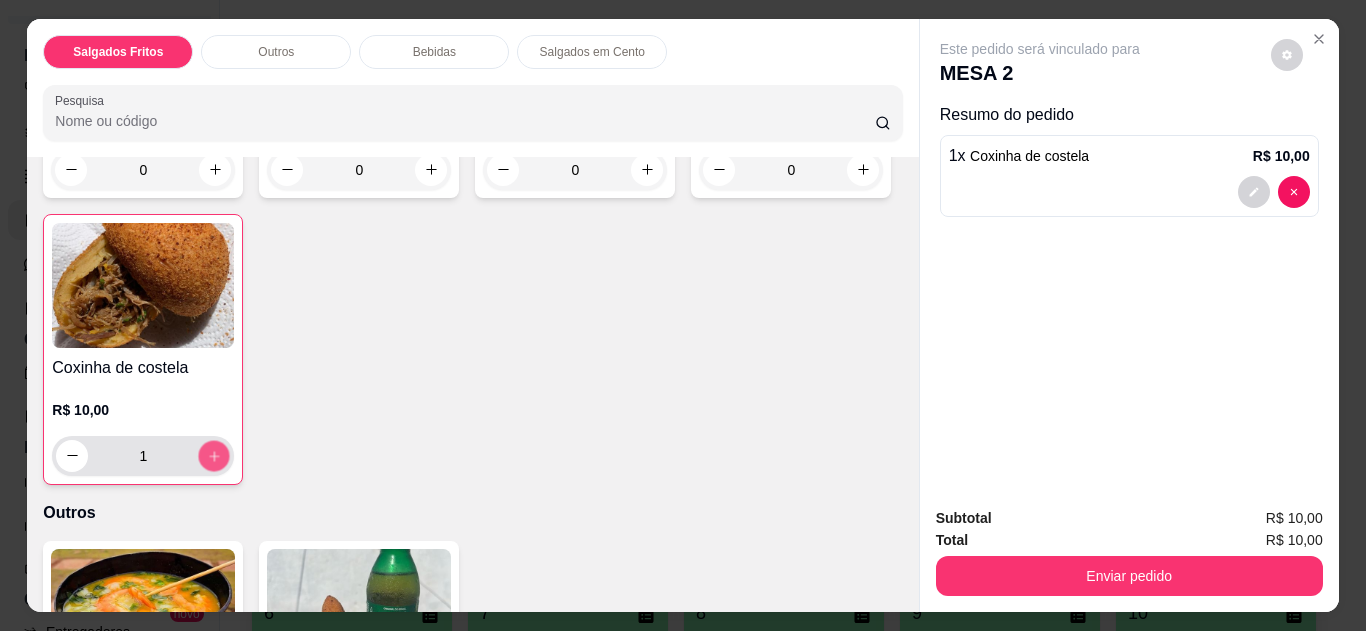 click 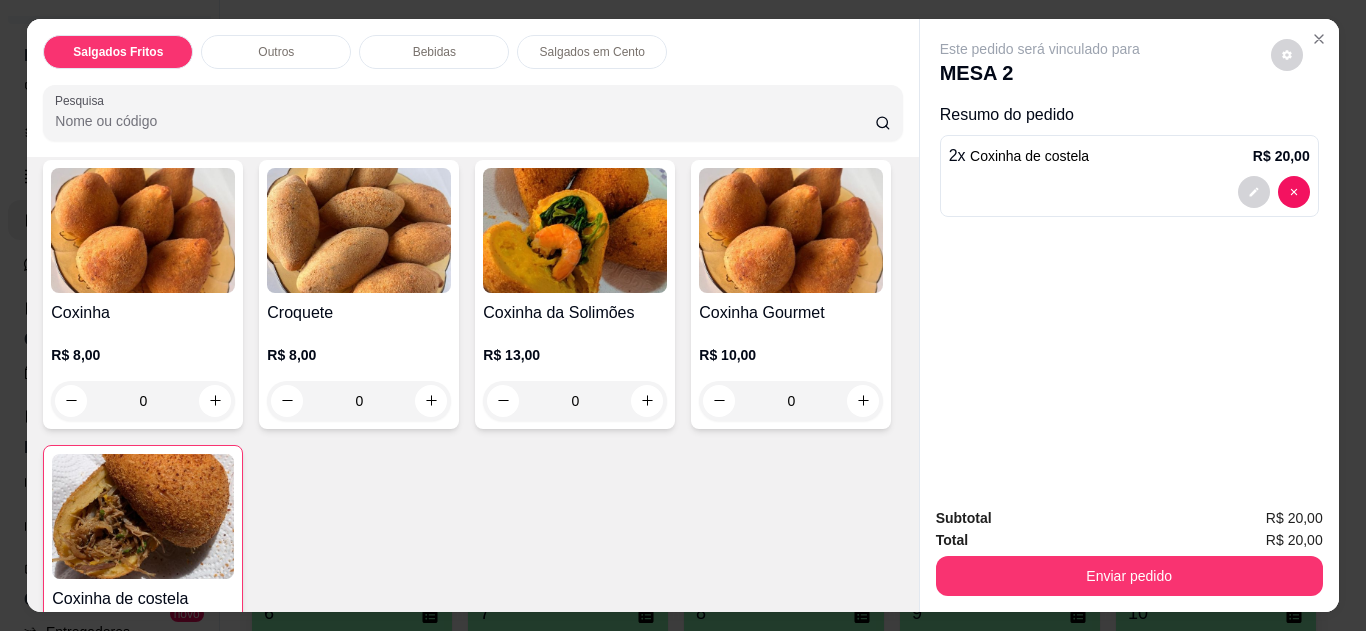 scroll, scrollTop: 149, scrollLeft: 0, axis: vertical 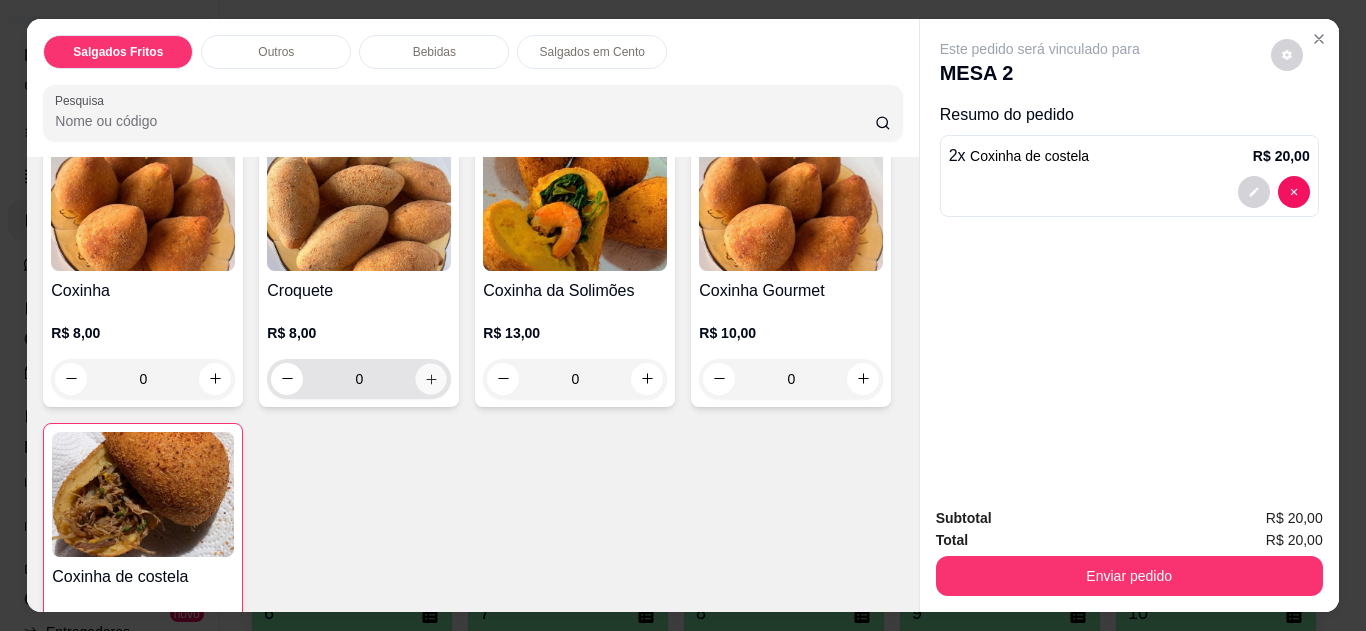click at bounding box center [431, 378] 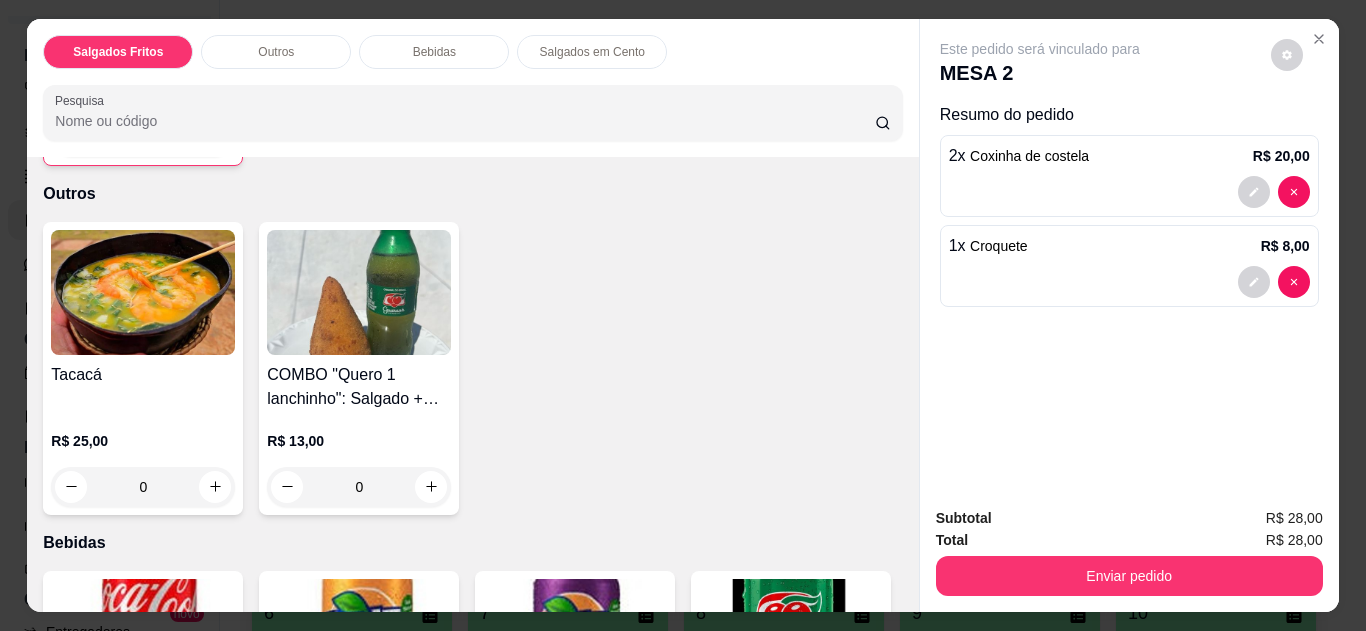 scroll, scrollTop: 685, scrollLeft: 0, axis: vertical 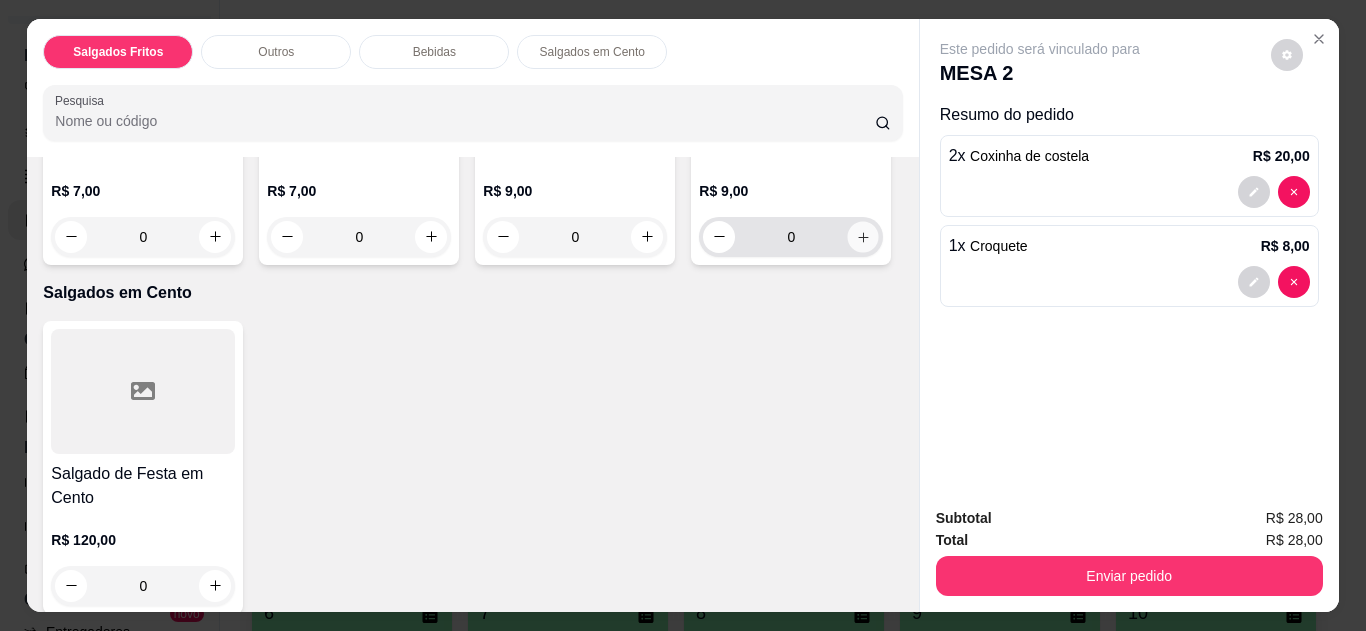 click 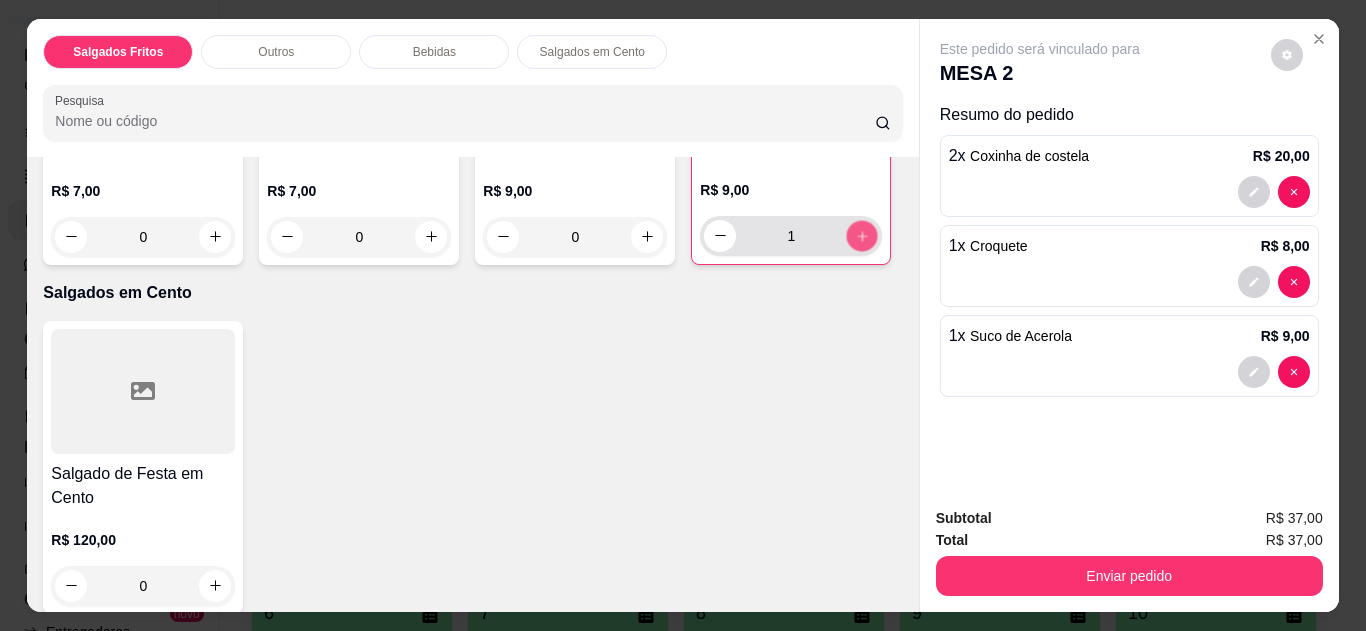 click 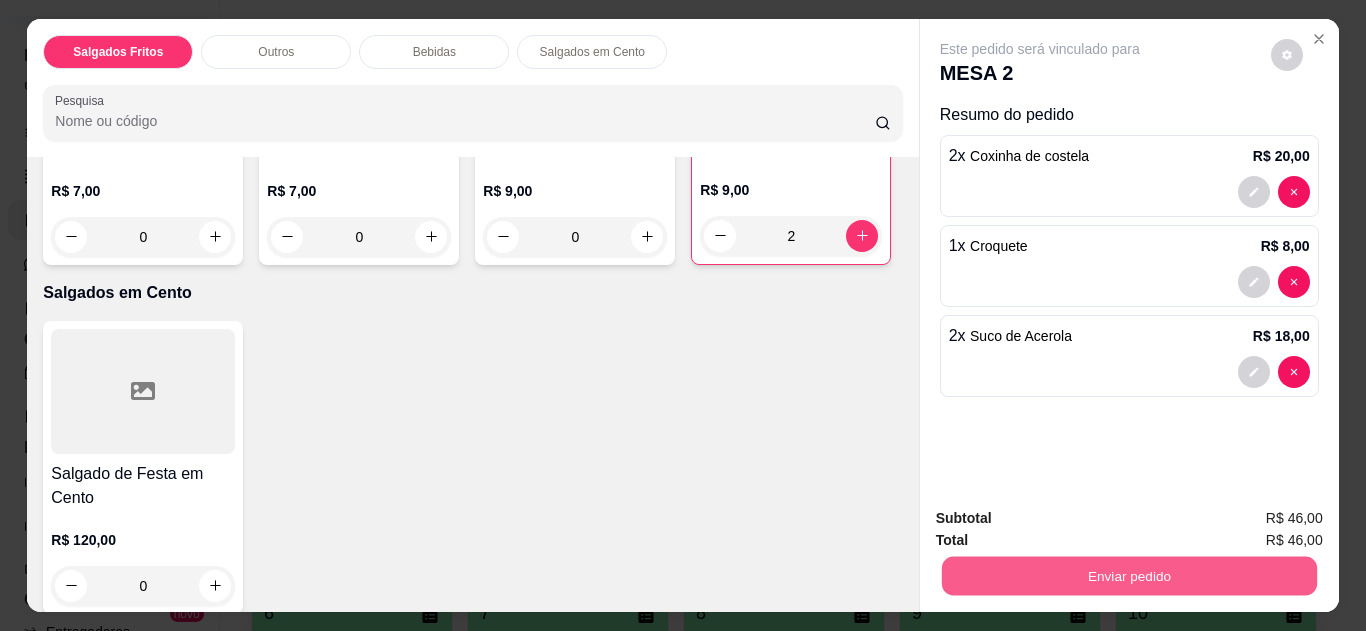 click on "Enviar pedido" at bounding box center (1128, 576) 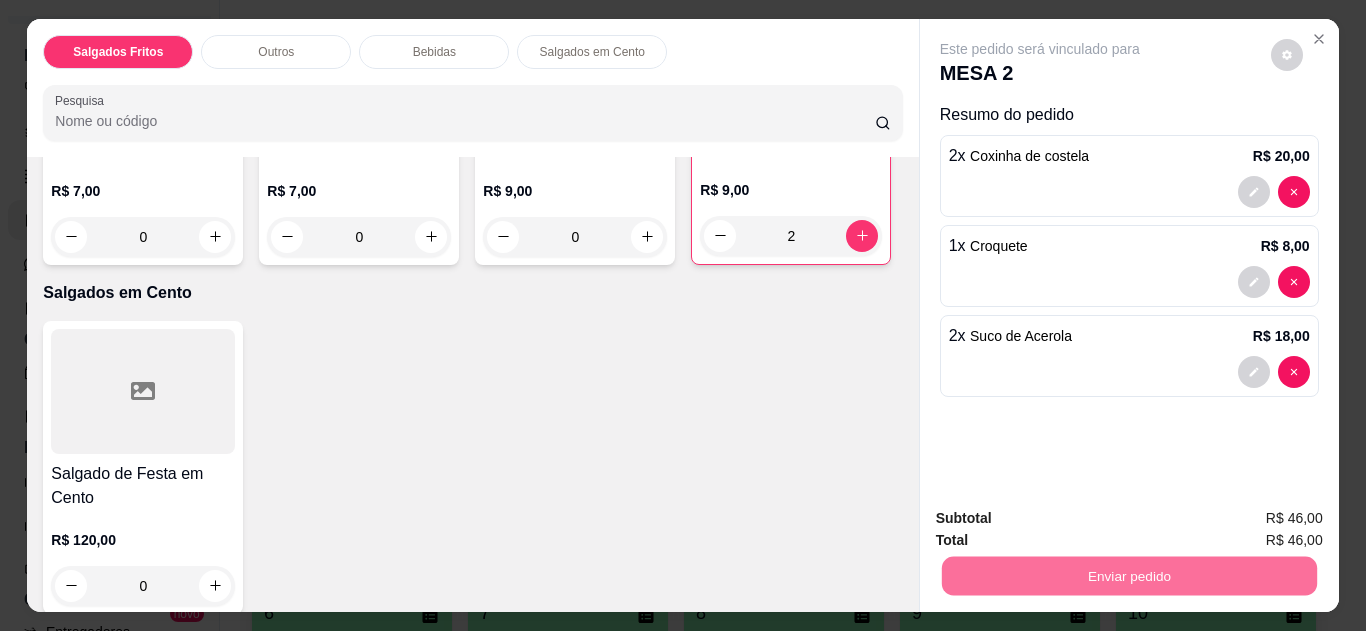 click on "Não registrar e enviar pedido" at bounding box center [1063, 520] 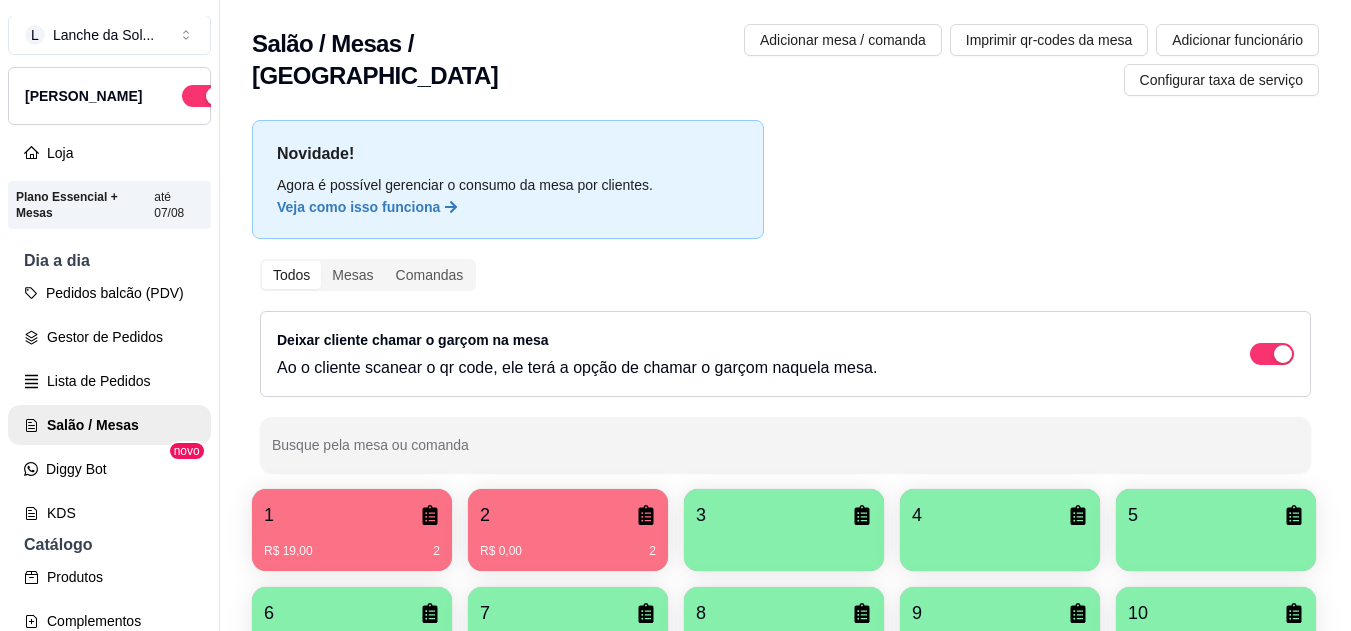 scroll, scrollTop: 0, scrollLeft: 0, axis: both 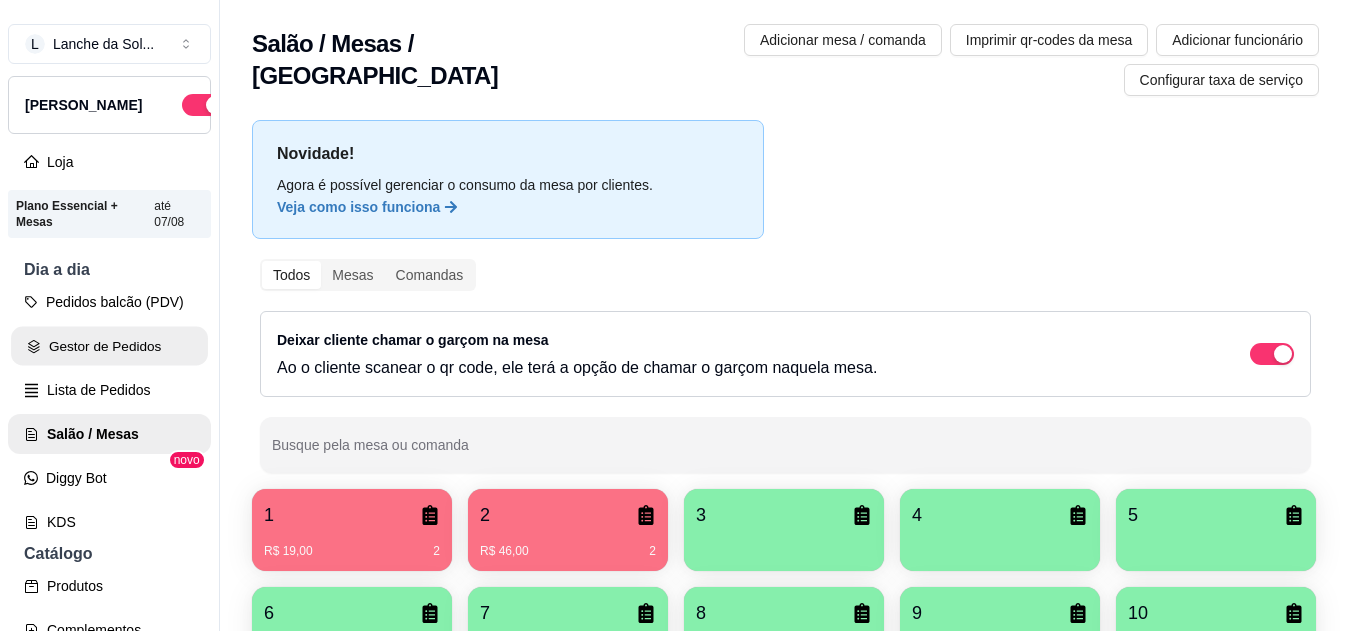 click on "Gestor de Pedidos" at bounding box center [109, 346] 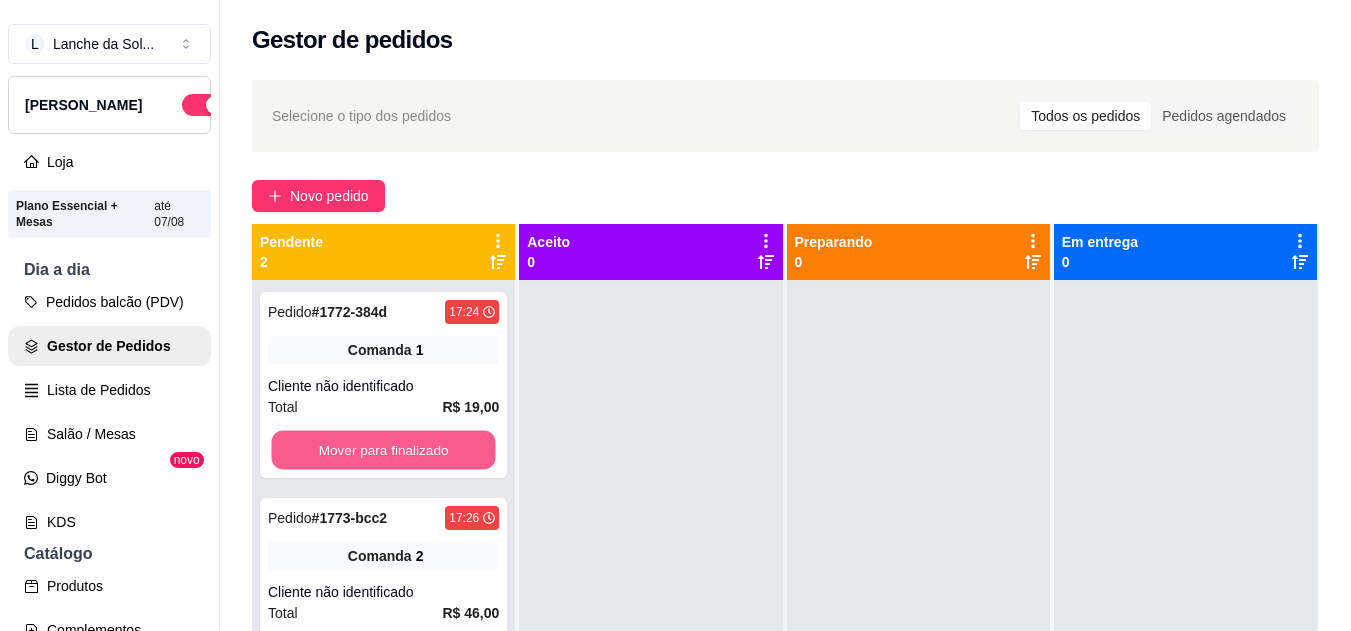 click on "Mover para finalizado" at bounding box center (383, 450) 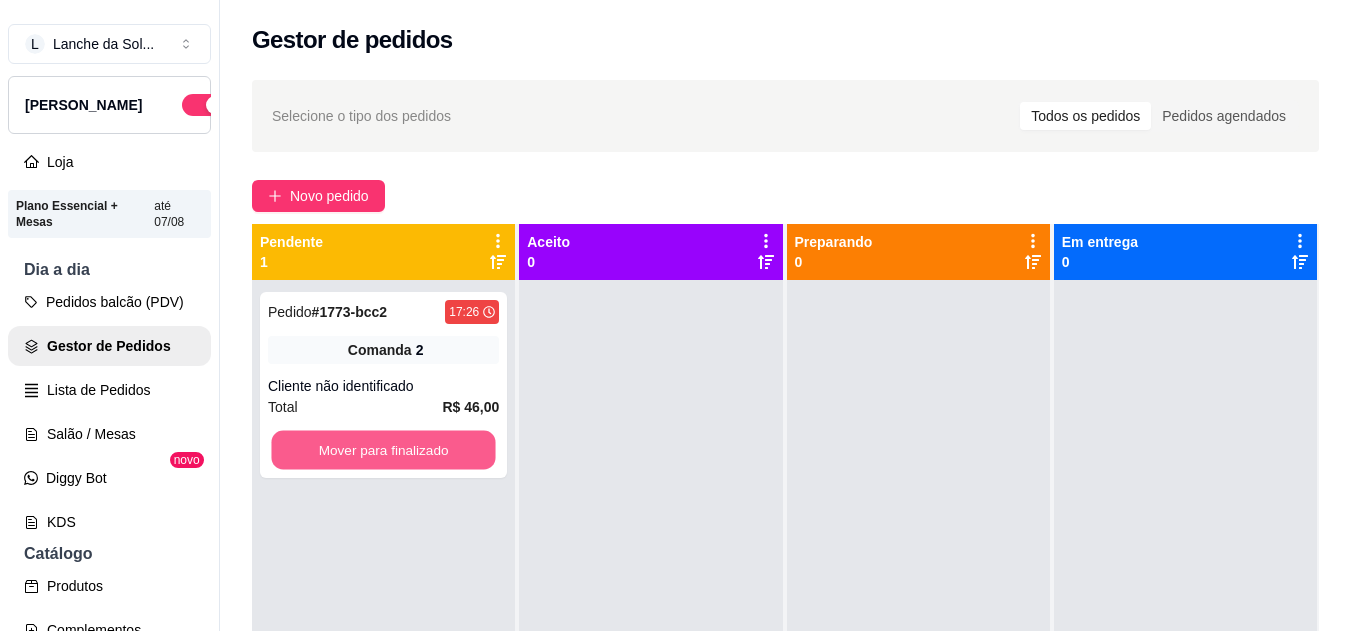 click on "Mover para finalizado" at bounding box center (383, 450) 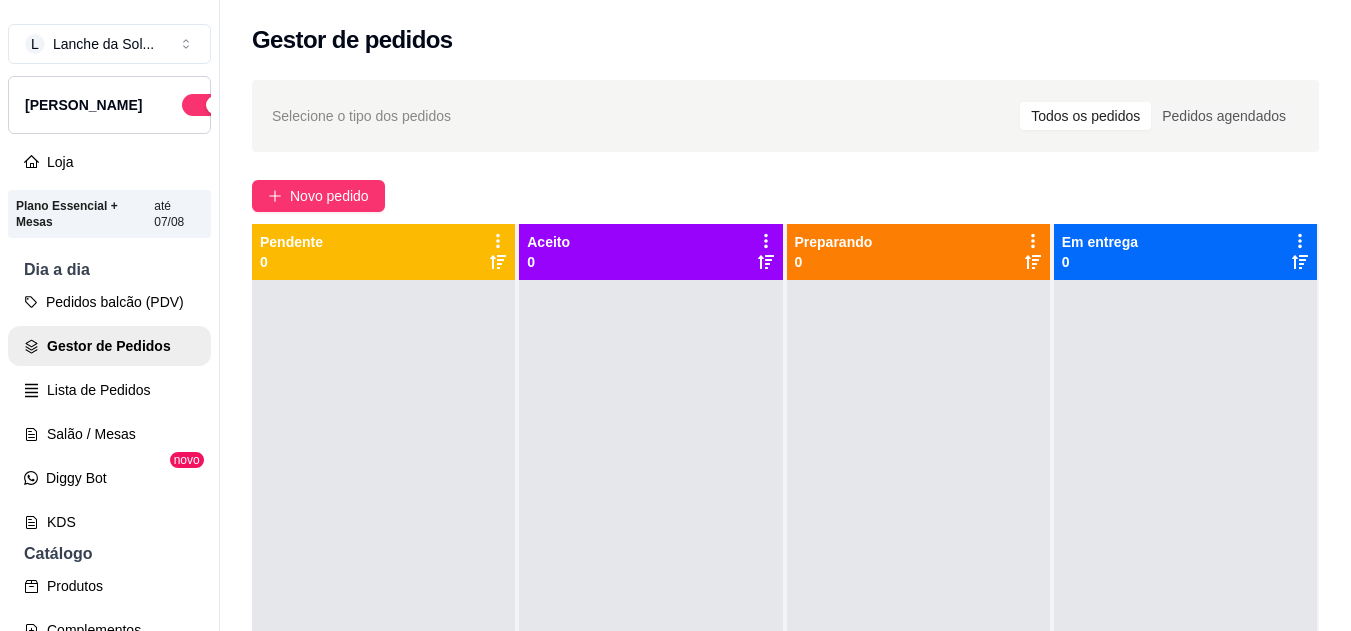 scroll, scrollTop: 105, scrollLeft: 0, axis: vertical 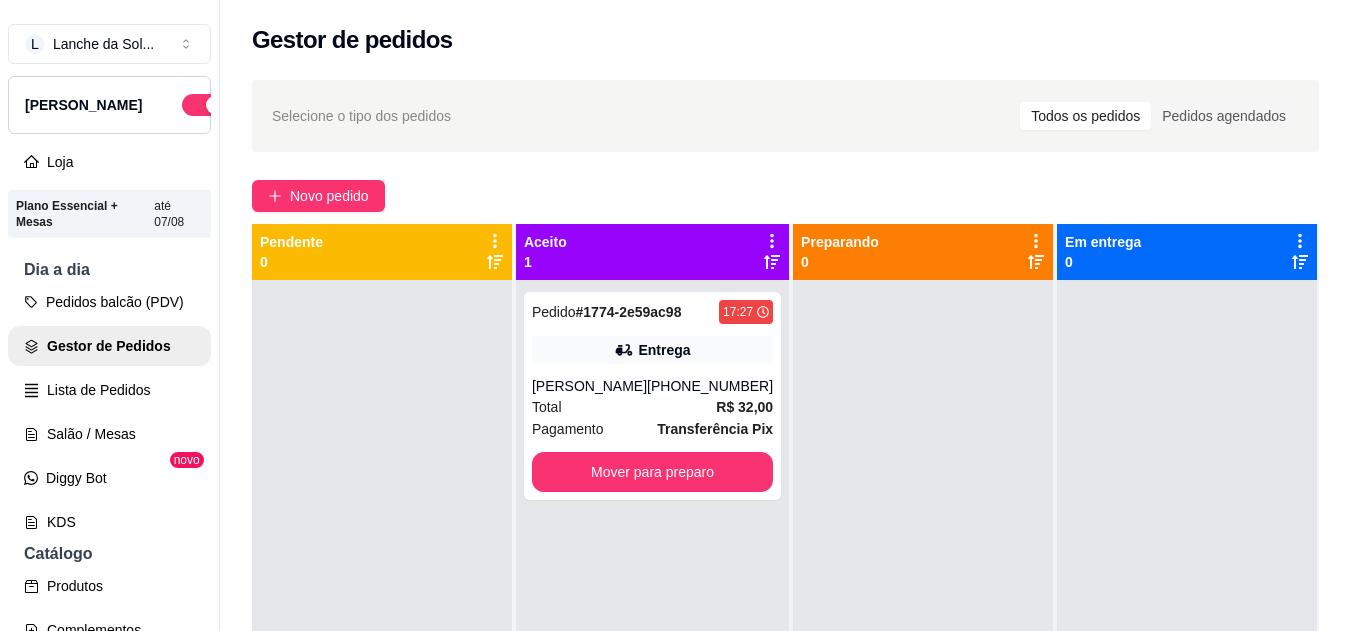 click on "Pagamento Transferência Pix" at bounding box center (652, 429) 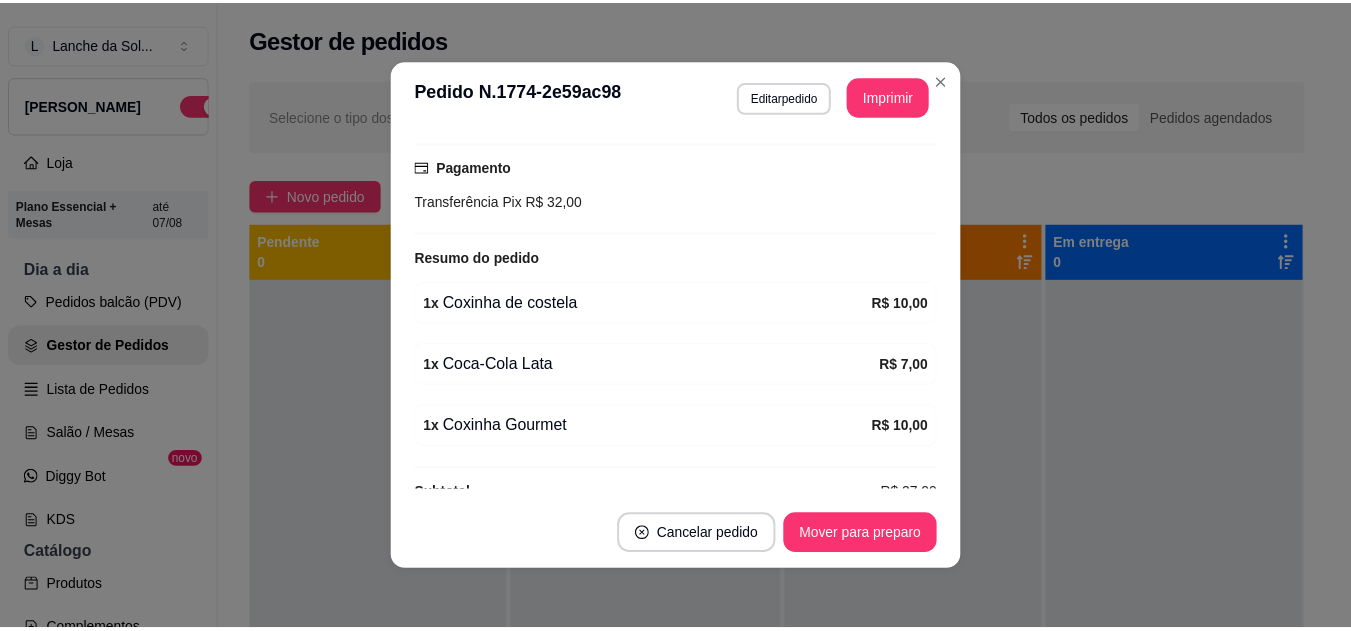 scroll, scrollTop: 550, scrollLeft: 0, axis: vertical 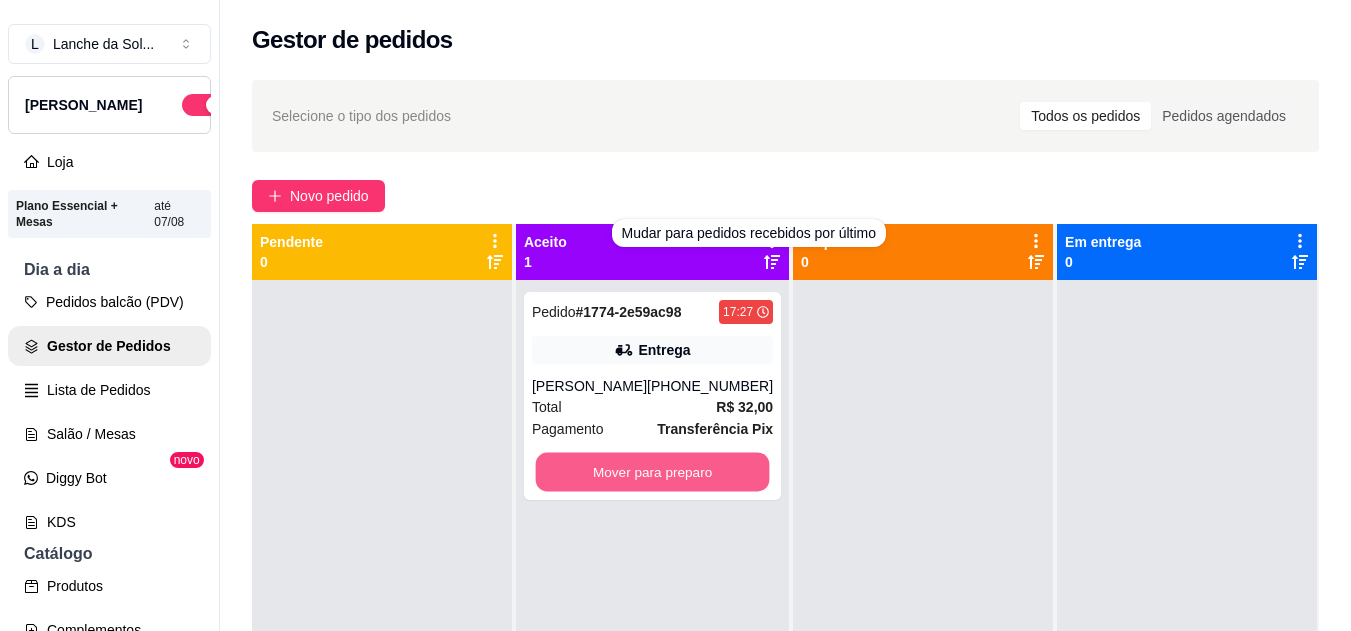click on "Mover para preparo" at bounding box center (653, 472) 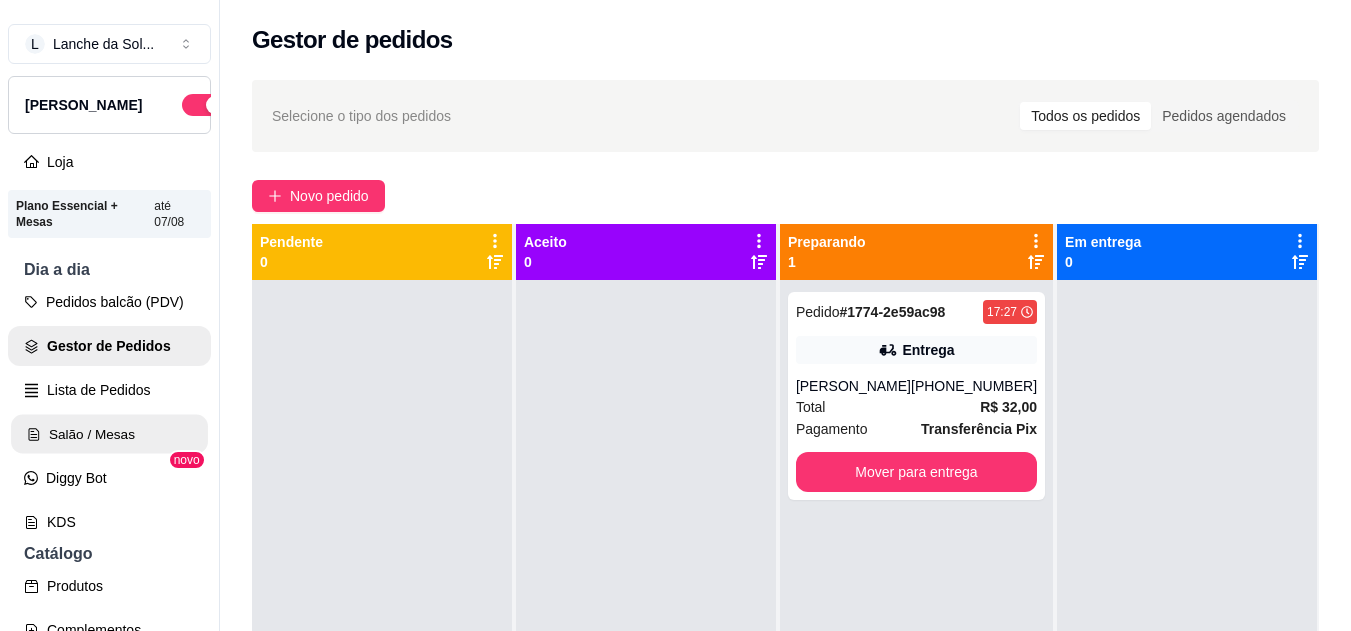 click on "Salão / Mesas" at bounding box center (109, 434) 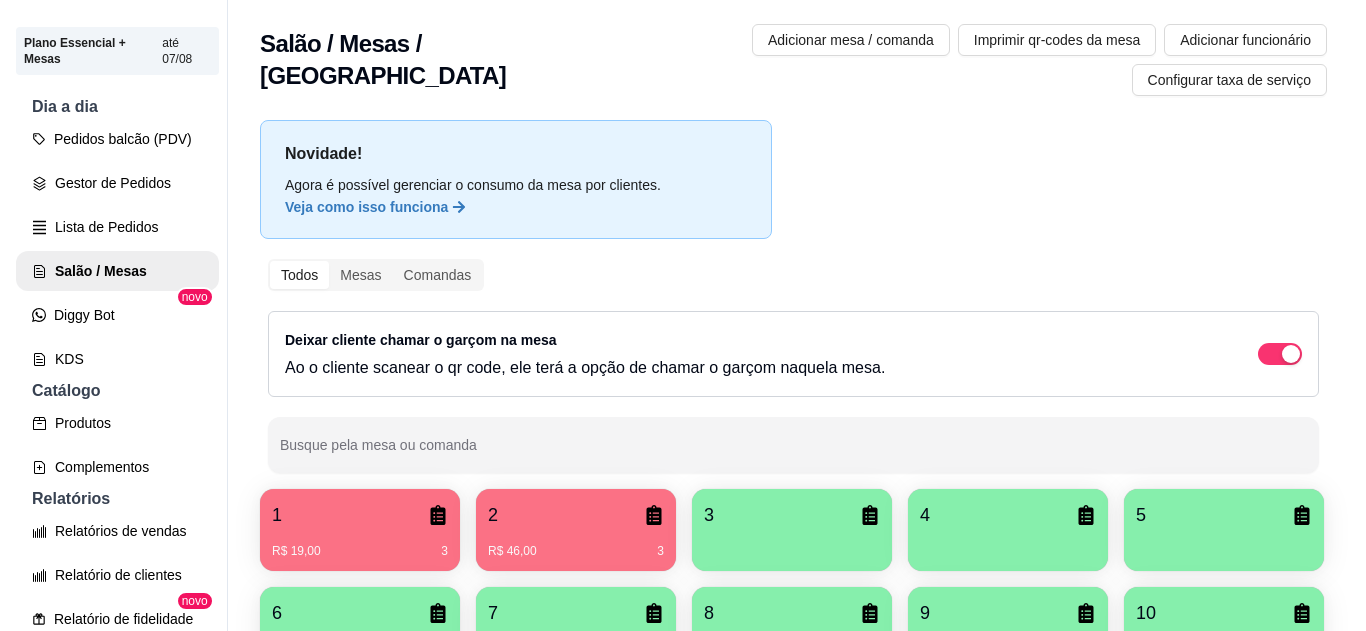 scroll, scrollTop: 165, scrollLeft: 0, axis: vertical 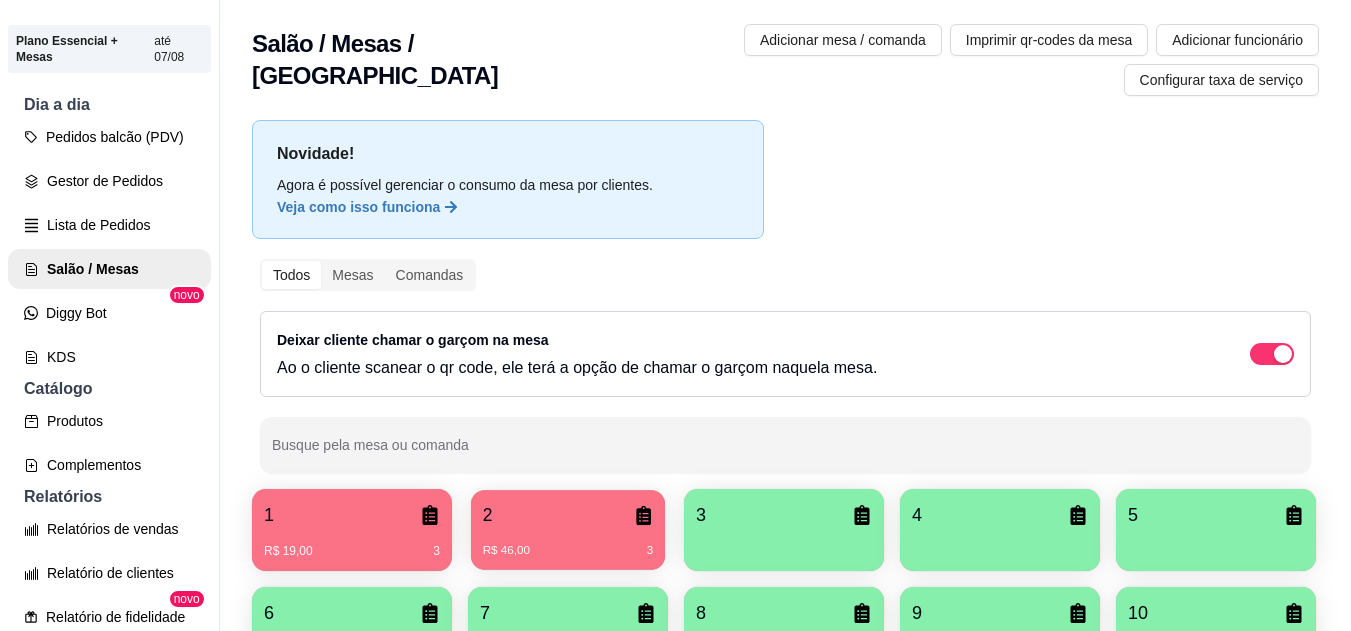 click on "2" at bounding box center [568, 515] 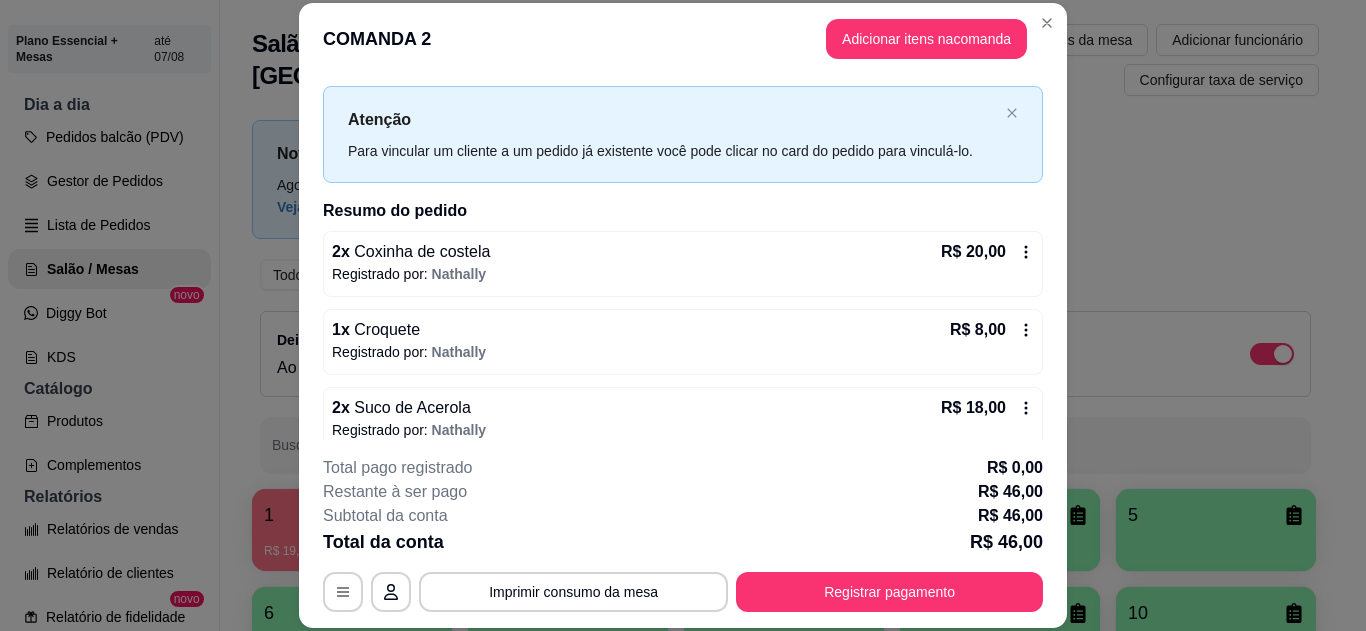scroll, scrollTop: 86, scrollLeft: 0, axis: vertical 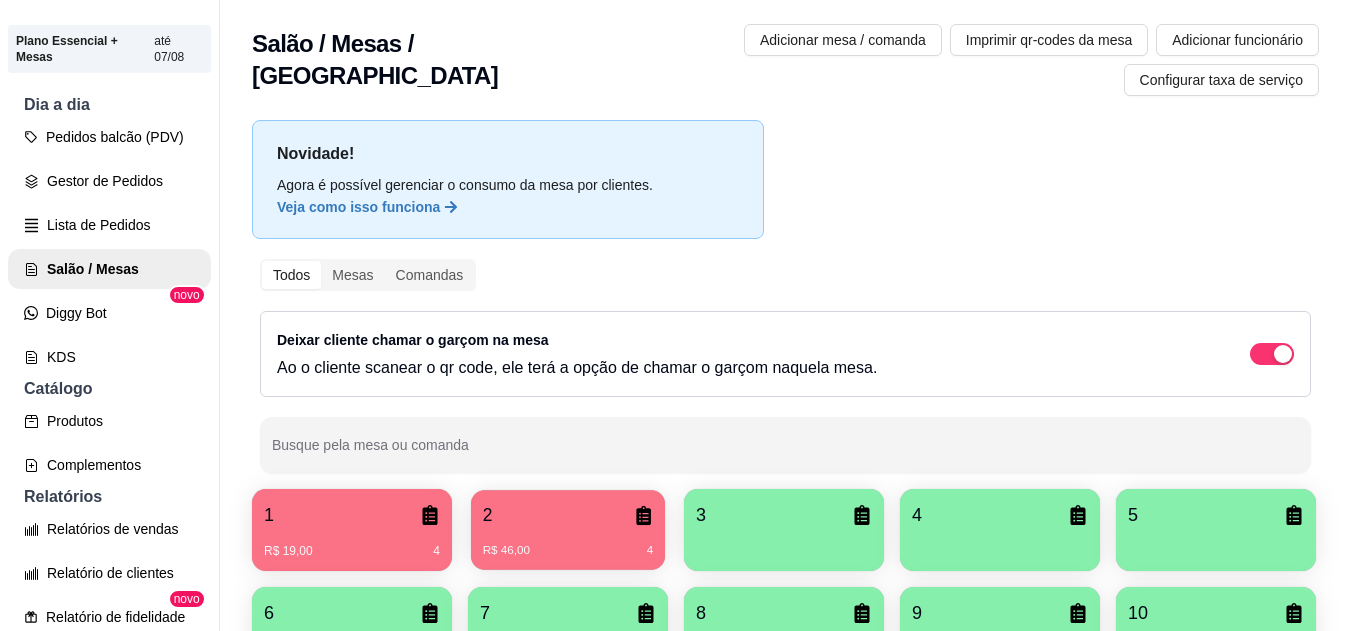 click on "R$ 46,00 4" at bounding box center (568, 543) 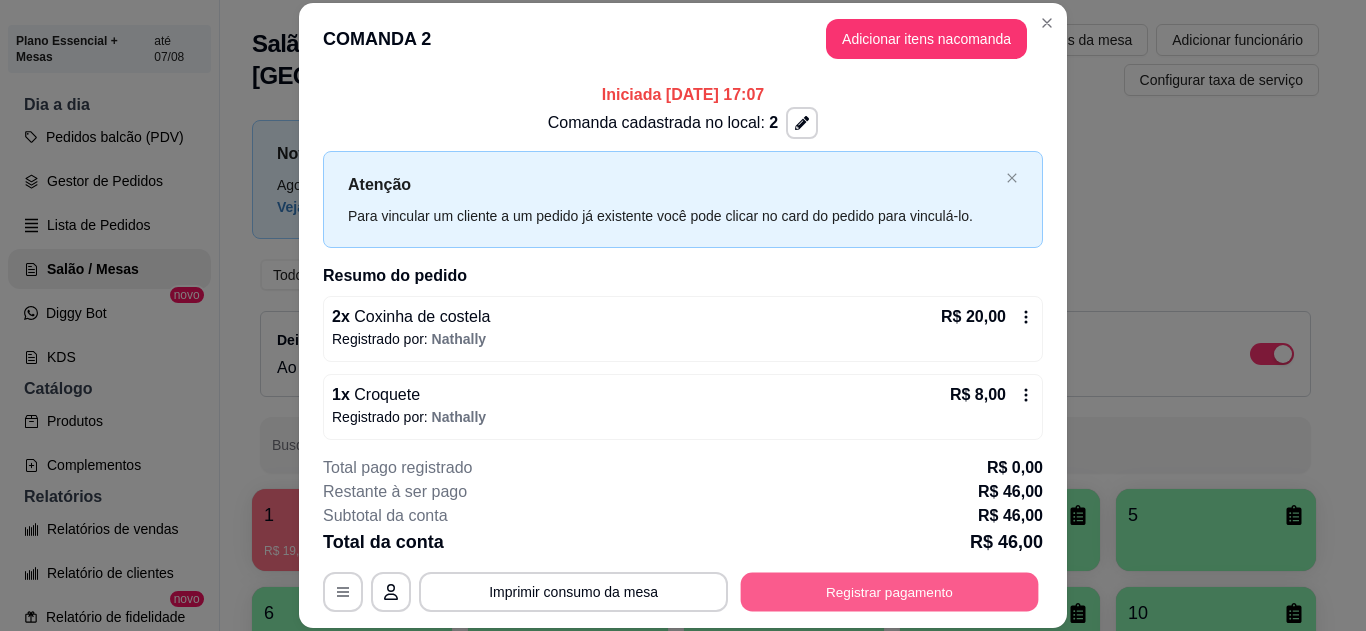 click on "Registrar pagamento" at bounding box center [890, 591] 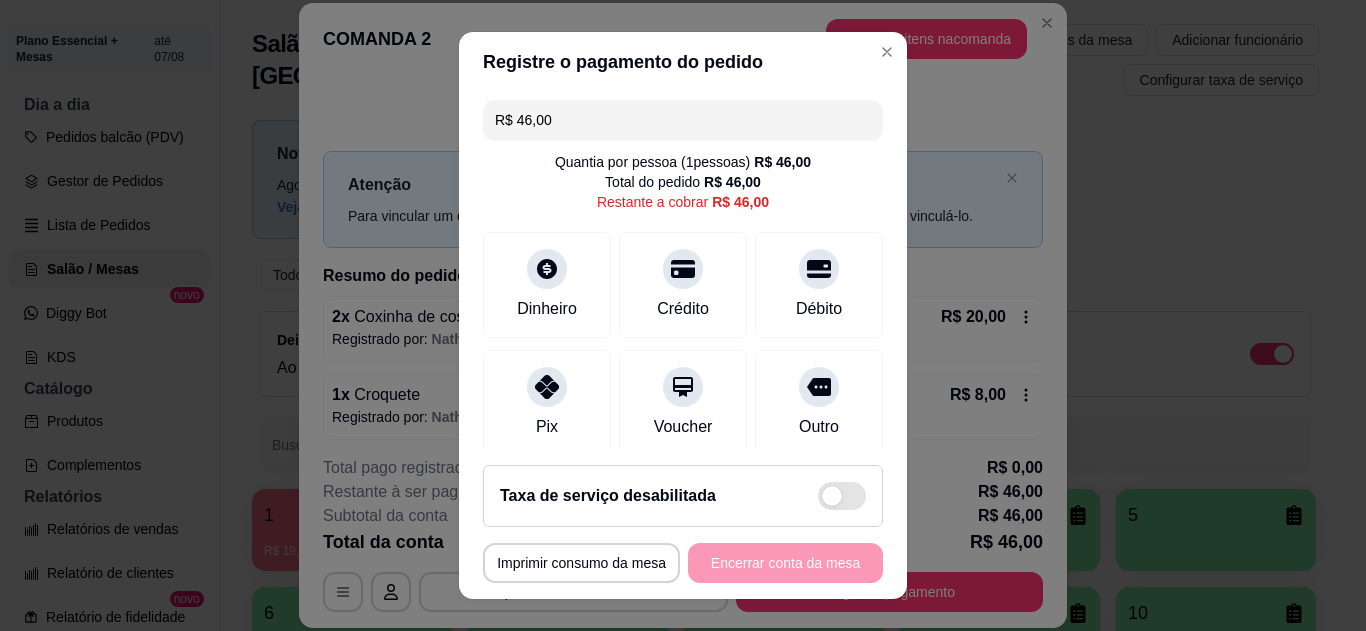 click at bounding box center (547, 387) 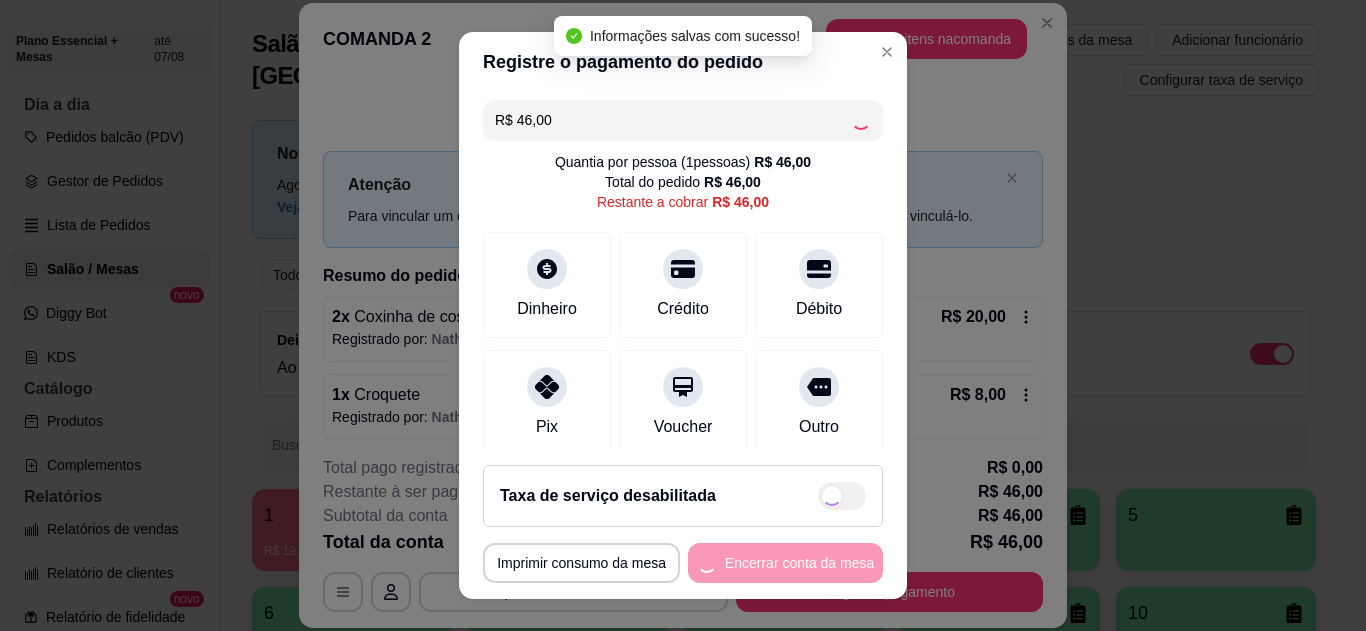 type on "R$ 0,00" 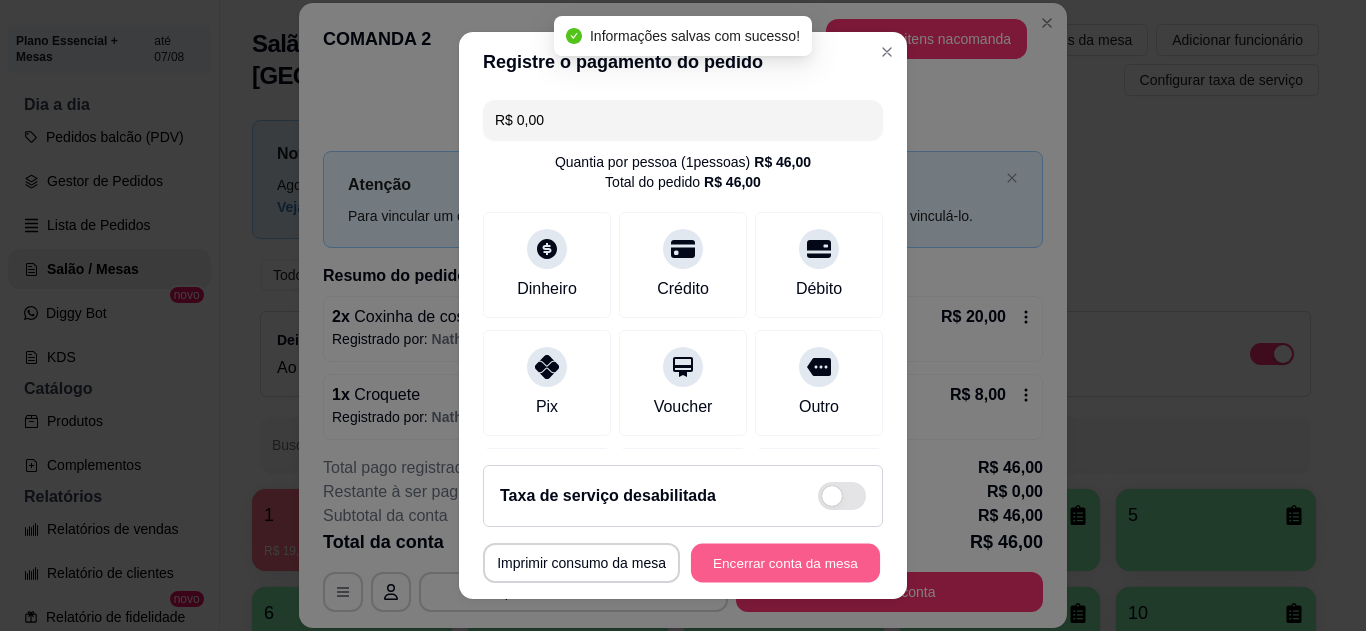 click on "Encerrar conta da mesa" at bounding box center [785, 563] 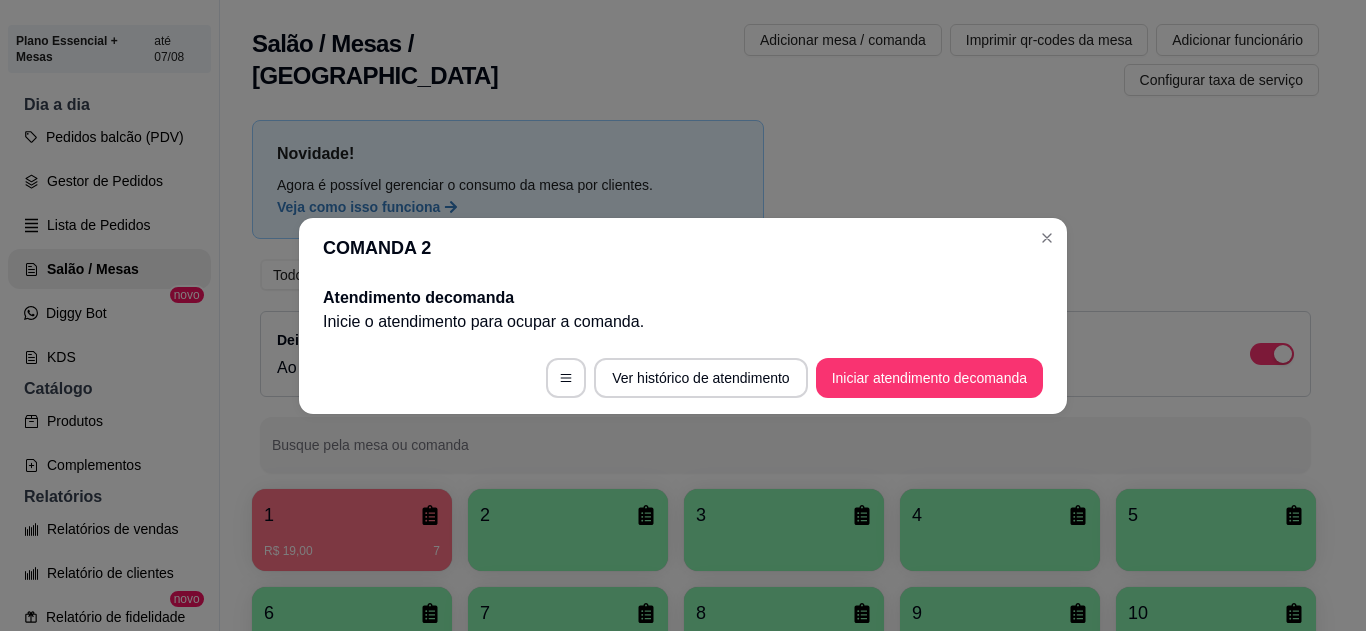 click on "COMANDA 2 Atendimento de  comanda [PERSON_NAME] o atendimento para ocupar a   comanda . Ver histórico de atendimento Iniciar atendimento de  comanda" at bounding box center [683, 315] 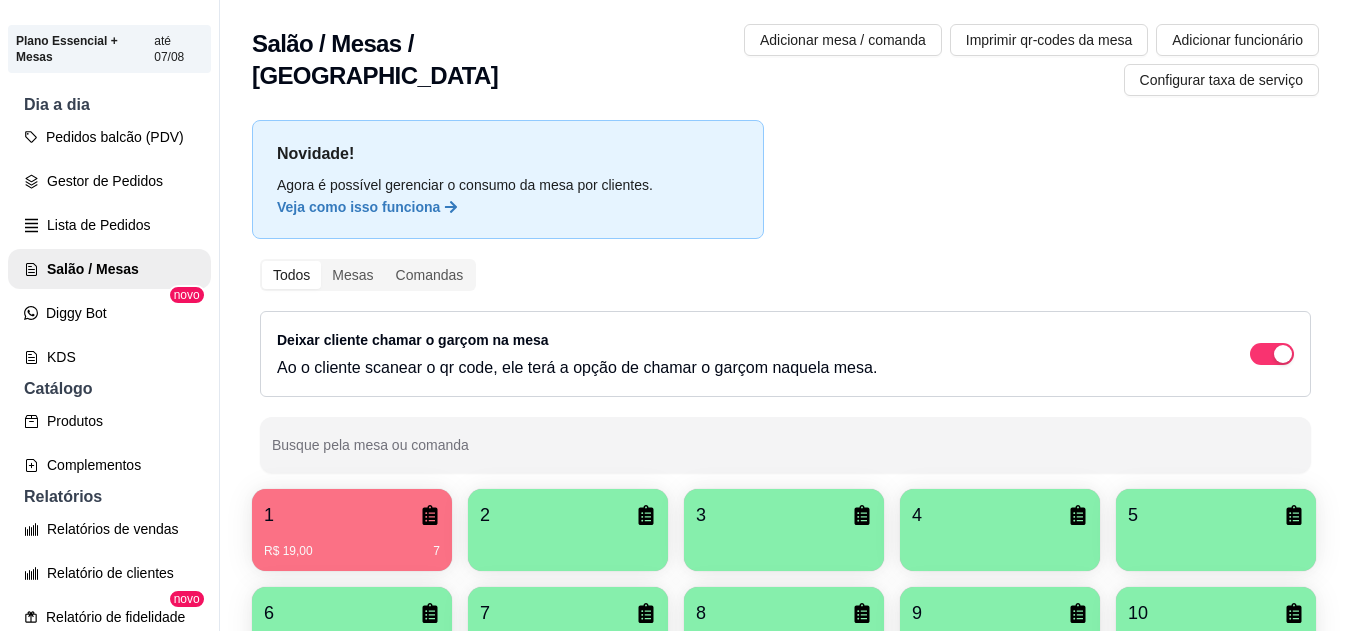 click on "1" at bounding box center (352, 515) 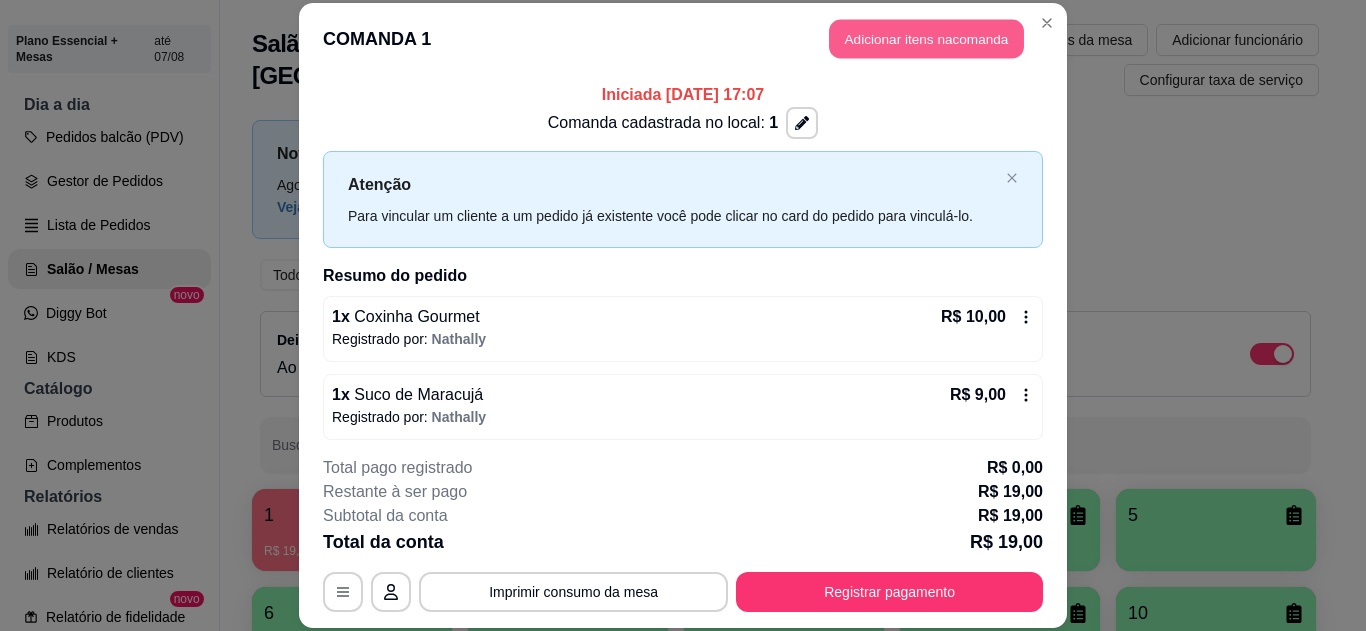 click on "Adicionar itens na  comanda" at bounding box center (926, 39) 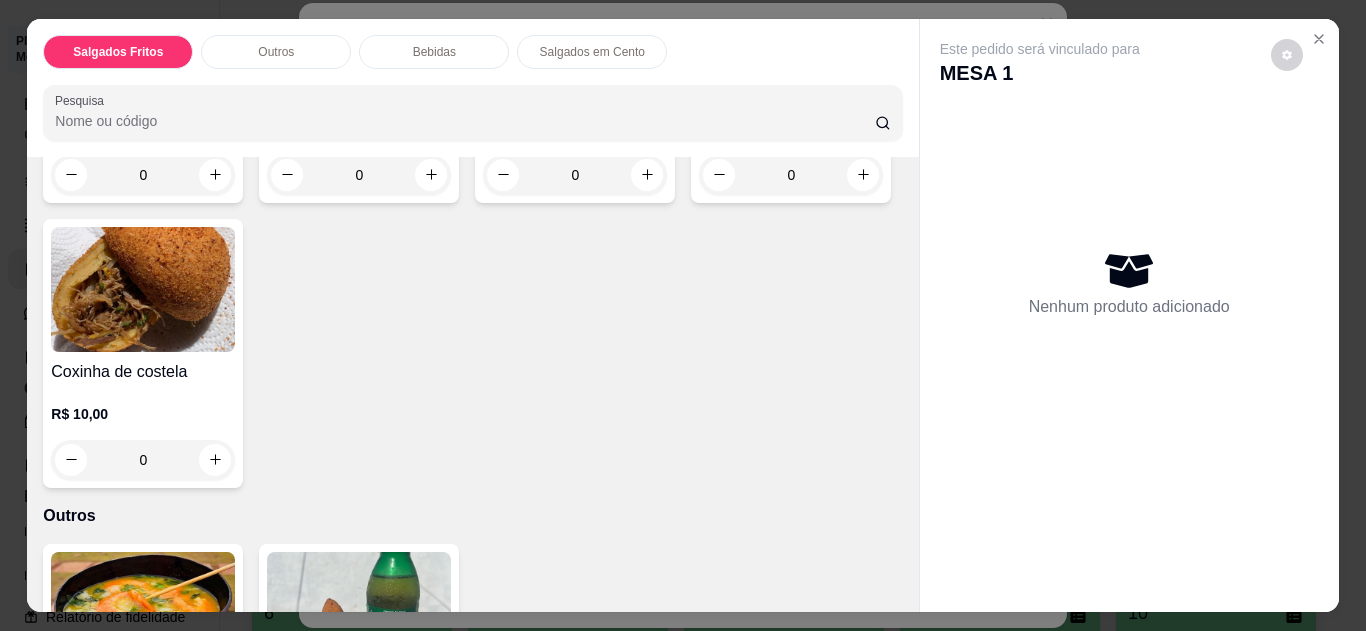 scroll, scrollTop: 375, scrollLeft: 0, axis: vertical 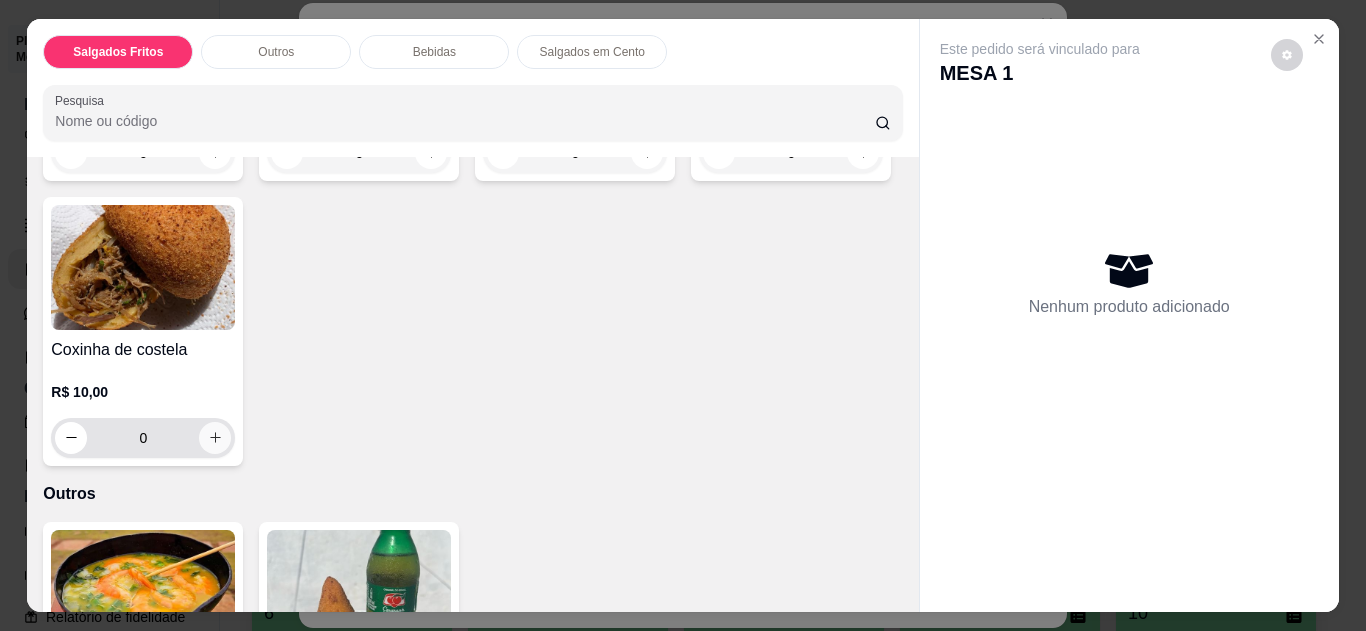 click 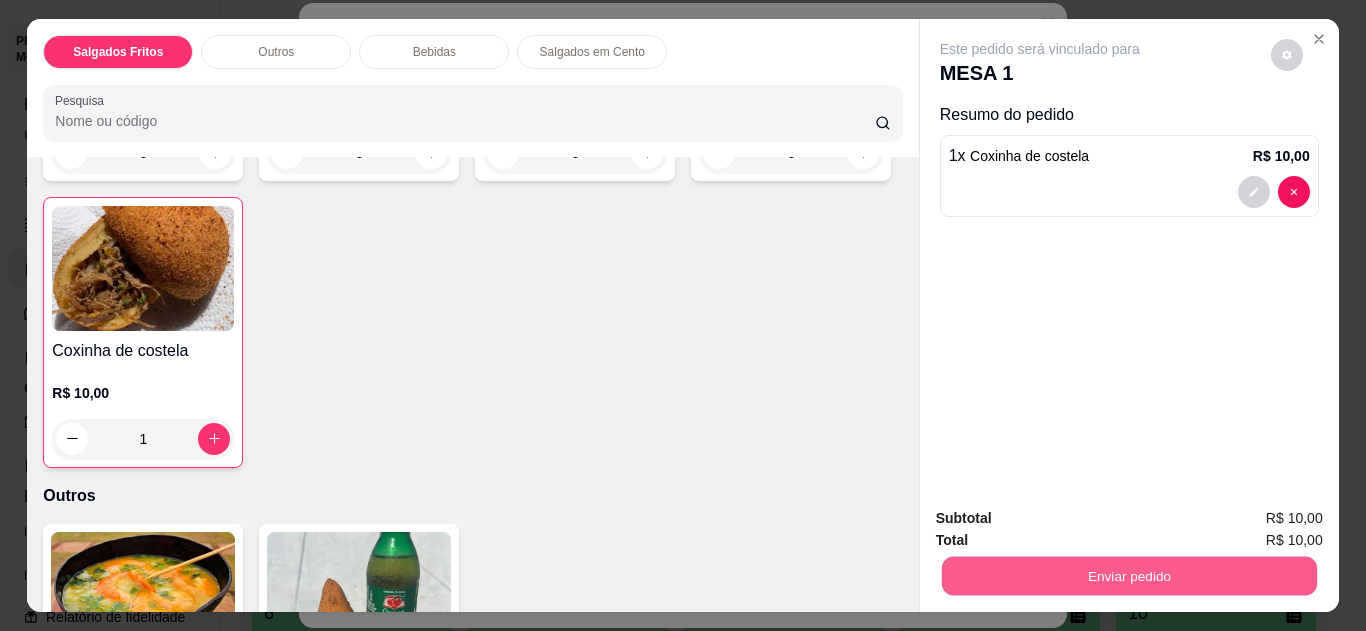click on "Enviar pedido" at bounding box center [1128, 576] 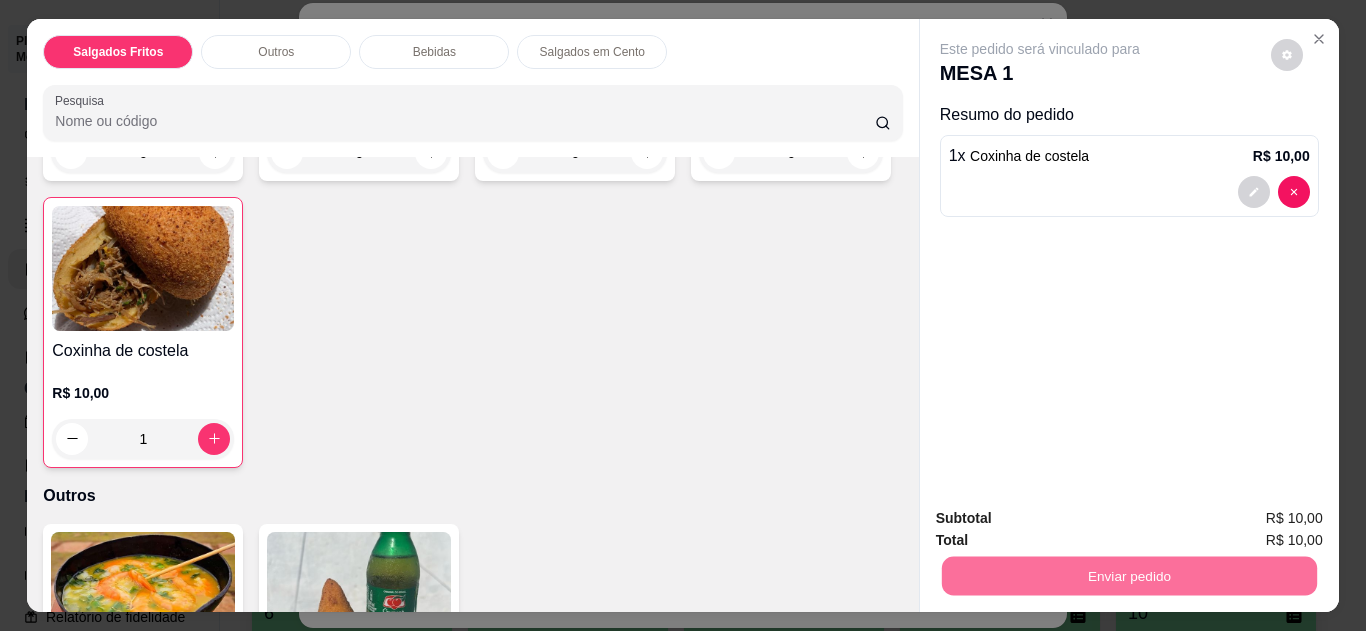click on "Não registrar e enviar pedido" at bounding box center [1063, 519] 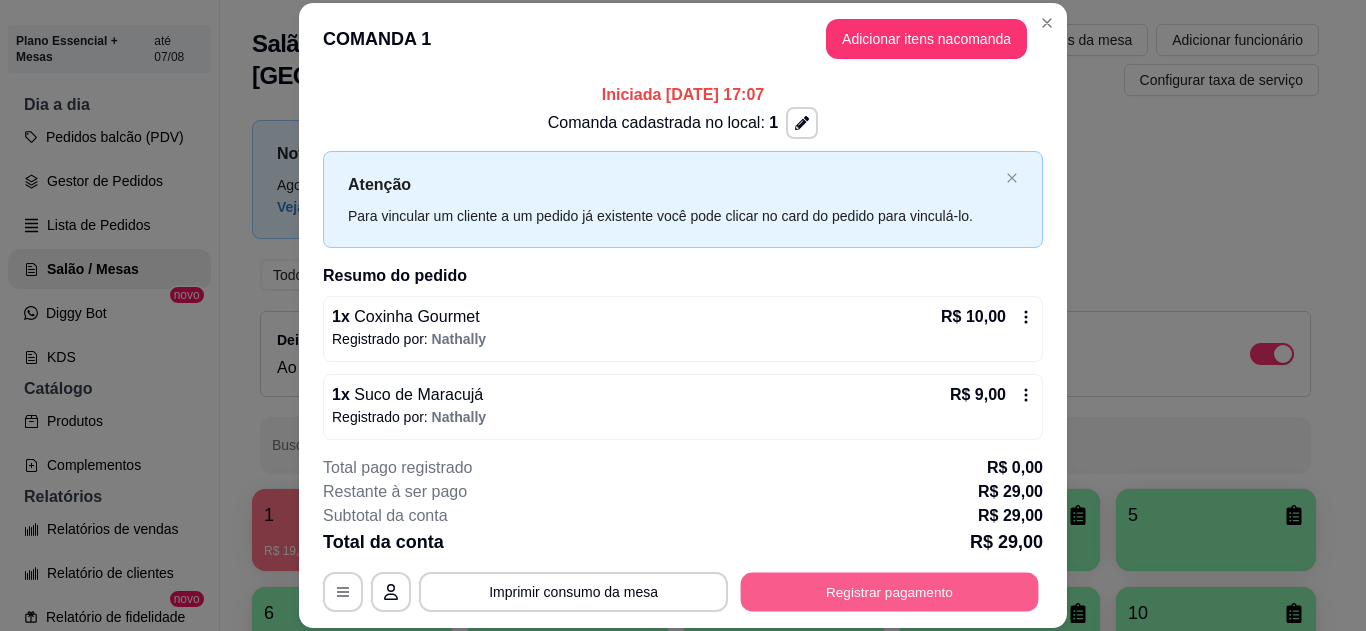 click on "Registrar pagamento" at bounding box center [890, 591] 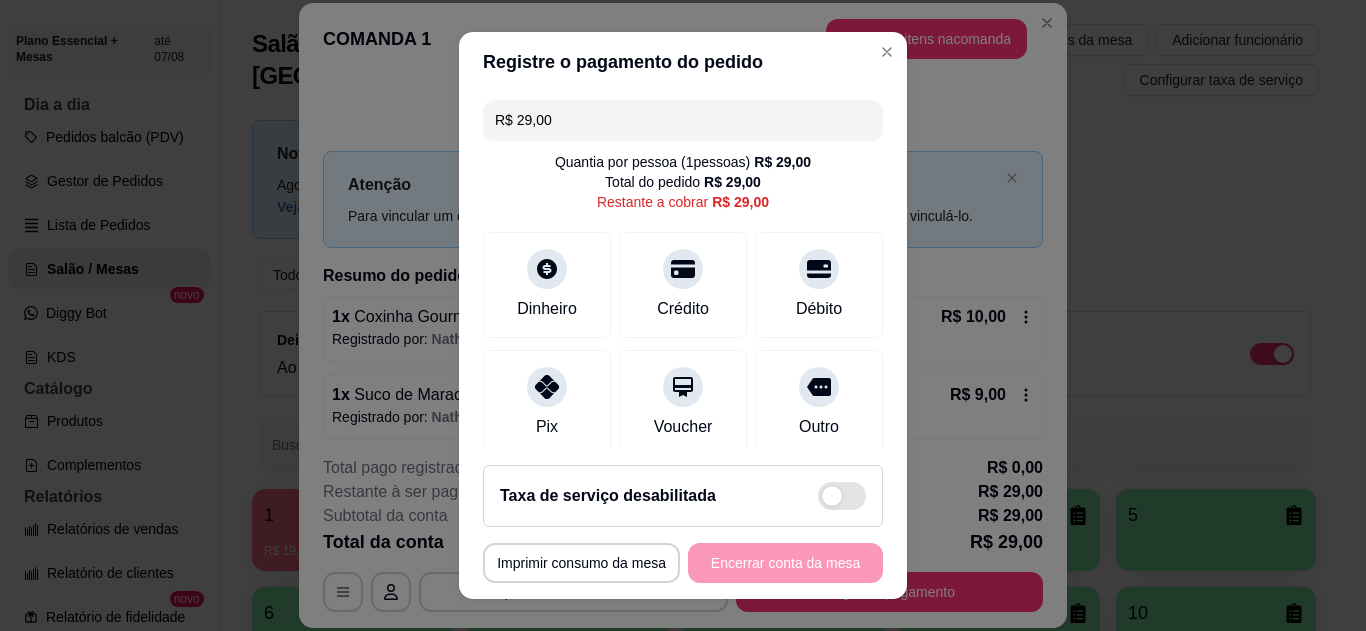 click on "Pix Voucher Outro" at bounding box center (683, 403) 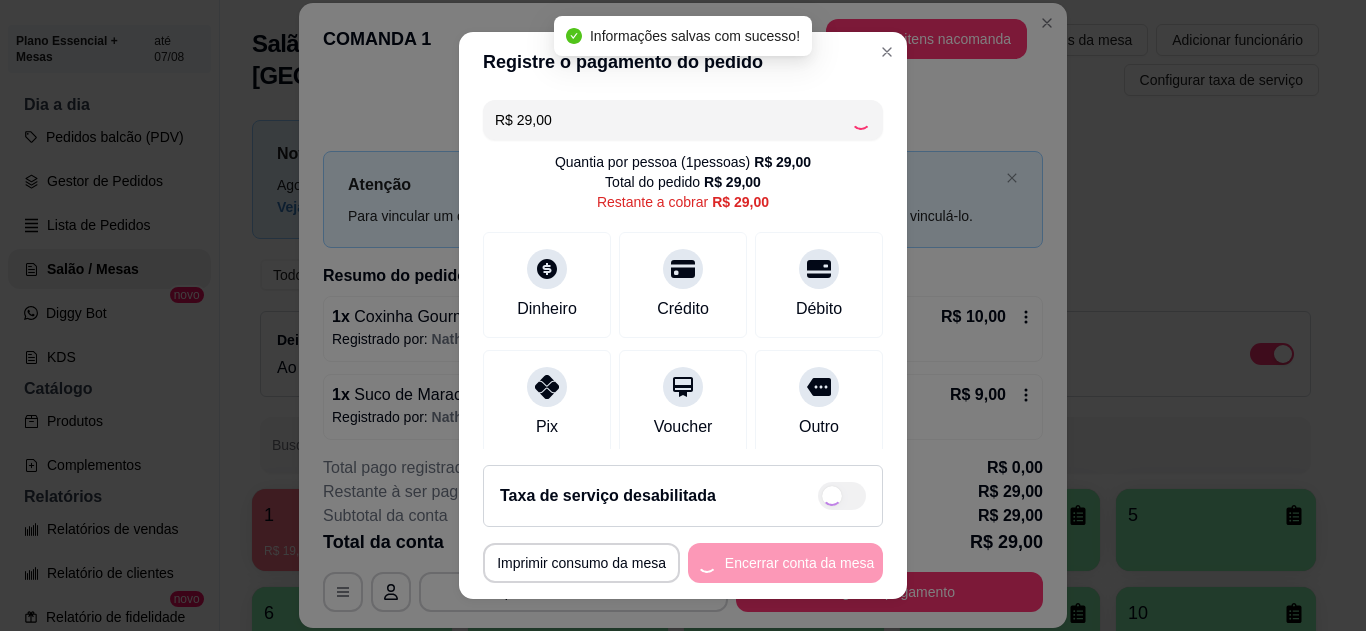 type on "R$ 0,00" 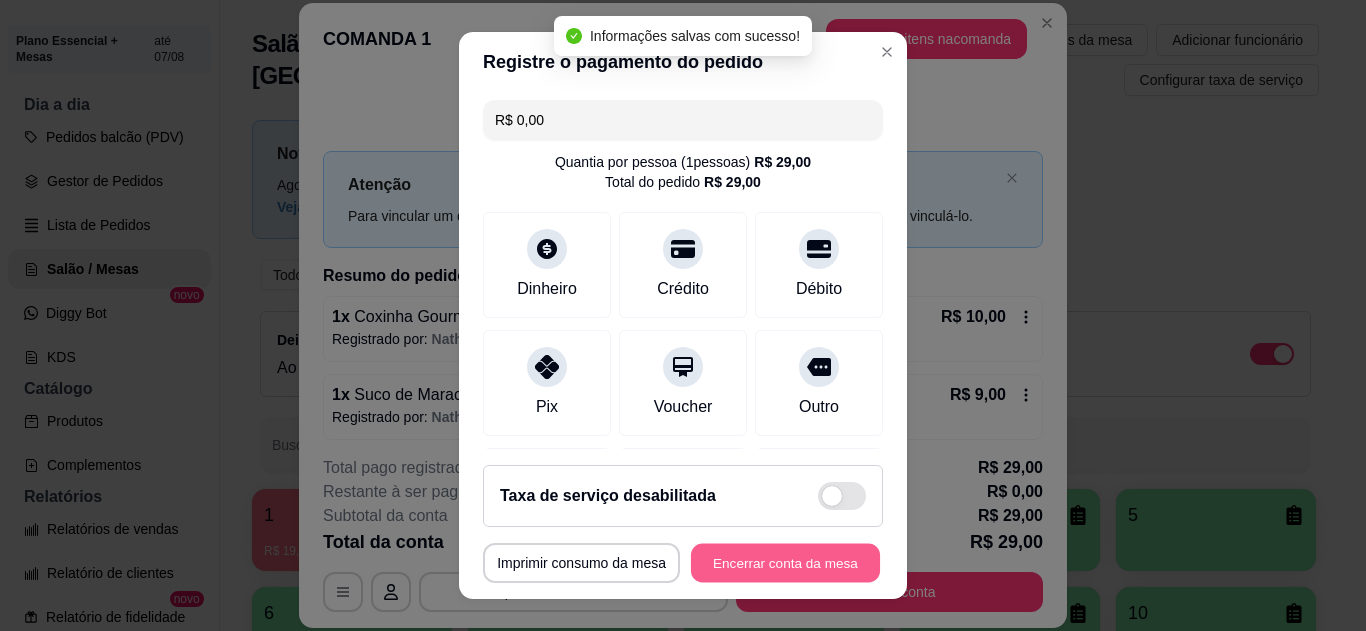 click on "Encerrar conta da mesa" at bounding box center (785, 563) 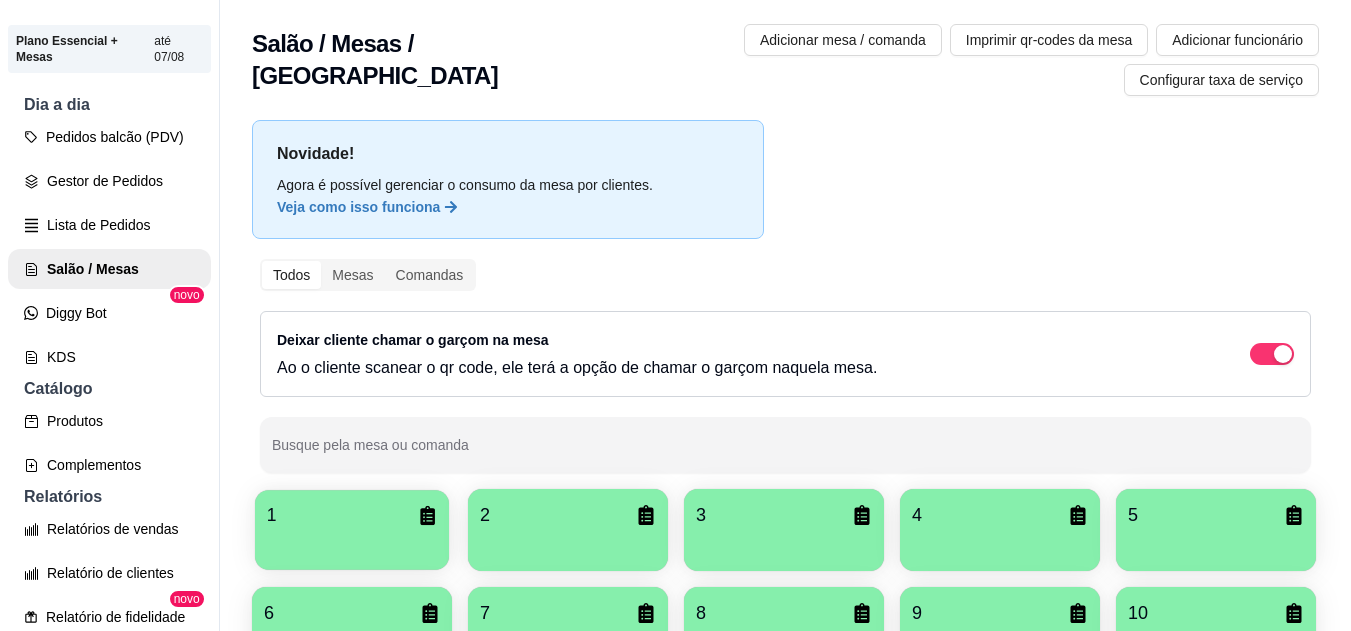 click on "1" at bounding box center (352, 530) 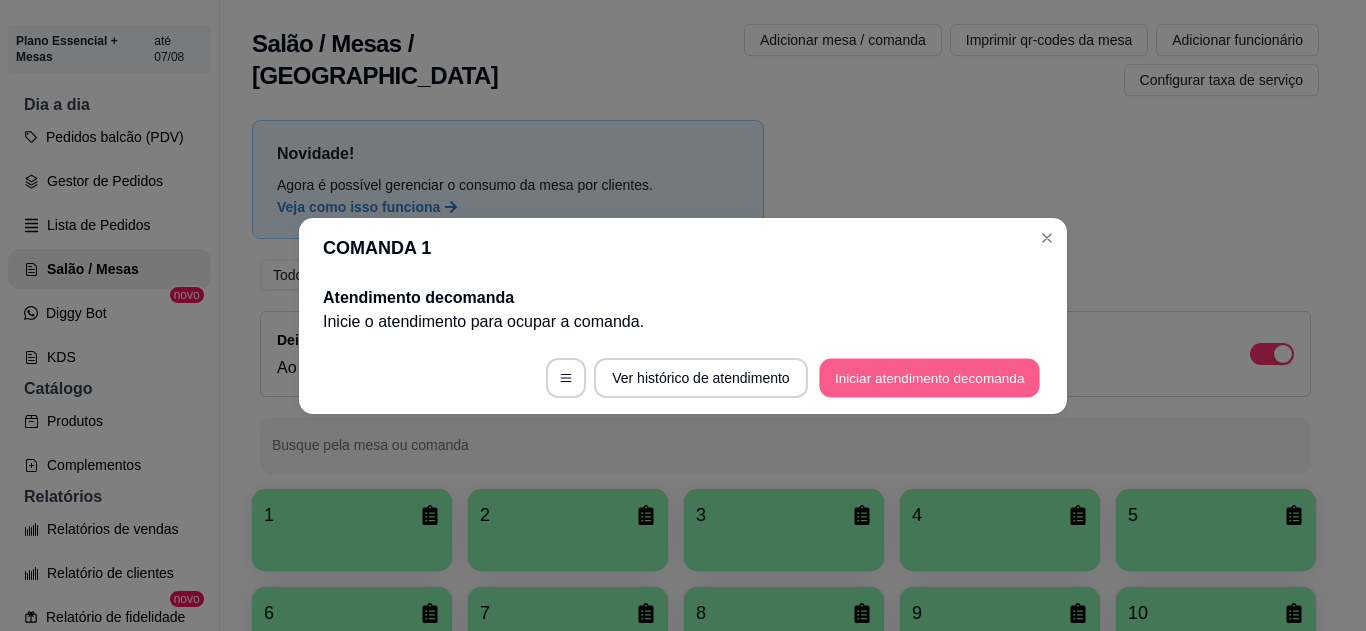 click on "Iniciar atendimento de  comanda" at bounding box center (929, 377) 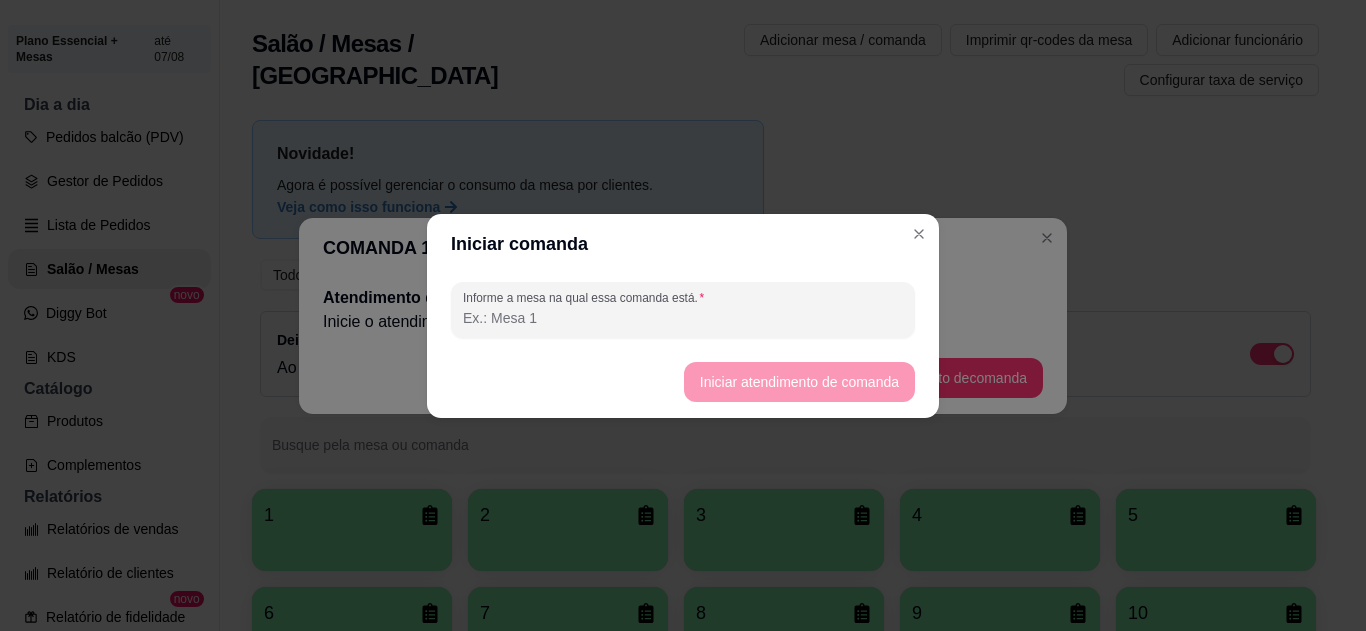 click on "Informe a mesa na qual essa comanda está." at bounding box center (683, 318) 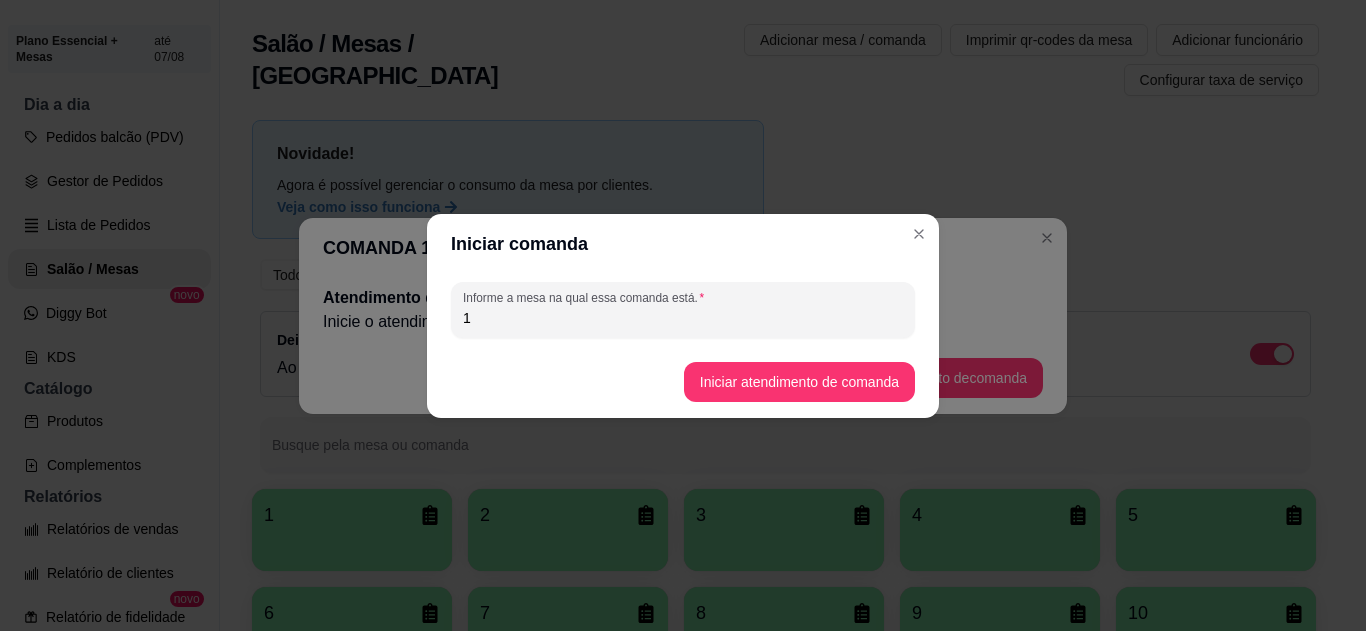 type on "1" 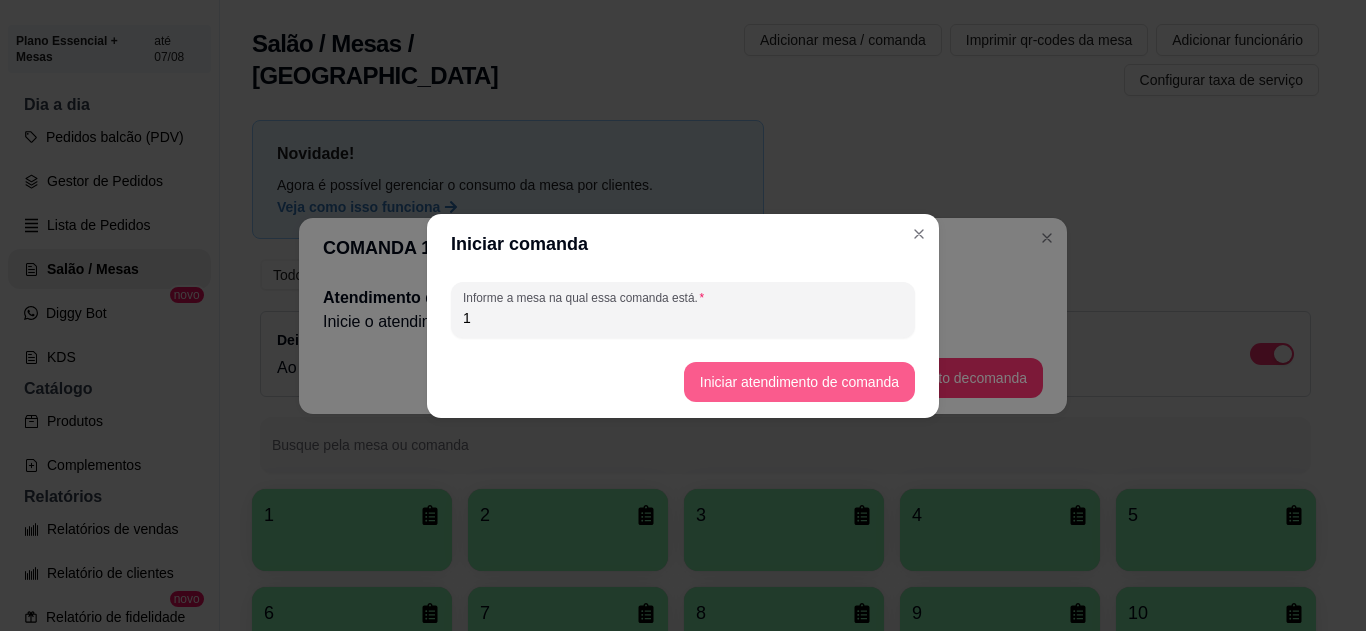 click on "Iniciar atendimento de comanda" at bounding box center [799, 382] 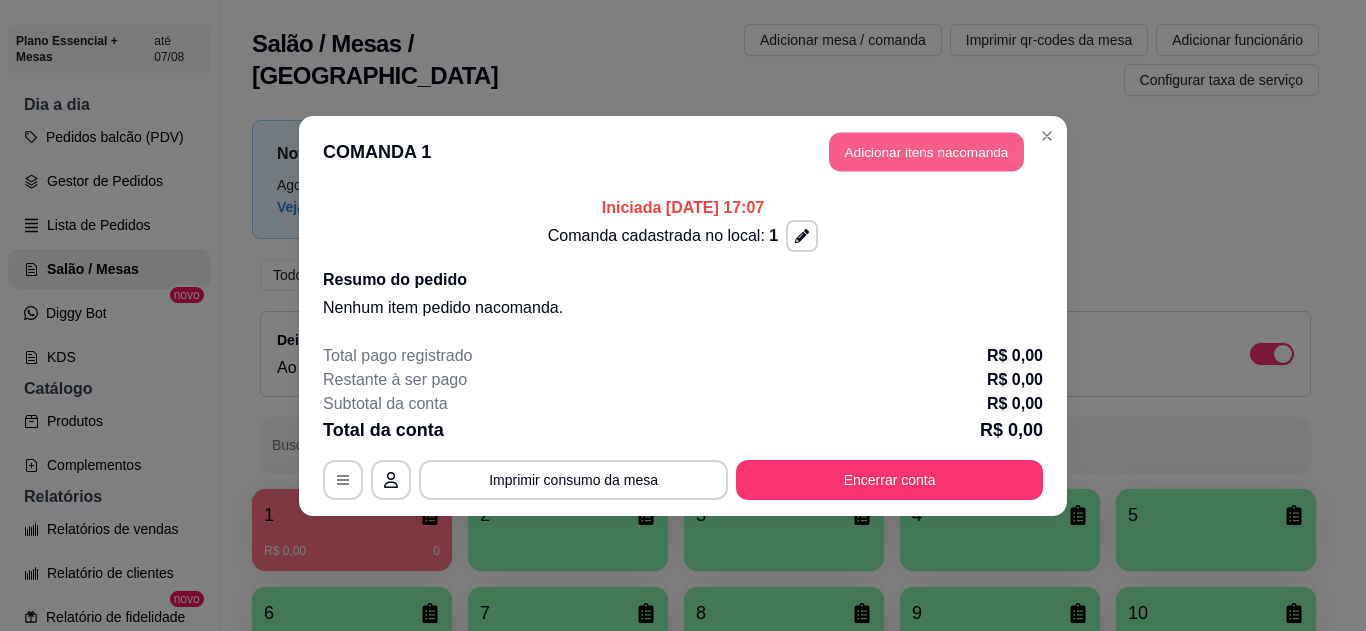 click on "Adicionar itens na  comanda" at bounding box center (926, 151) 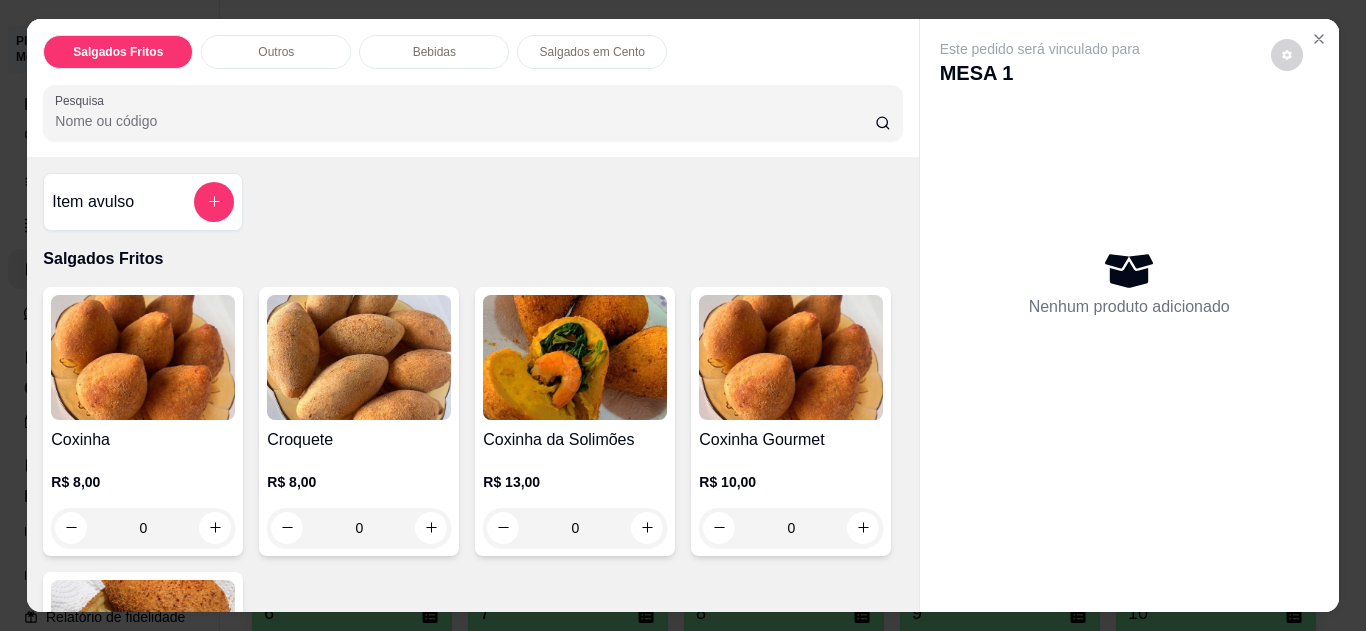 scroll, scrollTop: 88, scrollLeft: 0, axis: vertical 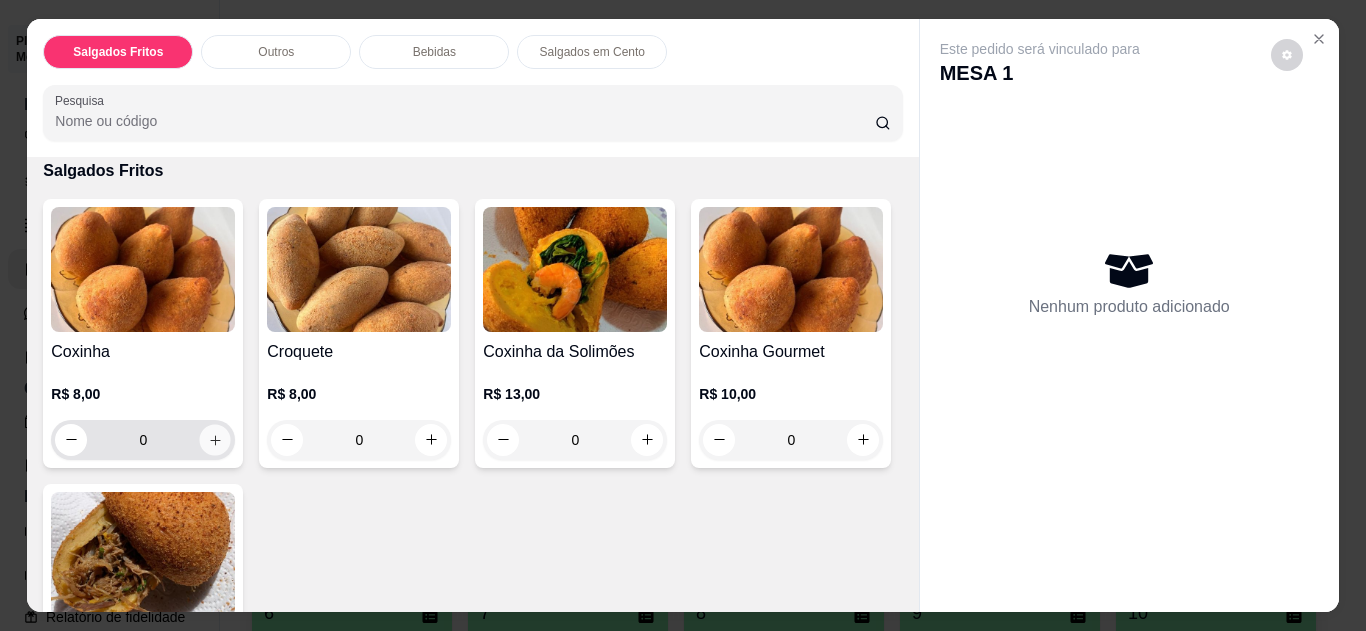 click 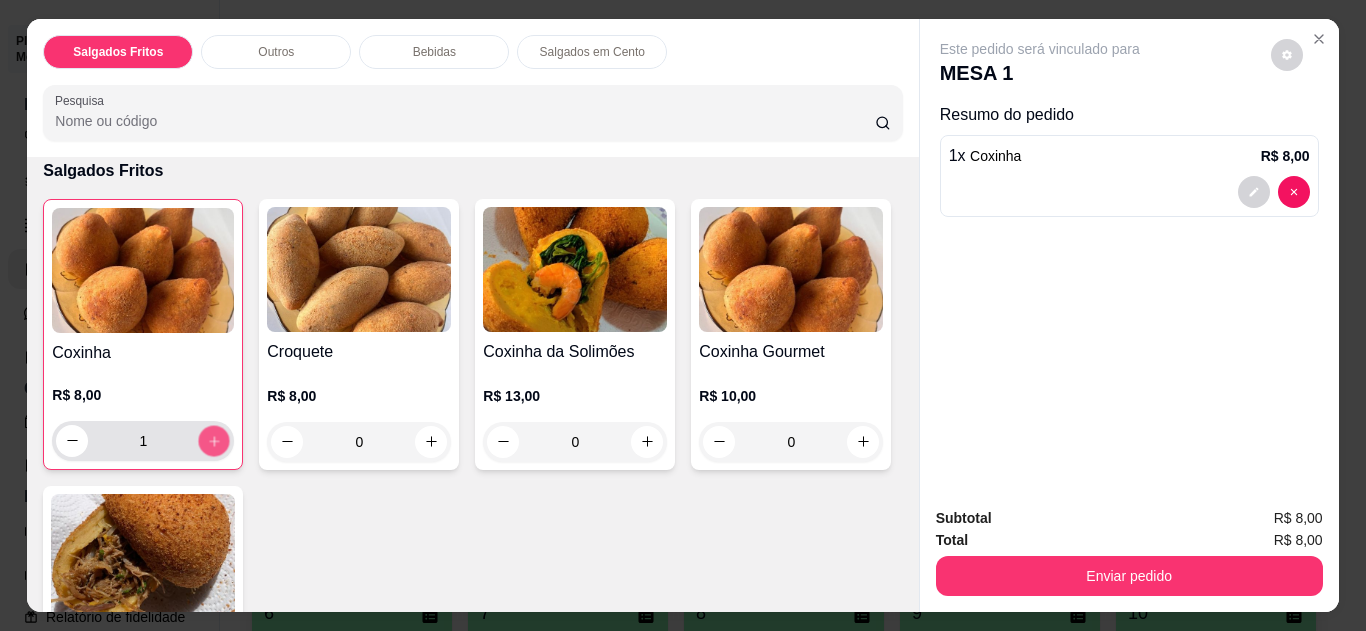 click 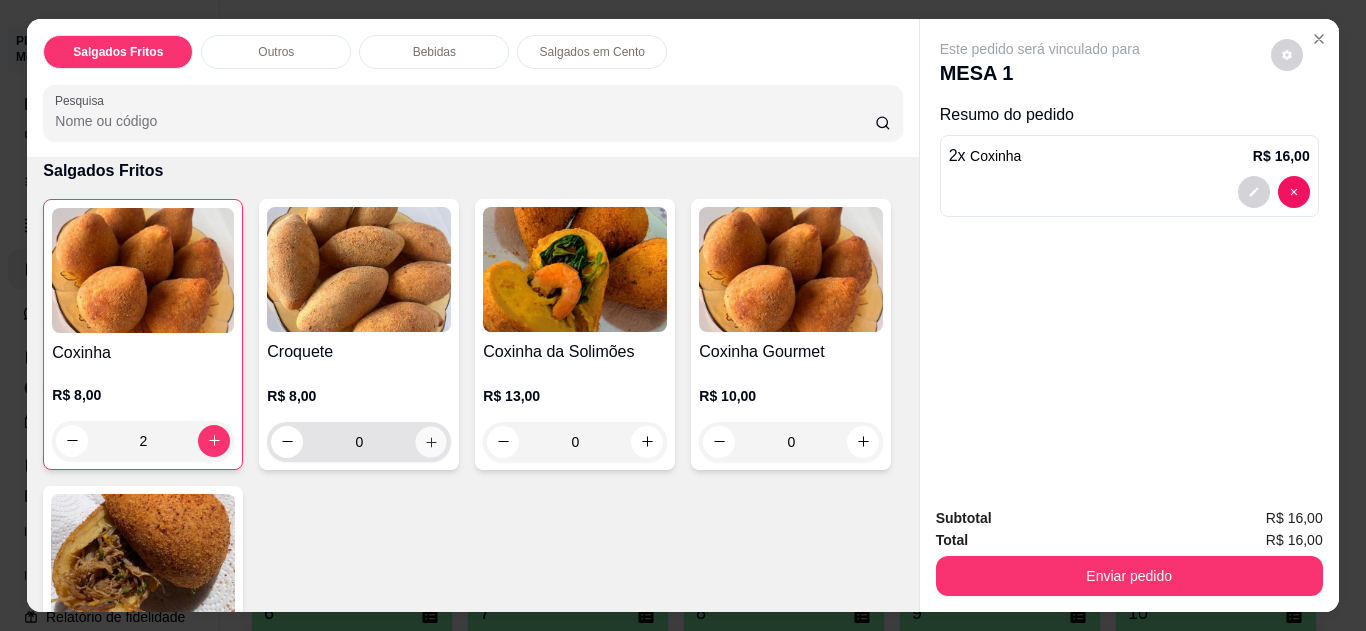 click 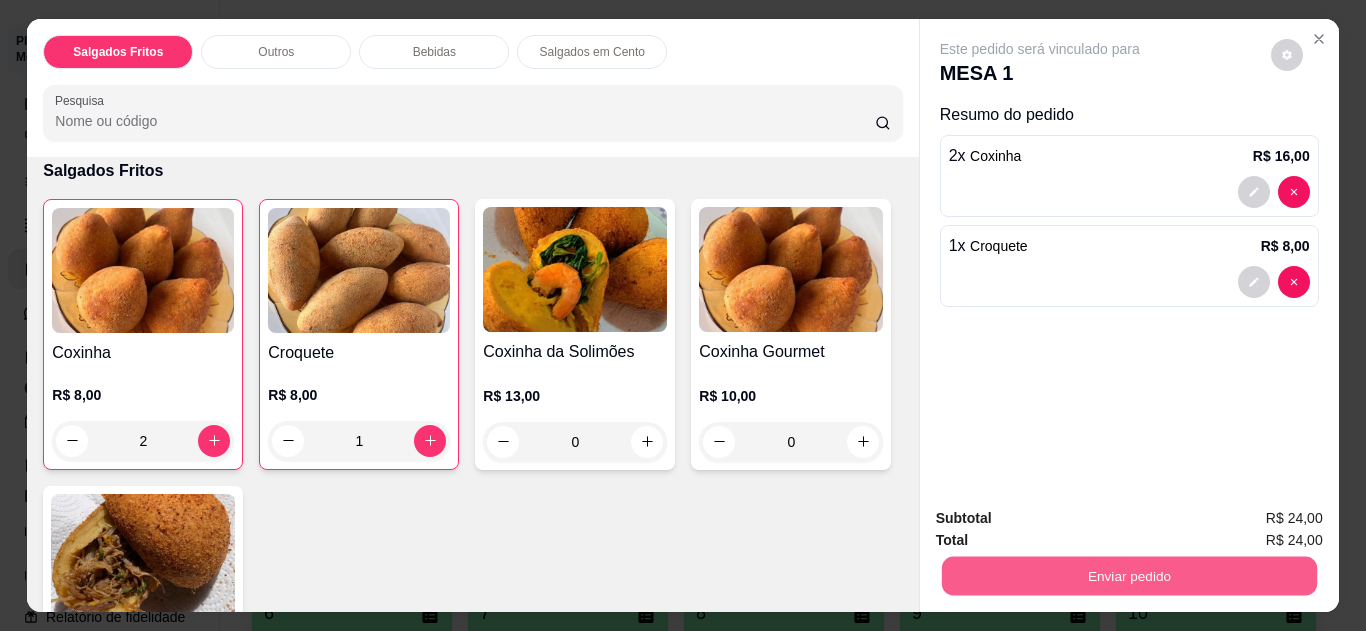 click on "Enviar pedido" at bounding box center (1128, 576) 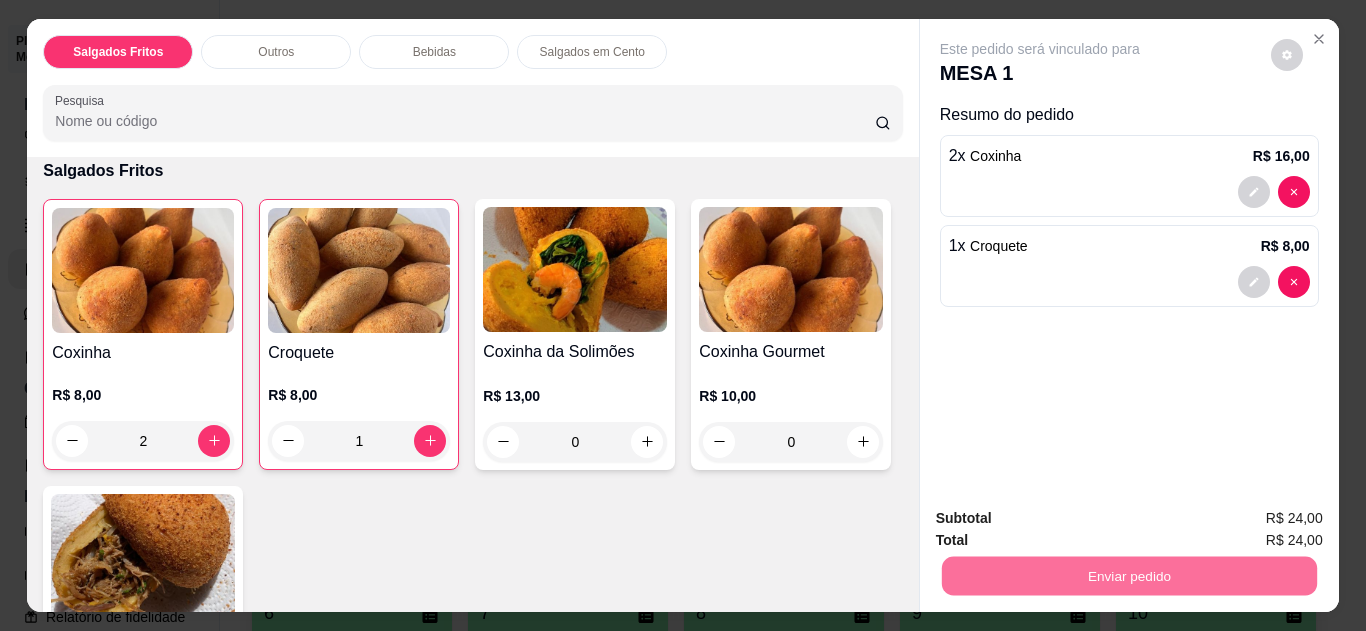 click on "Não registrar e enviar pedido" at bounding box center (1063, 519) 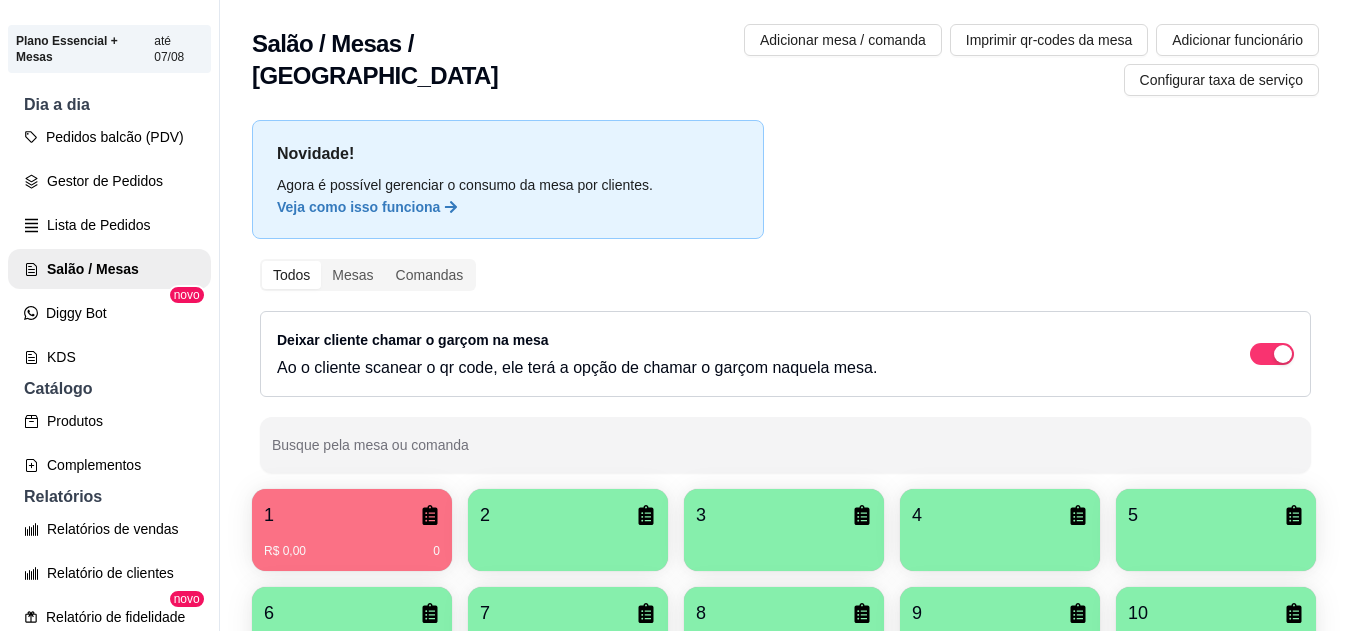 type 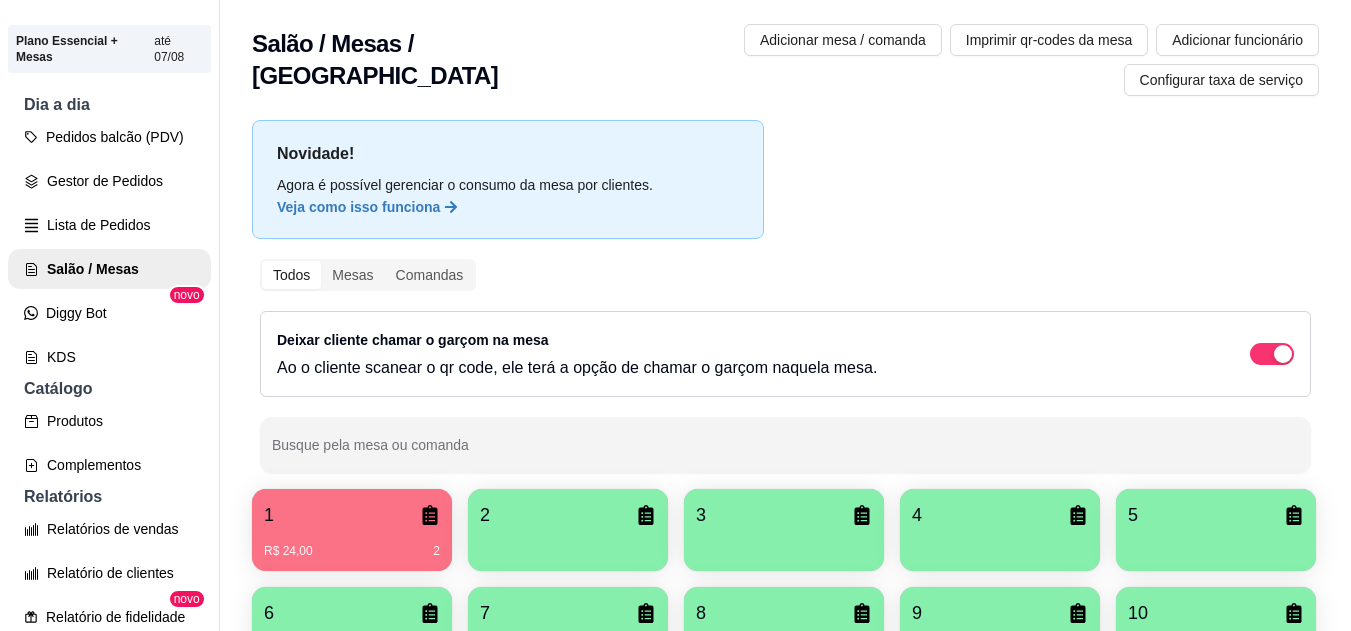click on "Todos Mesas Comandas Deixar cliente chamar o garçom na mesa Ao o cliente scanear o qr code, ele terá a opção de chamar o garçom naquela mesa. Busque pela mesa ou comanda" at bounding box center [785, 366] 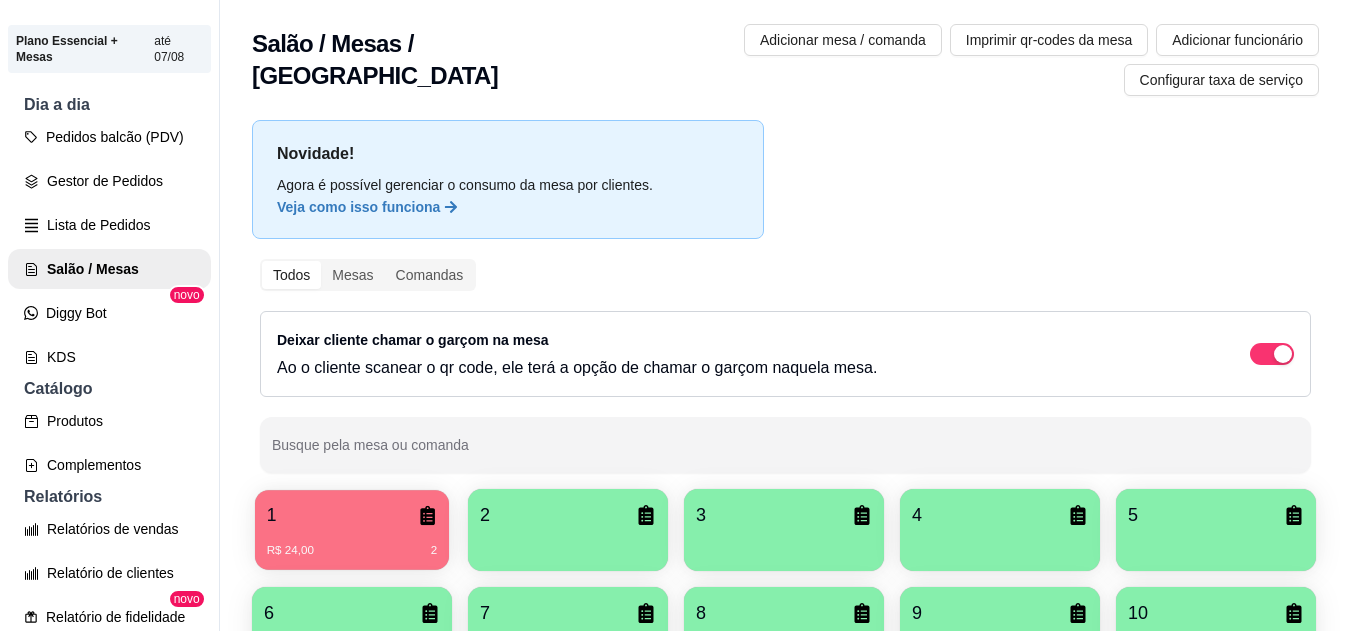 click on "1" at bounding box center (352, 515) 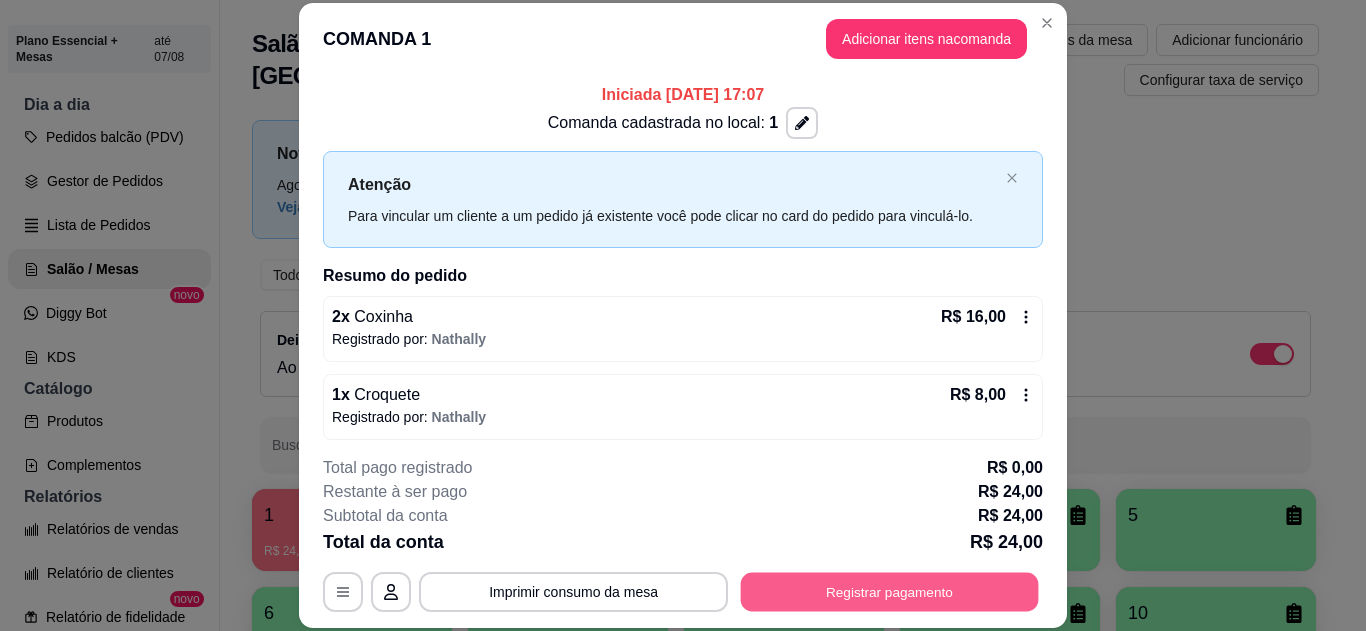 click on "Registrar pagamento" at bounding box center (890, 591) 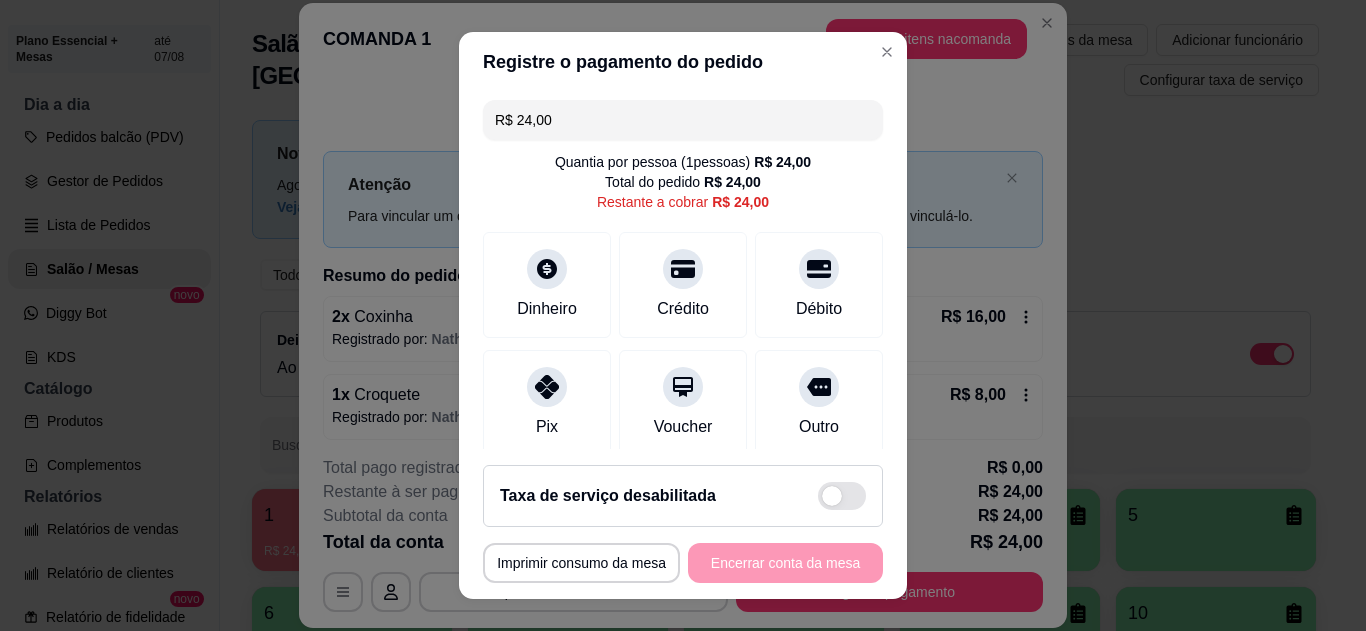 click on "Pix" at bounding box center [547, 403] 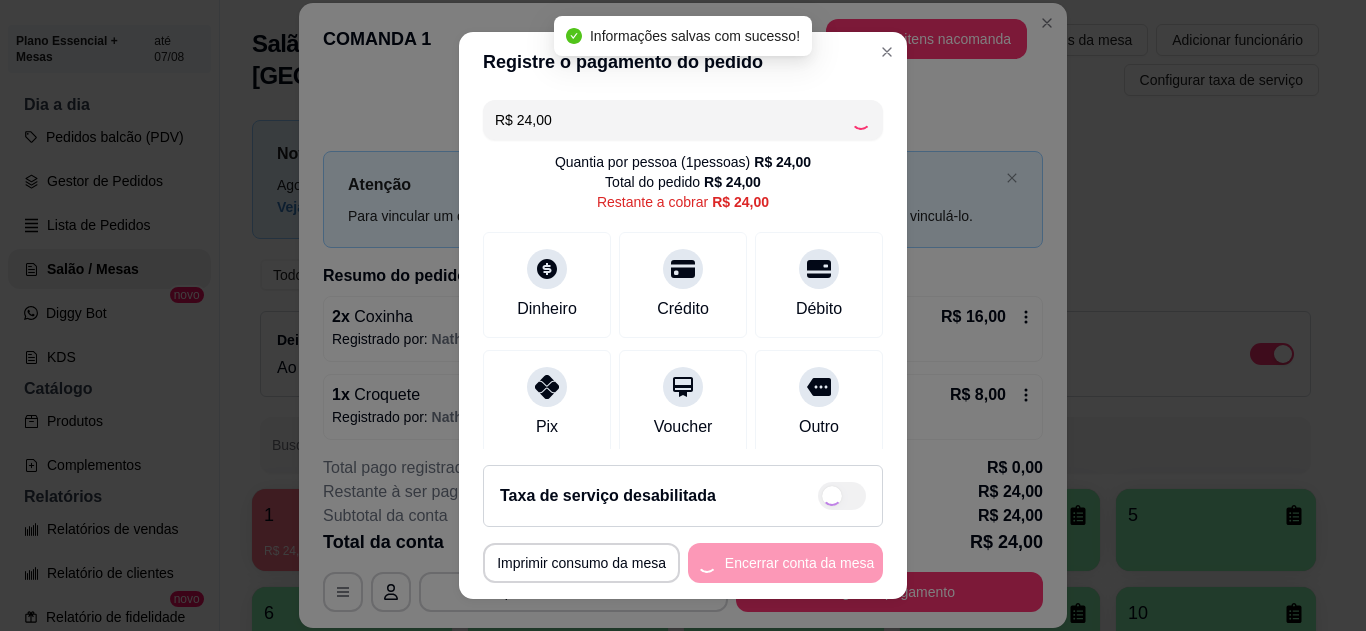 type on "R$ 0,00" 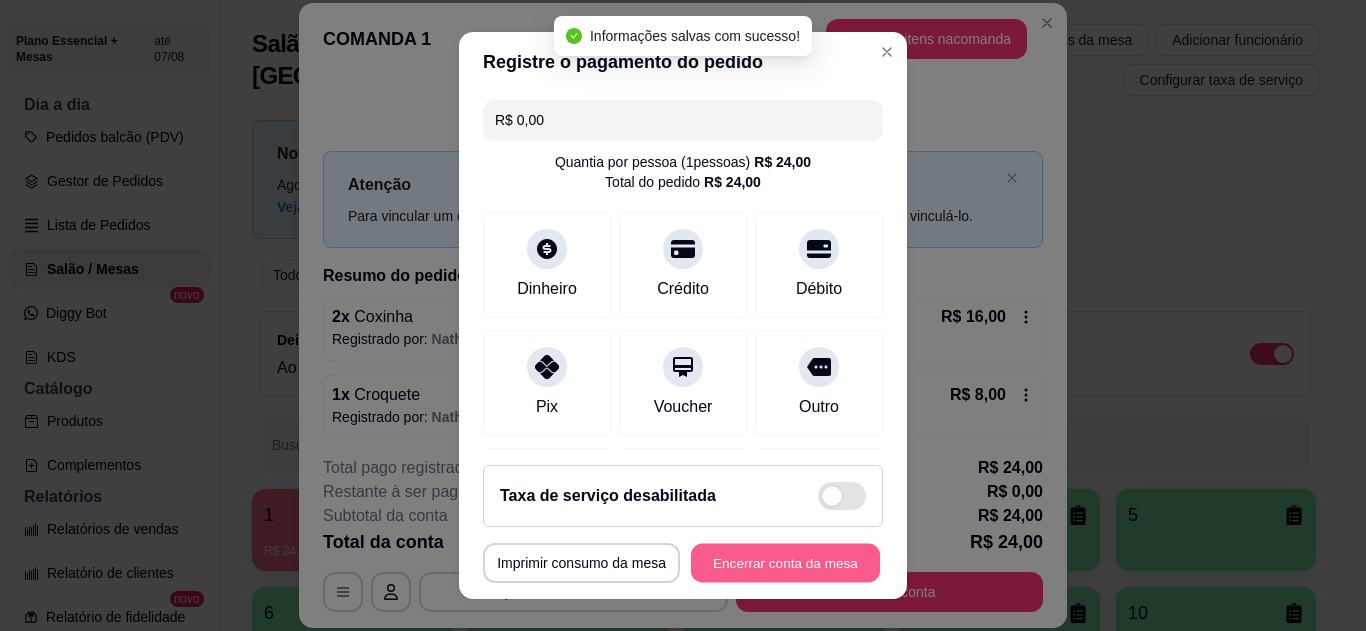 click on "Encerrar conta da mesa" at bounding box center [785, 563] 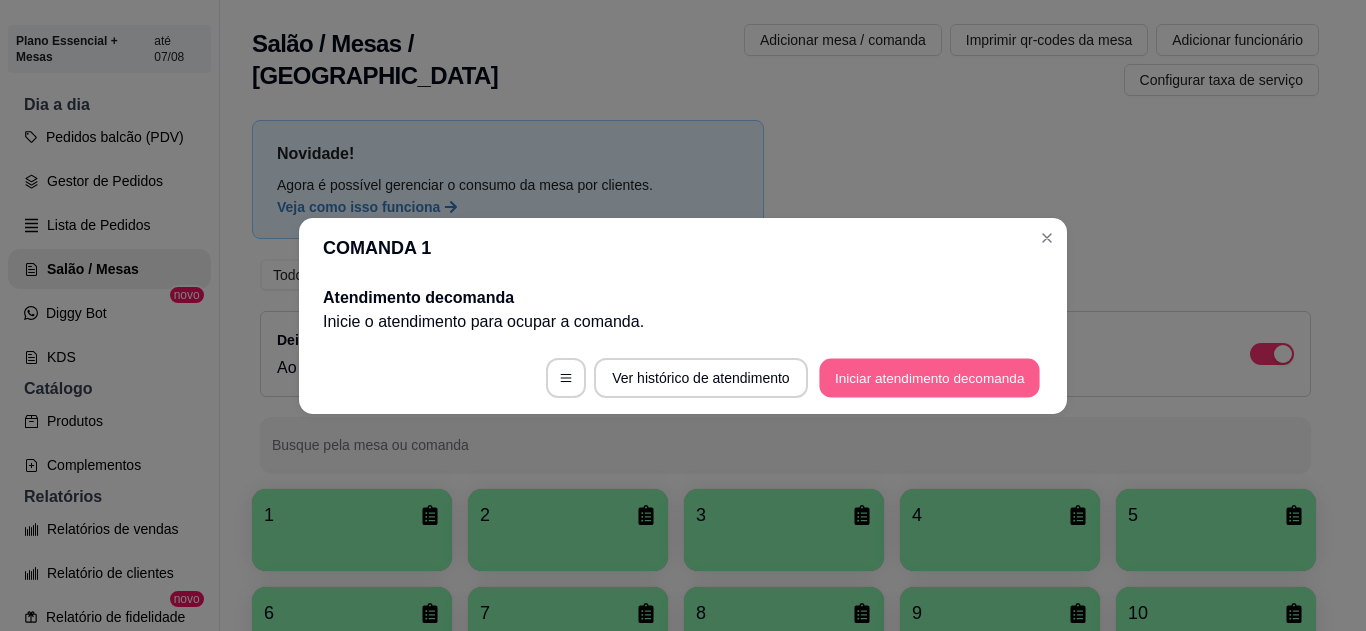 click on "Iniciar atendimento de  comanda" at bounding box center [929, 377] 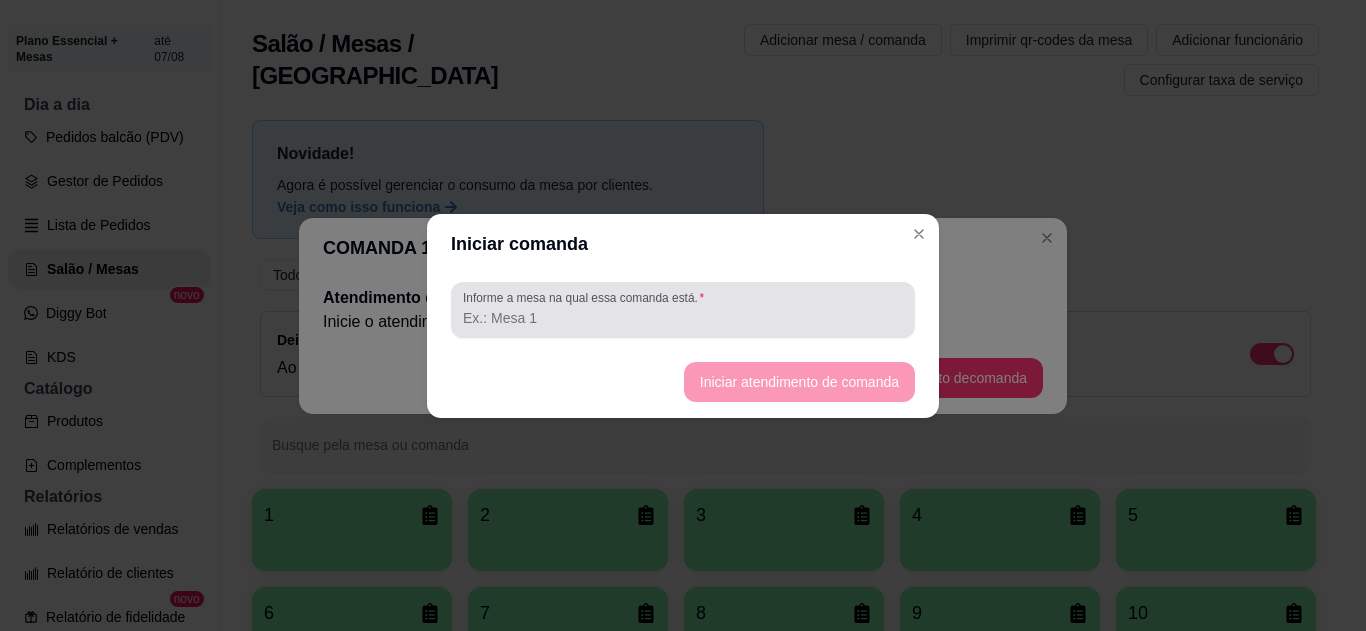 click on "Informe a mesa na qual essa comanda está." at bounding box center (683, 318) 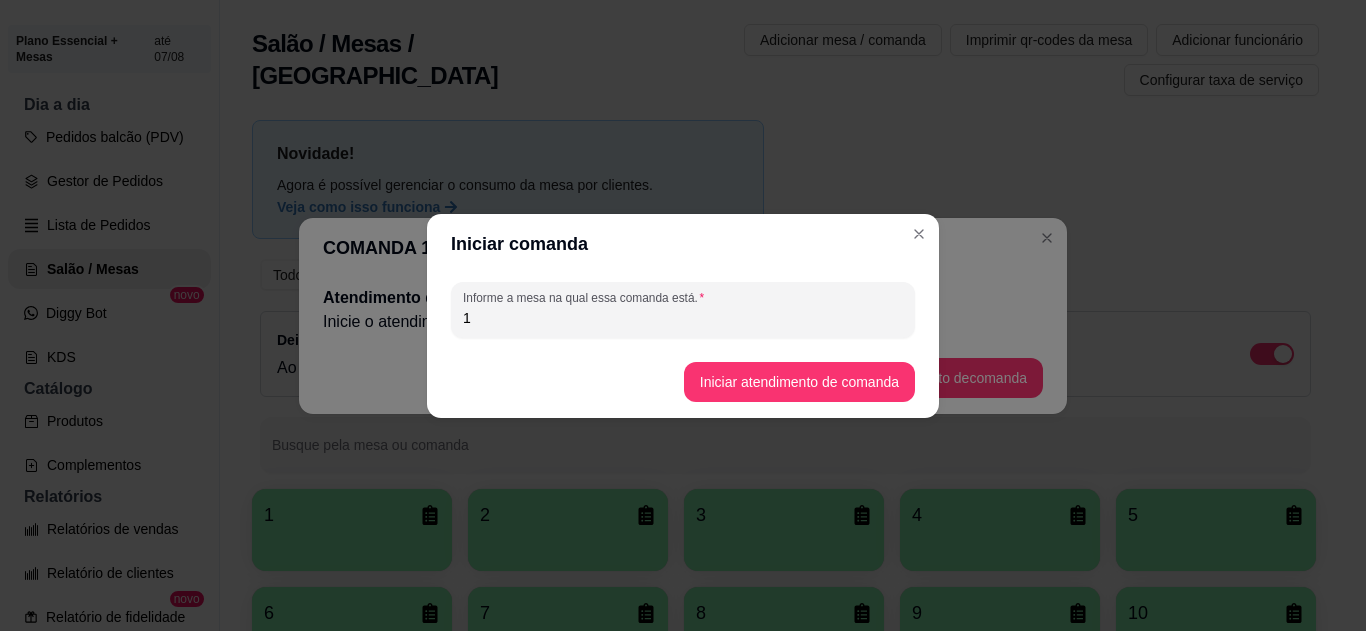 type on "1" 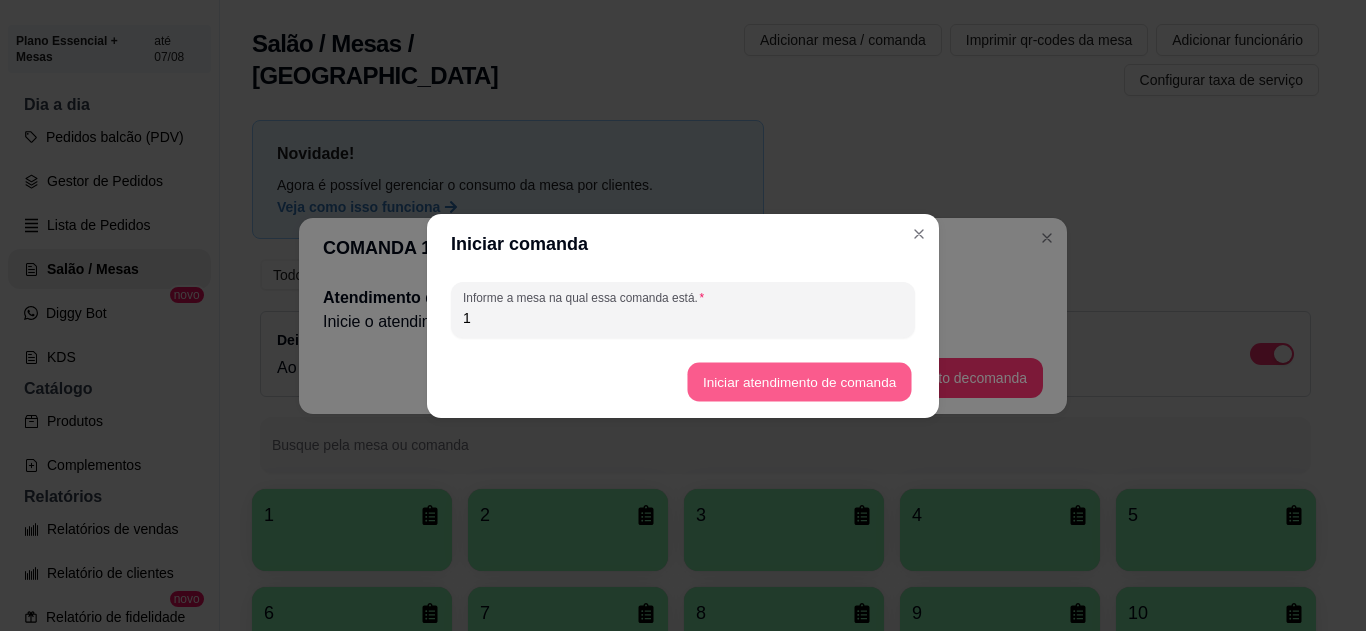 click on "Iniciar atendimento de comanda" at bounding box center [799, 381] 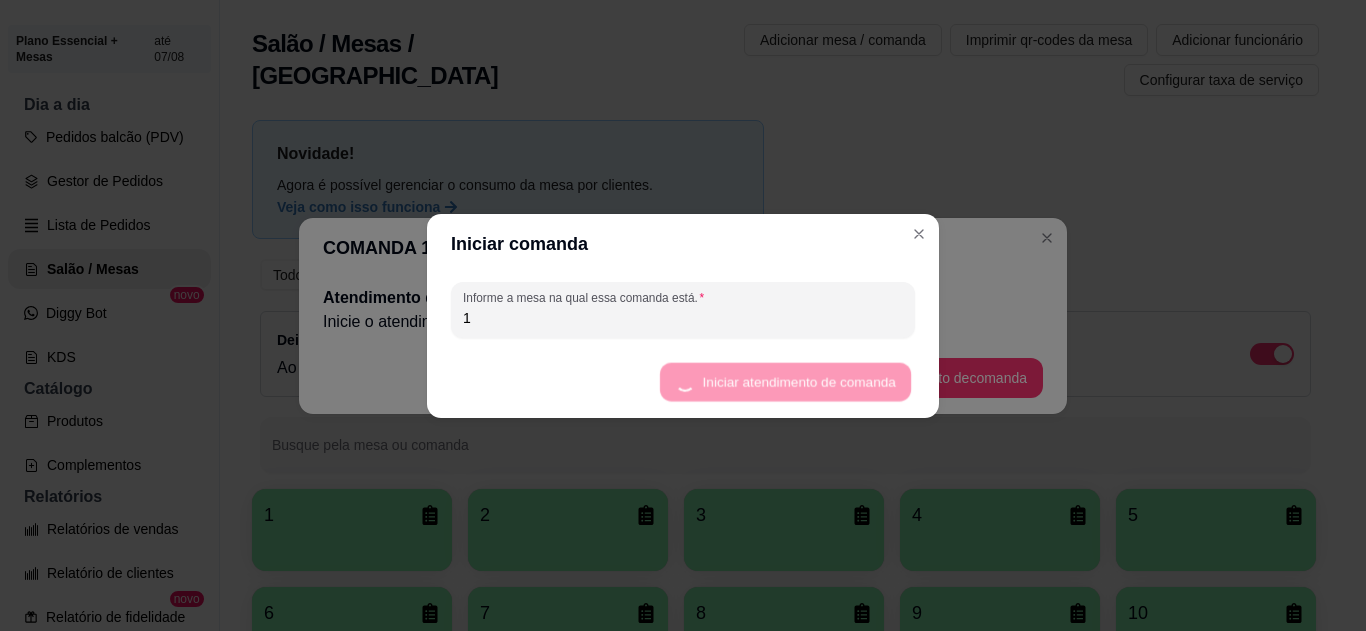 click on "Iniciar atendimento de comanda" at bounding box center [683, 382] 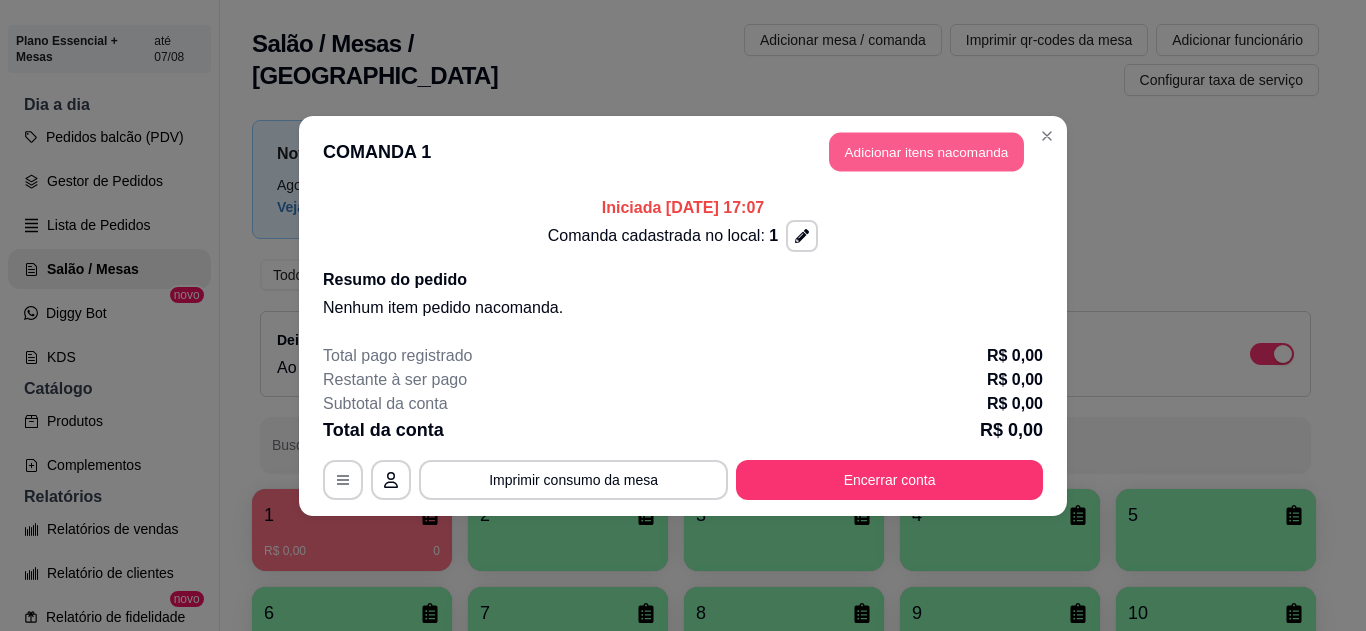click on "Adicionar itens na  comanda" at bounding box center (926, 151) 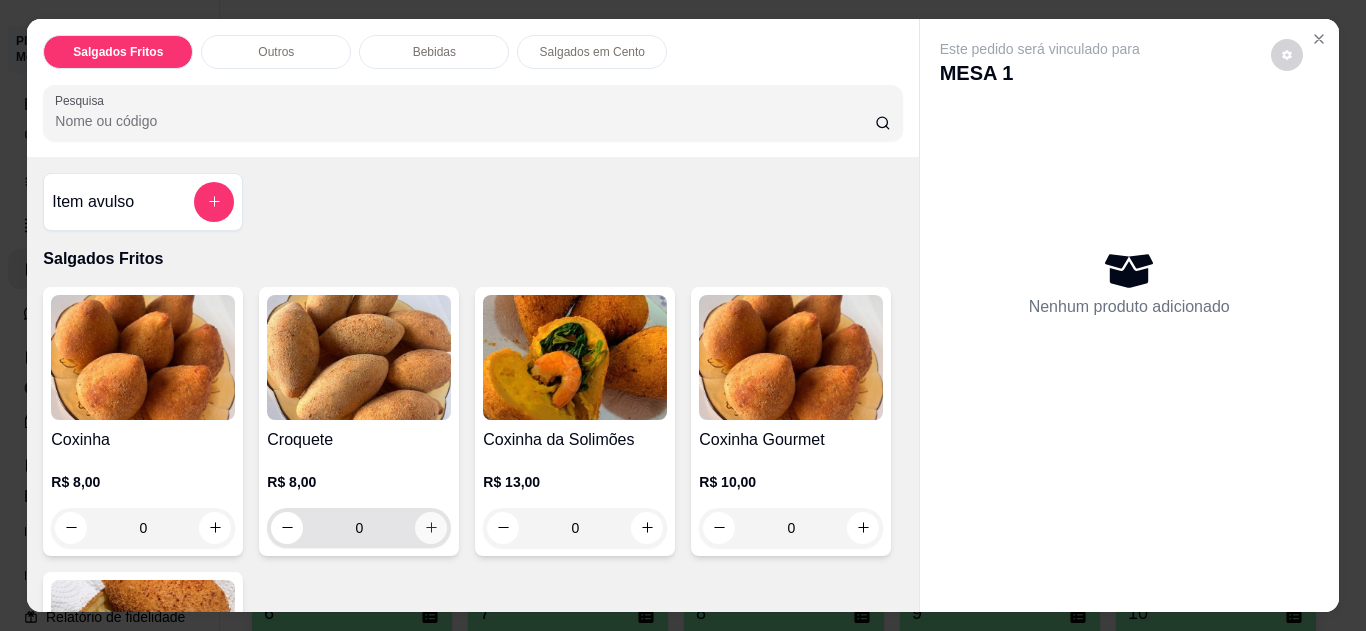 click at bounding box center [431, 528] 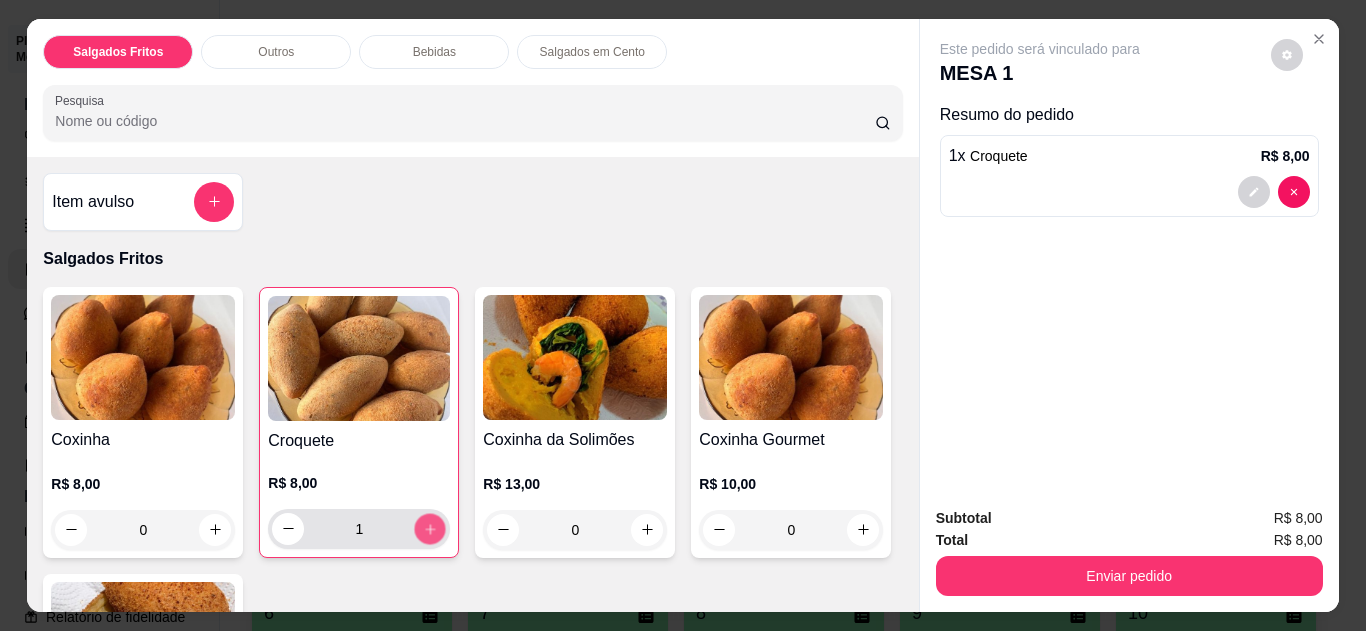click at bounding box center [430, 528] 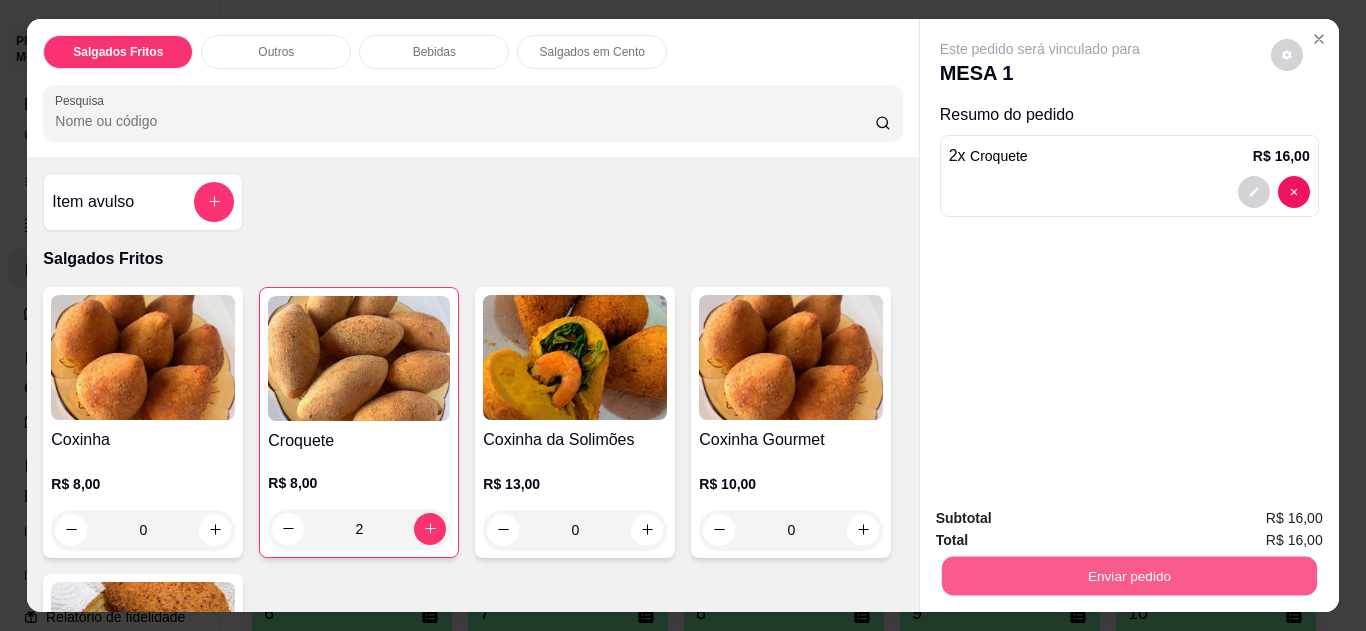 click on "Enviar pedido" at bounding box center (1128, 576) 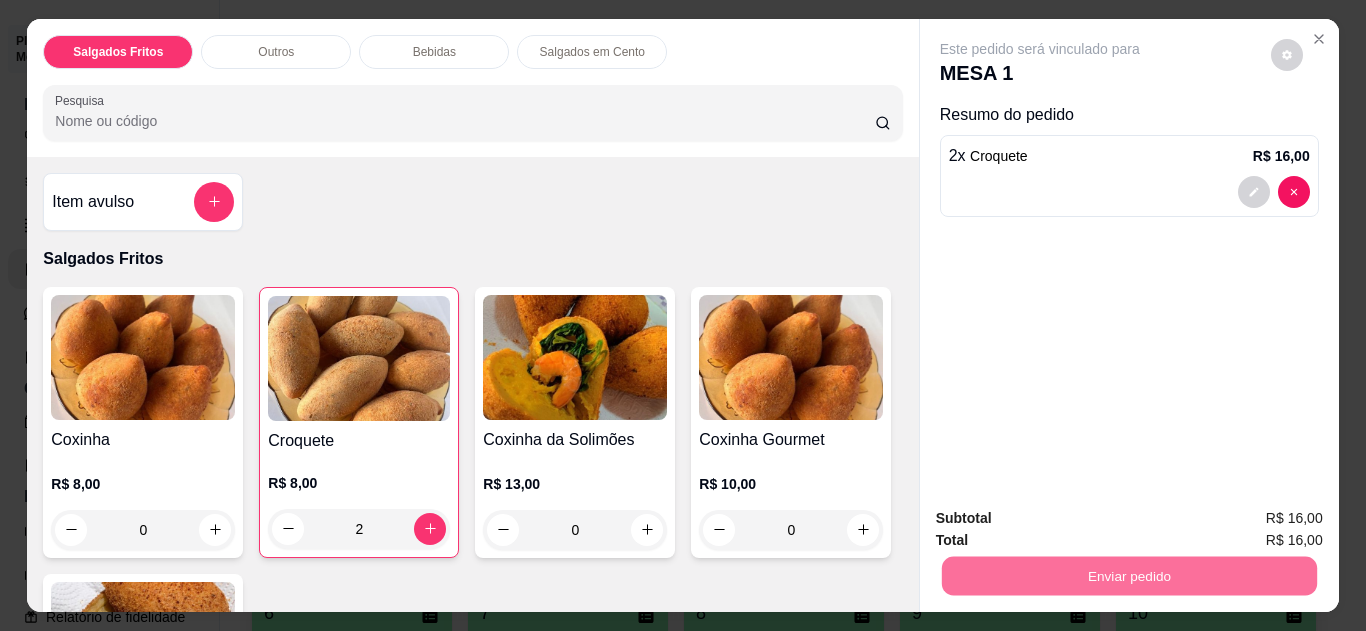 click on "Não registrar e enviar pedido" at bounding box center [1063, 519] 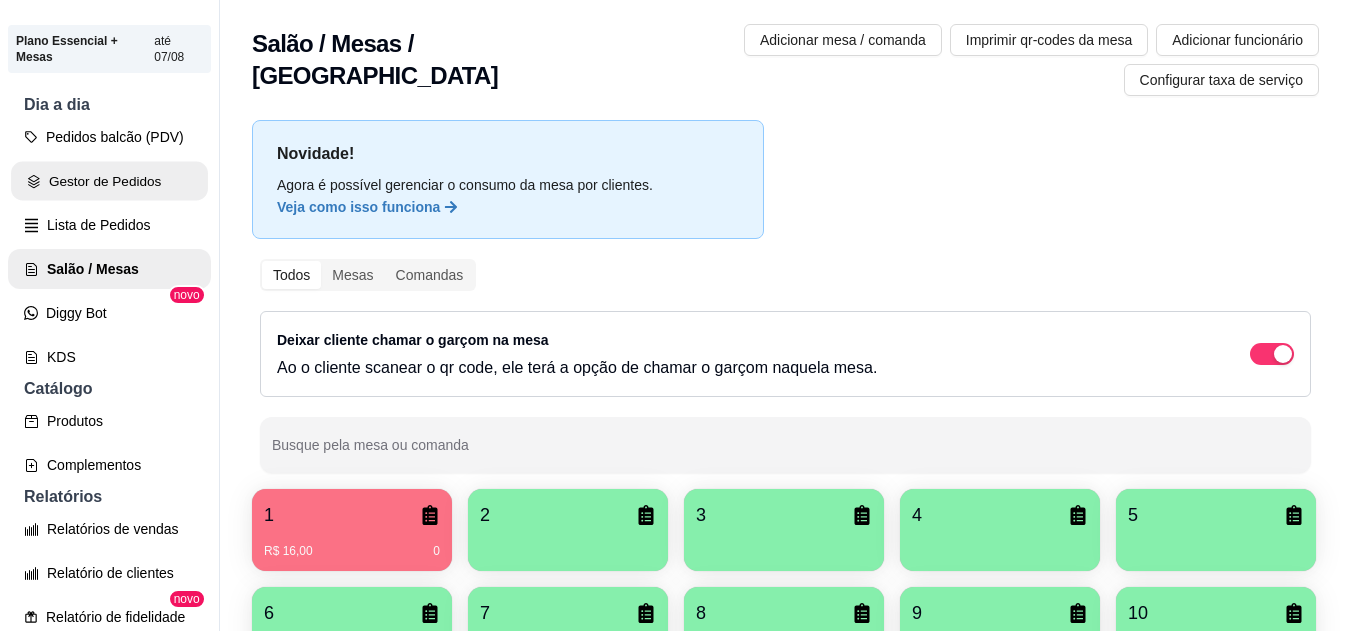 click on "Gestor de Pedidos" at bounding box center (109, 181) 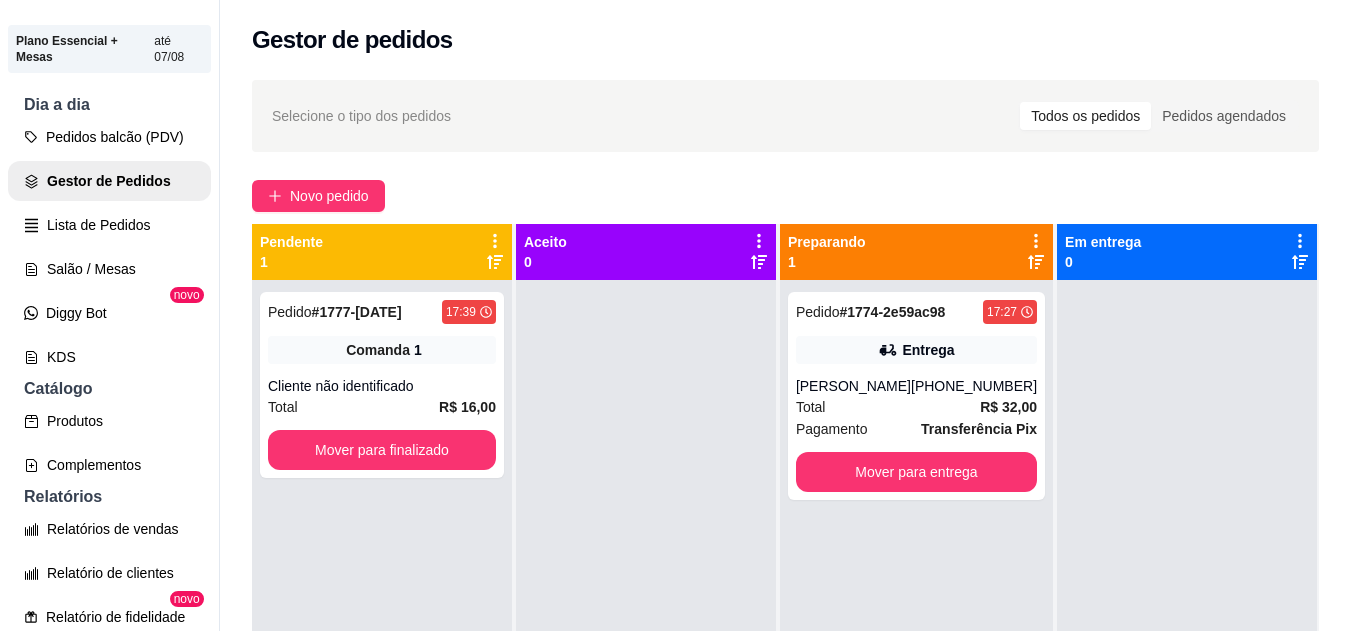 click on "[PERSON_NAME]" at bounding box center (853, 386) 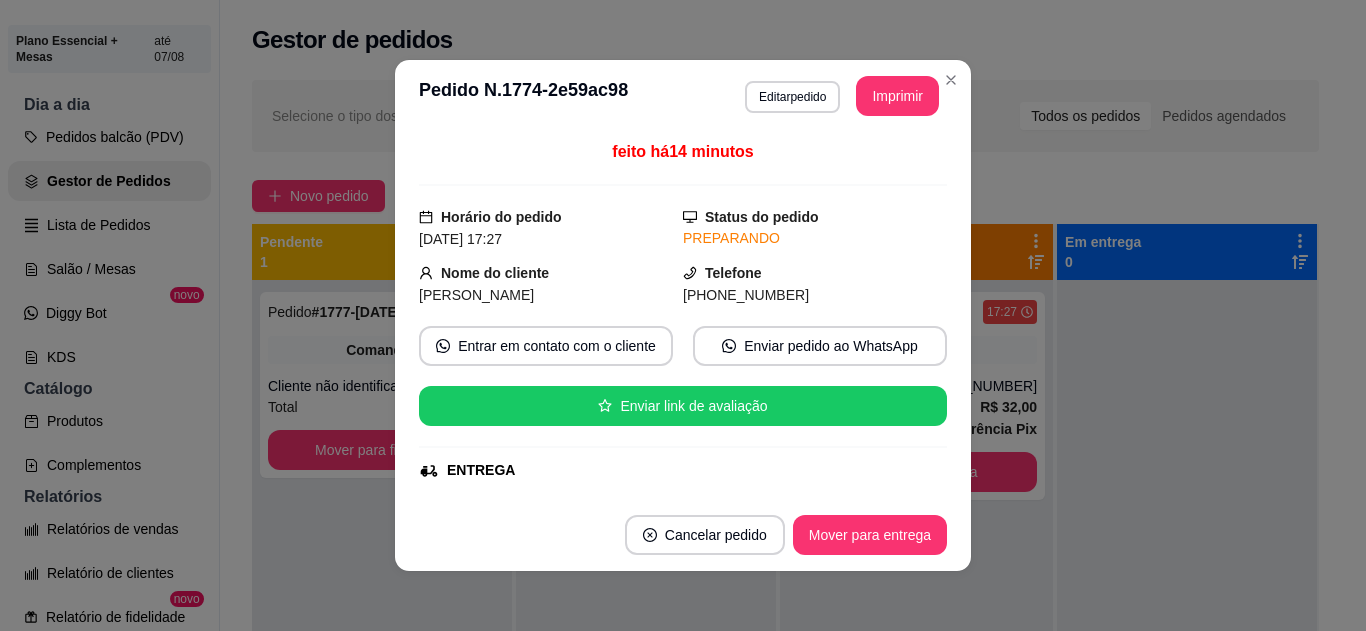 drag, startPoint x: 939, startPoint y: 208, endPoint x: 929, endPoint y: 205, distance: 10.440307 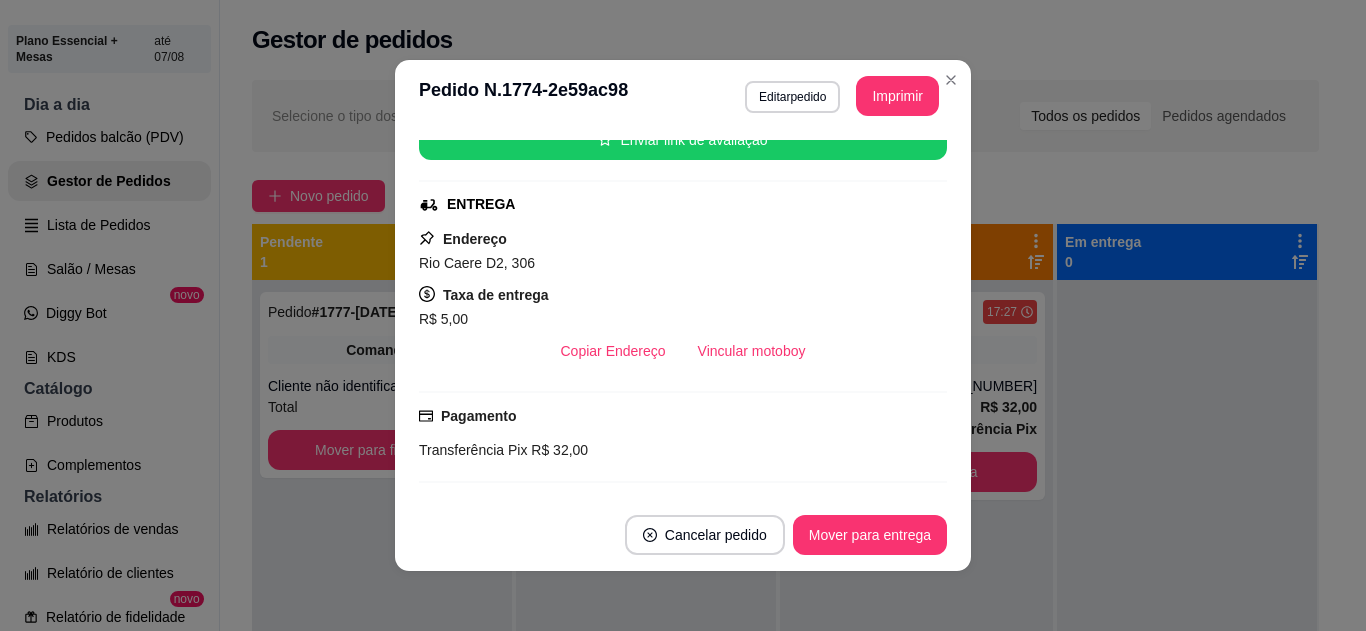 scroll, scrollTop: 0, scrollLeft: 0, axis: both 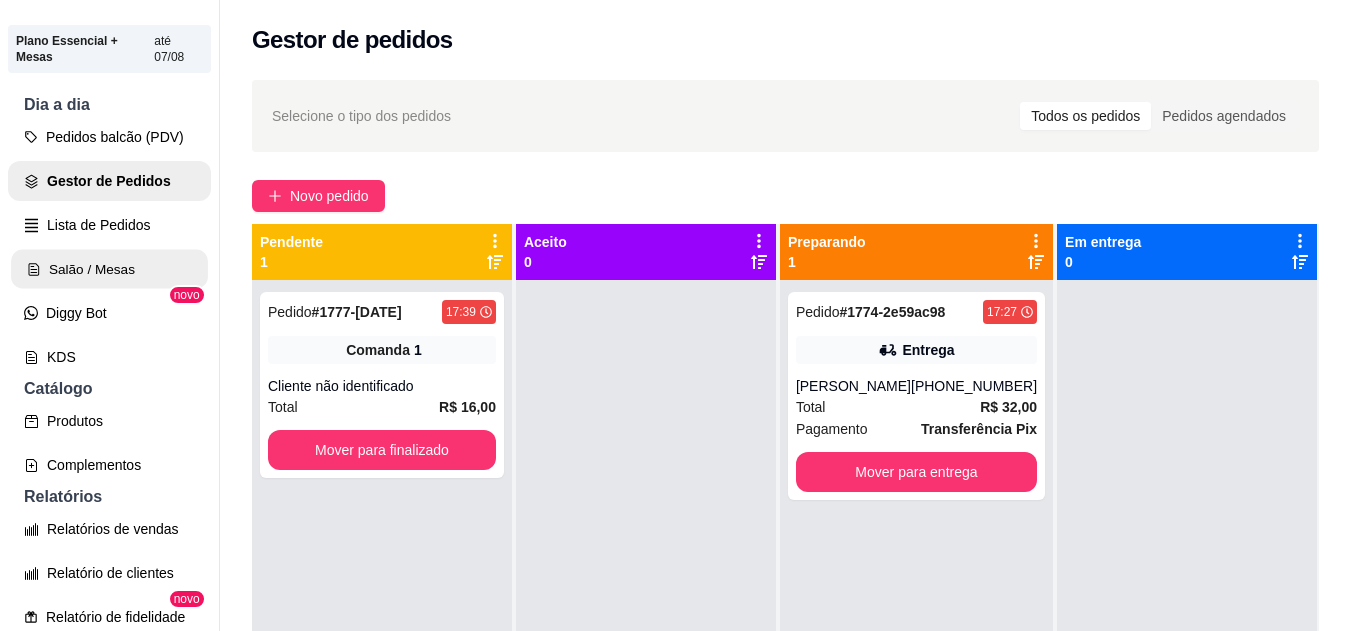 click on "Salão / Mesas" at bounding box center [109, 269] 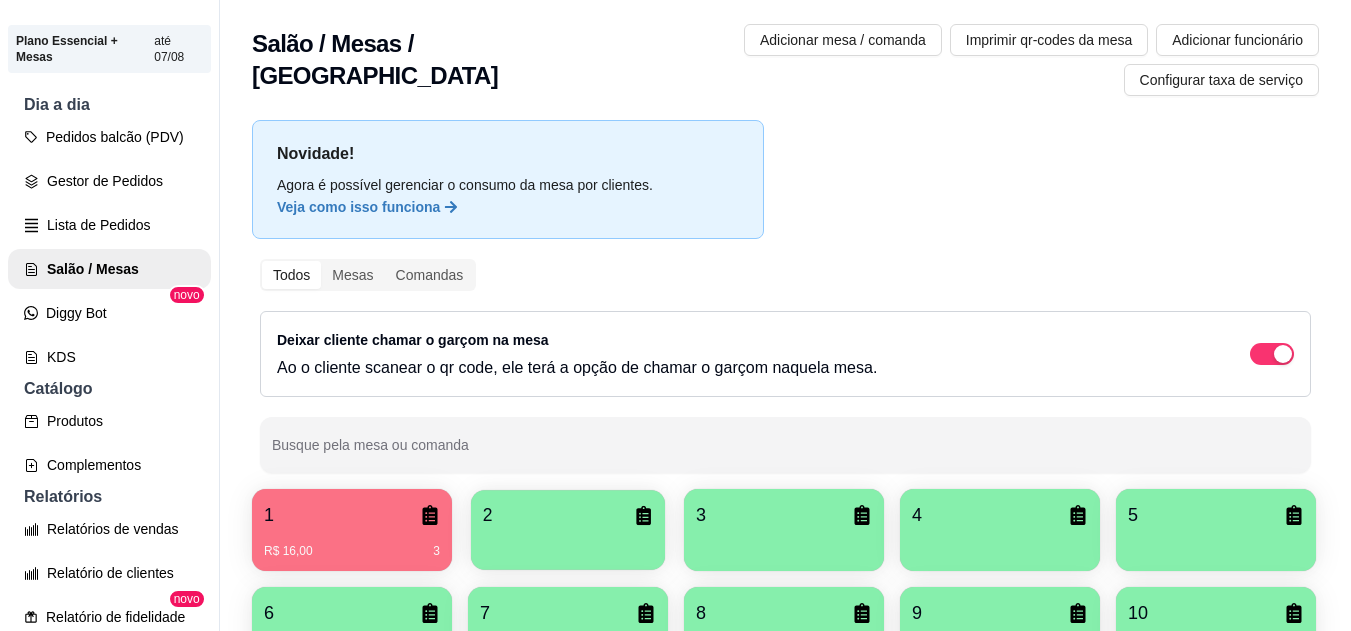 click on "2" at bounding box center (568, 530) 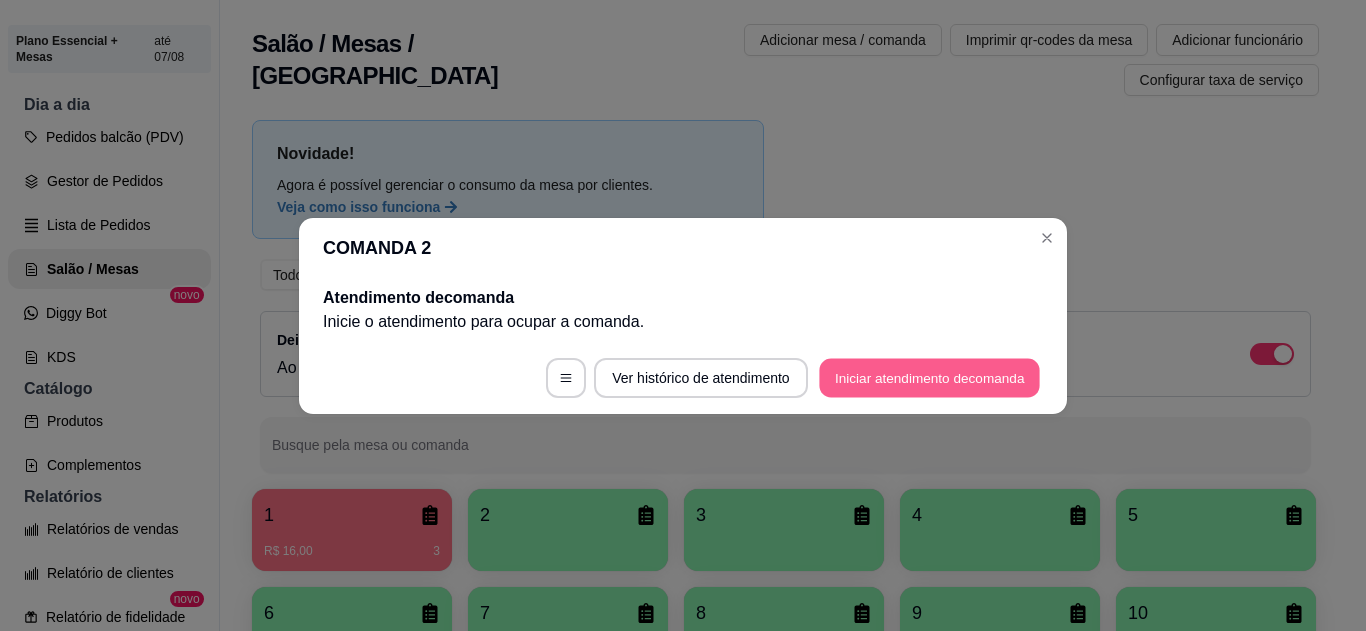 click on "Iniciar atendimento de  comanda" at bounding box center (929, 377) 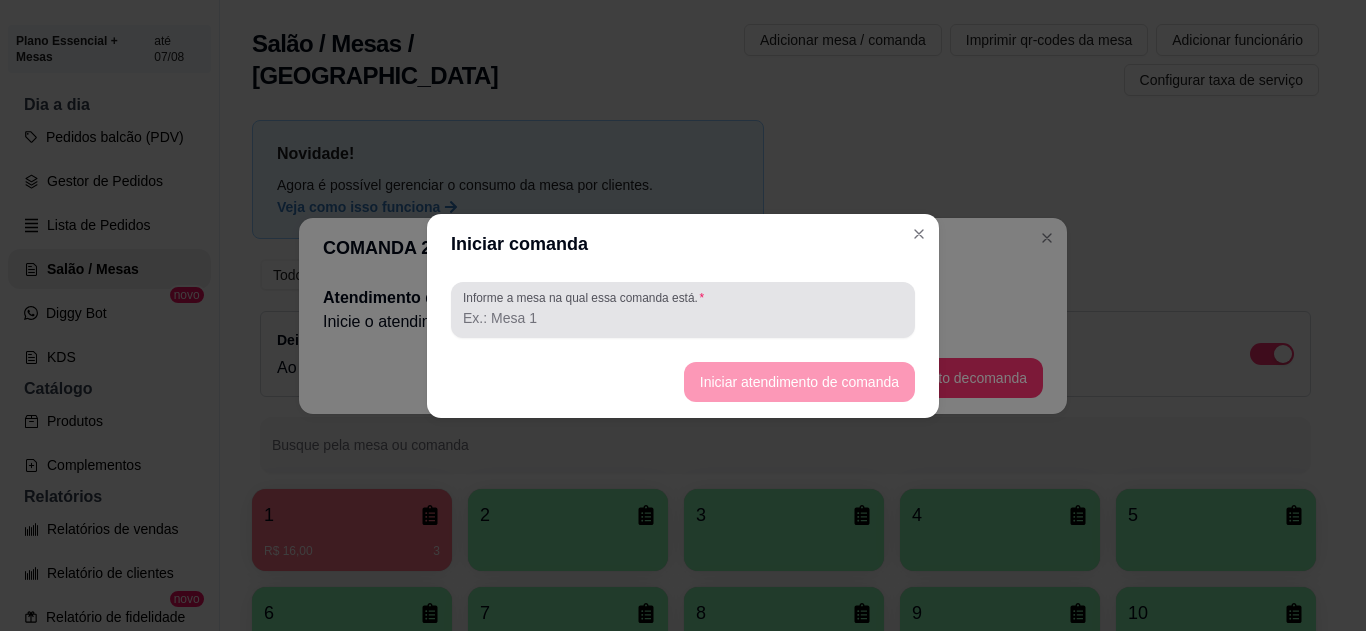 click on "Informe a mesa na qual essa comanda está." at bounding box center [683, 318] 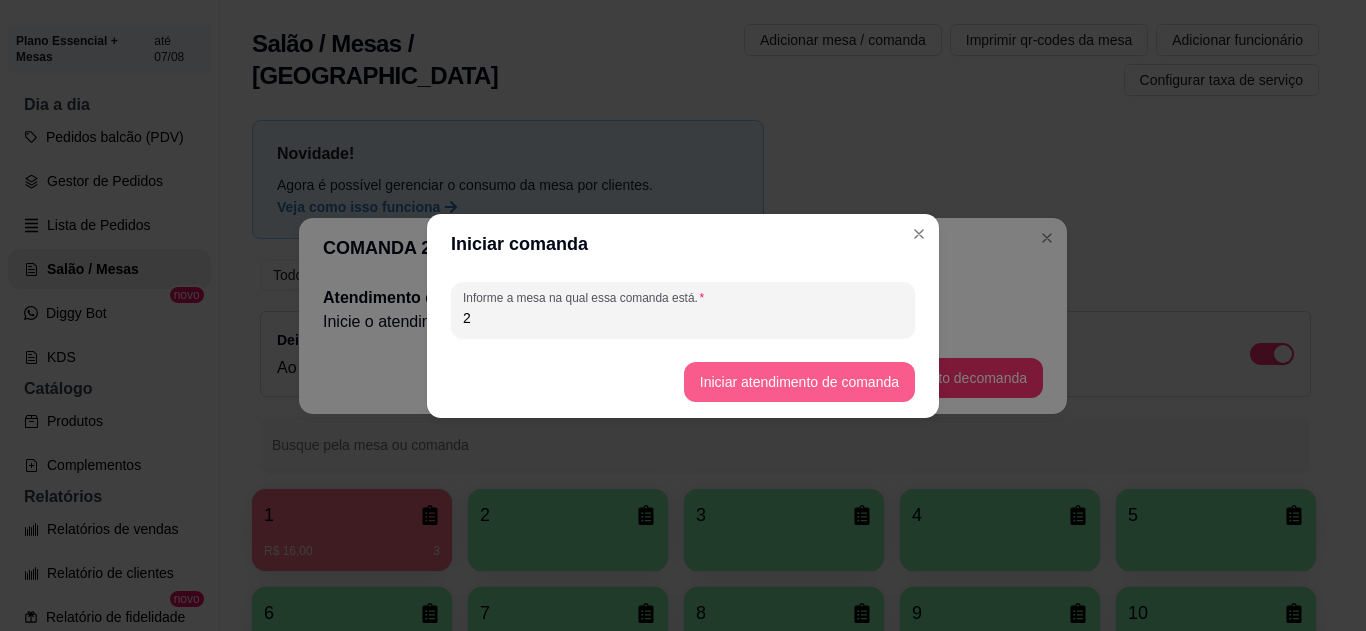 type on "2" 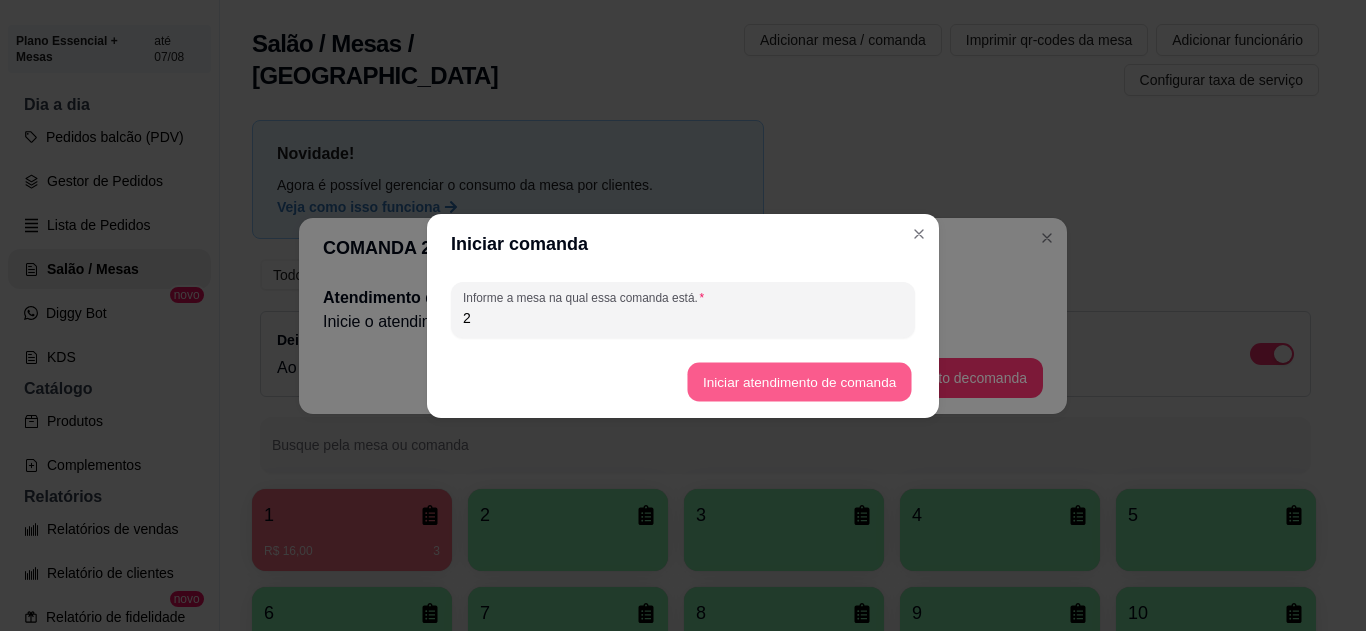 click on "Iniciar atendimento de comanda" at bounding box center [799, 381] 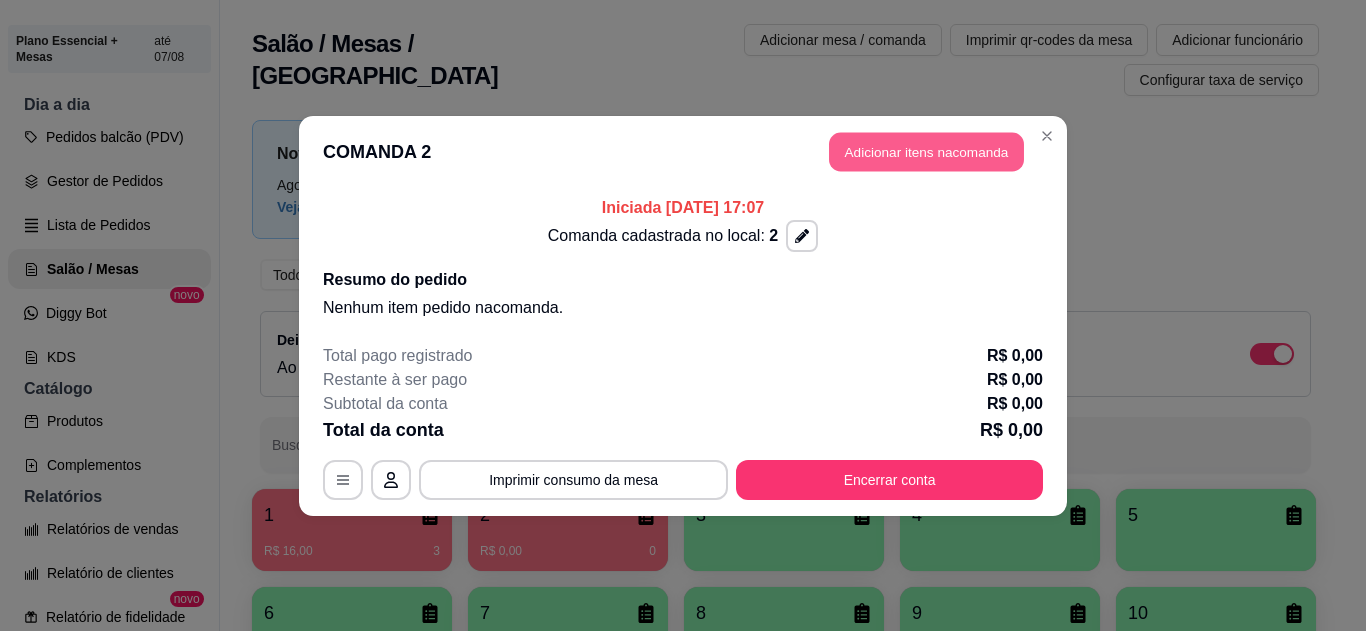 click on "Adicionar itens na  comanda" at bounding box center (926, 151) 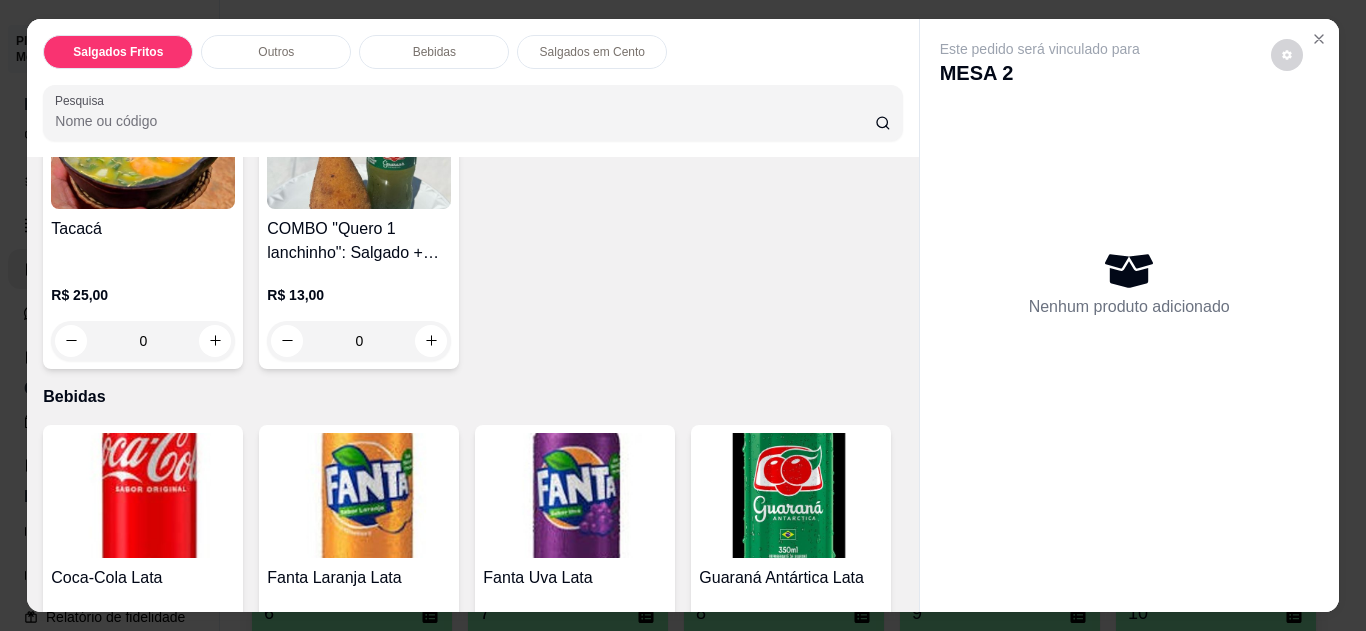 scroll, scrollTop: 568, scrollLeft: 0, axis: vertical 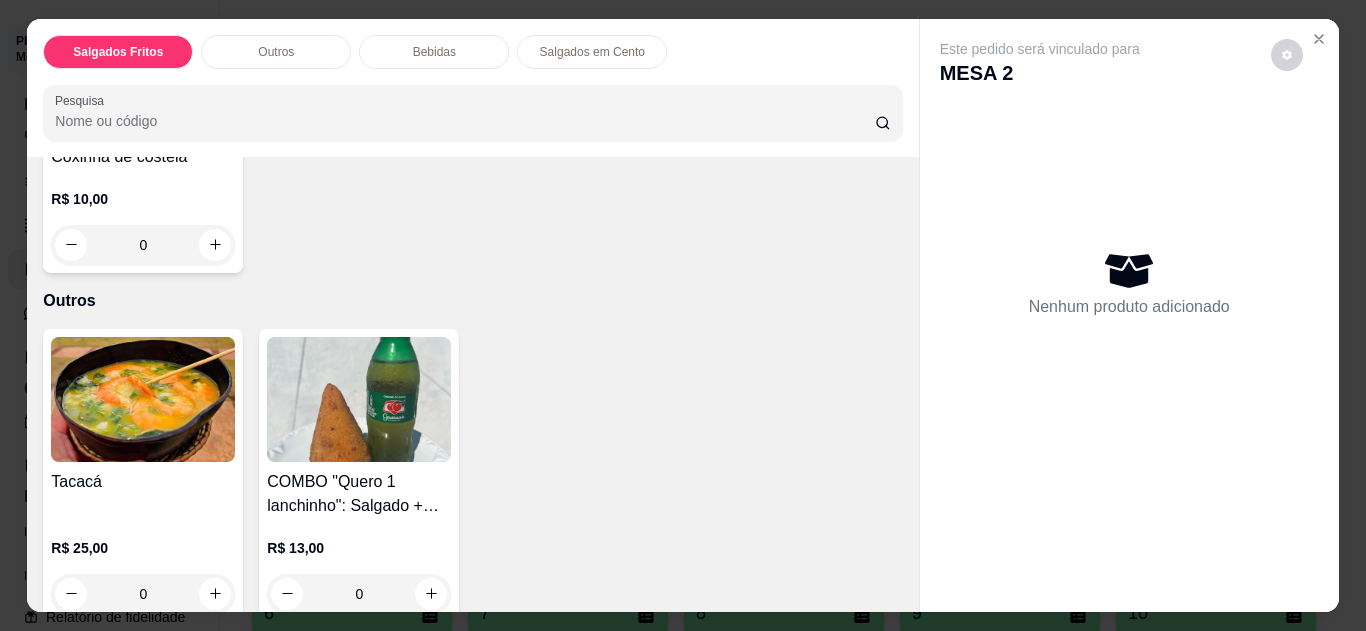 click on "0" at bounding box center [143, 594] 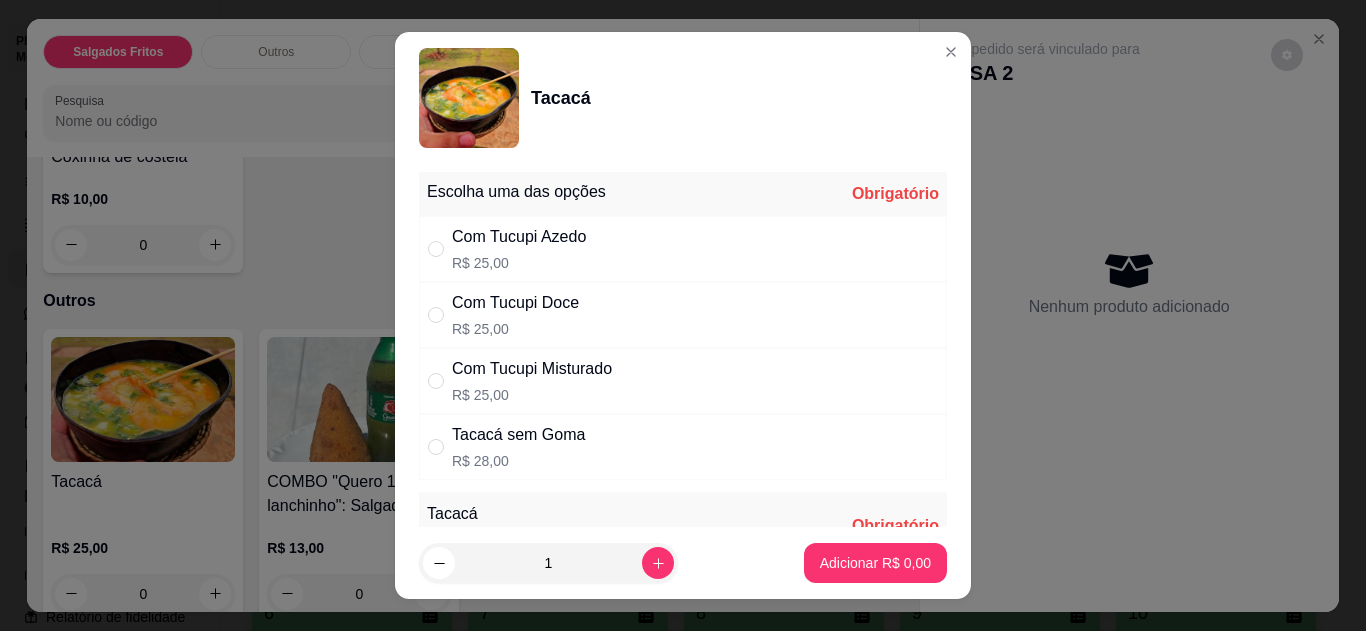 click on "Com Tucupi Azedo R$ 25,00" at bounding box center (683, 249) 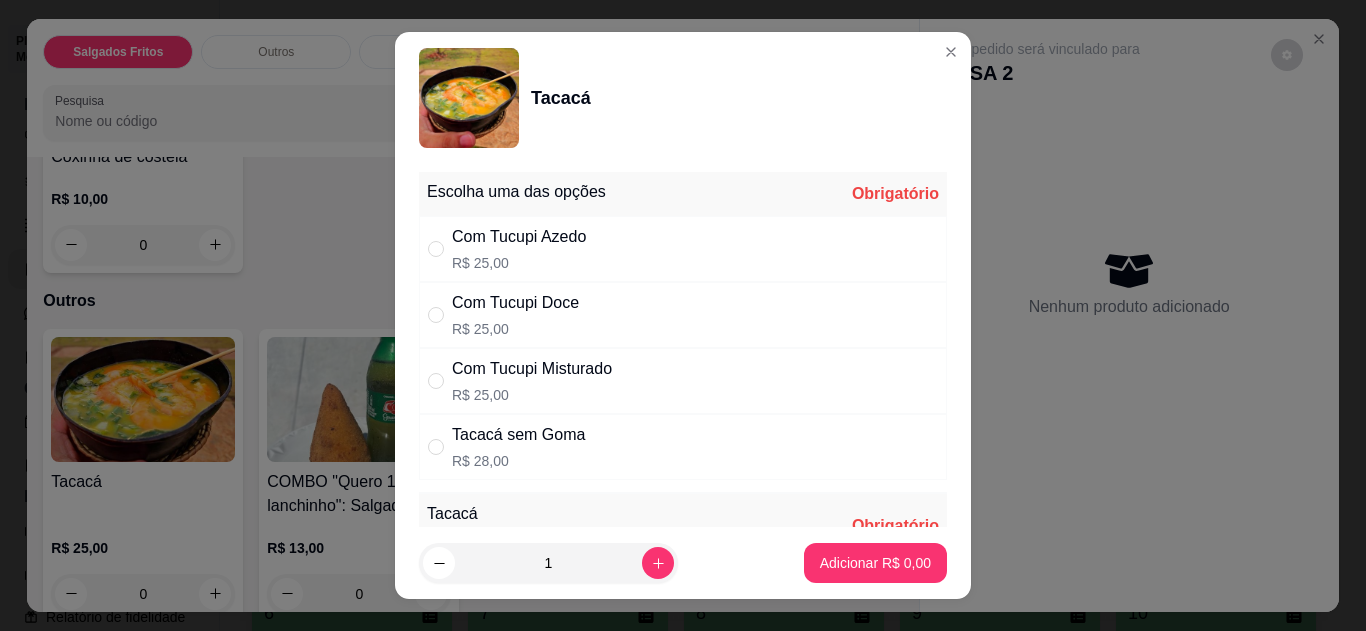 radio on "true" 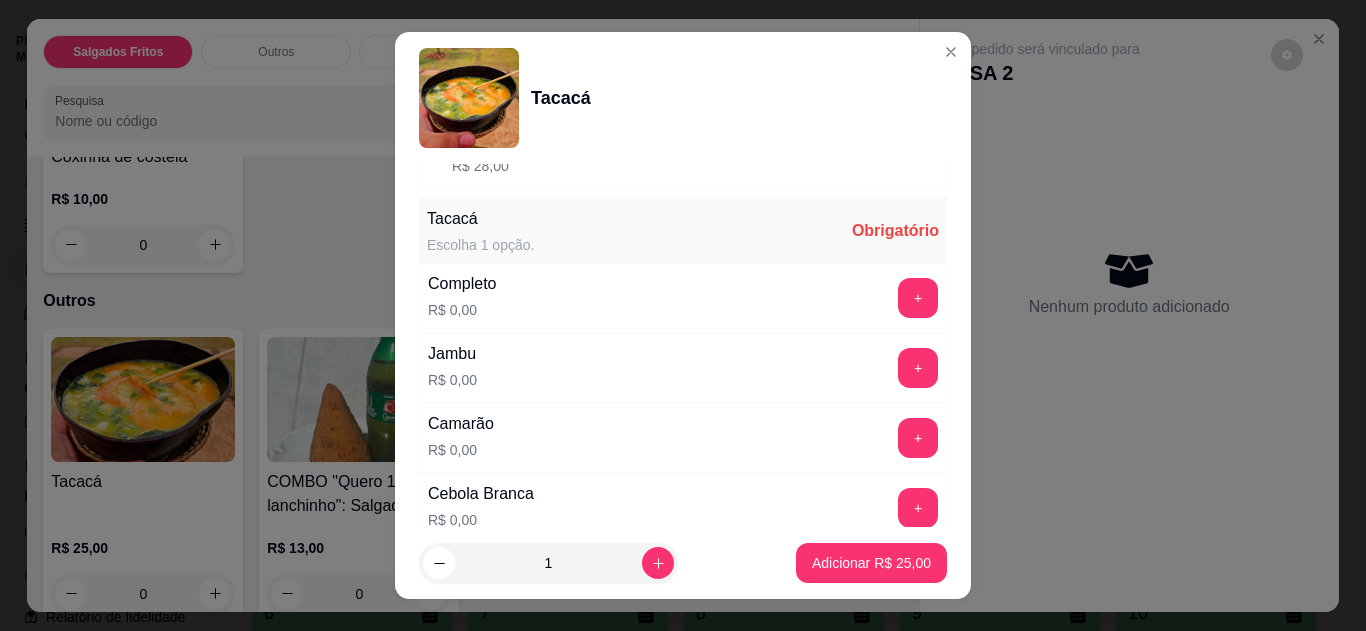 scroll, scrollTop: 385, scrollLeft: 0, axis: vertical 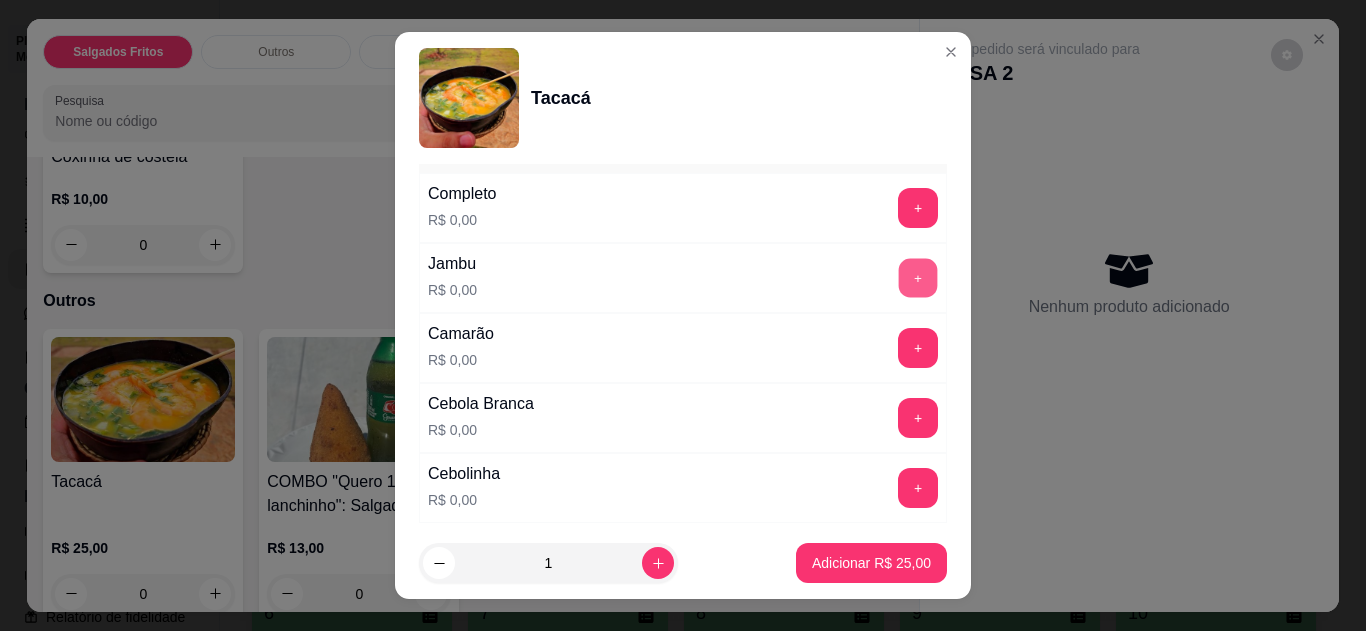 click on "+" at bounding box center (918, 277) 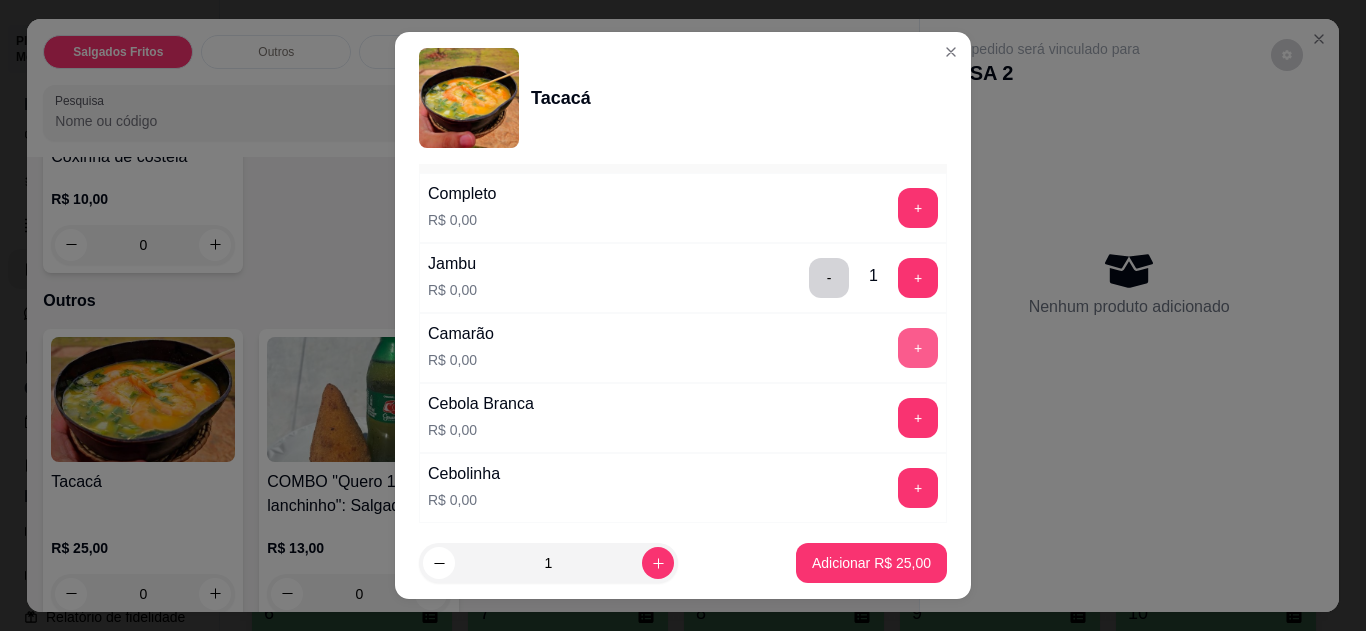 click on "+" at bounding box center (918, 348) 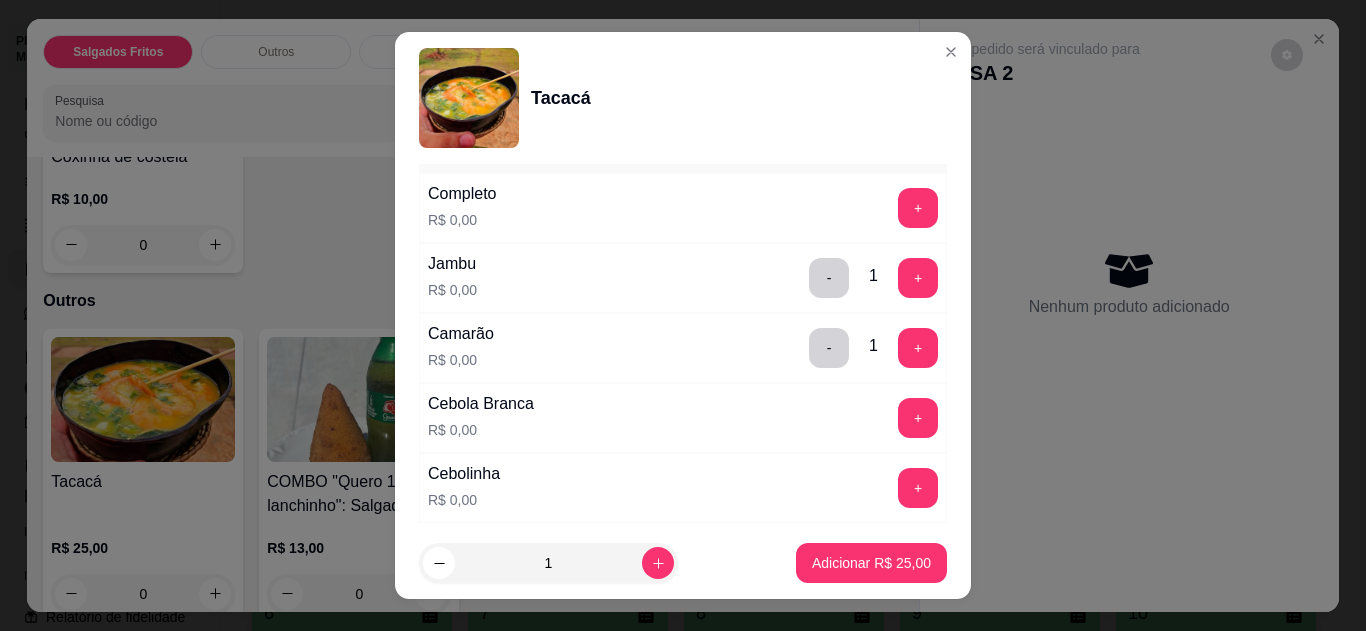 scroll, scrollTop: 516, scrollLeft: 0, axis: vertical 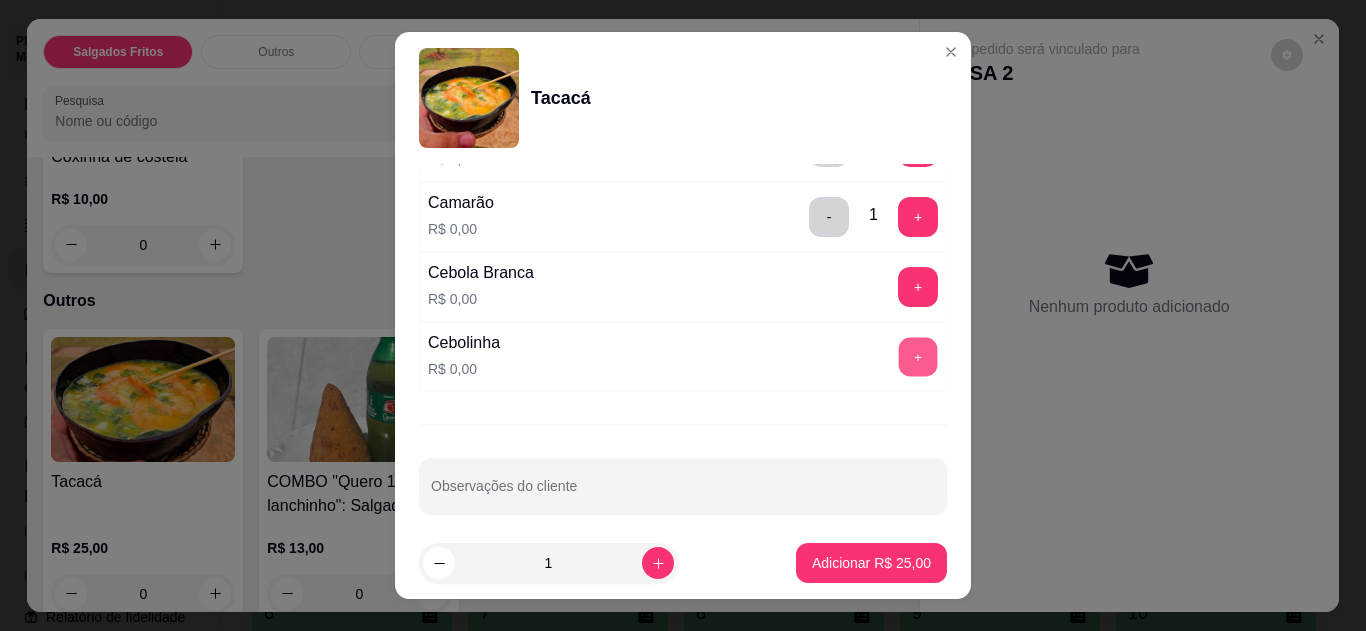 click on "+" at bounding box center [918, 356] 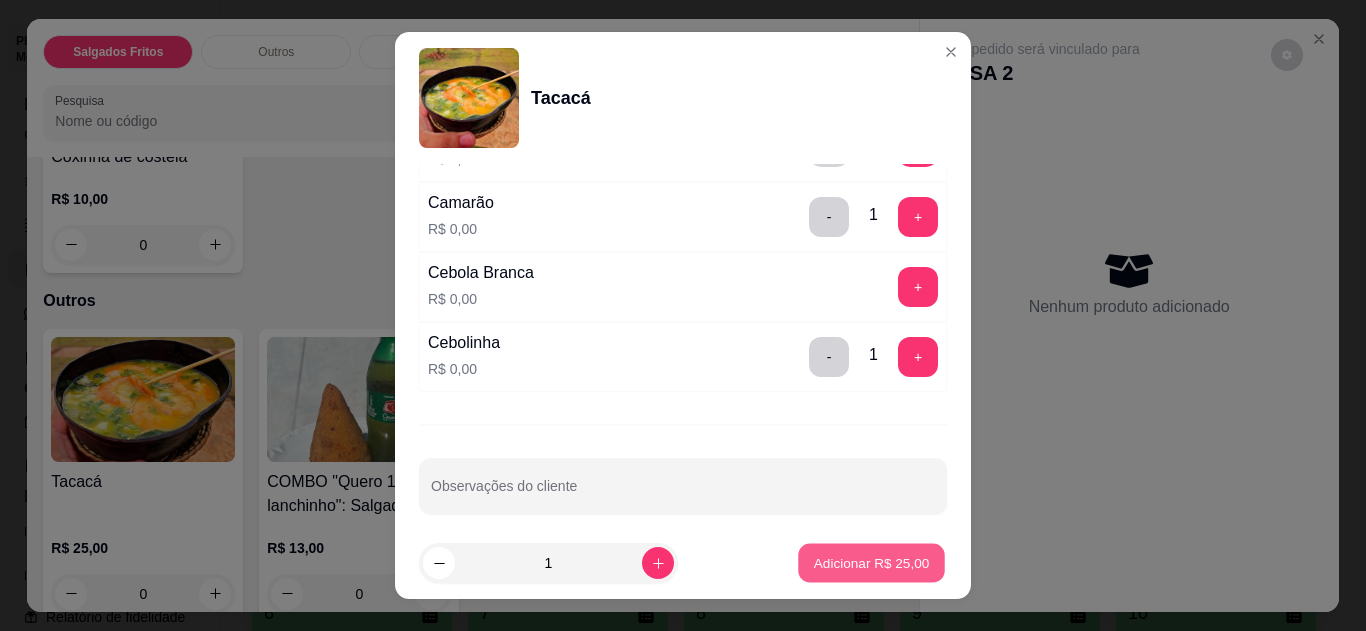 click on "Adicionar   R$ 25,00" at bounding box center (872, 563) 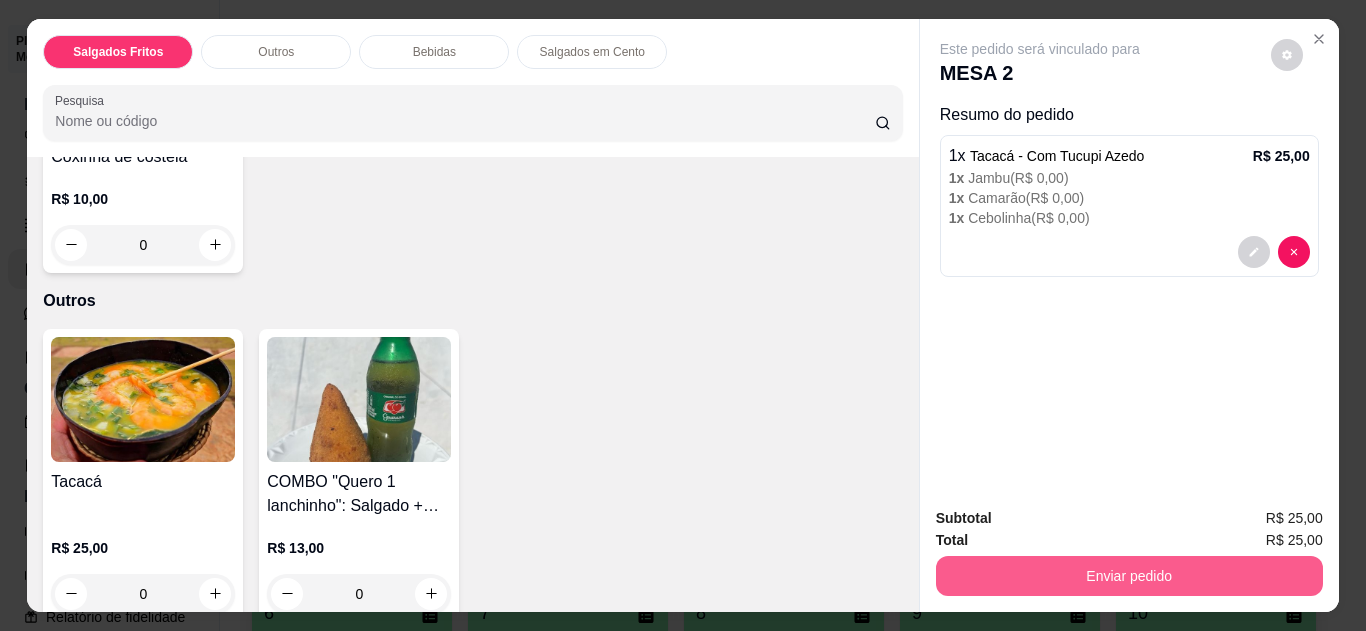 click on "Enviar pedido" at bounding box center [1129, 576] 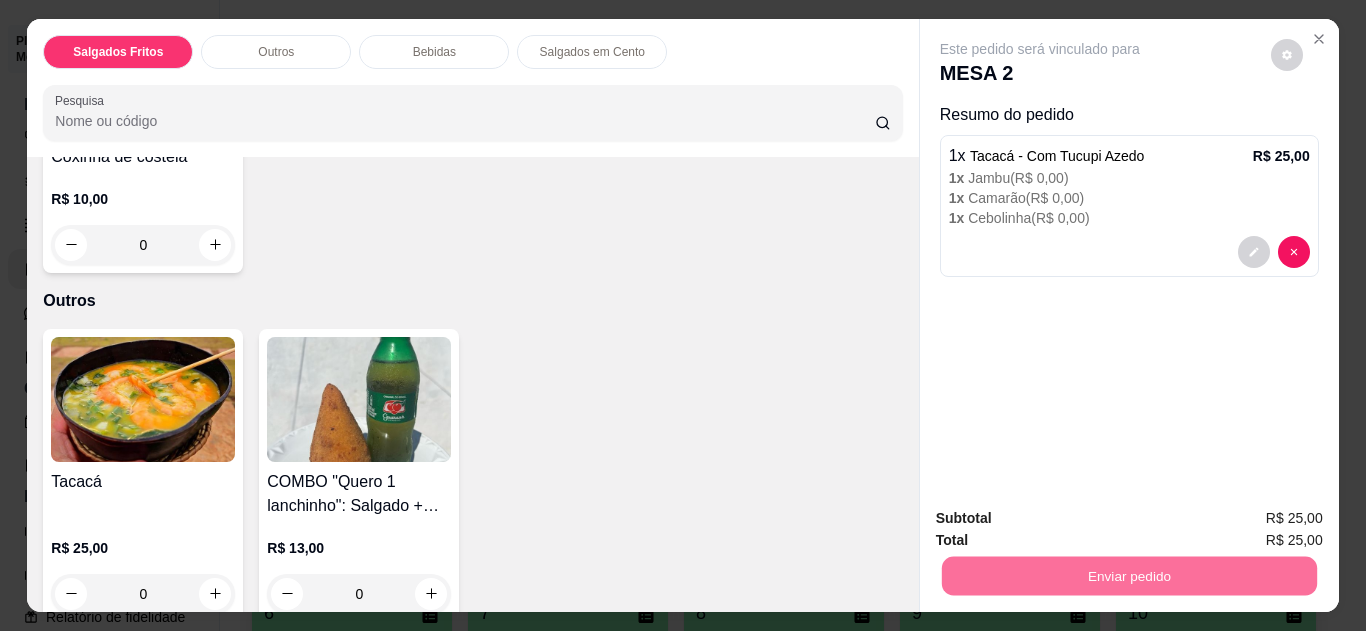 click on "Não registrar e enviar pedido" at bounding box center [1063, 519] 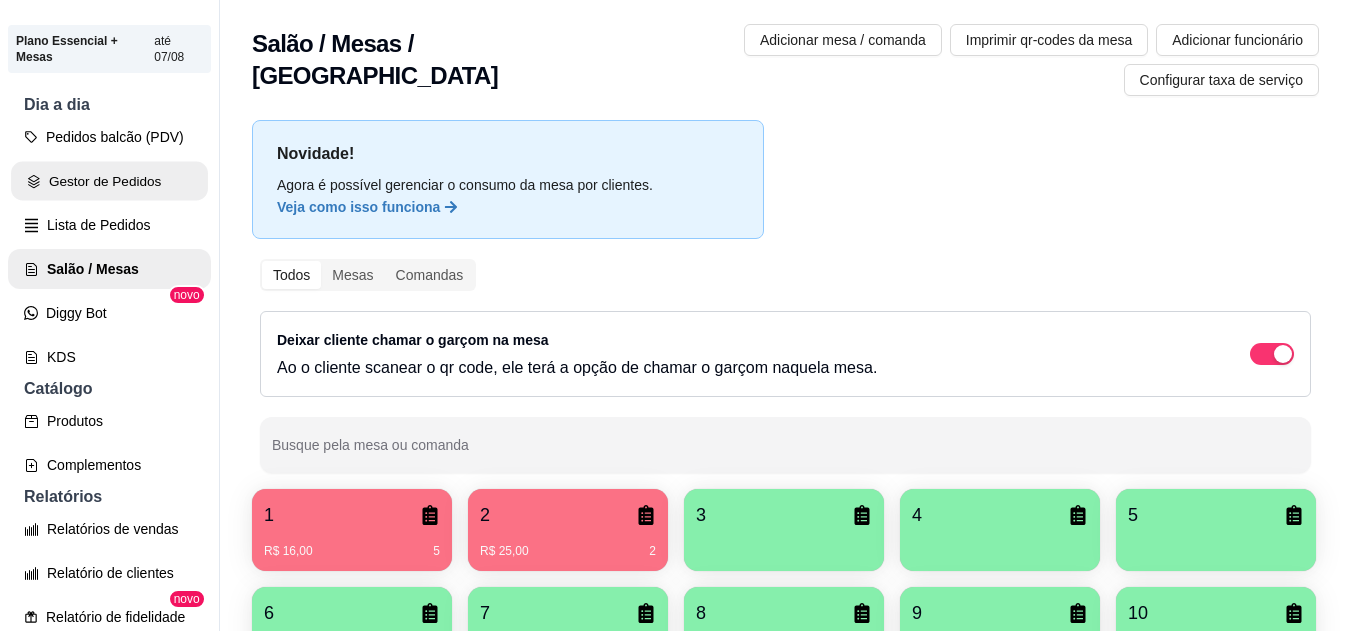 click on "Gestor de Pedidos" at bounding box center (109, 181) 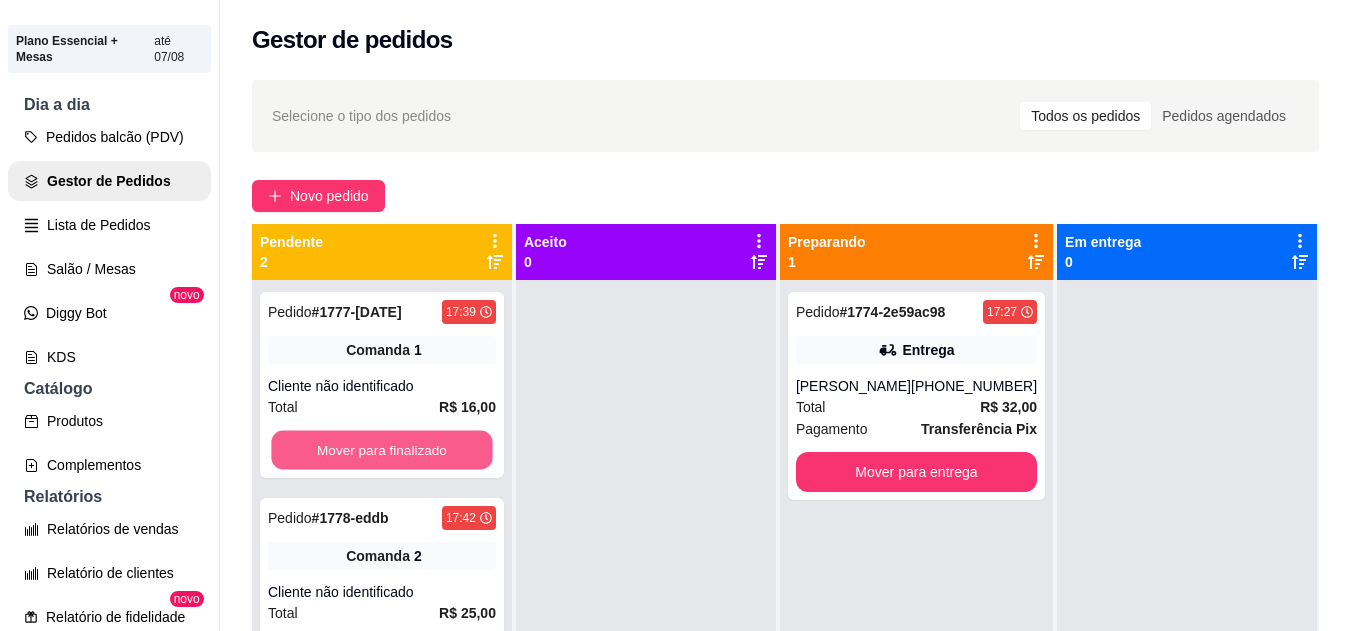 click on "Mover para finalizado" at bounding box center [381, 450] 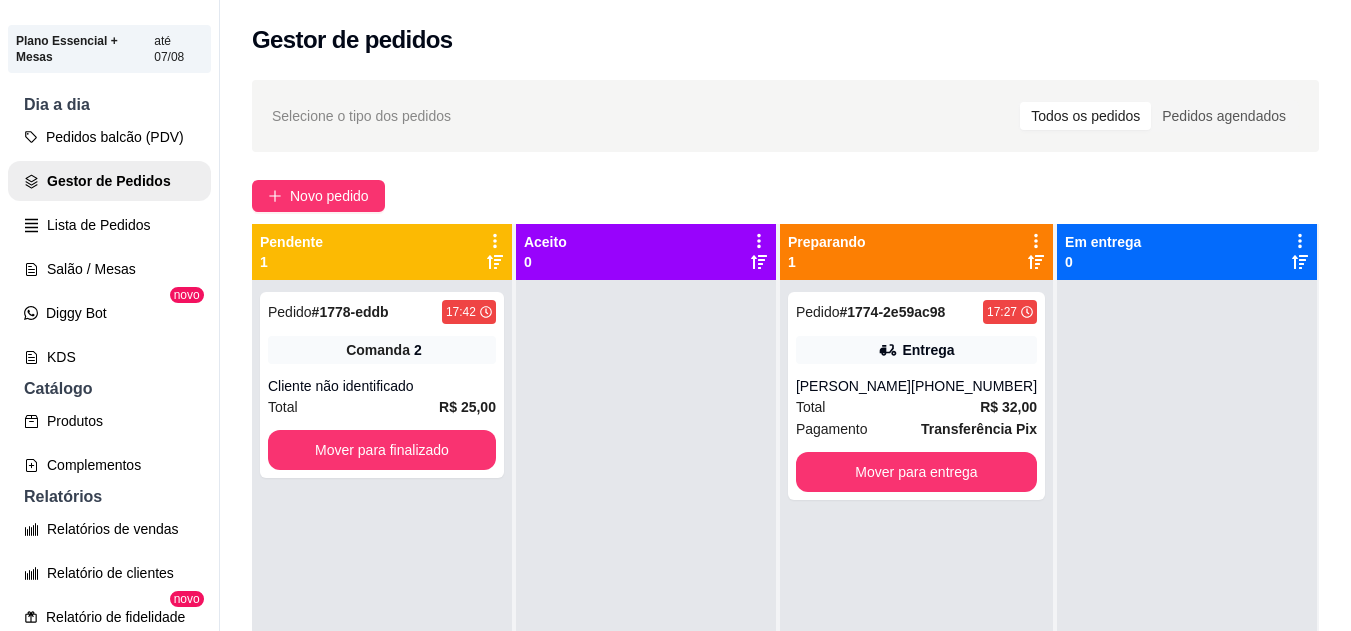 click on "[PHONE_NUMBER]" at bounding box center [974, 386] 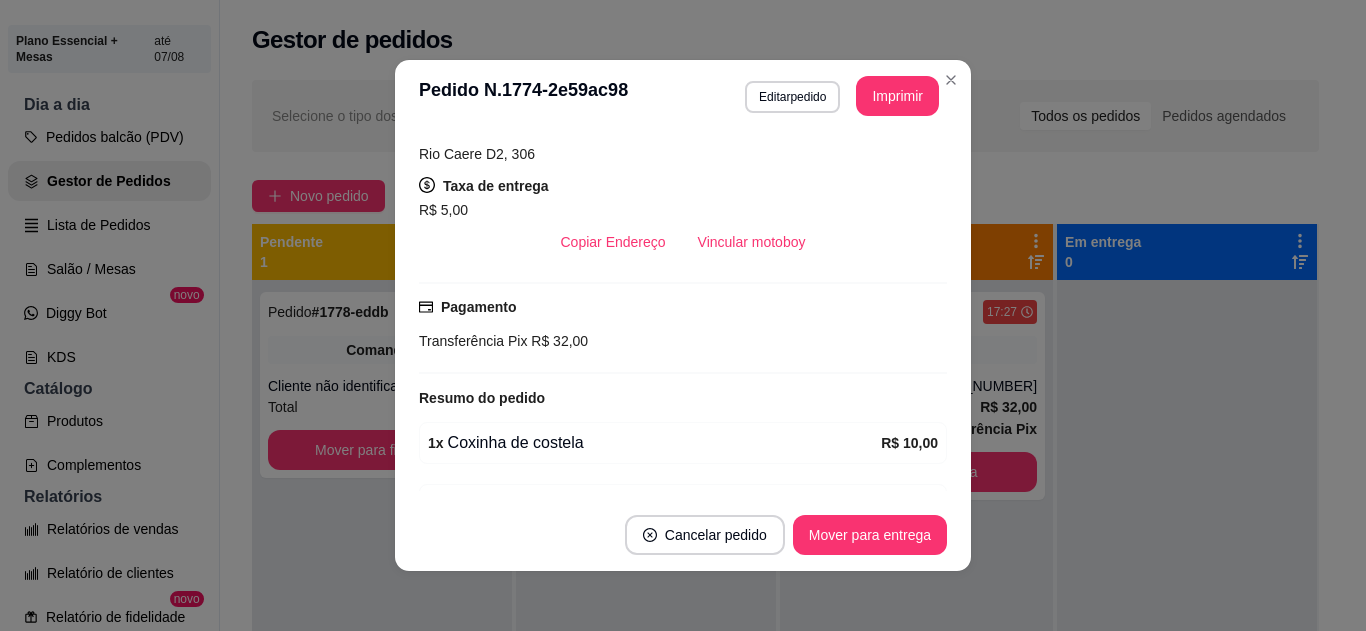 scroll, scrollTop: 479, scrollLeft: 0, axis: vertical 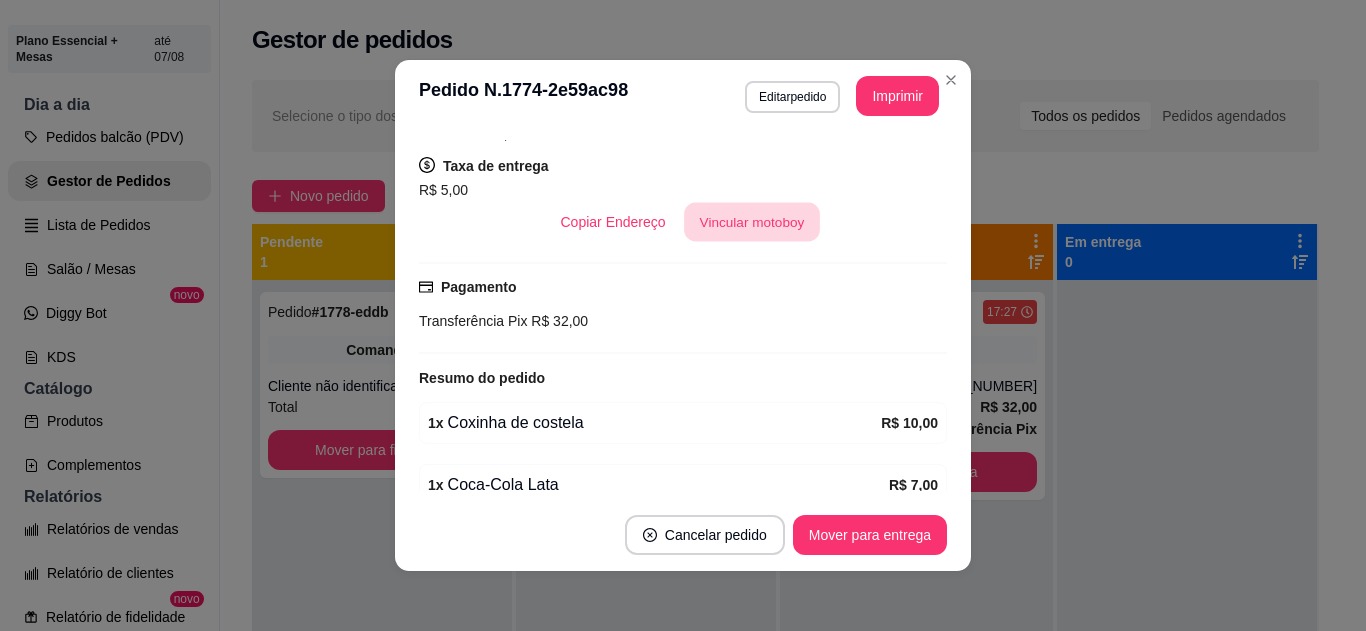 click on "Vincular motoboy" at bounding box center [752, 222] 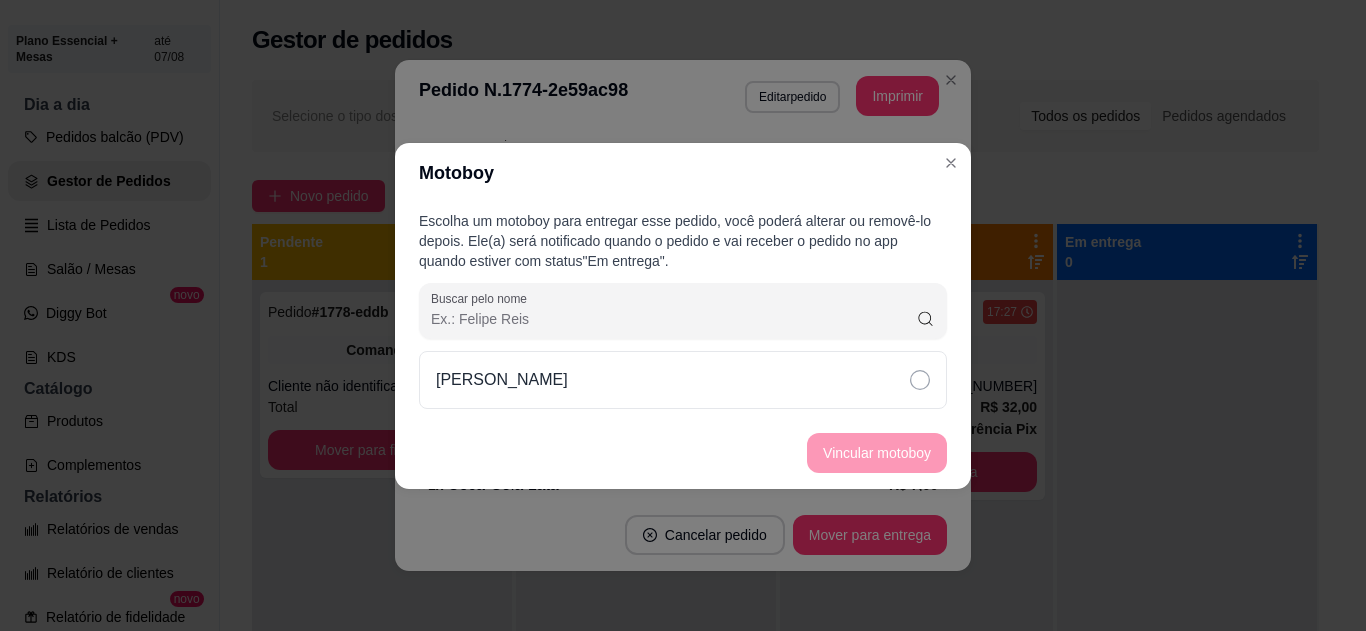 click on "[PERSON_NAME]" at bounding box center (683, 380) 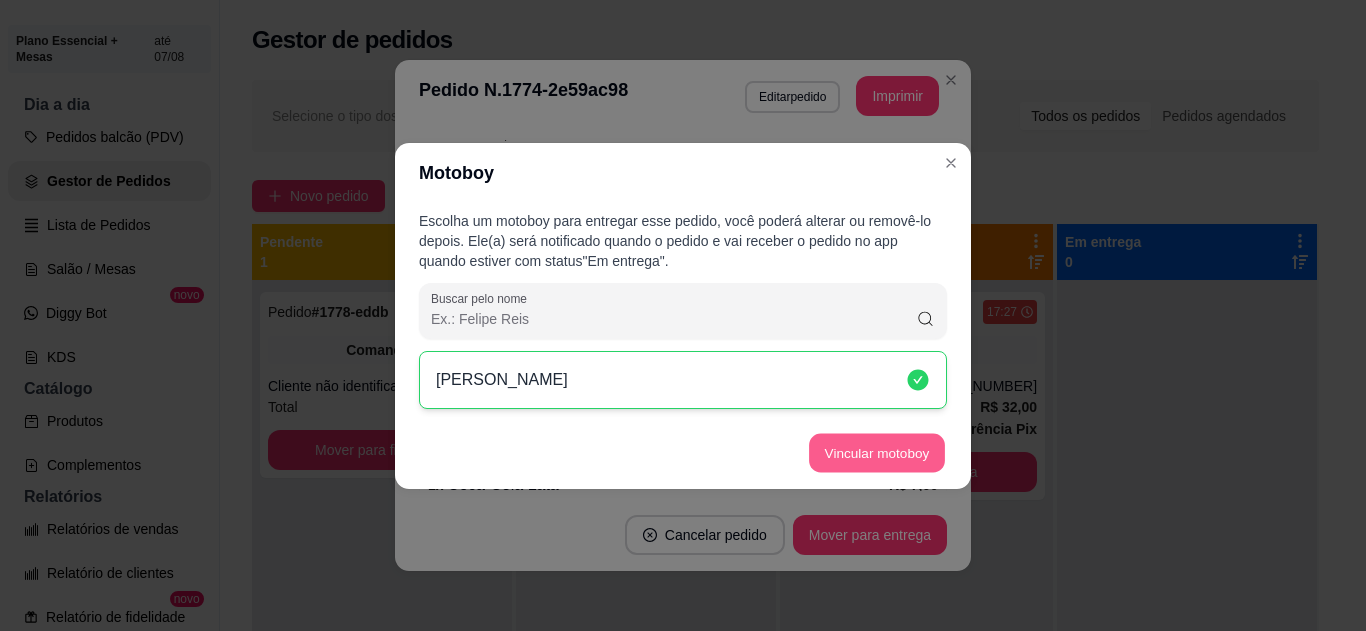 click on "Vincular motoboy" at bounding box center (877, 452) 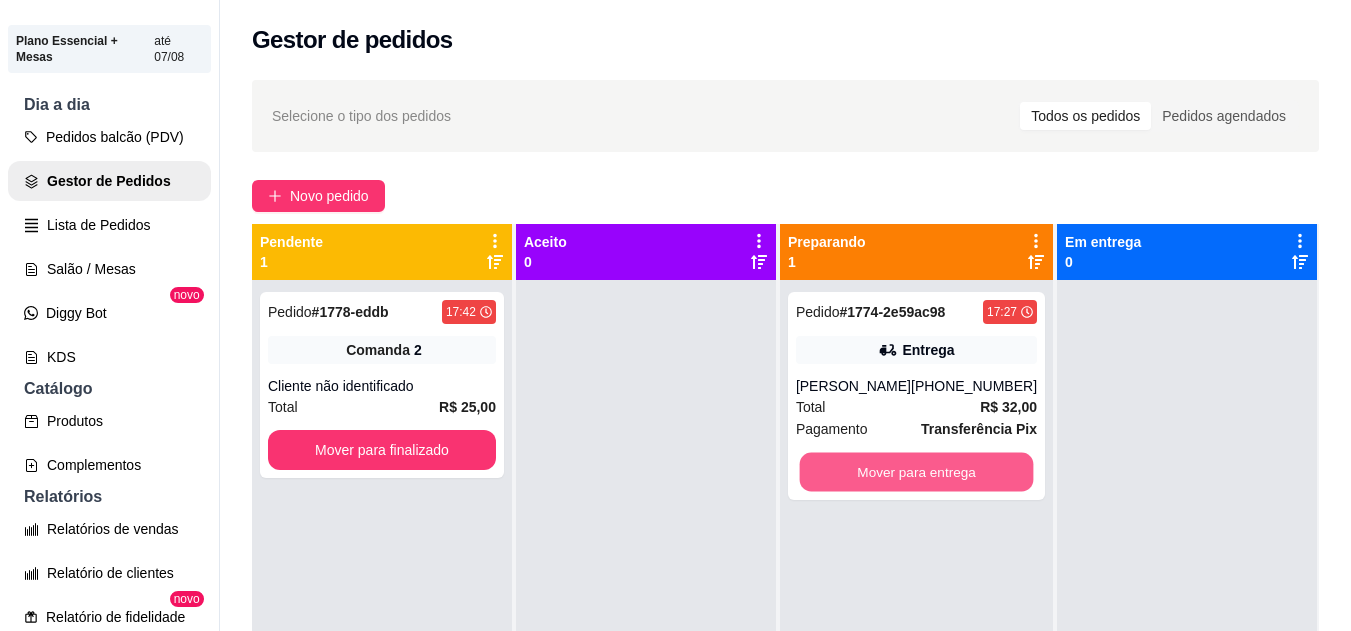 click on "Mover para entrega" at bounding box center (916, 472) 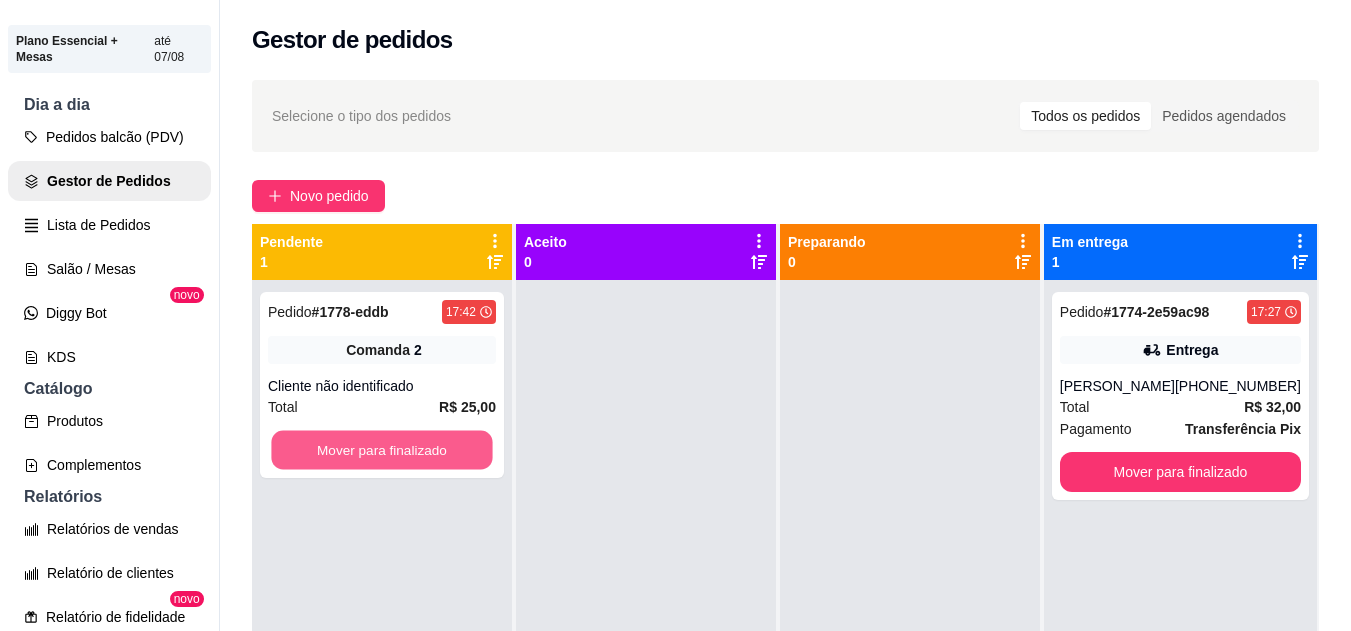 click on "Mover para finalizado" at bounding box center (381, 450) 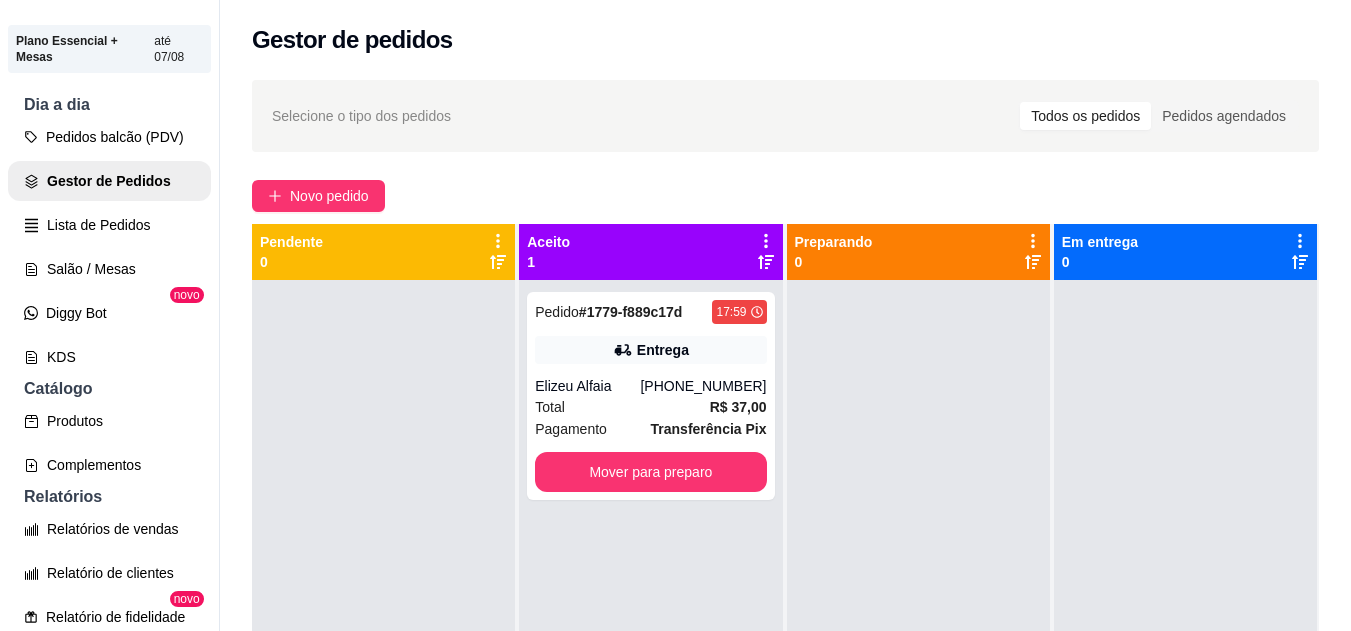 click on "[PHONE_NUMBER]" at bounding box center (703, 386) 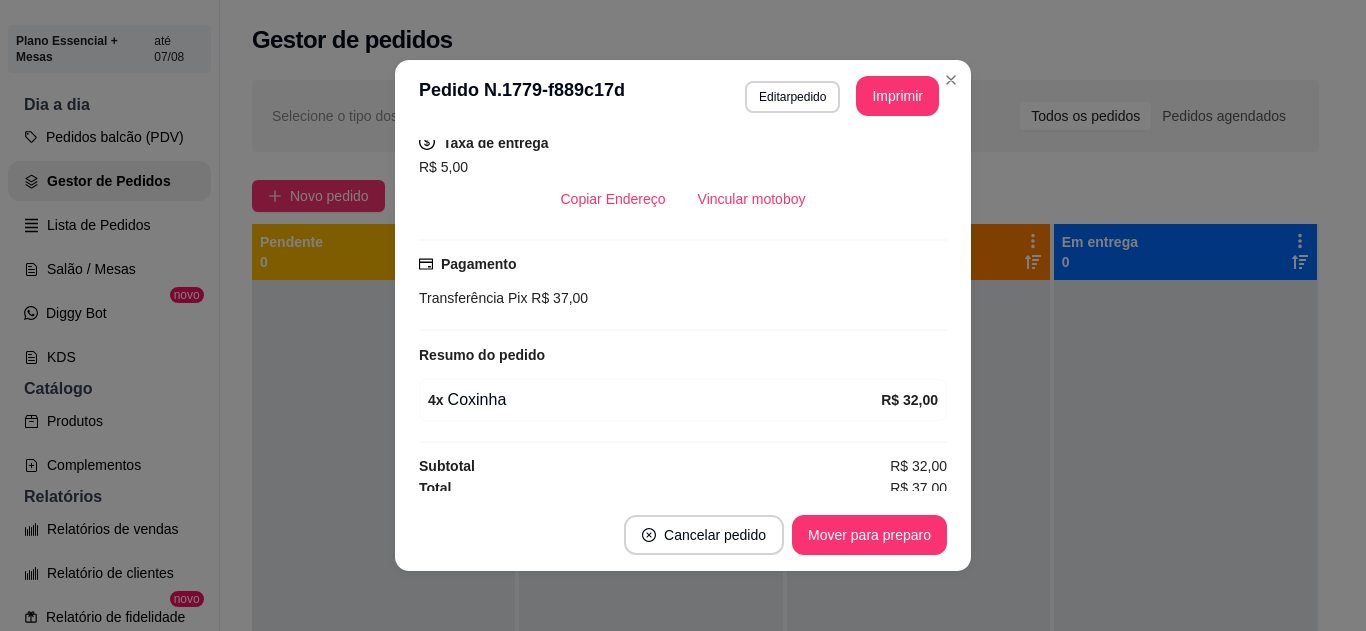 scroll, scrollTop: 426, scrollLeft: 0, axis: vertical 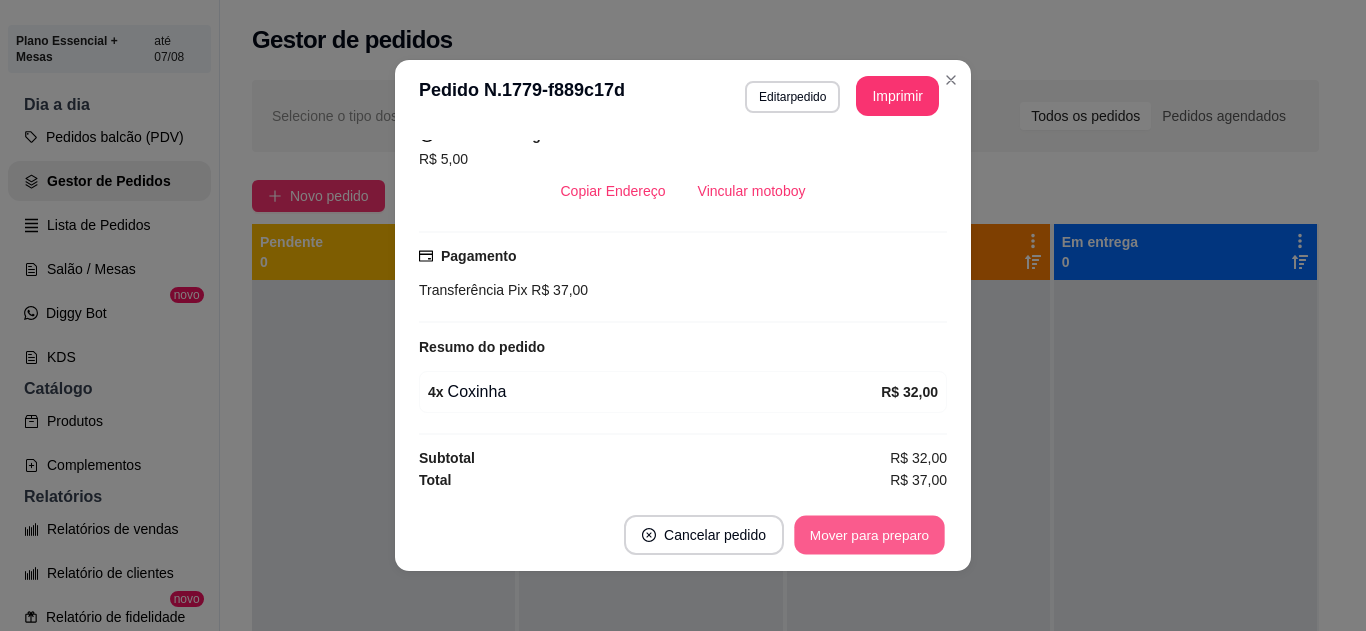 click on "Mover para preparo" at bounding box center [869, 535] 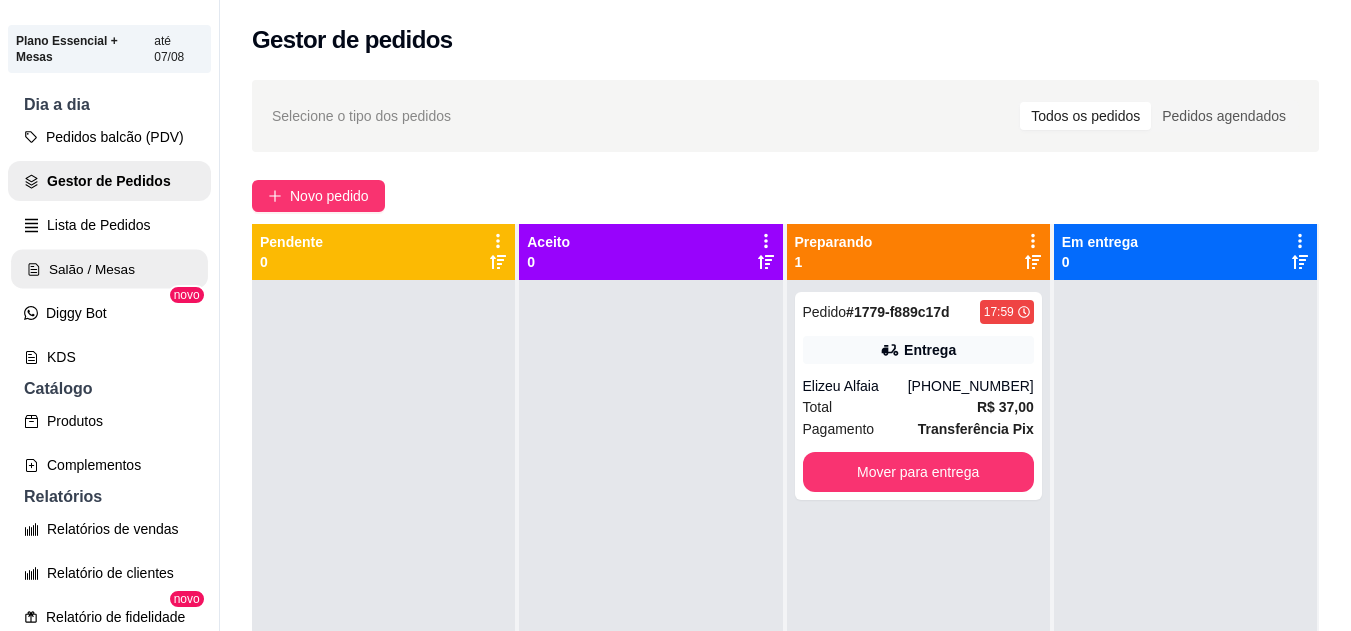 click on "Salão / Mesas" at bounding box center [109, 269] 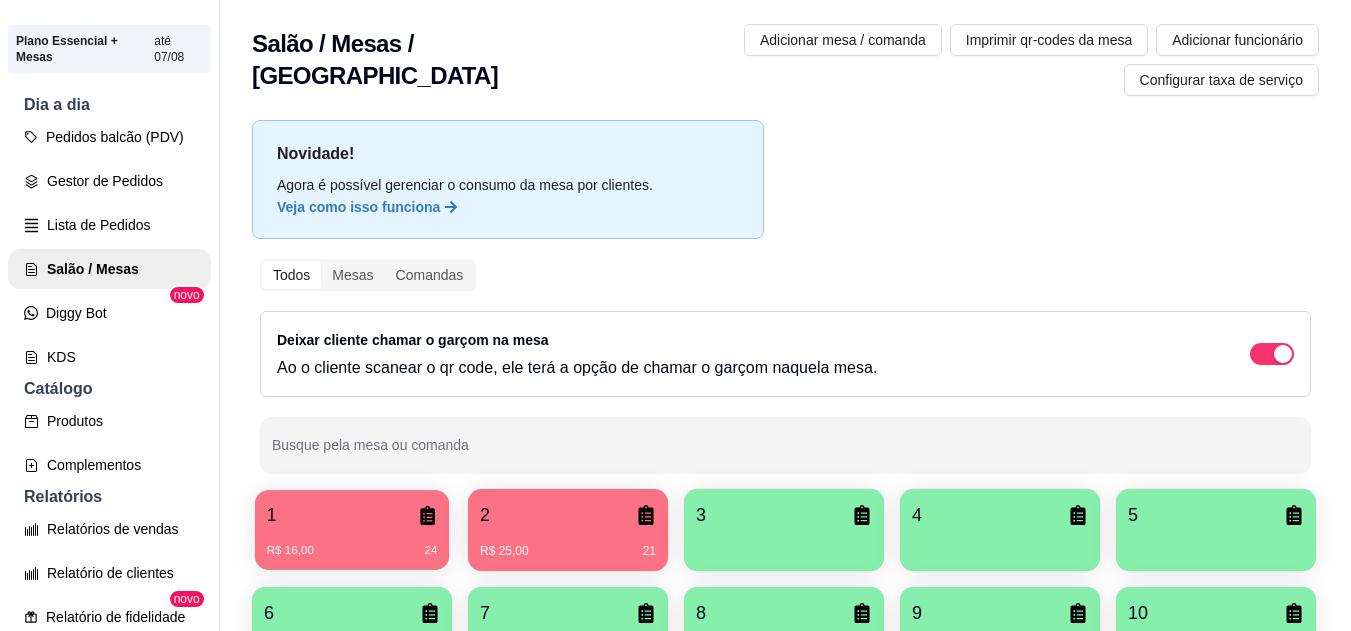 click on "R$ 16,00 24" at bounding box center [352, 543] 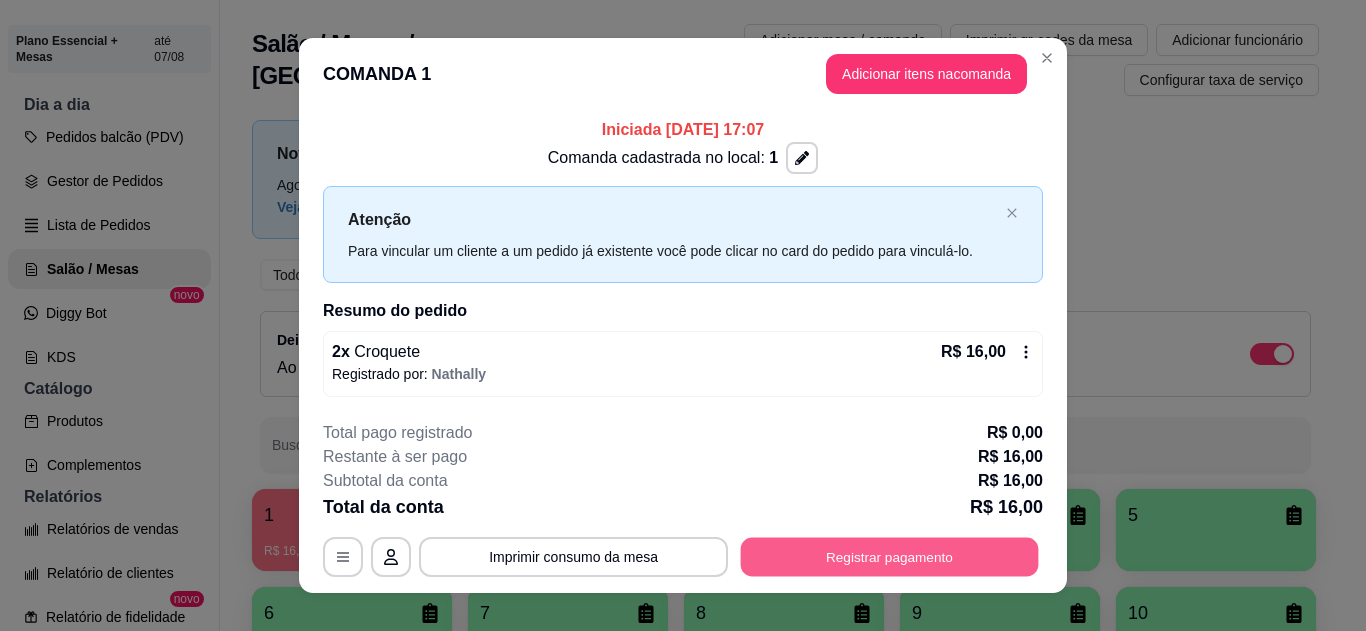 click on "Registrar pagamento" at bounding box center [890, 557] 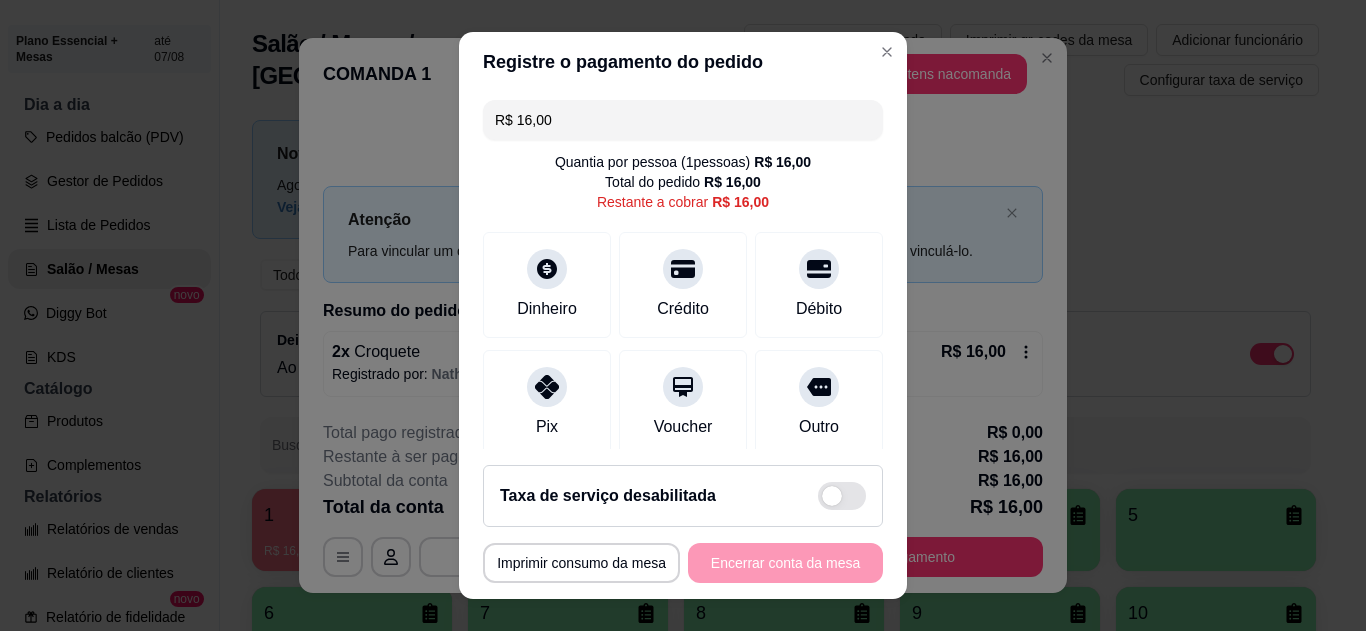 click on "Pix" at bounding box center [547, 403] 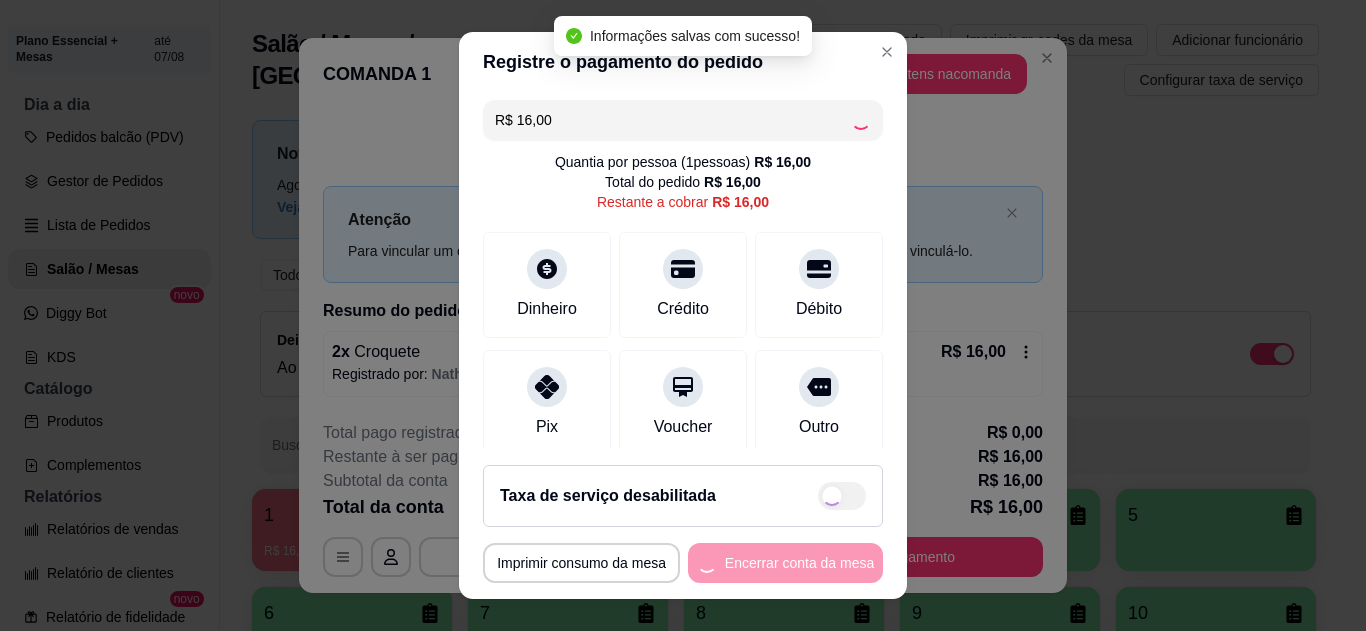 type on "R$ 0,00" 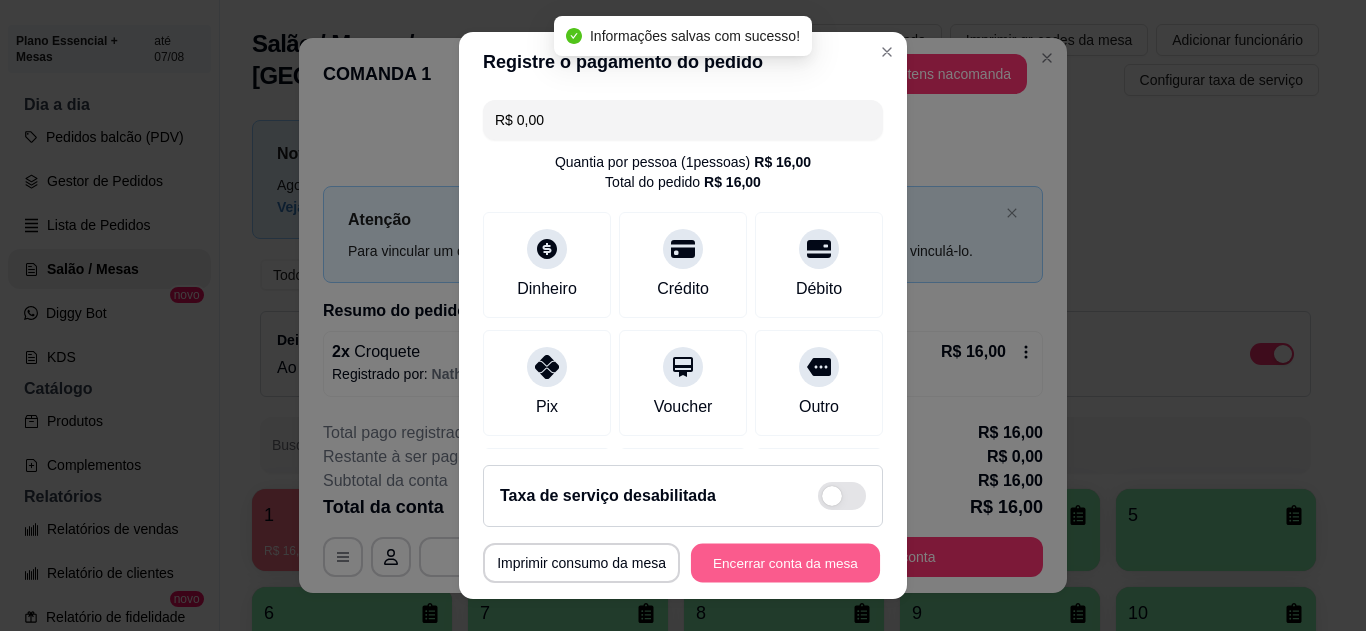 click on "Encerrar conta da mesa" at bounding box center [785, 563] 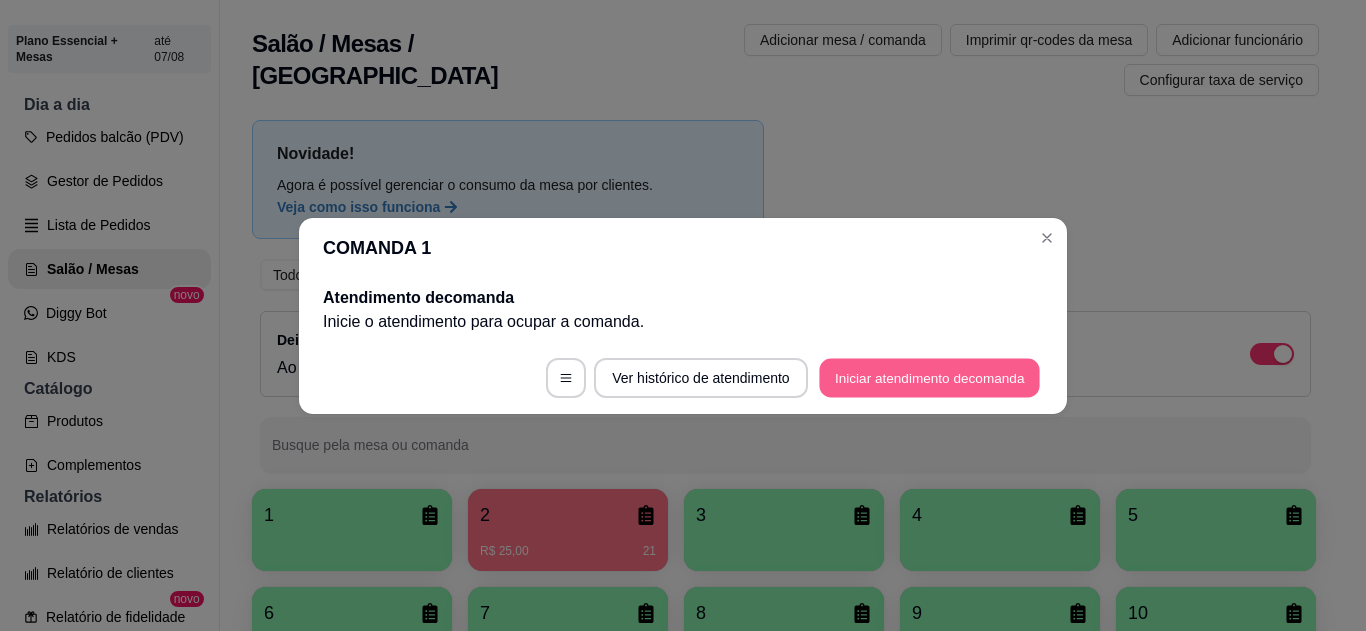 click on "Iniciar atendimento de  comanda" at bounding box center [929, 377] 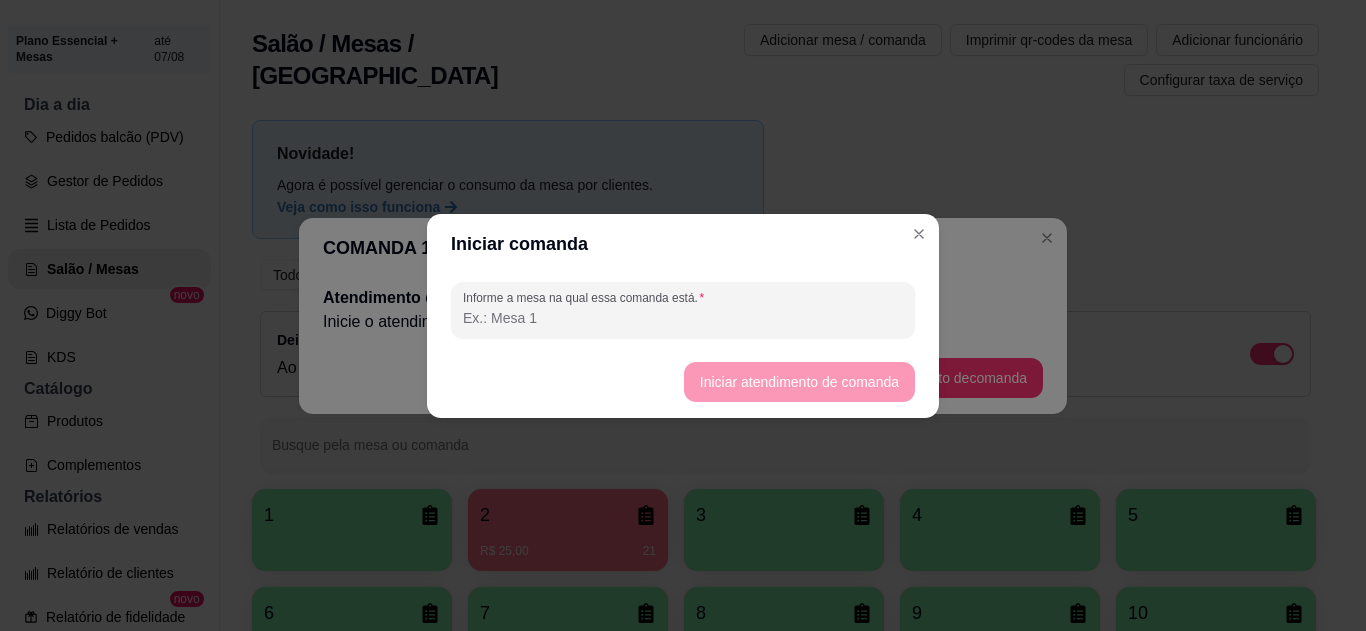 click on "Informe a mesa na qual essa comanda está." at bounding box center [683, 318] 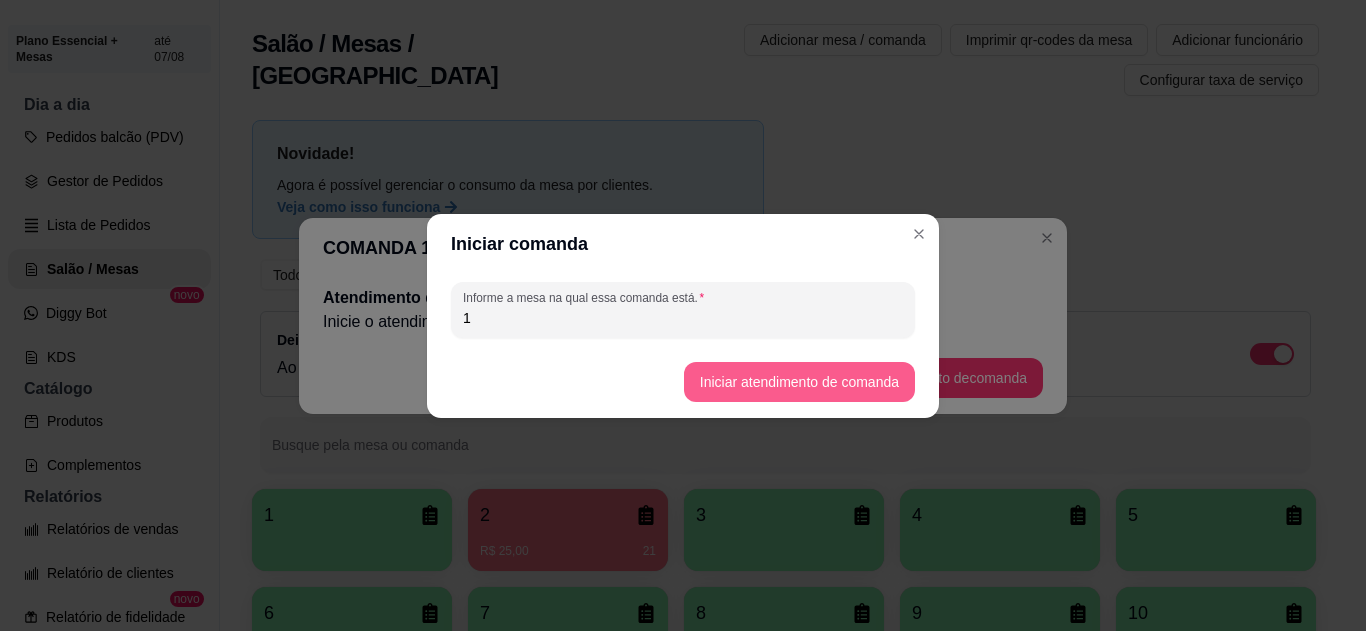 type on "1" 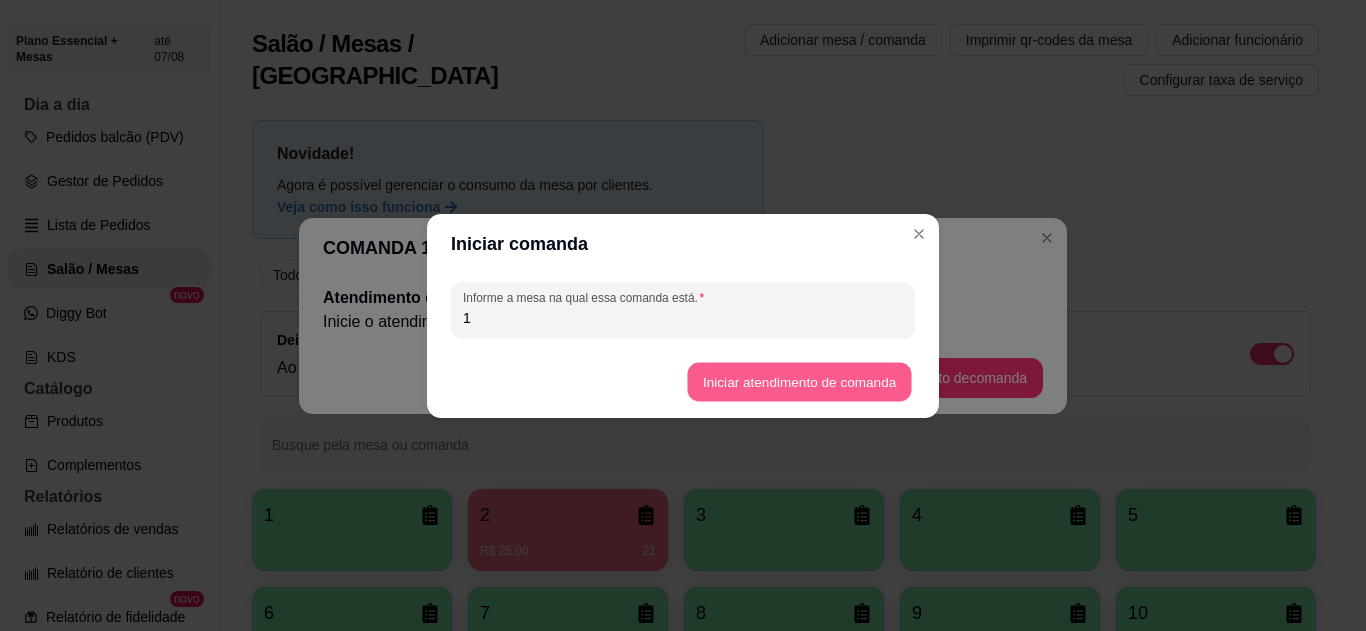 click on "Iniciar atendimento de comanda" at bounding box center [799, 381] 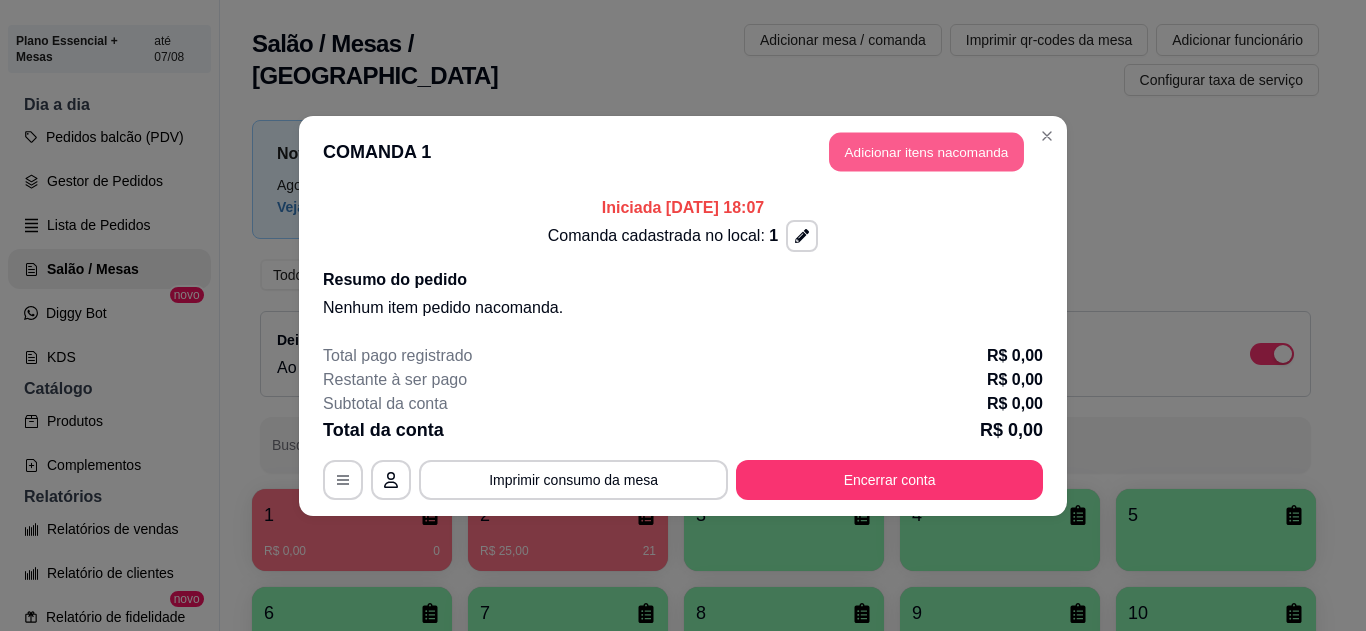 click on "Adicionar itens na  comanda" at bounding box center [926, 151] 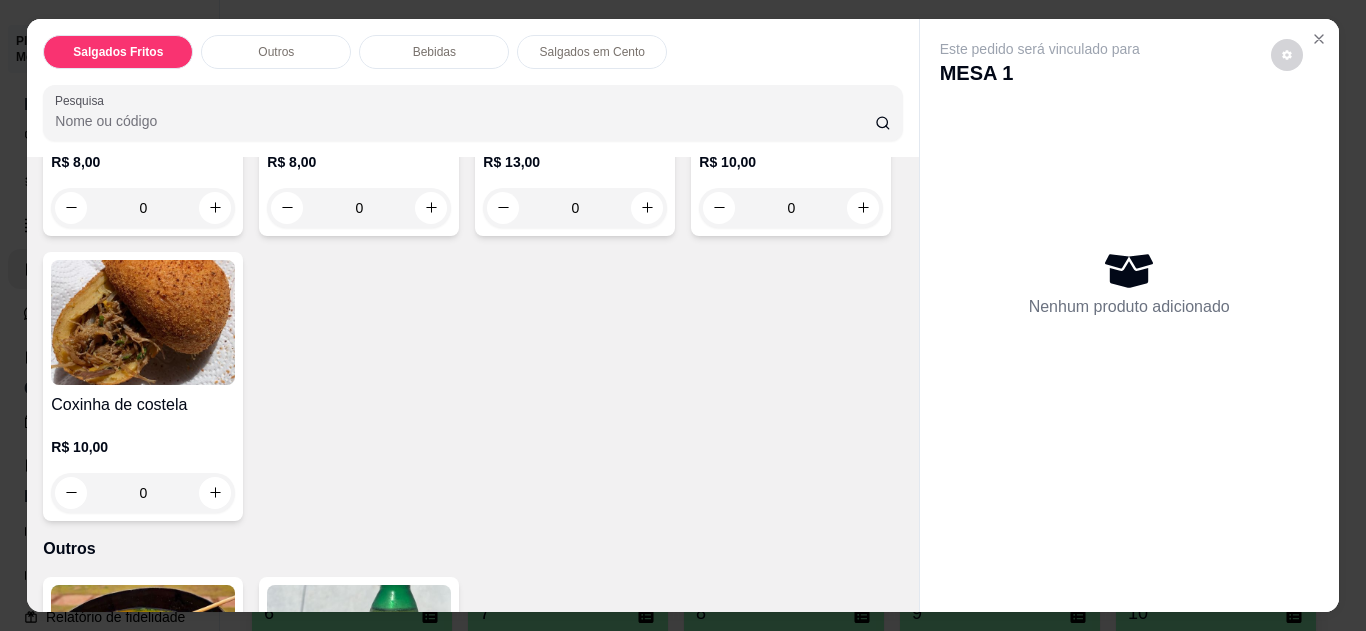 scroll, scrollTop: 342, scrollLeft: 0, axis: vertical 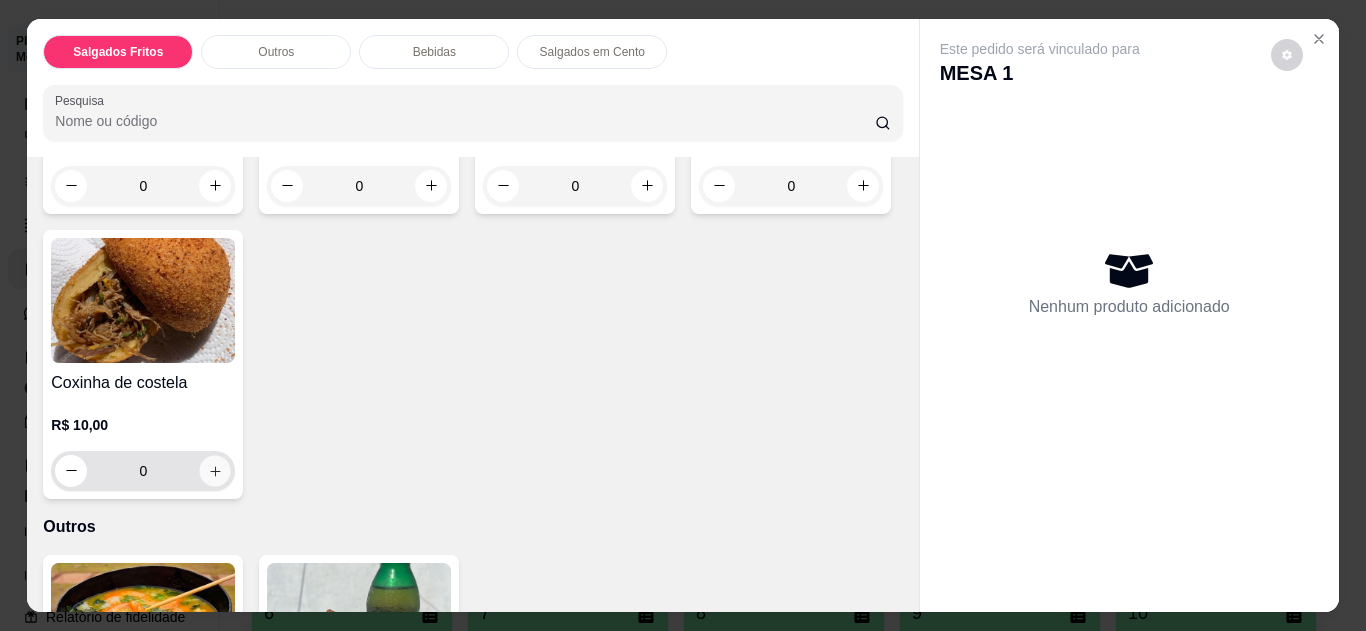 click 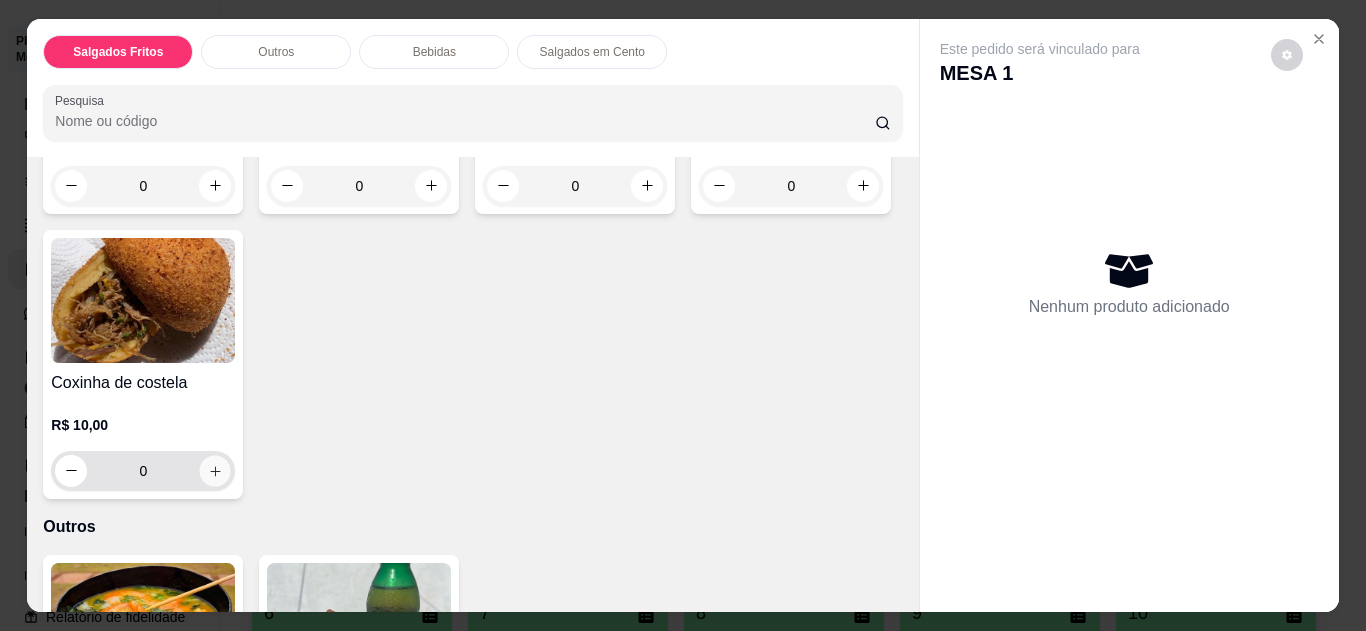 type on "1" 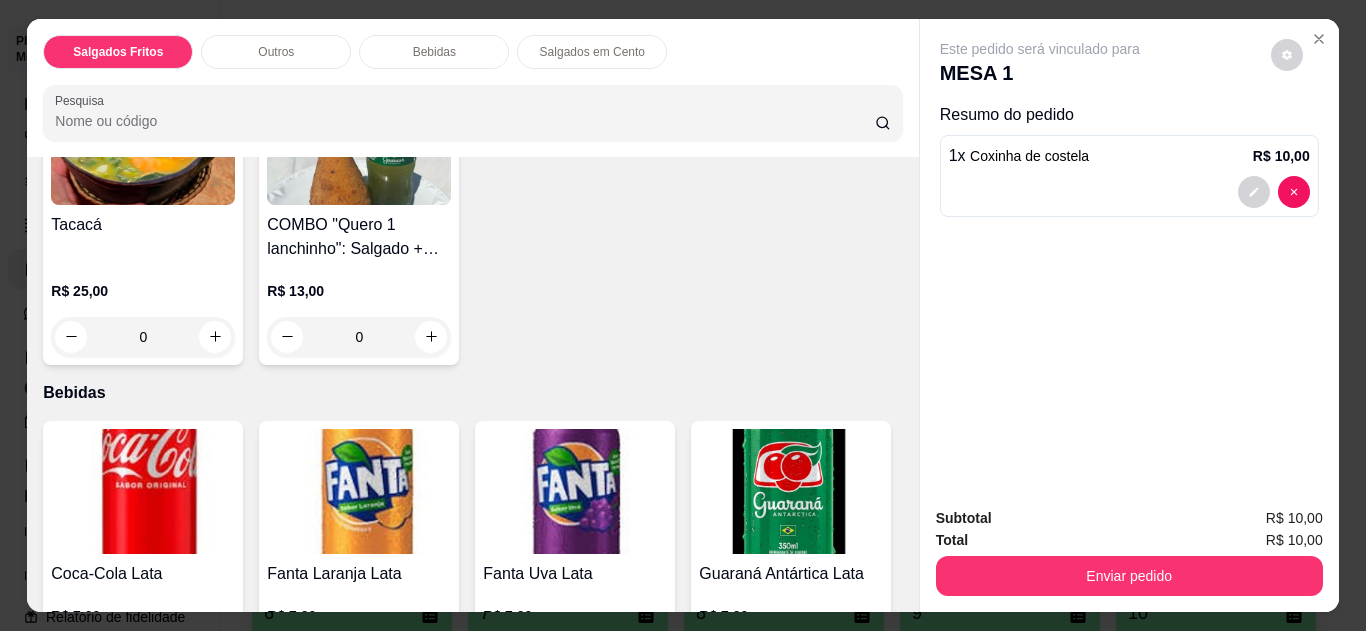 scroll, scrollTop: 755, scrollLeft: 0, axis: vertical 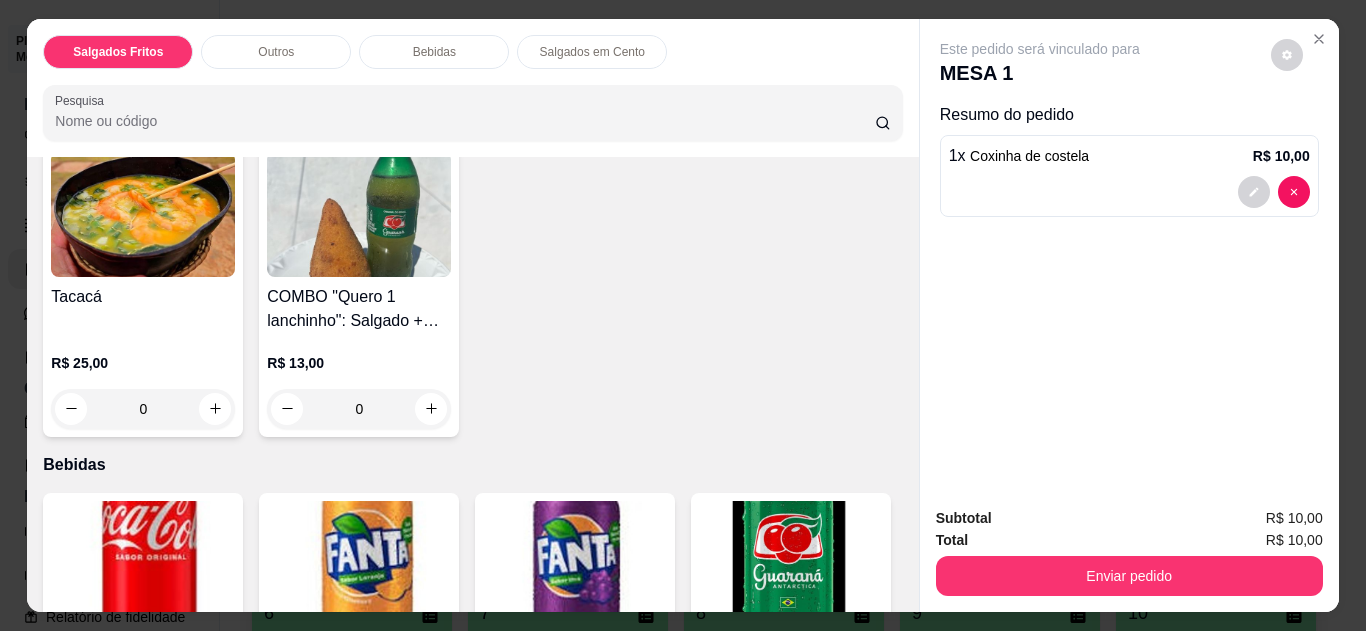 click on "0" at bounding box center [143, 409] 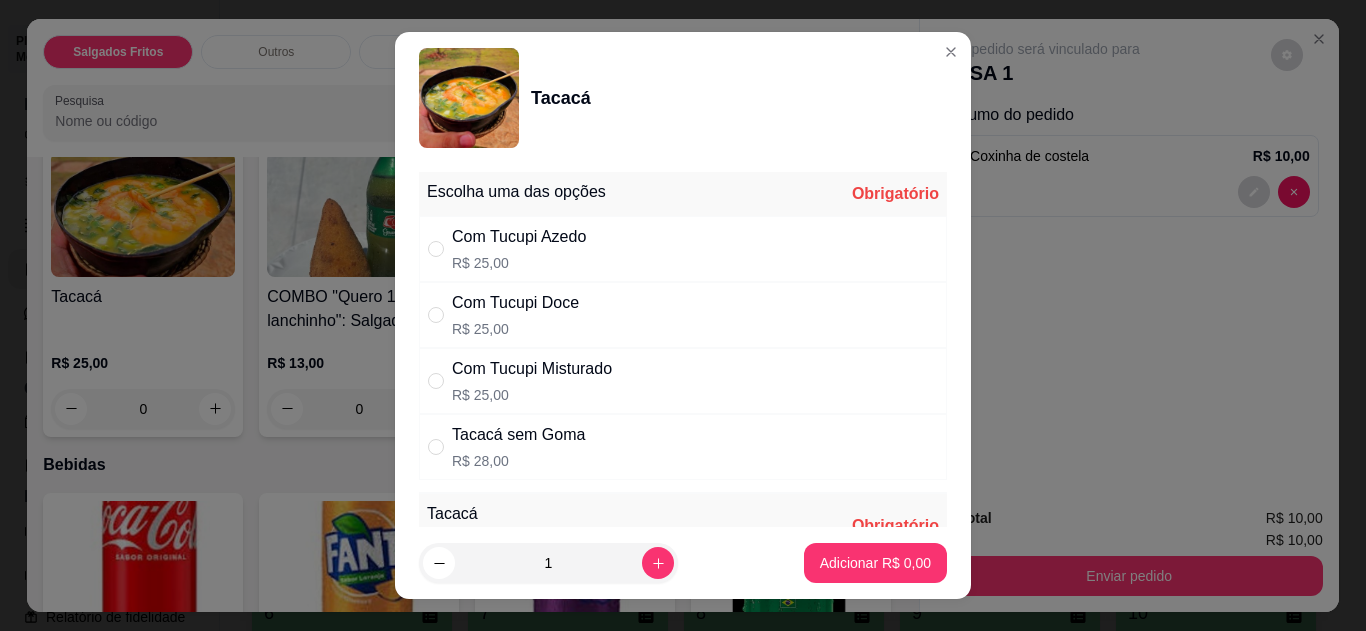 click on "Com Tucupi Misturado" at bounding box center [532, 369] 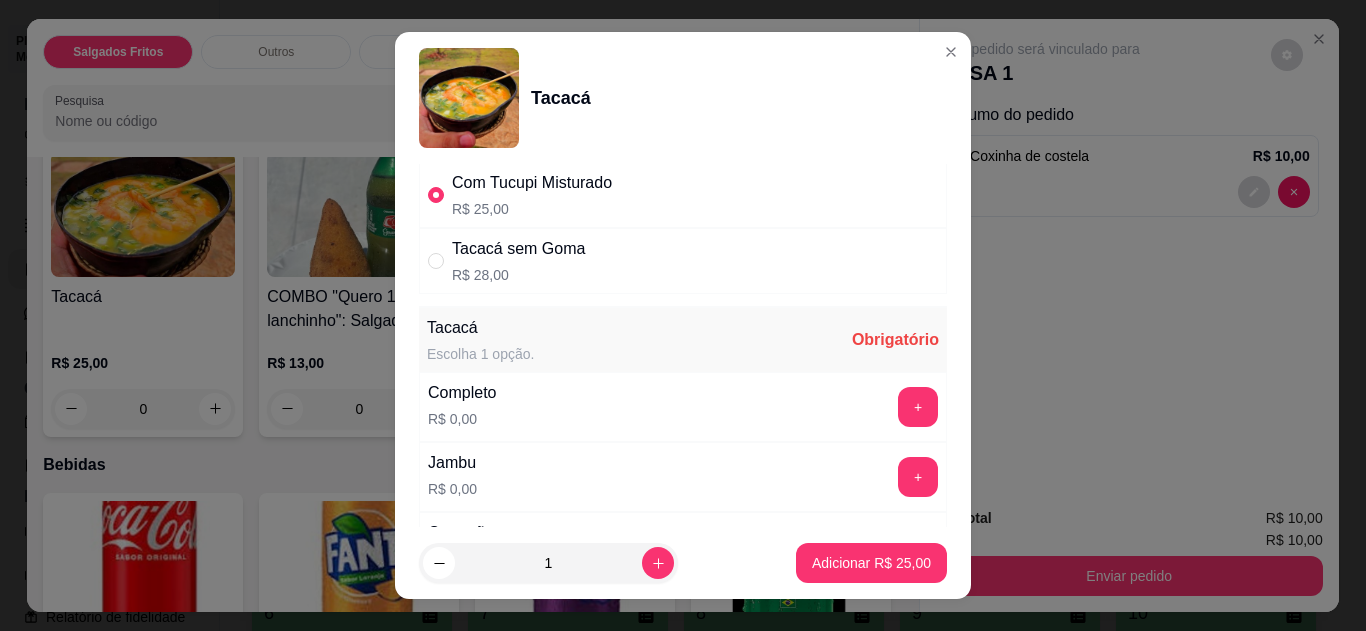 scroll, scrollTop: 221, scrollLeft: 0, axis: vertical 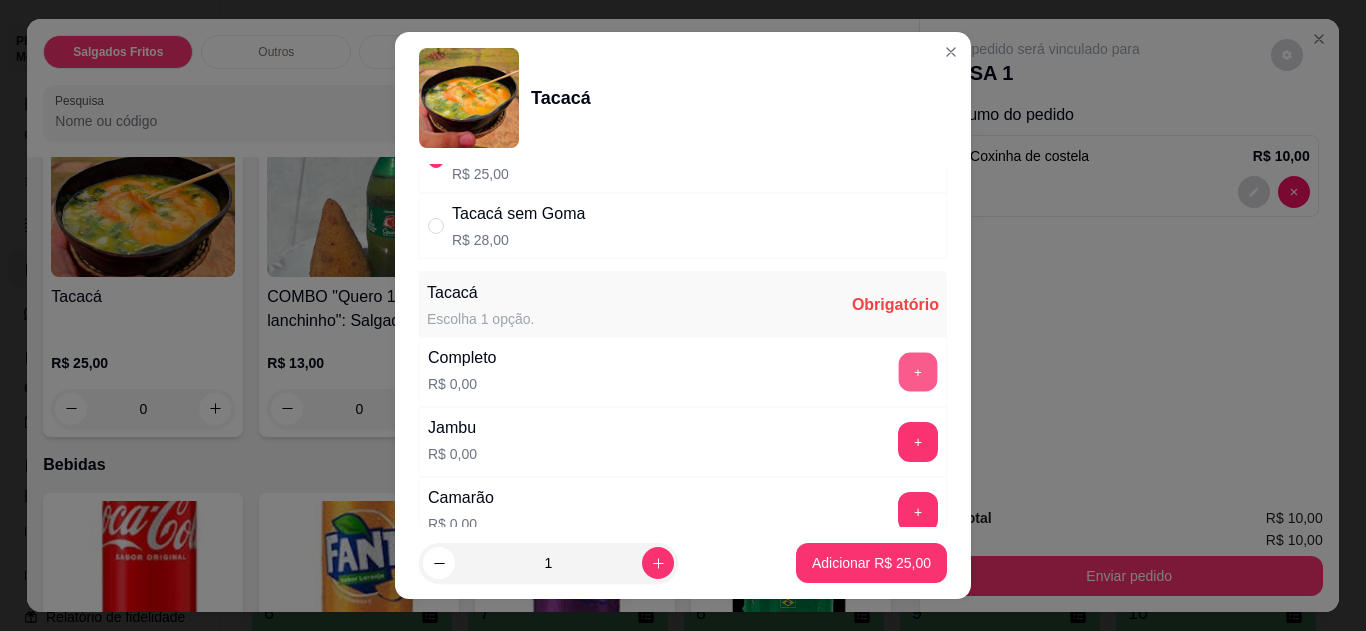 click on "+" at bounding box center [918, 371] 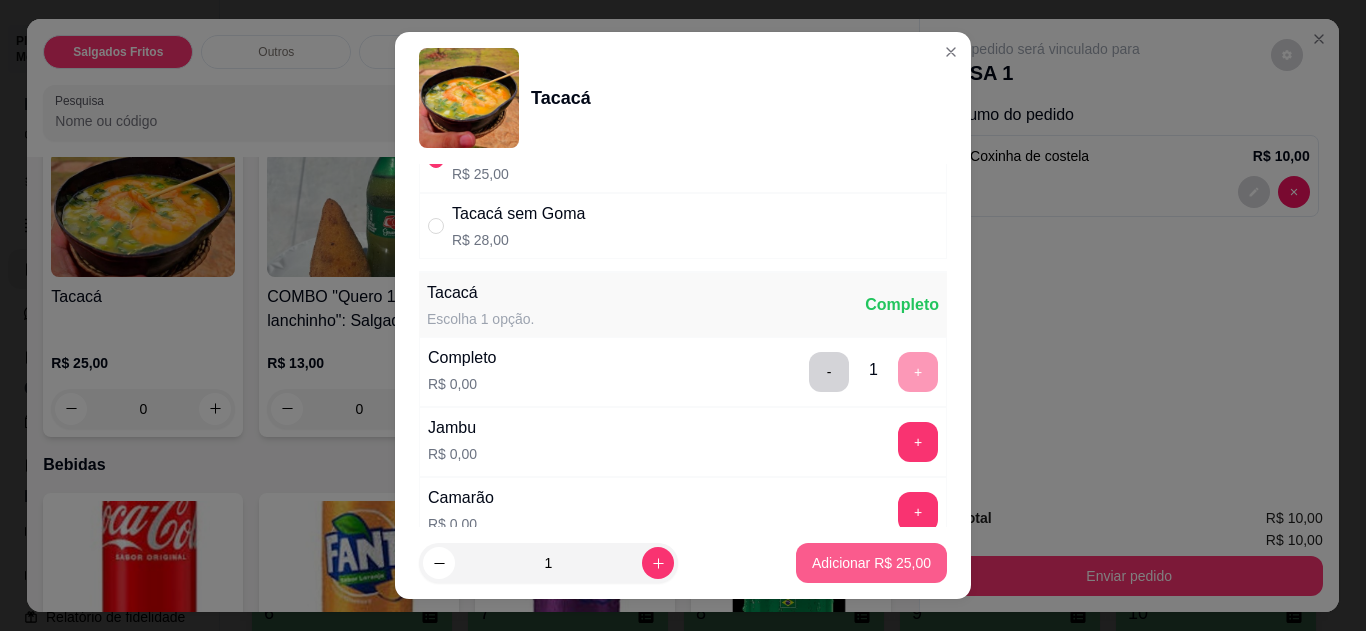 click on "Adicionar   R$ 25,00" at bounding box center [871, 563] 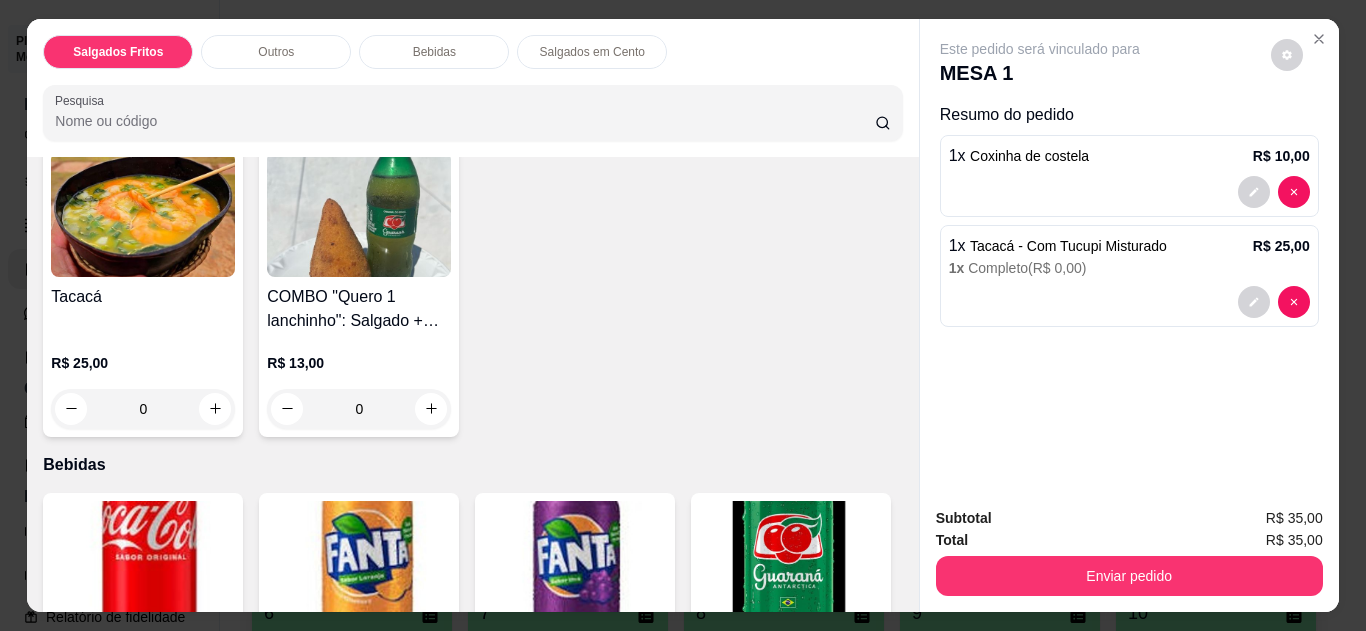 click on "Subtotal R$ 35,00 Total R$ 35,00 Enviar pedido" at bounding box center [1129, 551] 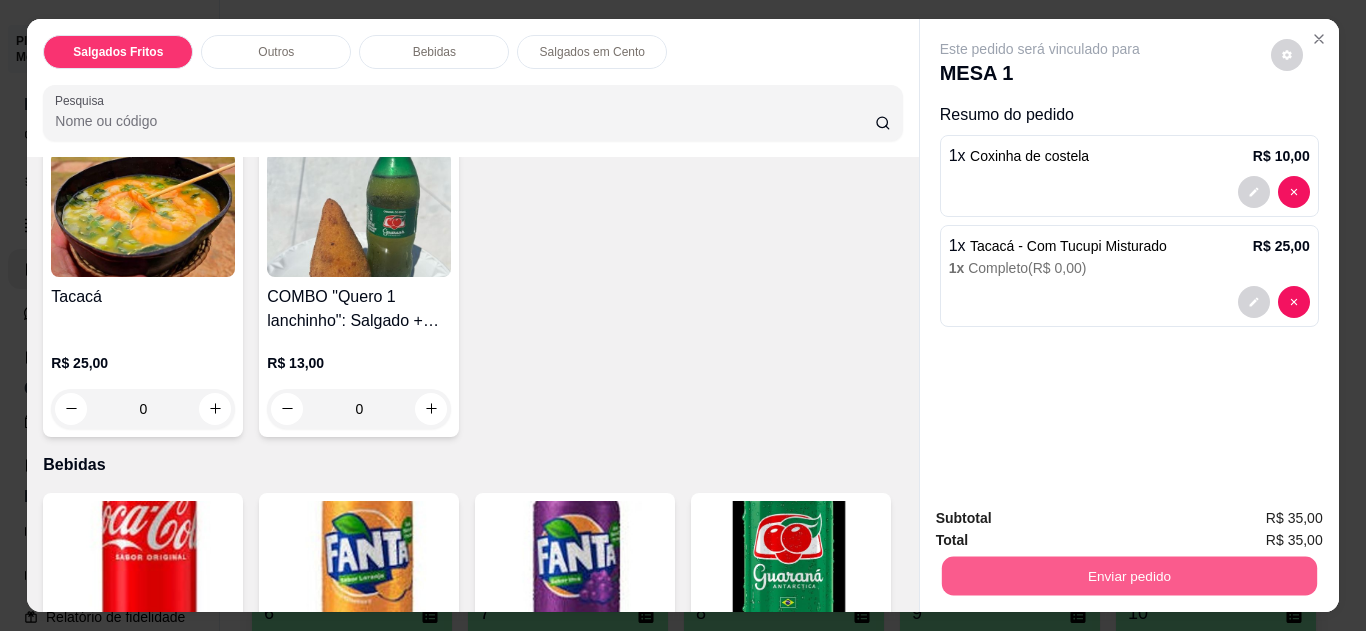 click on "Enviar pedido" at bounding box center [1128, 576] 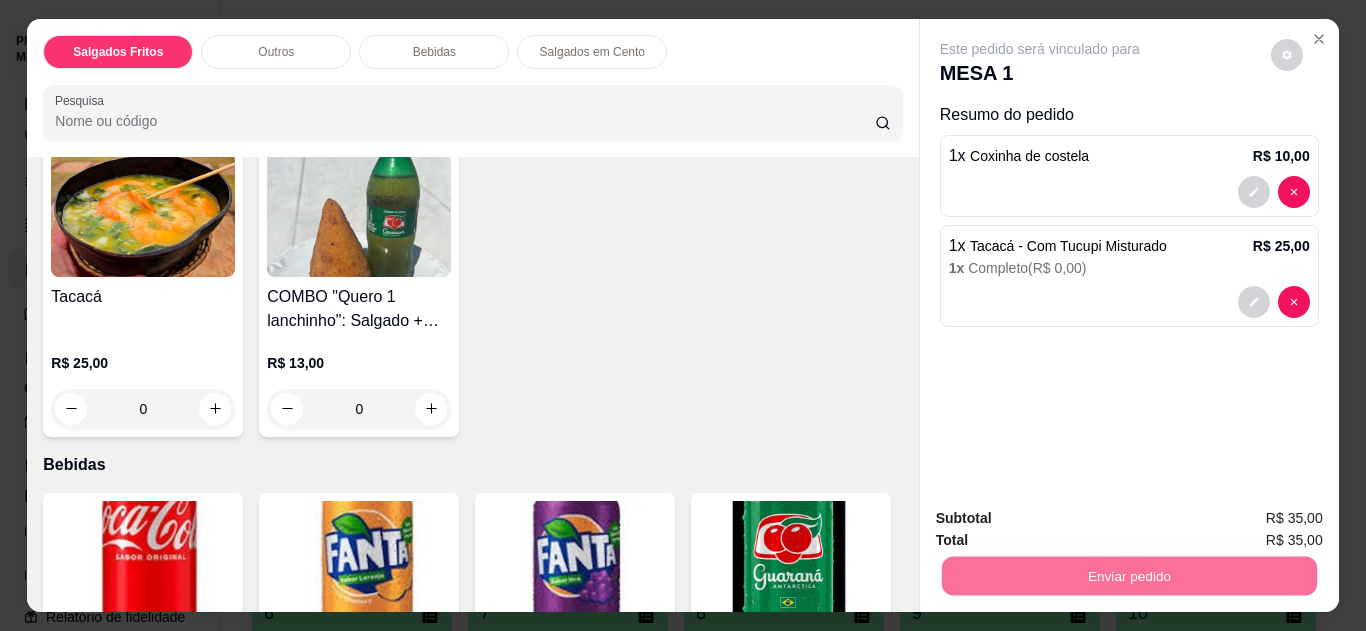 click on "Não registrar e enviar pedido" at bounding box center [1063, 519] 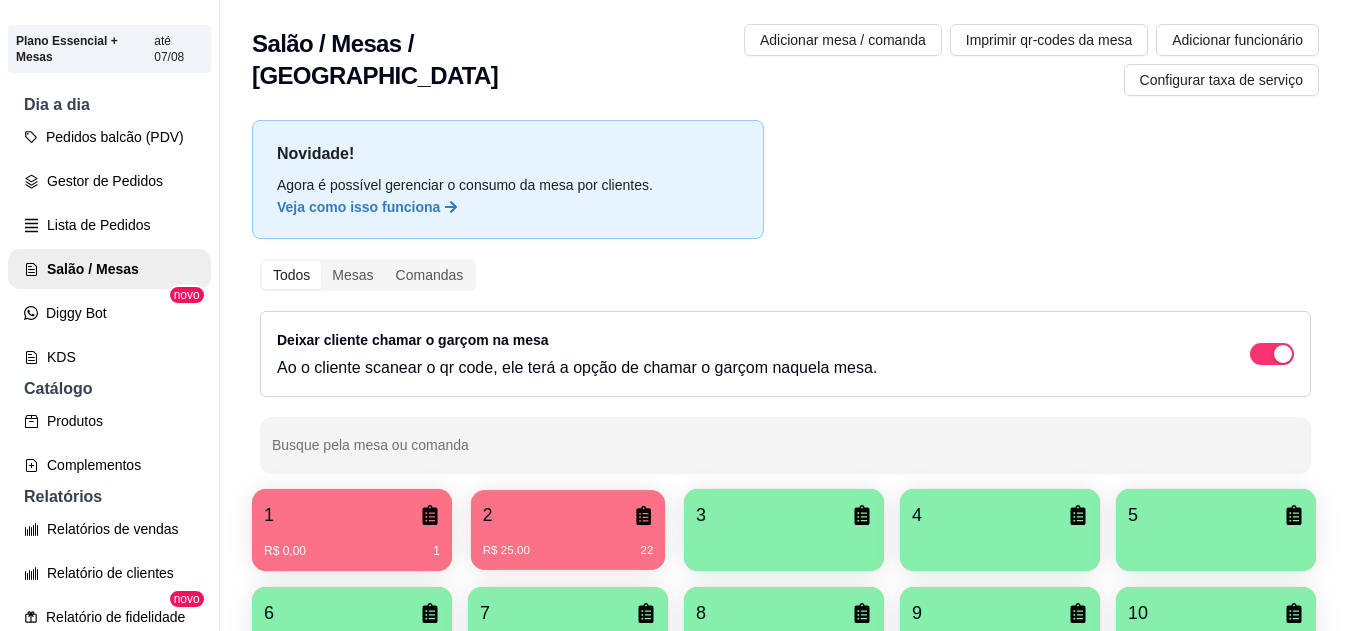 click on "R$ 25,00 22" at bounding box center (568, 543) 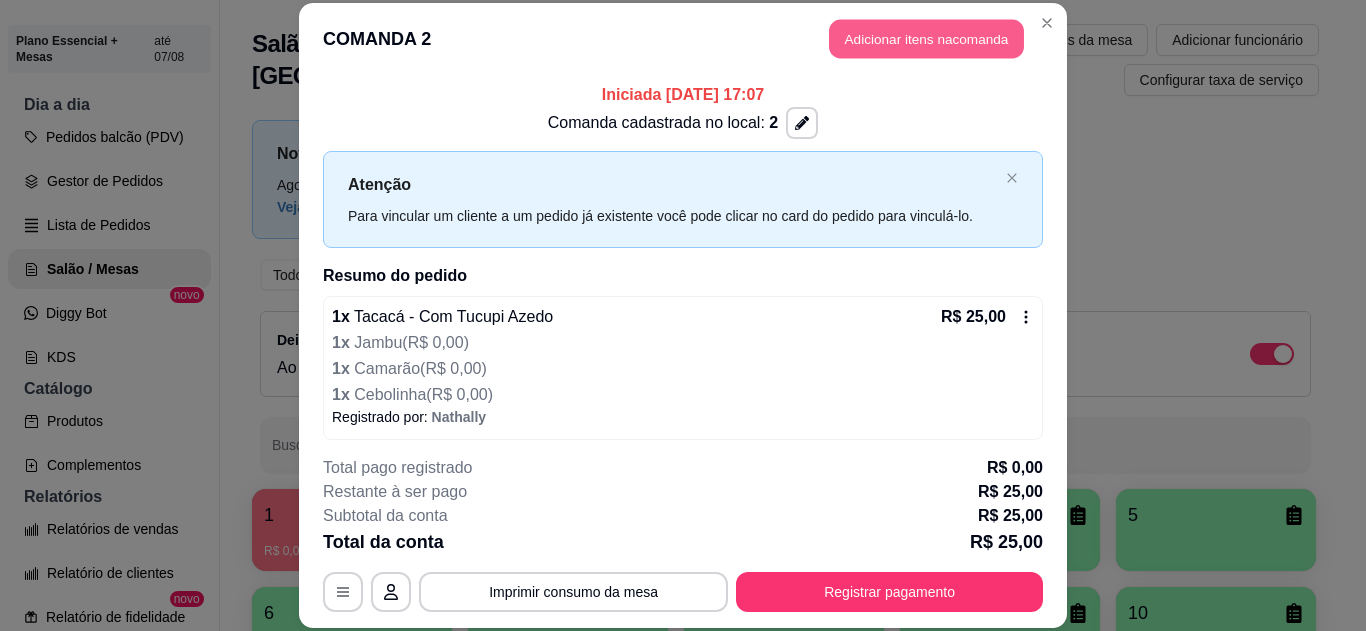 click on "Adicionar itens na  comanda" at bounding box center (926, 39) 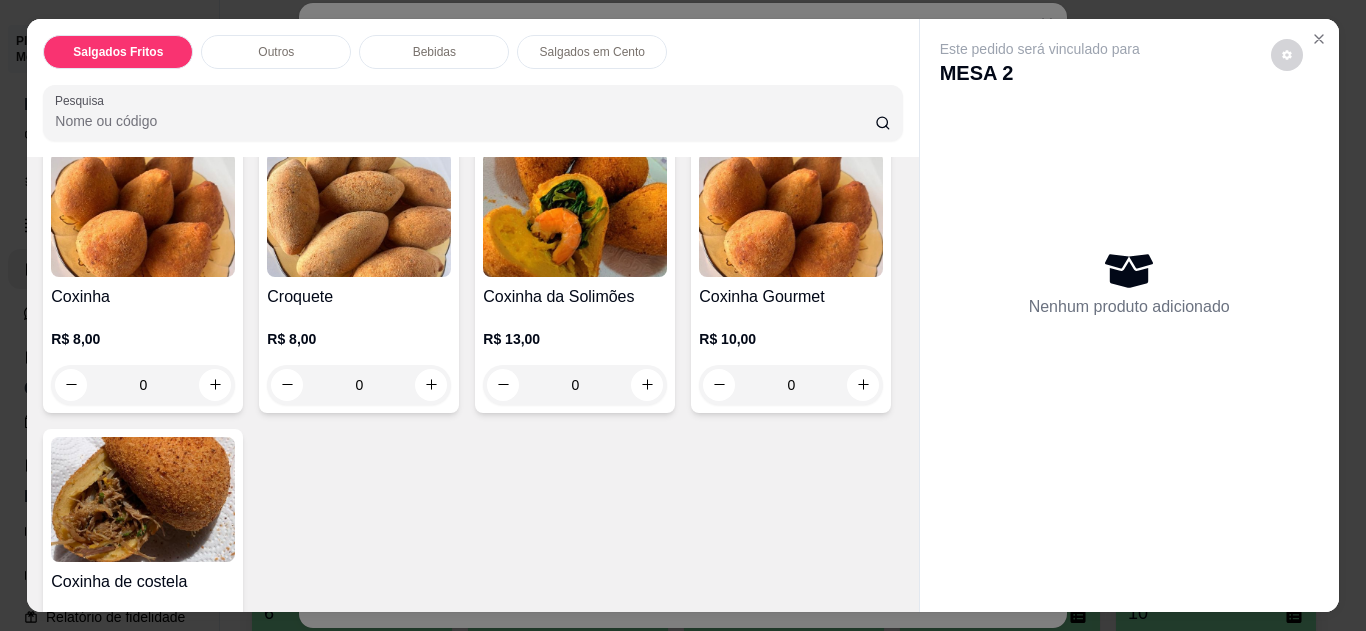 scroll, scrollTop: 0, scrollLeft: 0, axis: both 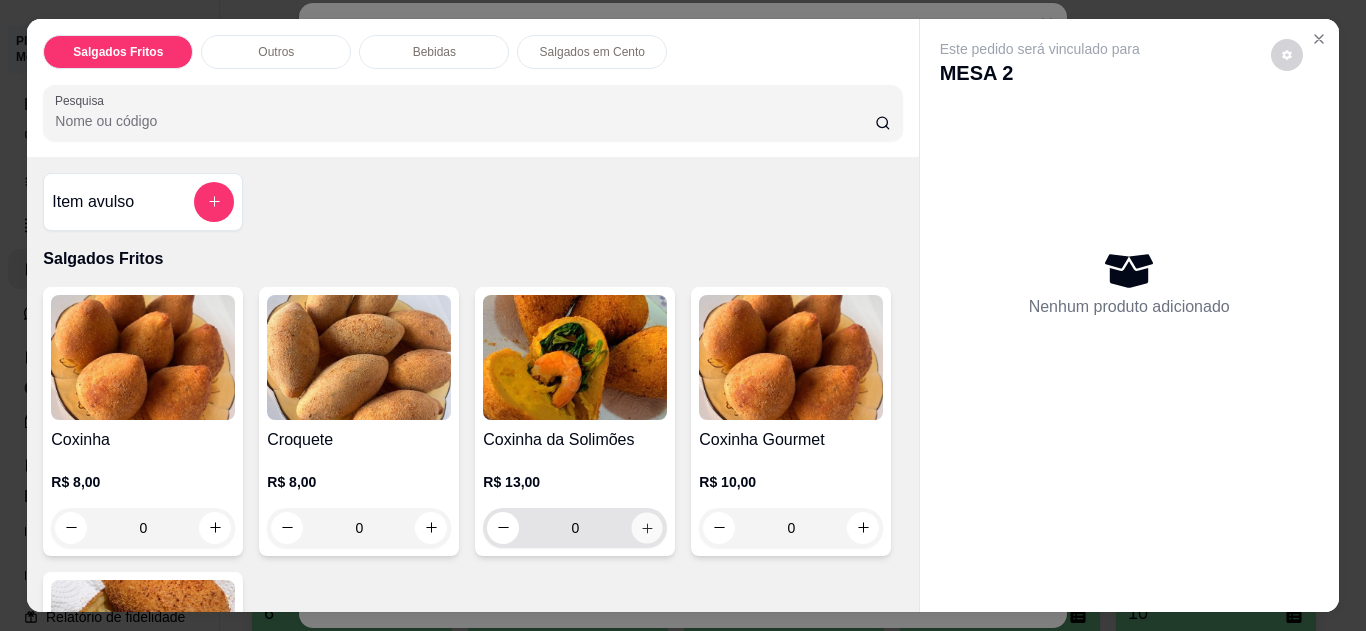 click at bounding box center [647, 527] 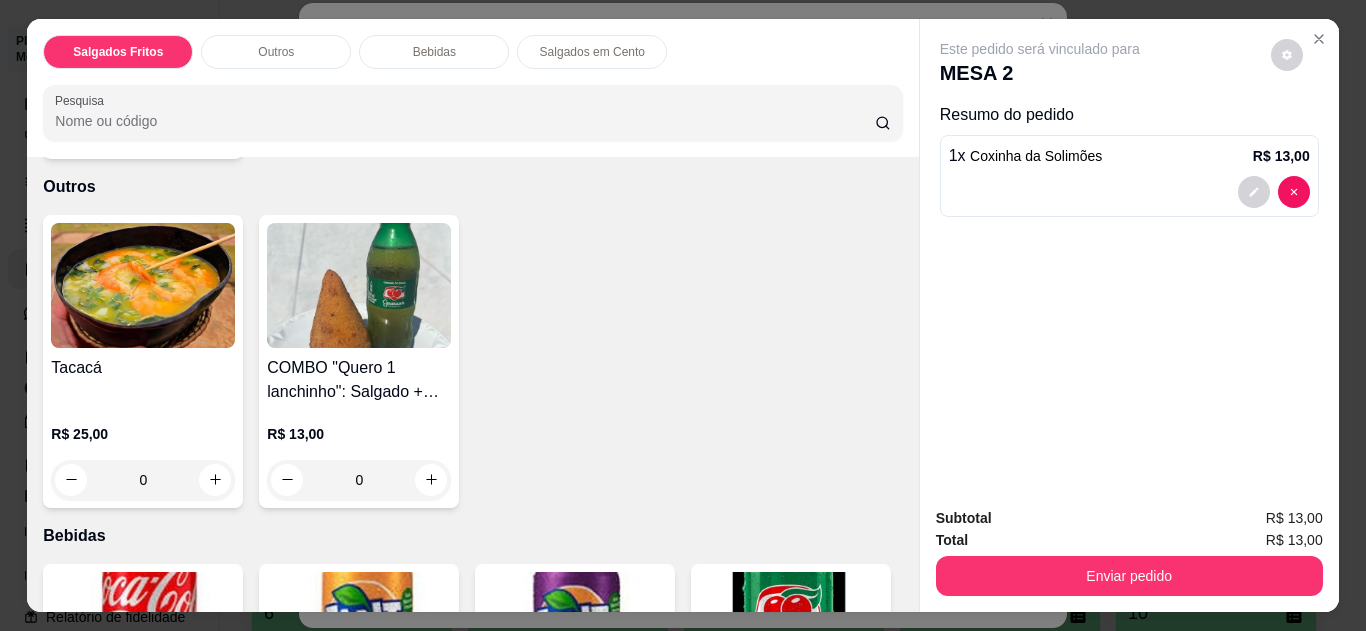 scroll, scrollTop: 706, scrollLeft: 0, axis: vertical 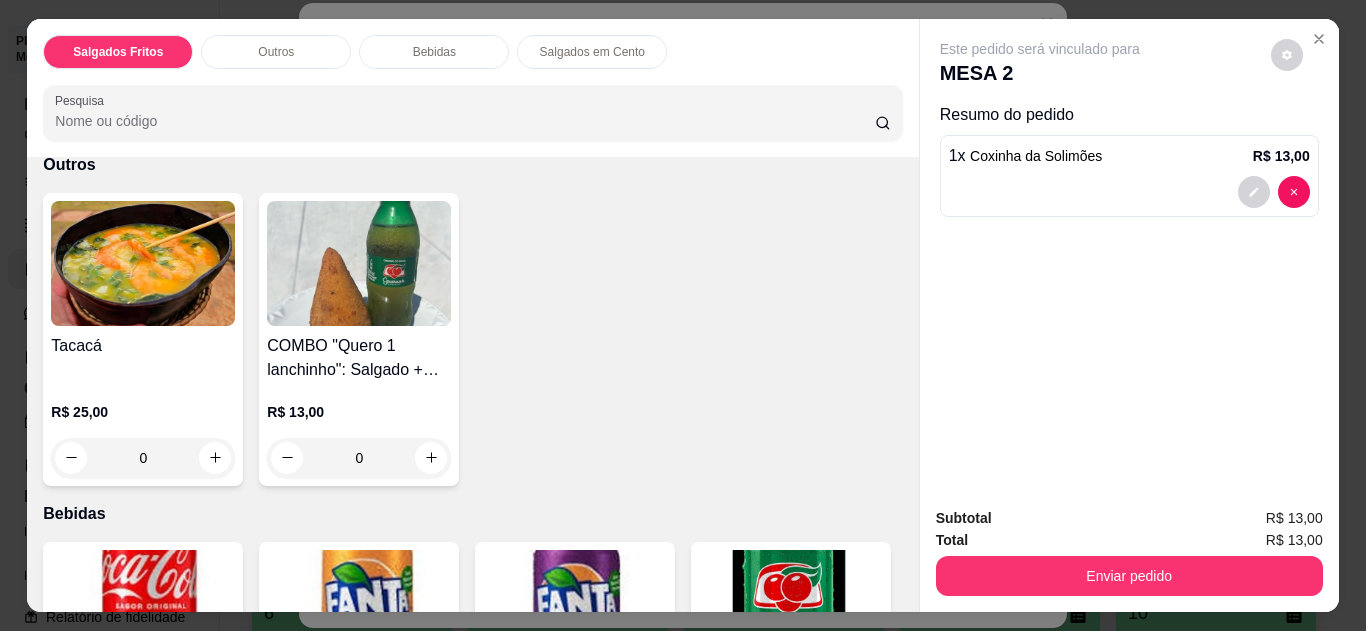 click on "Item avulso Salgados Fritos Coxinha    R$ 8,00 0 Croquete   R$ 8,00 0 Coxinha da Solimões   R$ 13,00 1 Coxinha Gourmet   R$ 10,00 0 Coxinha de costela   R$ 10,00 0 Outros Tacacá   R$ 25,00 0 COMBO "Quero 1 lanchinho": Salgado + Refri 200ML   R$ 13,00 0 Bebidas Coca-Cola Lata   R$ 7,00 0 Fanta Laranja Lata   R$ 7,00 0 Fanta Uva Lata   R$ 7,00 0 Guaraná Antártica Lata   R$ 7,00 0 Coca-Cola Zero    R$ 7,00 0 Guaraná Antártica Zero Lata   R$ 7,00 0 Suco de Maracujá   R$ 9,00 0 Suco de Acerola   R$ 9,00 0 Salgados em Cento Salgado de Festa em Cento   R$ 120,00 0" at bounding box center (472, 384) 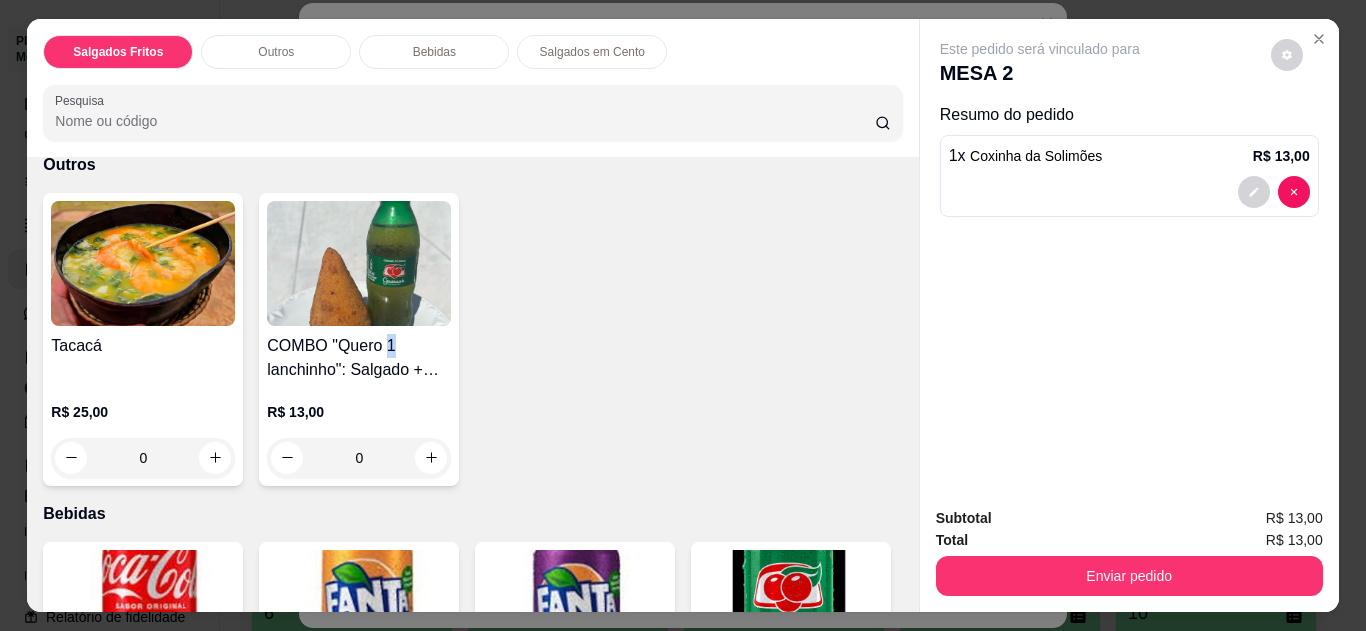 click on "Item avulso Salgados Fritos Coxinha    R$ 8,00 0 Croquete   R$ 8,00 0 Coxinha da Solimões   R$ 13,00 1 Coxinha Gourmet   R$ 10,00 0 Coxinha de costela   R$ 10,00 0 Outros Tacacá   R$ 25,00 0 COMBO "Quero 1 lanchinho": Salgado + Refri 200ML   R$ 13,00 0 Bebidas Coca-Cola Lata   R$ 7,00 0 Fanta Laranja Lata   R$ 7,00 0 Fanta Uva Lata   R$ 7,00 0 Guaraná Antártica Lata   R$ 7,00 0 Coca-Cola Zero    R$ 7,00 0 Guaraná Antártica Zero Lata   R$ 7,00 0 Suco de Maracujá   R$ 9,00 0 Suco de Acerola   R$ 9,00 0 Salgados em Cento Salgado de Festa em Cento   R$ 120,00 0" at bounding box center (472, 384) 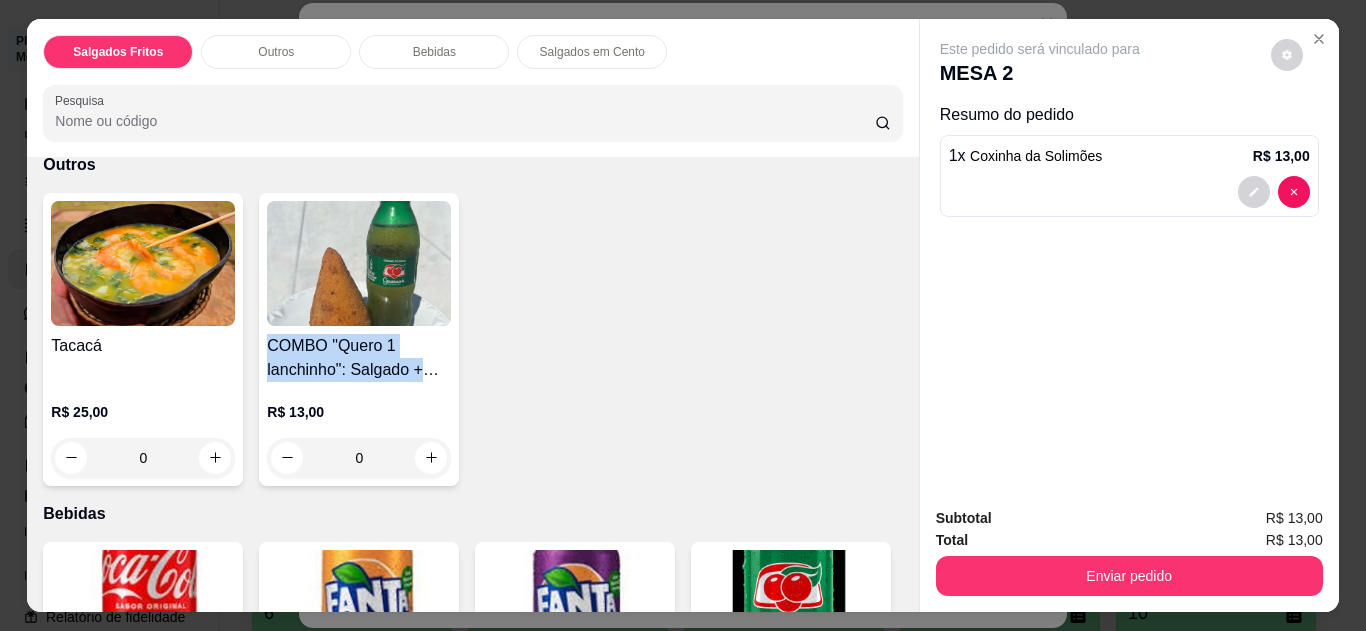 click on "Item avulso Salgados Fritos Coxinha    R$ 8,00 0 Croquete   R$ 8,00 0 Coxinha da Solimões   R$ 13,00 1 Coxinha Gourmet   R$ 10,00 0 Coxinha de costela   R$ 10,00 0 Outros Tacacá   R$ 25,00 0 COMBO "Quero 1 lanchinho": Salgado + Refri 200ML   R$ 13,00 0 Bebidas Coca-Cola Lata   R$ 7,00 0 Fanta Laranja Lata   R$ 7,00 0 Fanta Uva Lata   R$ 7,00 0 Guaraná Antártica Lata   R$ 7,00 0 Coca-Cola Zero    R$ 7,00 0 Guaraná Antártica Zero Lata   R$ 7,00 0 Suco de Maracujá   R$ 9,00 0 Suco de Acerola   R$ 9,00 0 Salgados em Cento Salgado de Festa em Cento   R$ 120,00 0" at bounding box center [472, 384] 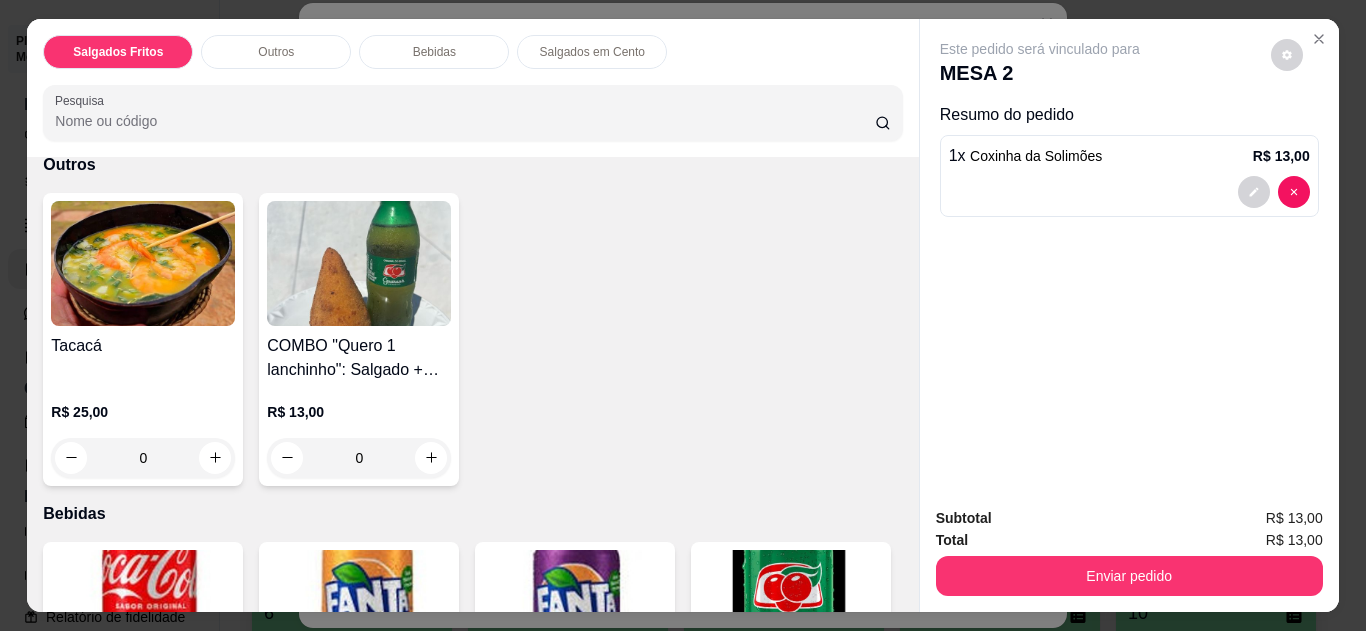 click on "Tacacá   R$ 25,00 0 COMBO "Quero 1 lanchinho": Salgado + Refri 200ML   R$ 13,00 0" at bounding box center (472, 339) 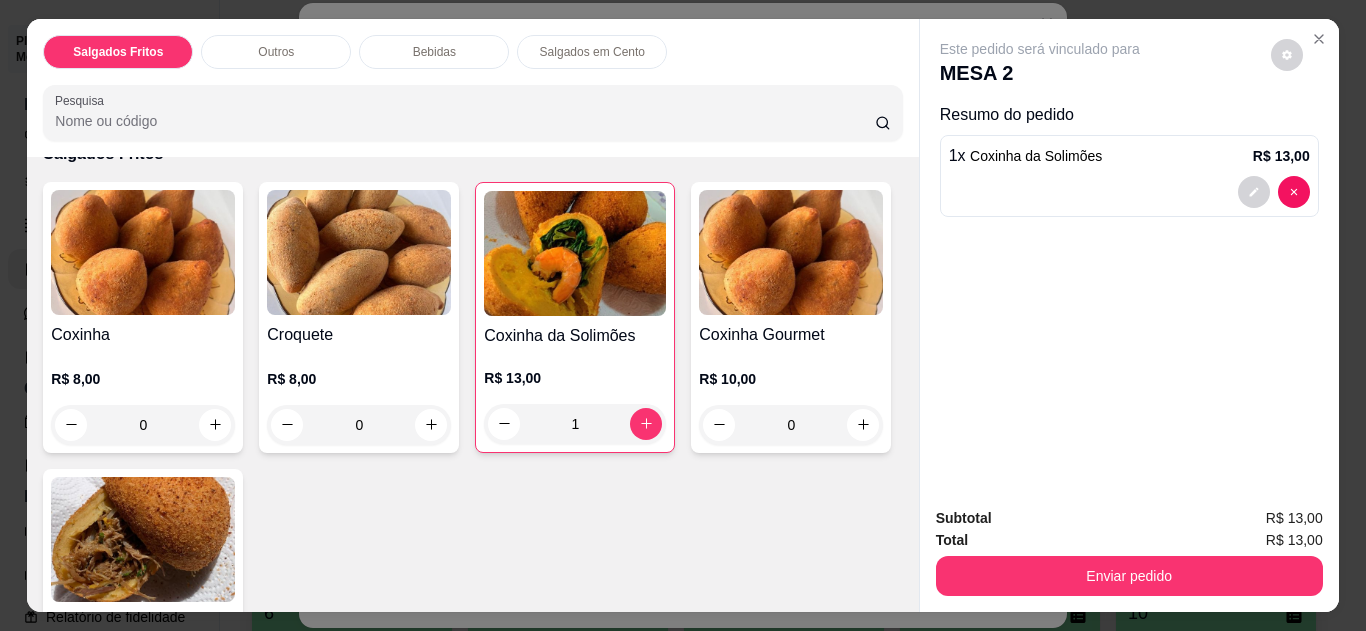 scroll, scrollTop: 0, scrollLeft: 0, axis: both 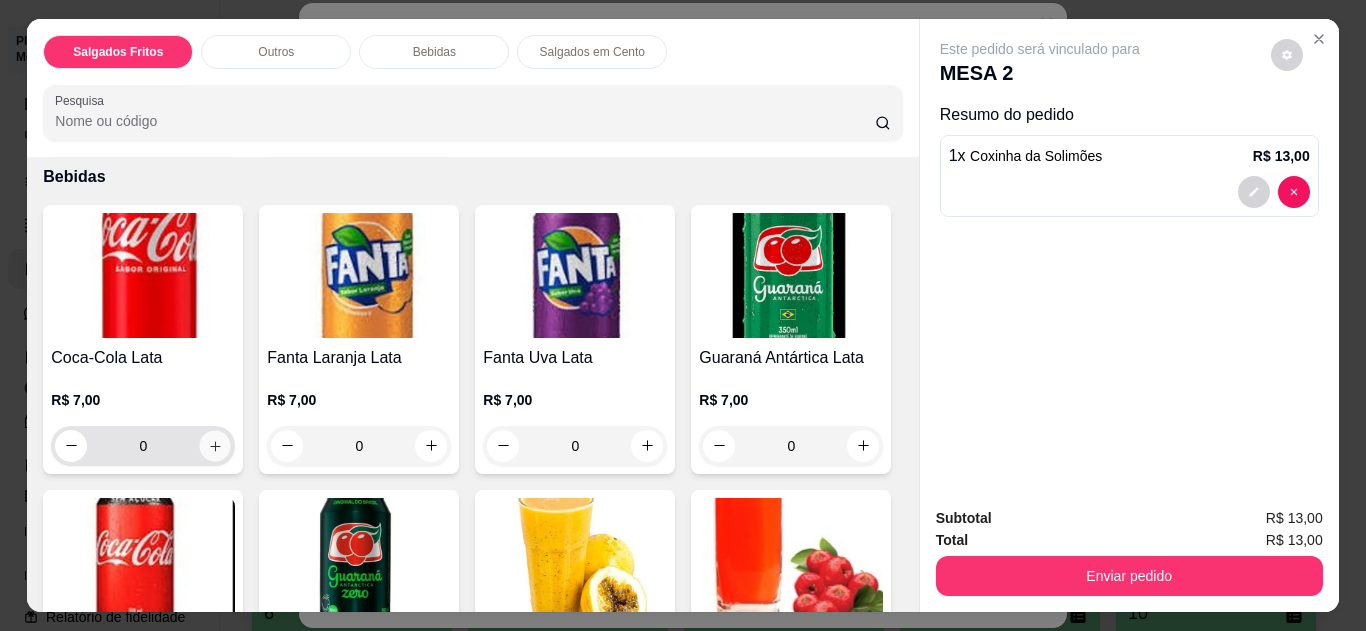 click 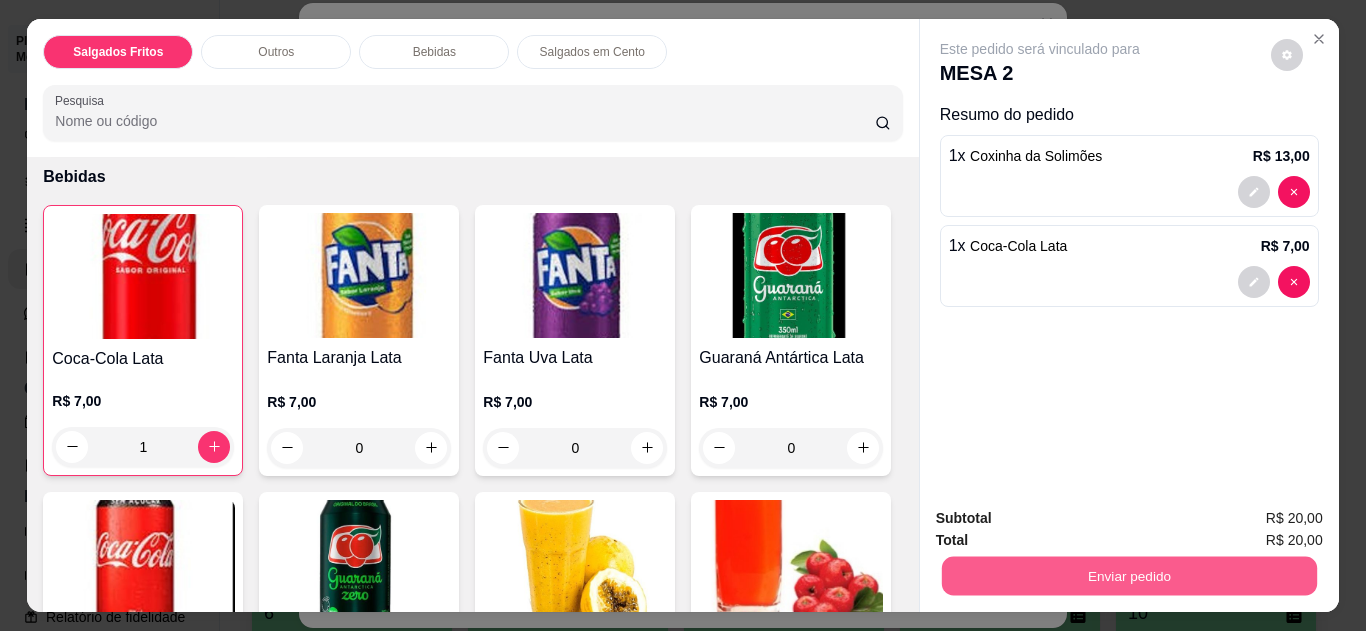 click on "Enviar pedido" at bounding box center [1128, 576] 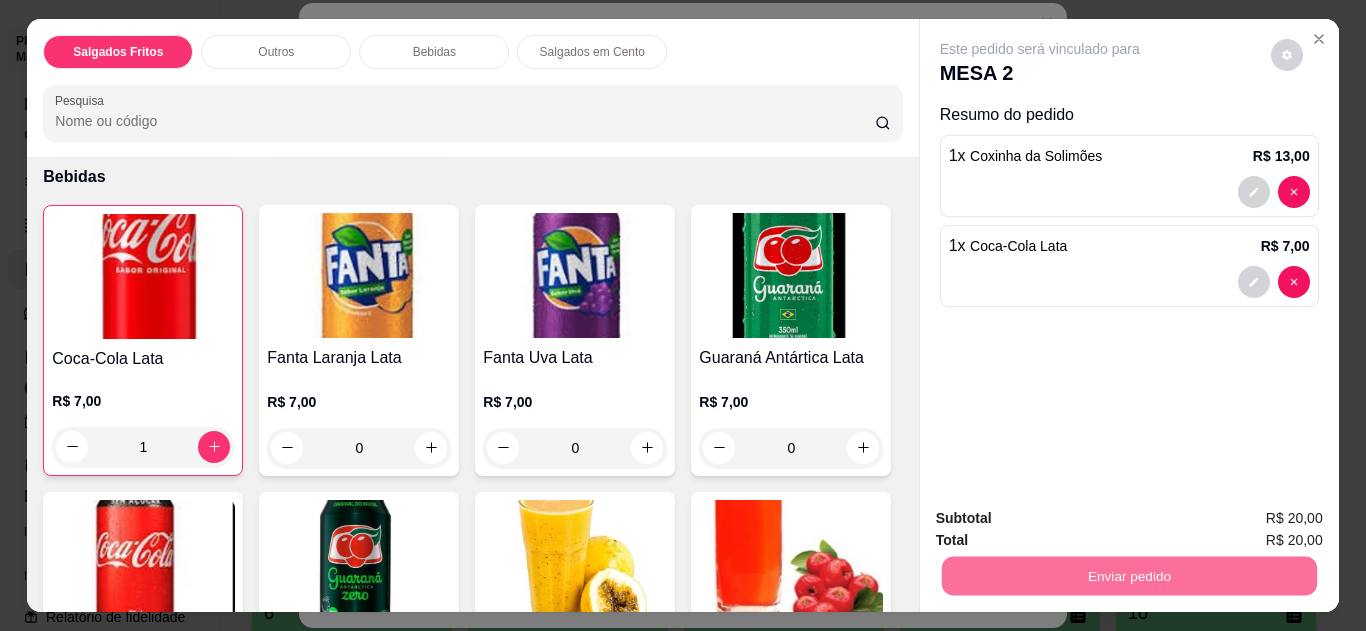 click on "Não registrar e enviar pedido" at bounding box center (1063, 519) 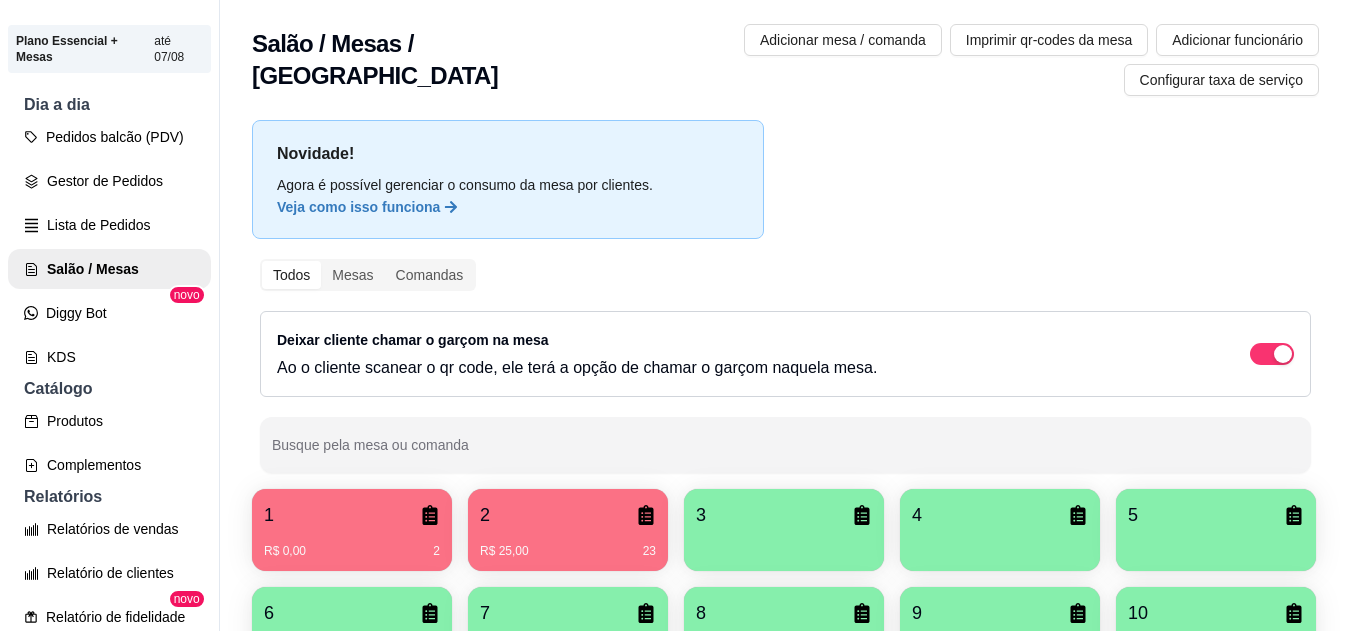 type 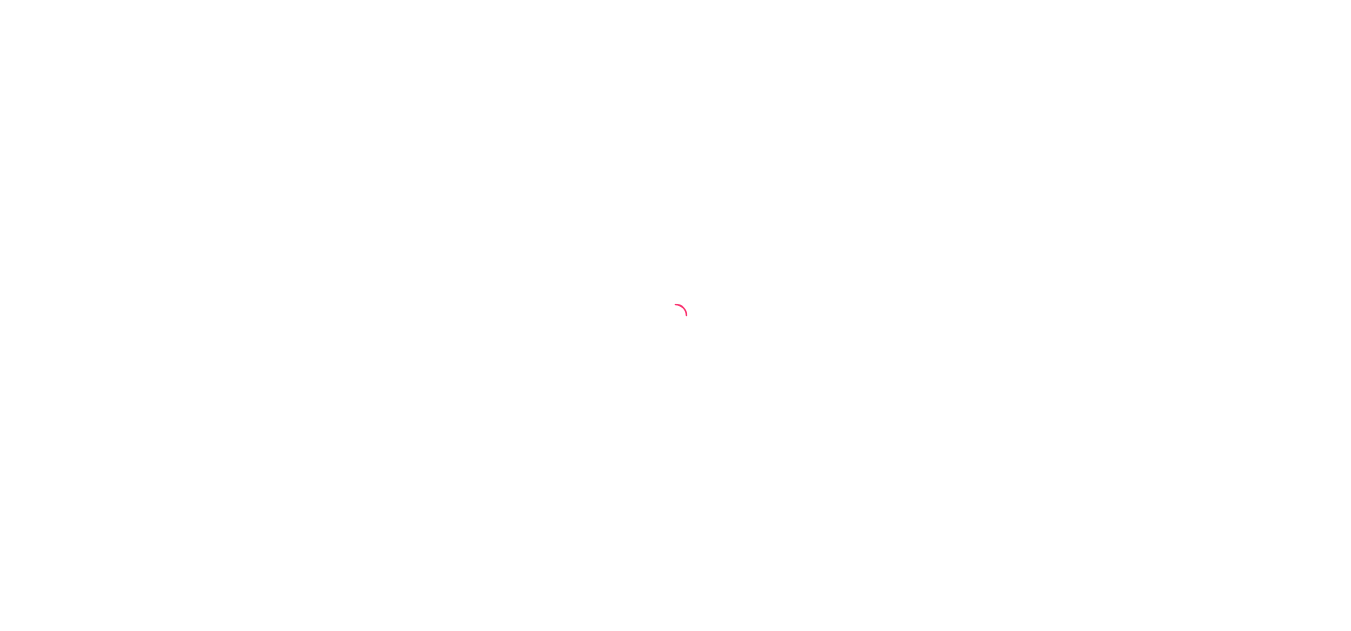 scroll, scrollTop: 0, scrollLeft: 0, axis: both 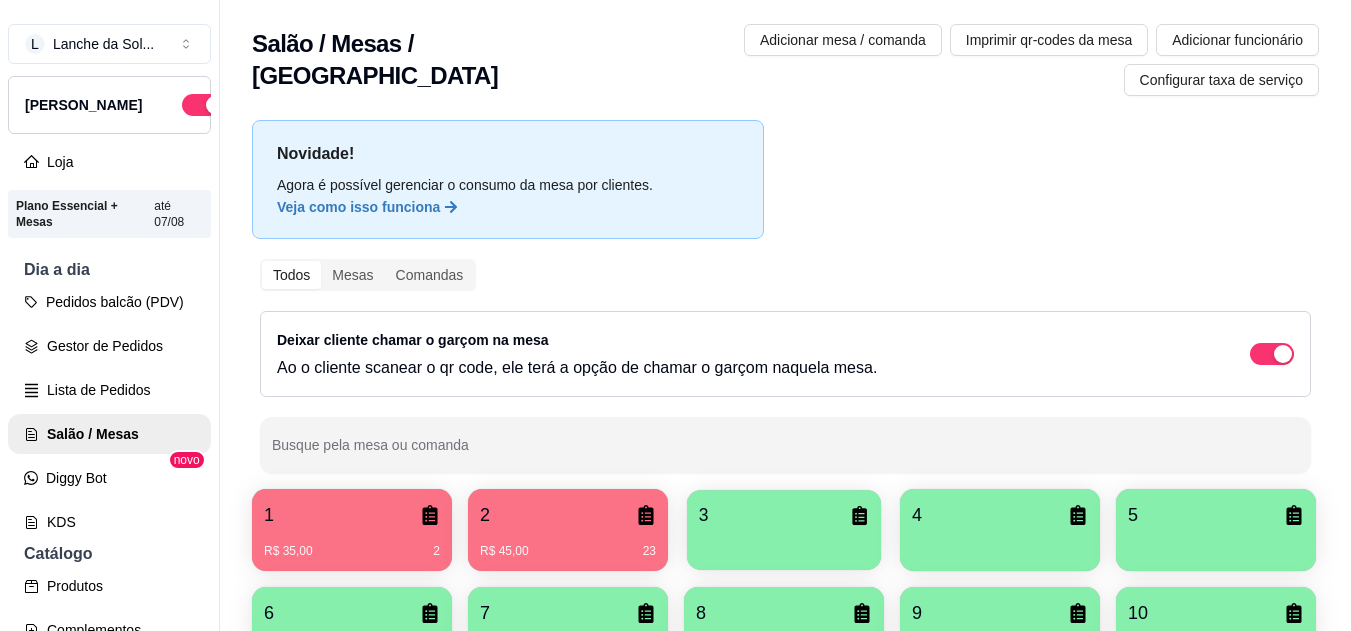 click at bounding box center [784, 543] 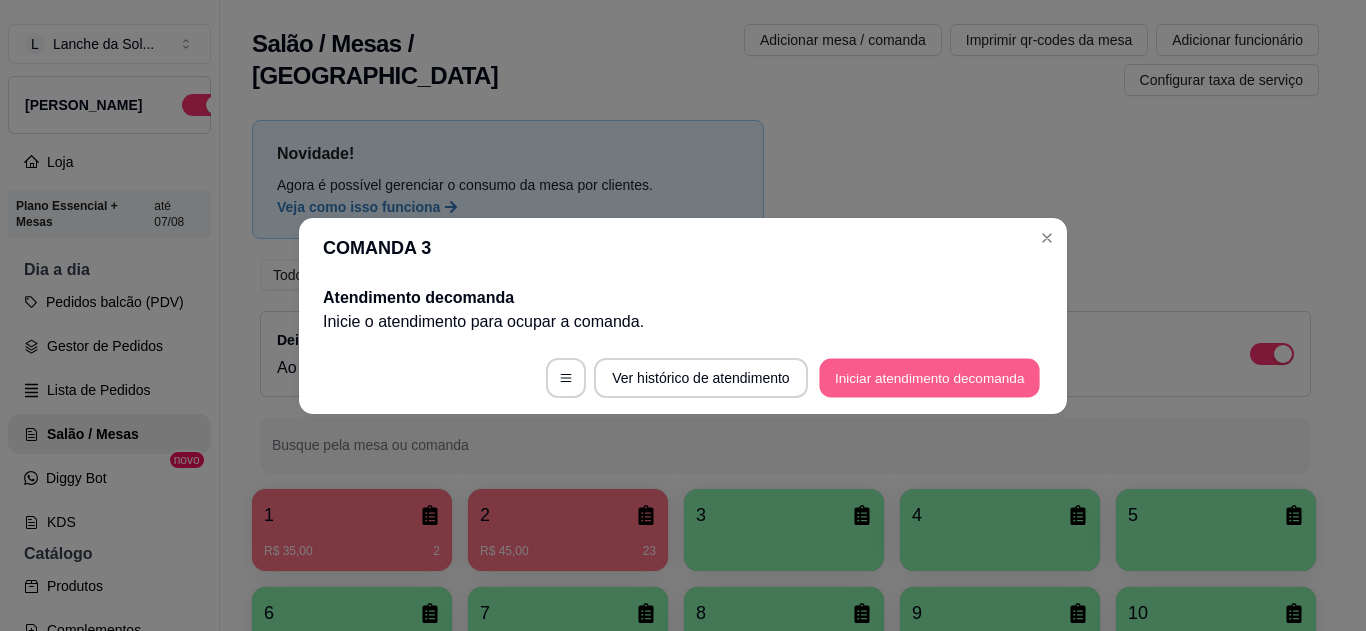 click on "Iniciar atendimento de  comanda" at bounding box center [929, 377] 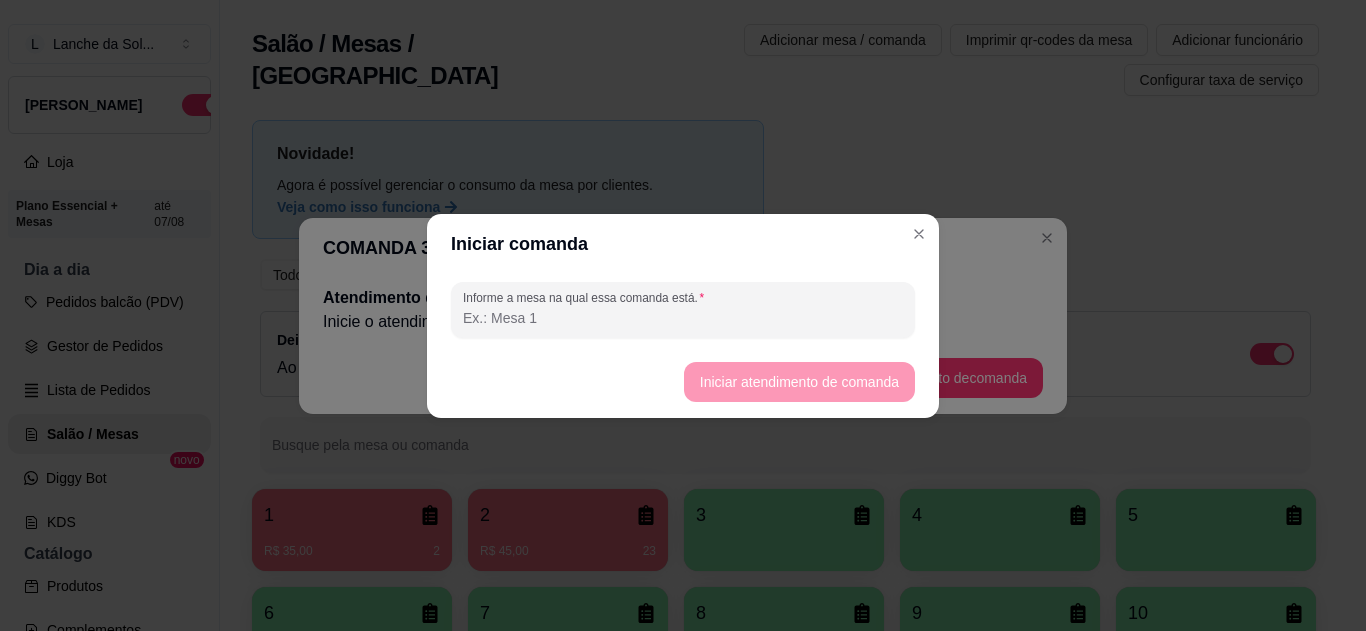 click on "Informe a mesa na qual essa comanda está." at bounding box center (683, 318) 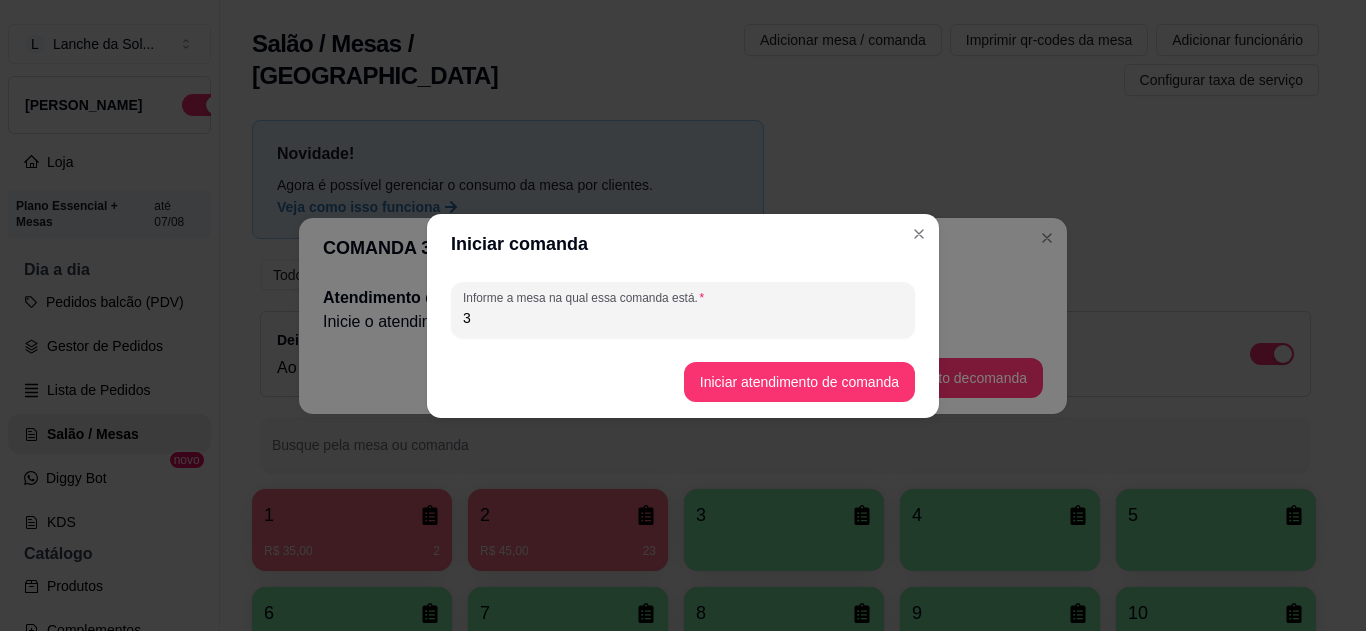 type on "3" 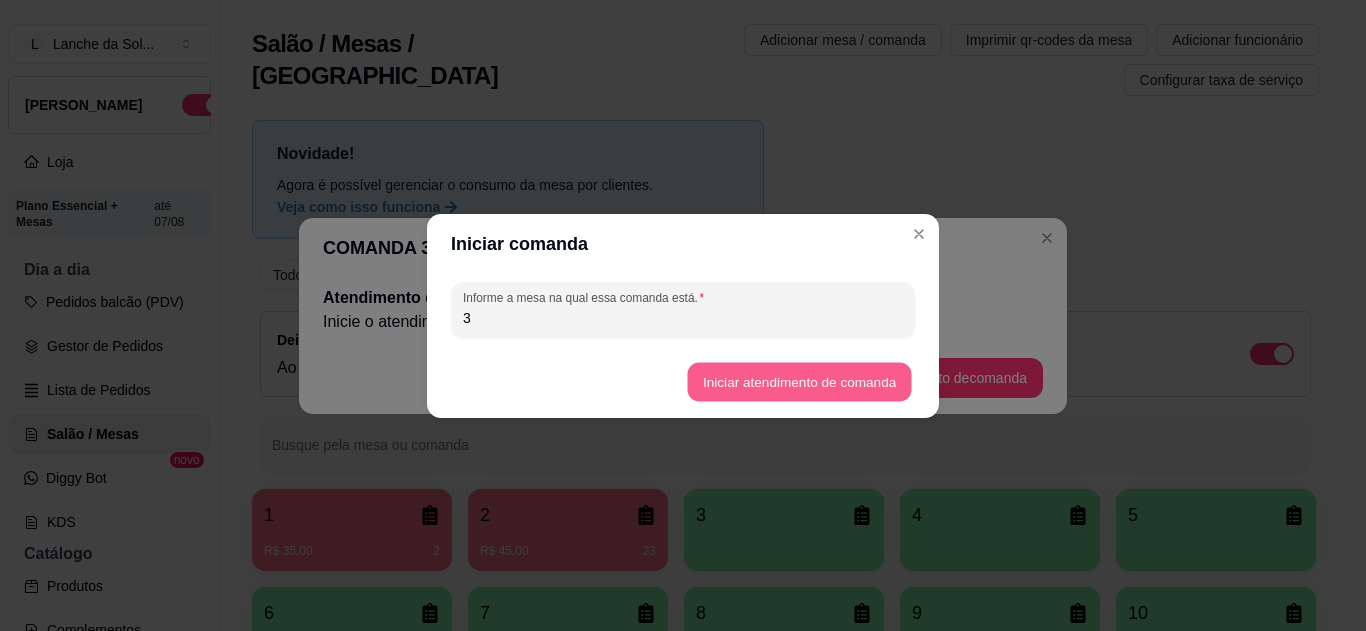 click on "Iniciar atendimento de comanda" at bounding box center (799, 381) 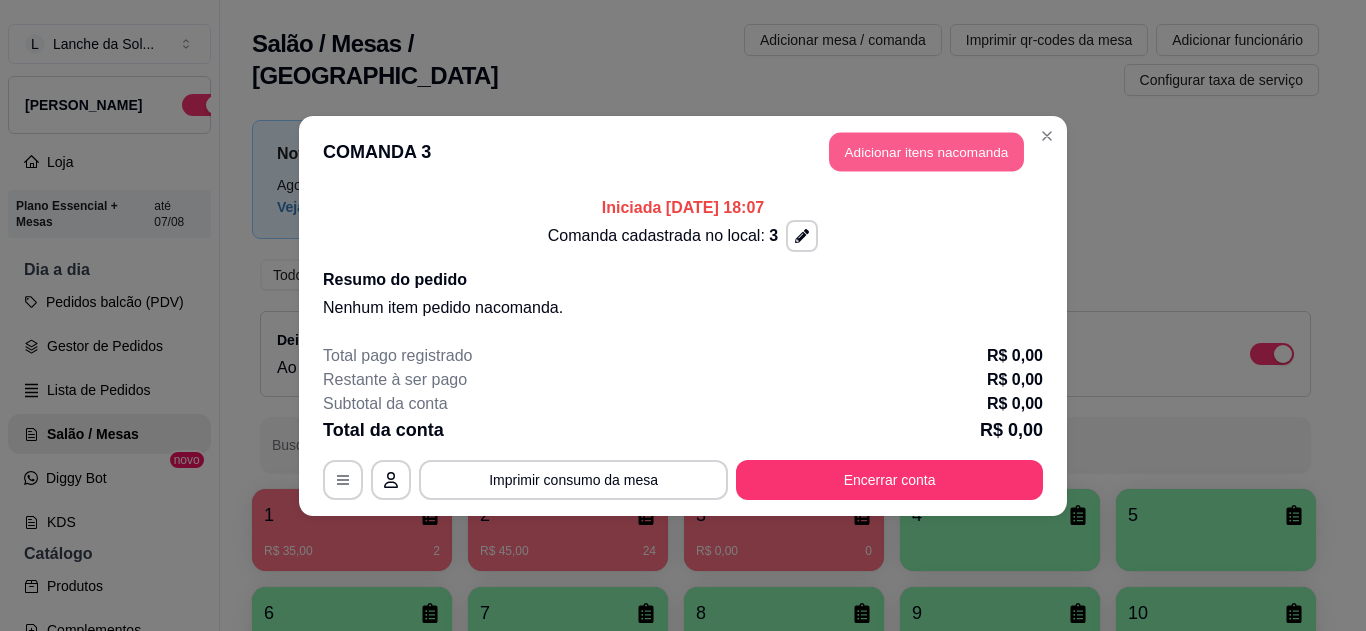 click on "Adicionar itens na  comanda" at bounding box center [926, 151] 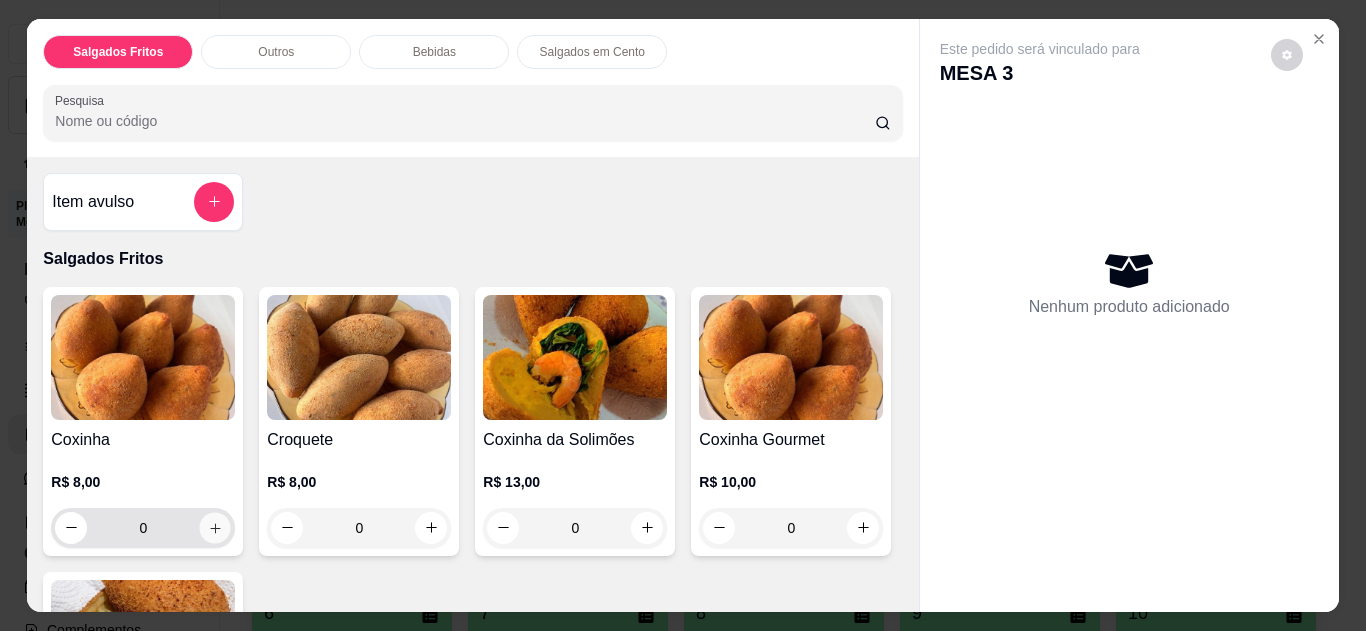 click at bounding box center (215, 527) 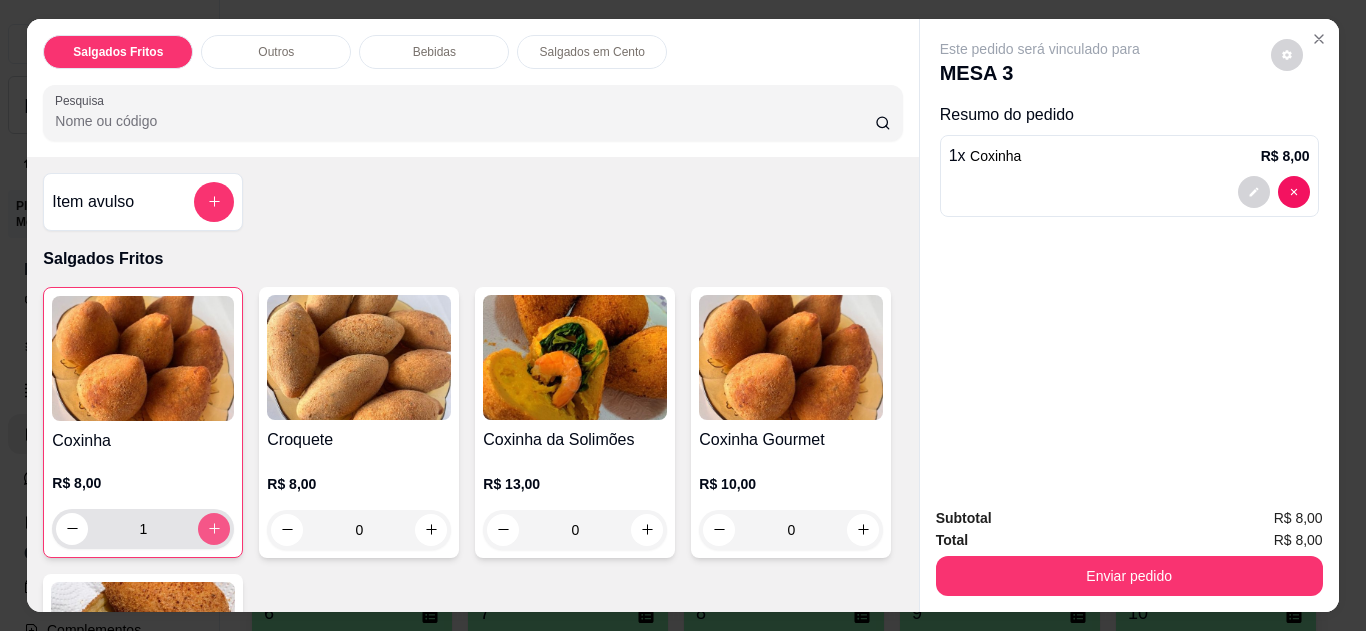 click at bounding box center [214, 529] 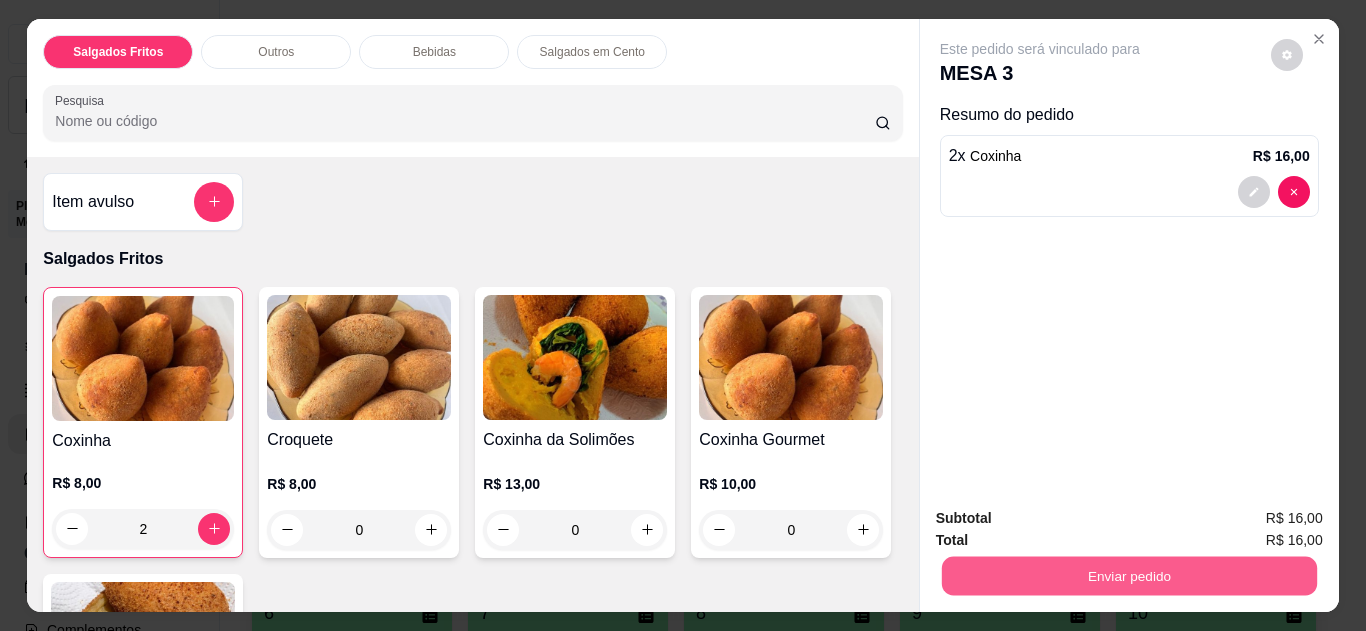 click on "Enviar pedido" at bounding box center (1128, 576) 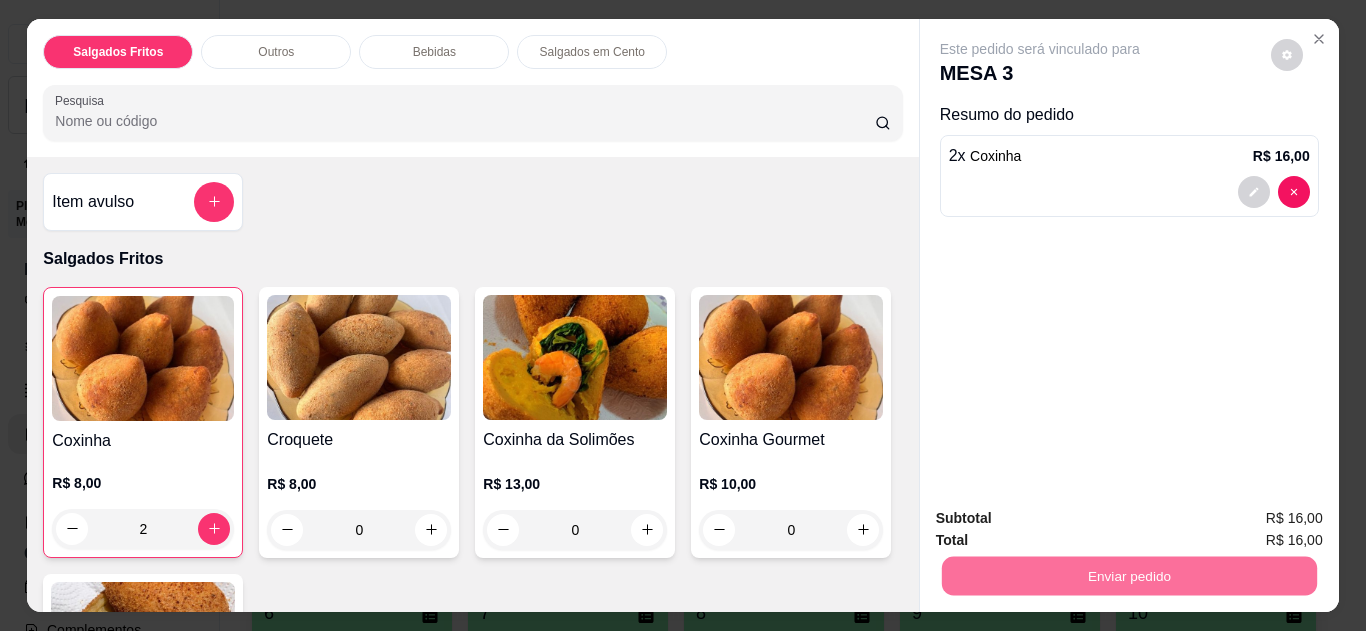 click on "Não registrar e enviar pedido" at bounding box center (1063, 519) 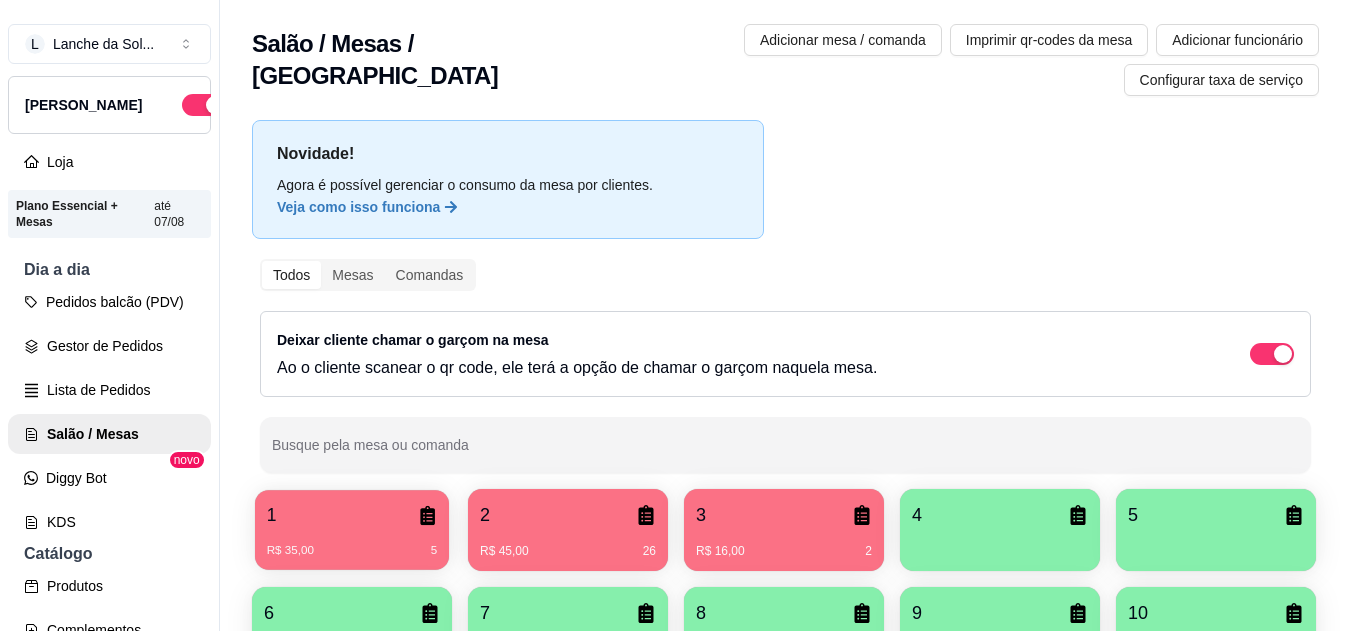 click on "1" at bounding box center [352, 515] 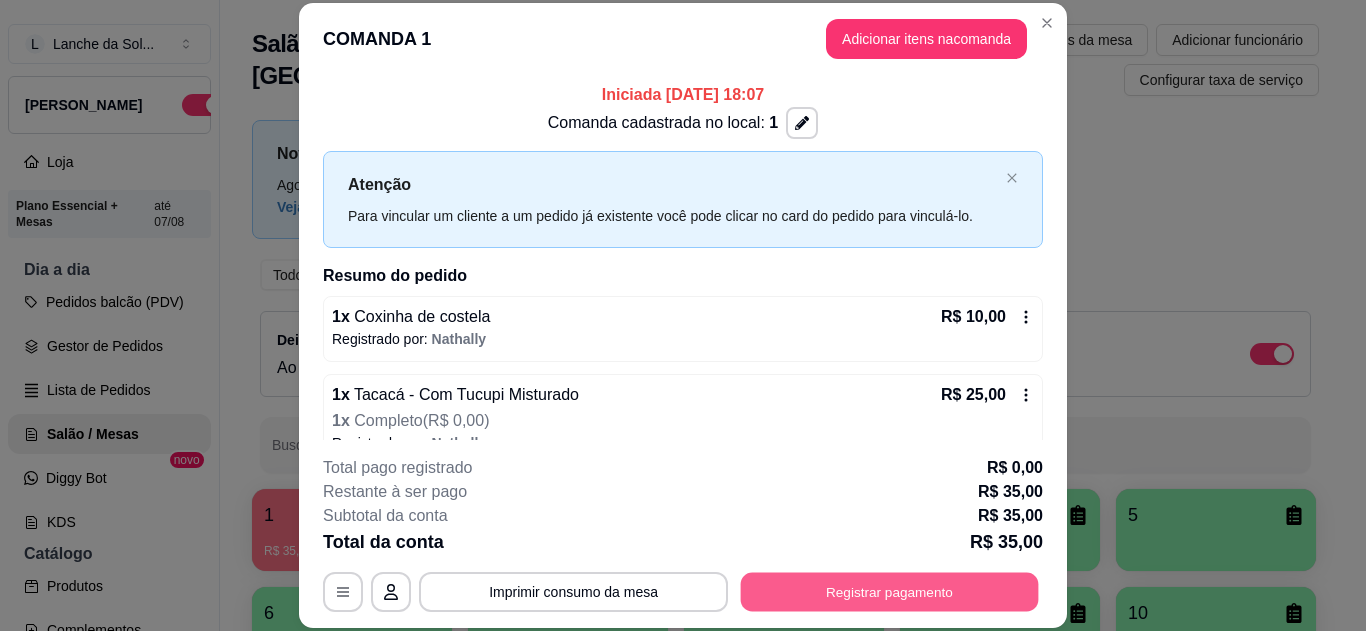 click on "Registrar pagamento" at bounding box center [890, 591] 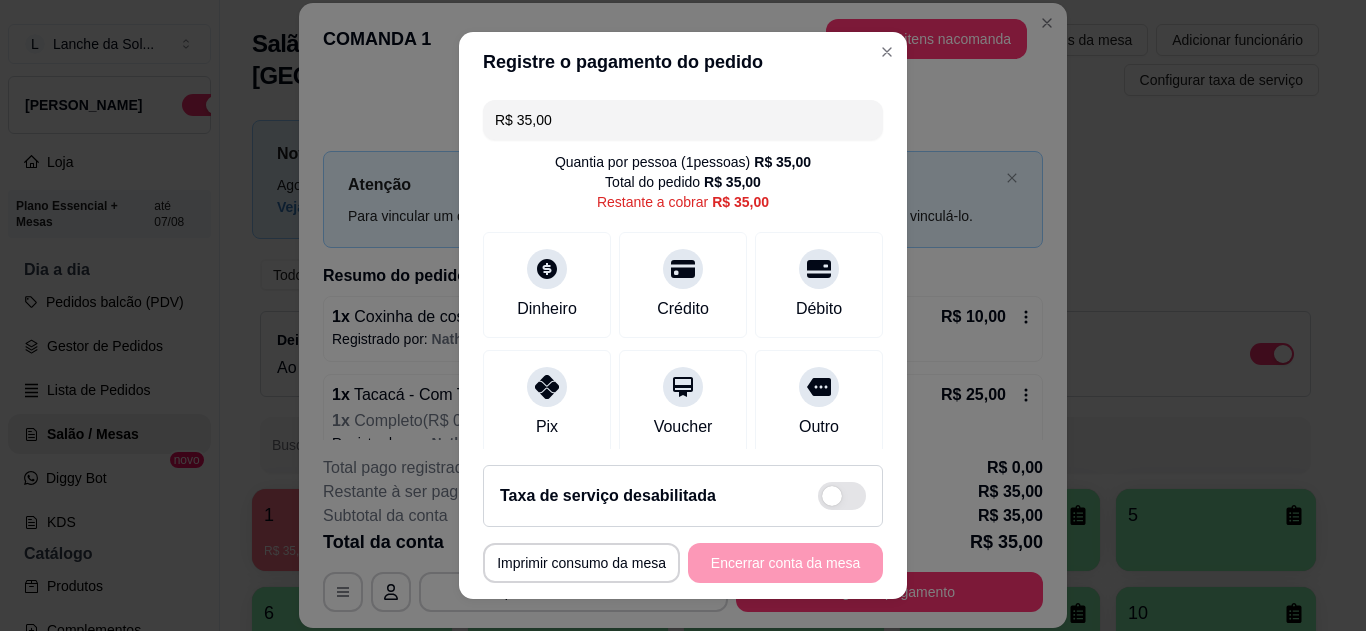 click at bounding box center (547, 387) 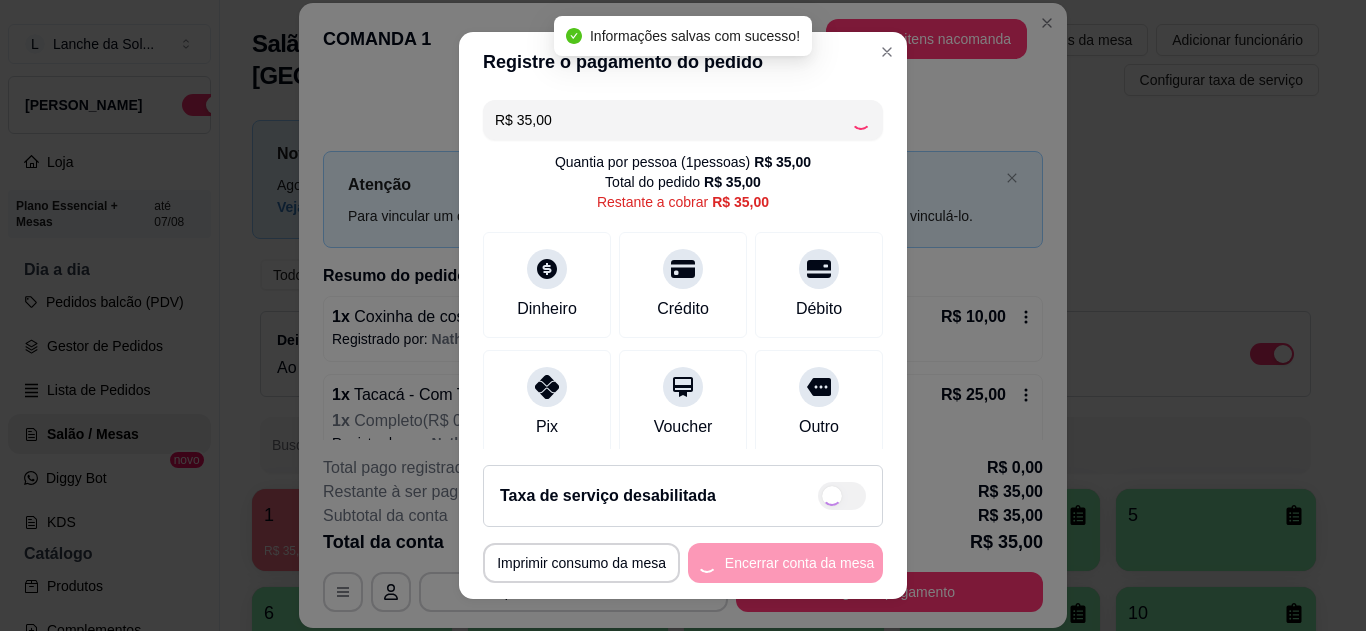 type on "R$ 0,00" 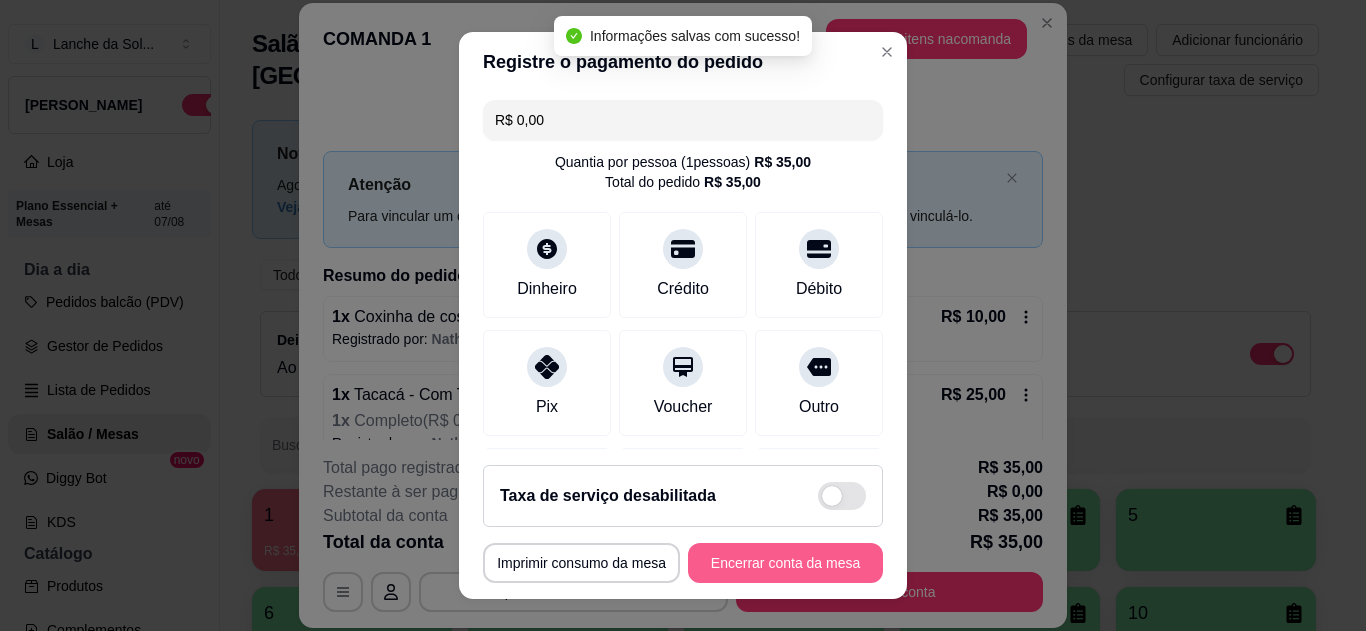 click on "Encerrar conta da mesa" at bounding box center (785, 563) 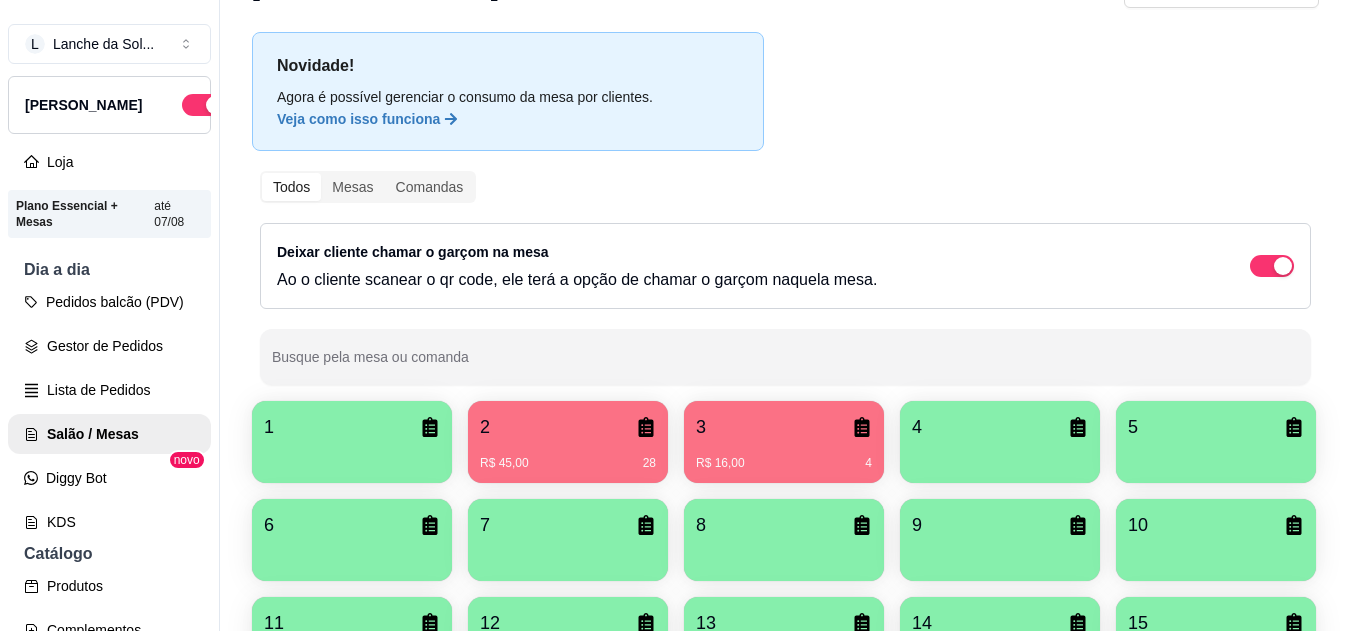 scroll, scrollTop: 124, scrollLeft: 0, axis: vertical 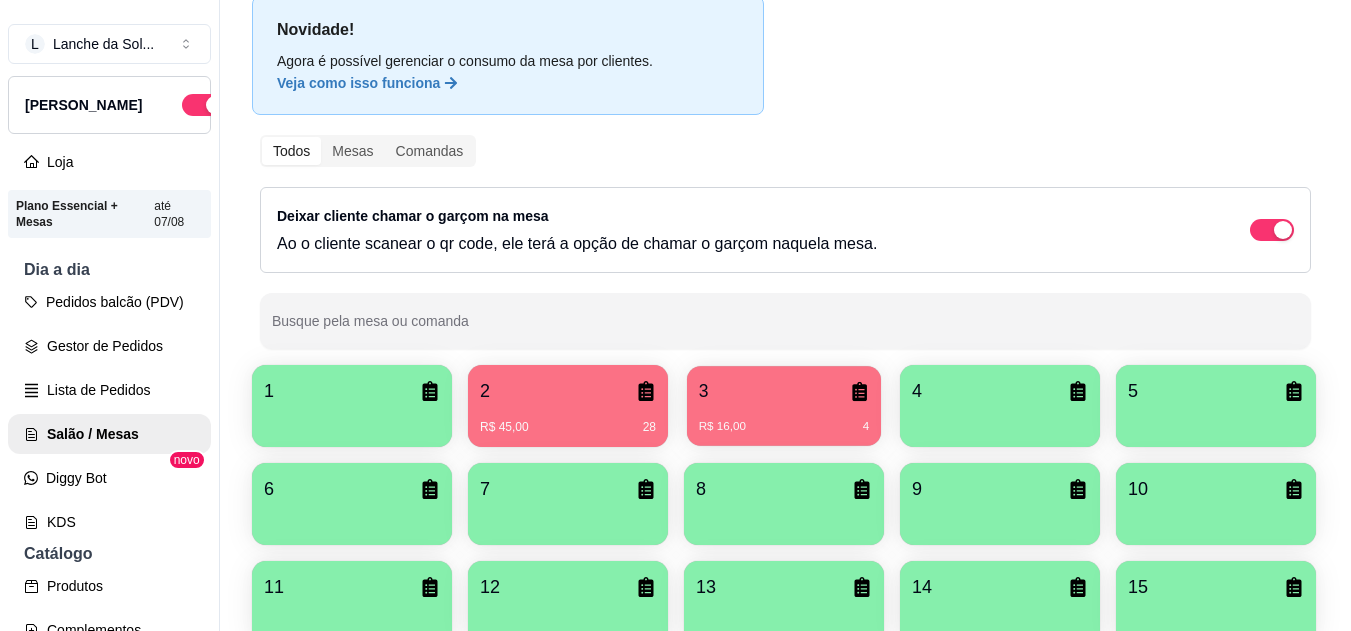 click on "3" at bounding box center [704, 391] 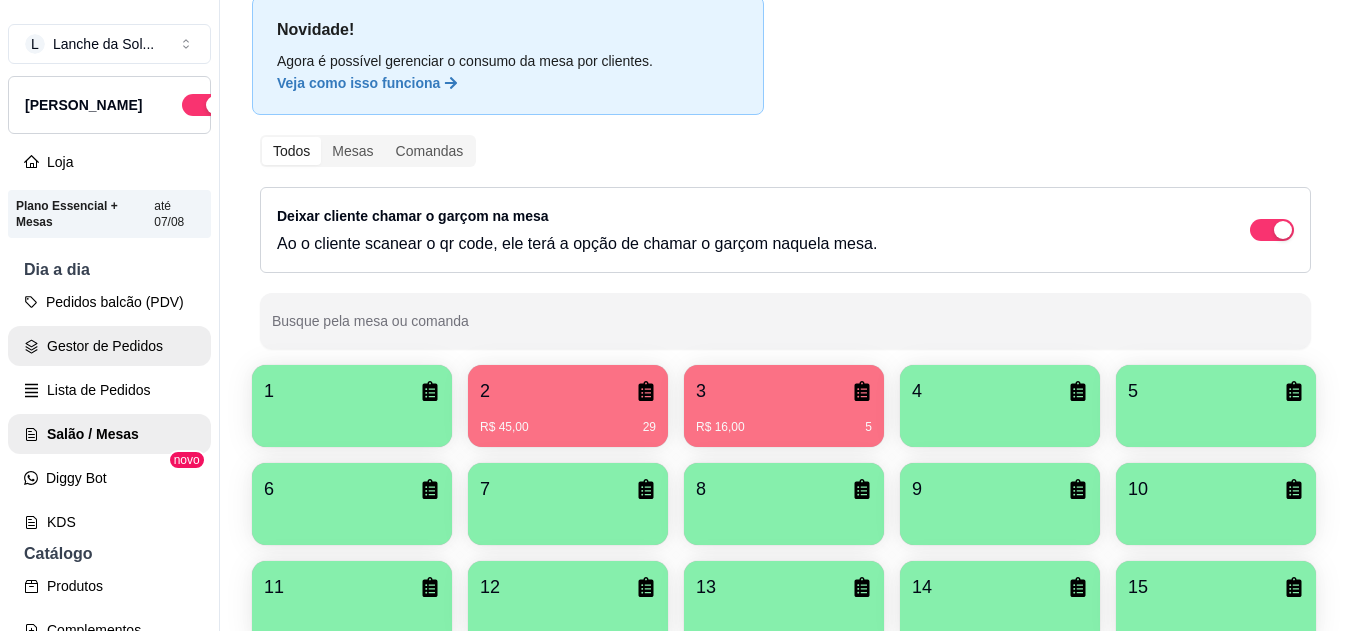 click on "Gestor de Pedidos" at bounding box center (109, 346) 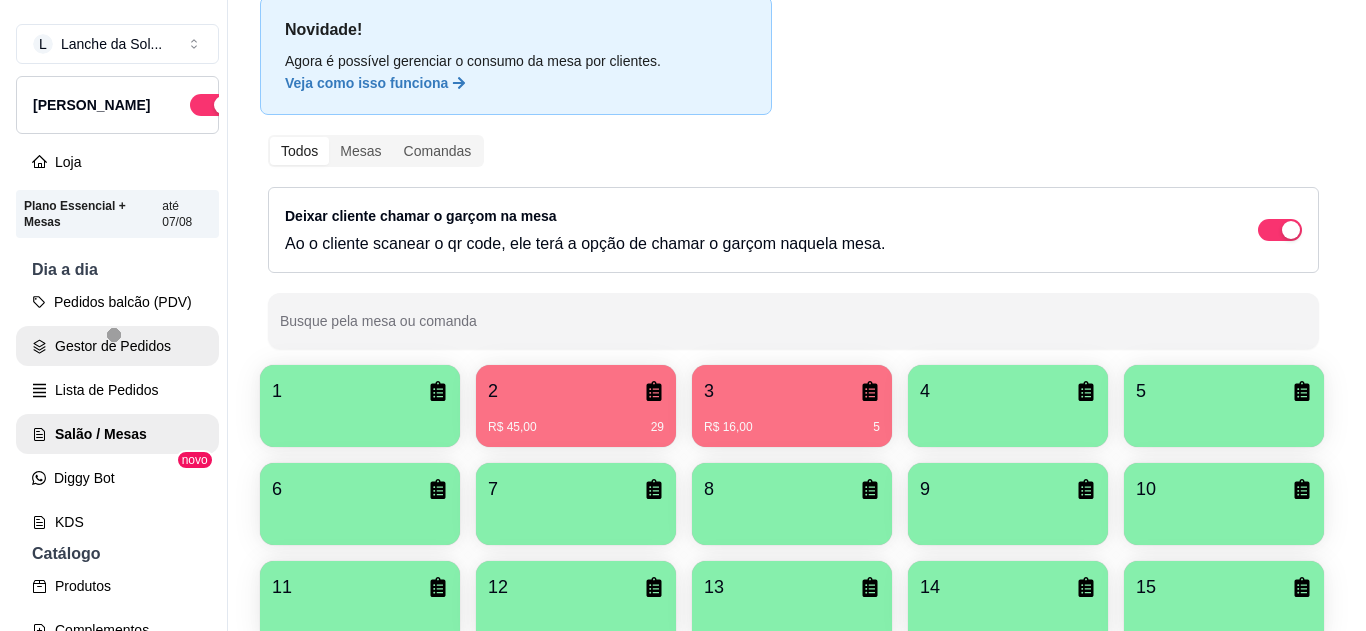 scroll, scrollTop: 0, scrollLeft: 0, axis: both 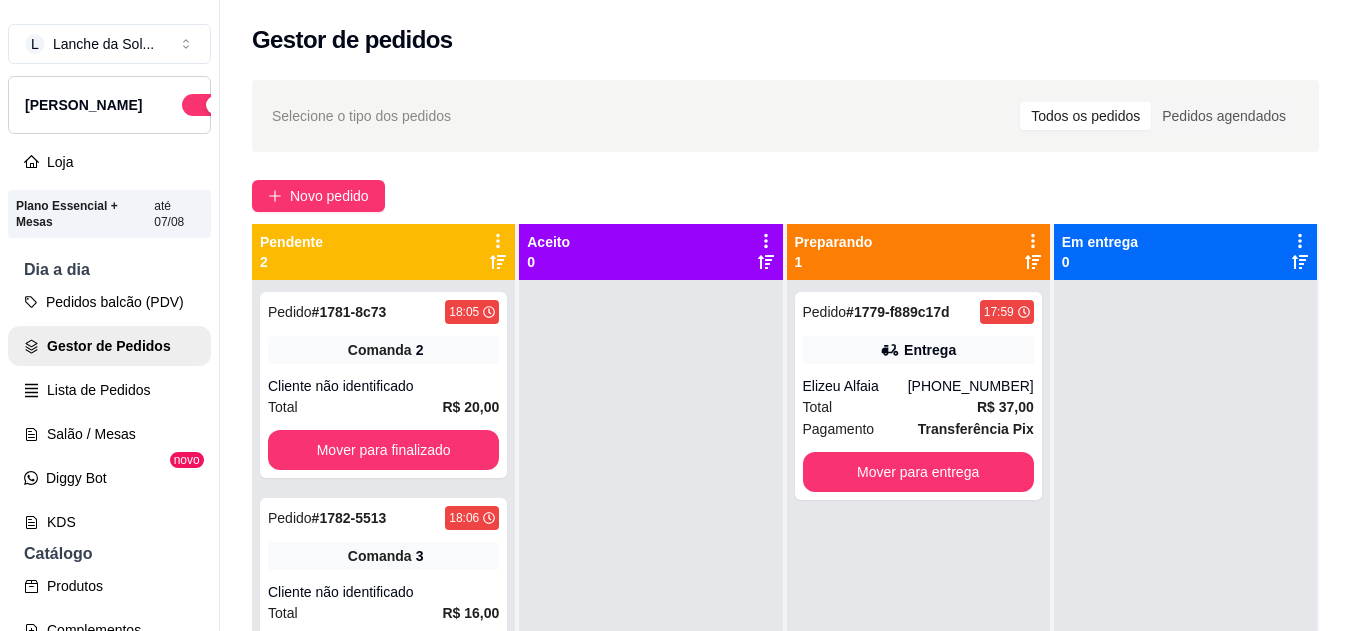 click on "Entrega" at bounding box center (918, 350) 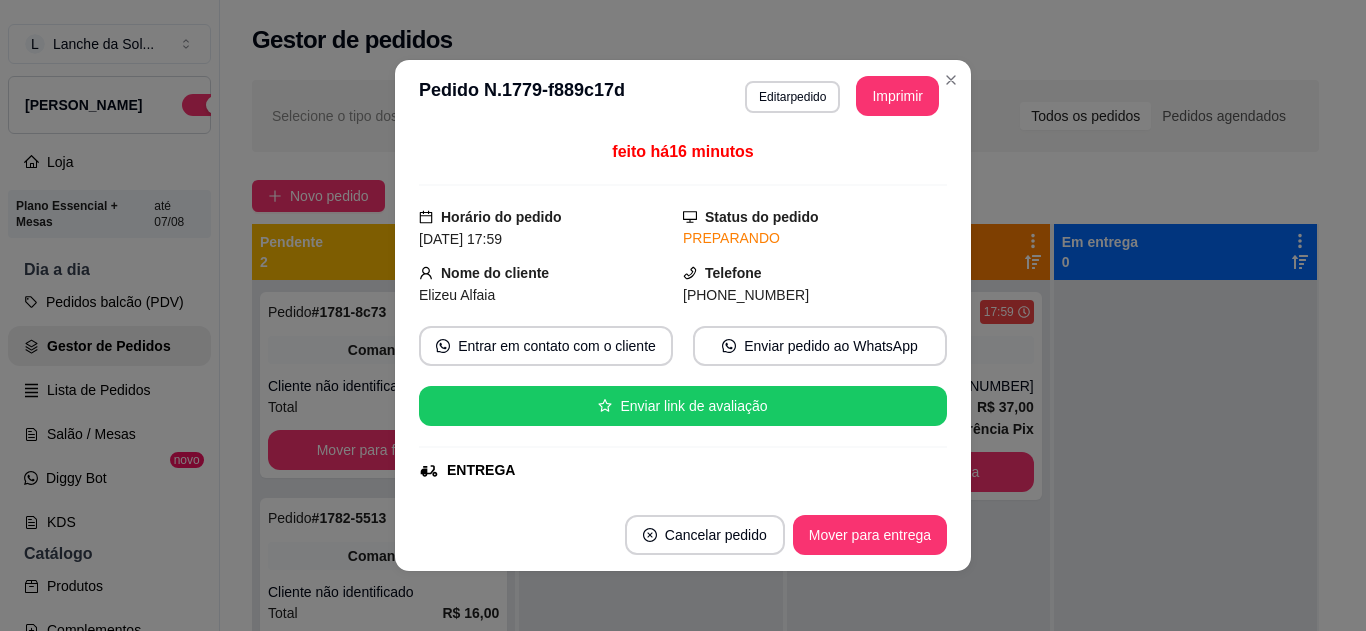 scroll, scrollTop: 426, scrollLeft: 0, axis: vertical 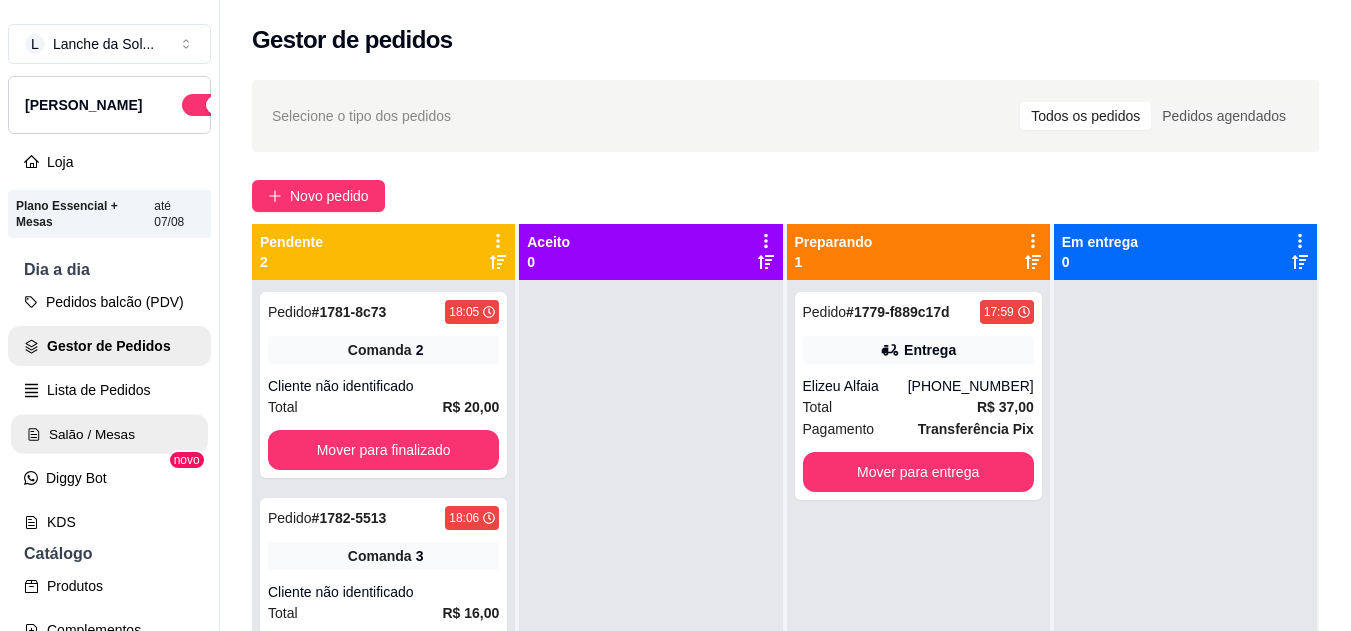 click on "Salão / Mesas" at bounding box center (109, 434) 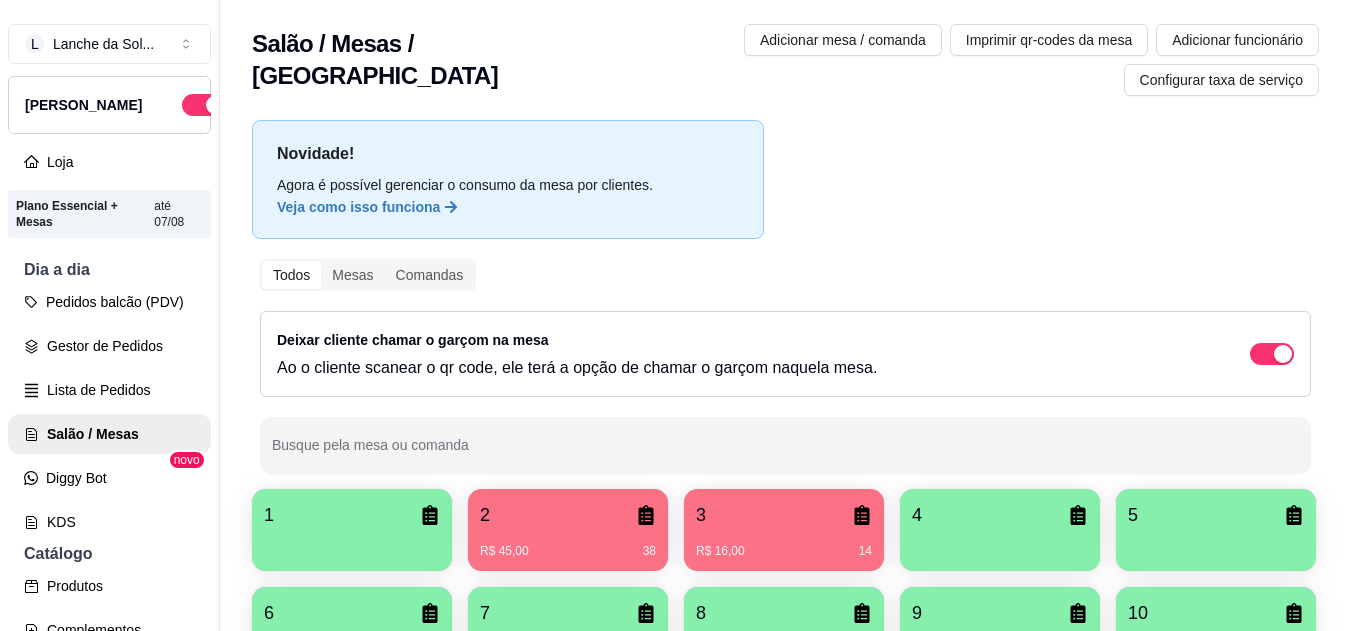 click on "R$ 45,00 38" at bounding box center [568, 551] 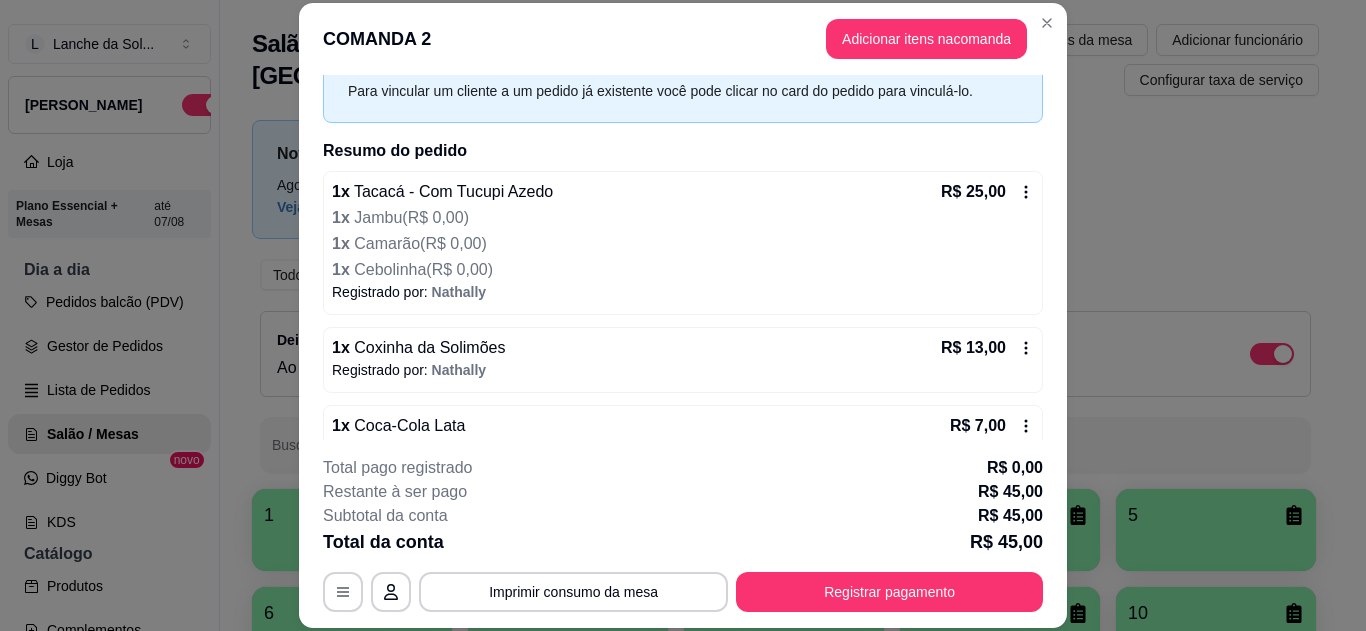 scroll, scrollTop: 164, scrollLeft: 0, axis: vertical 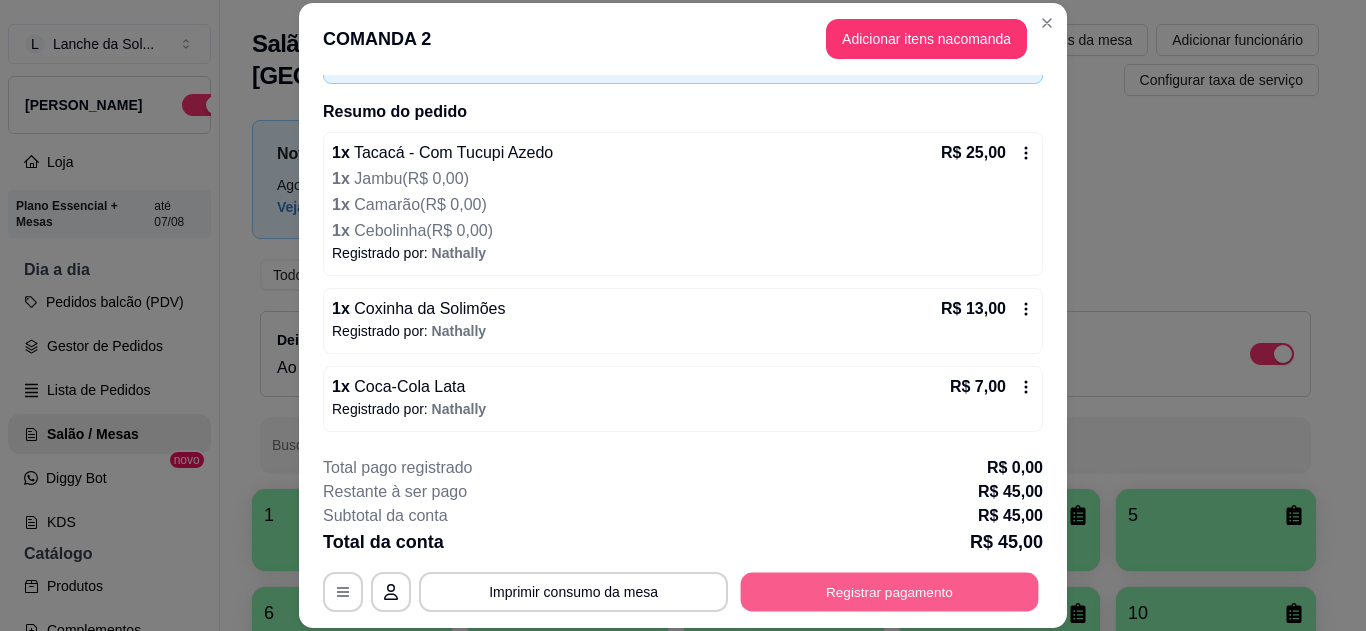 click on "Registrar pagamento" at bounding box center (890, 591) 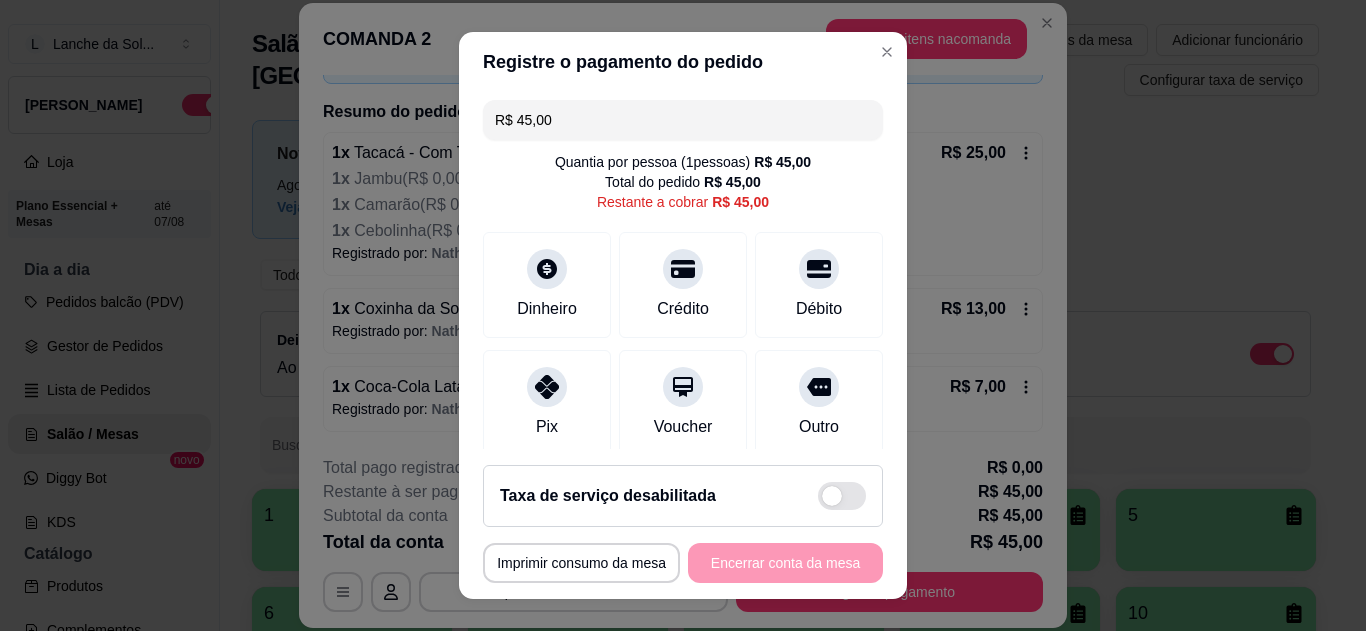 click on "Pix" at bounding box center (547, 403) 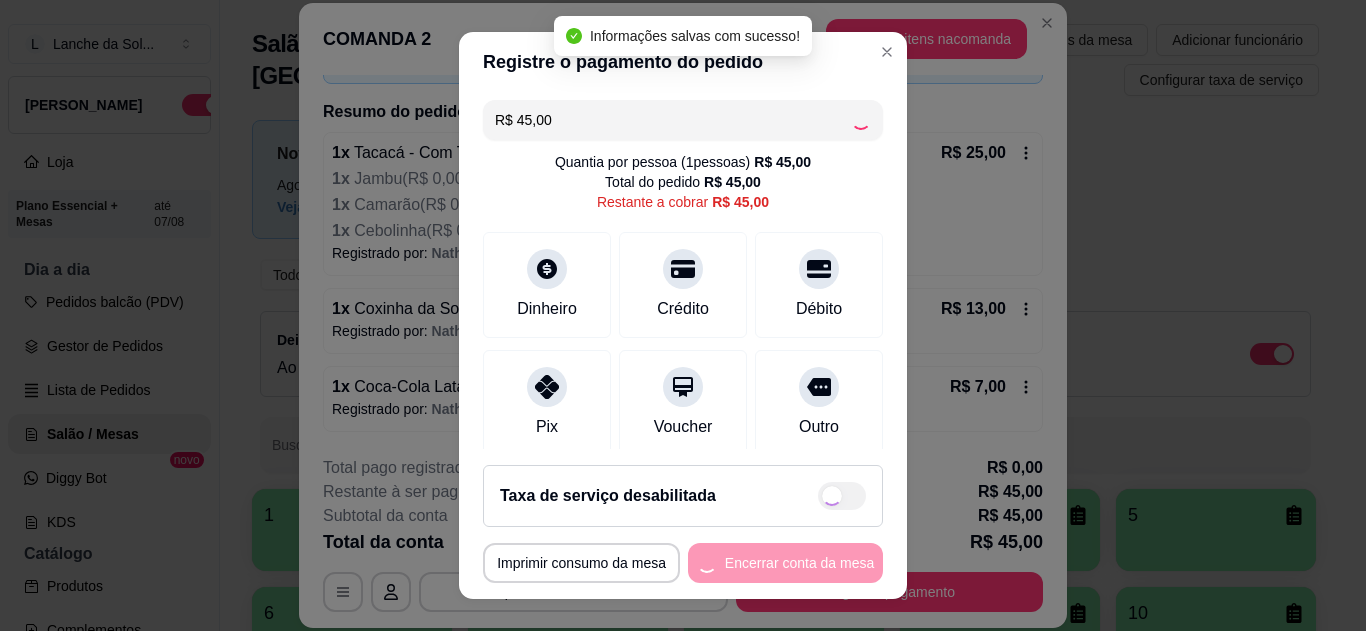 type on "R$ 0,00" 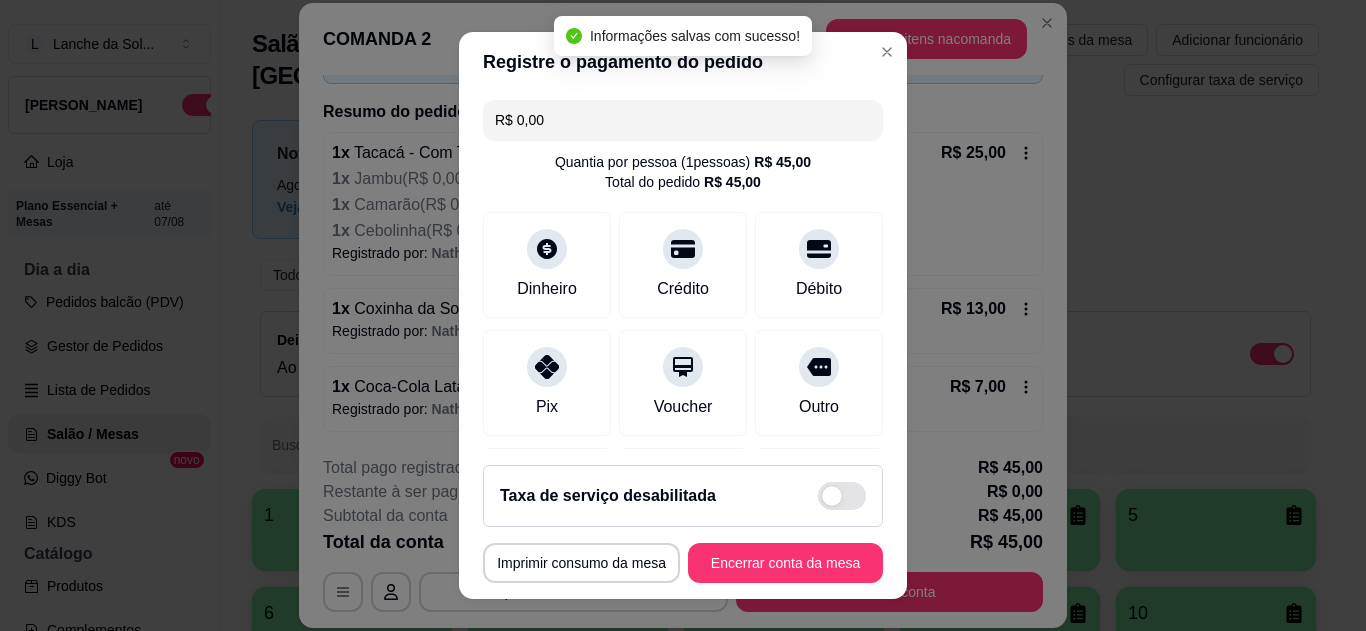 click on "**********" at bounding box center [683, 524] 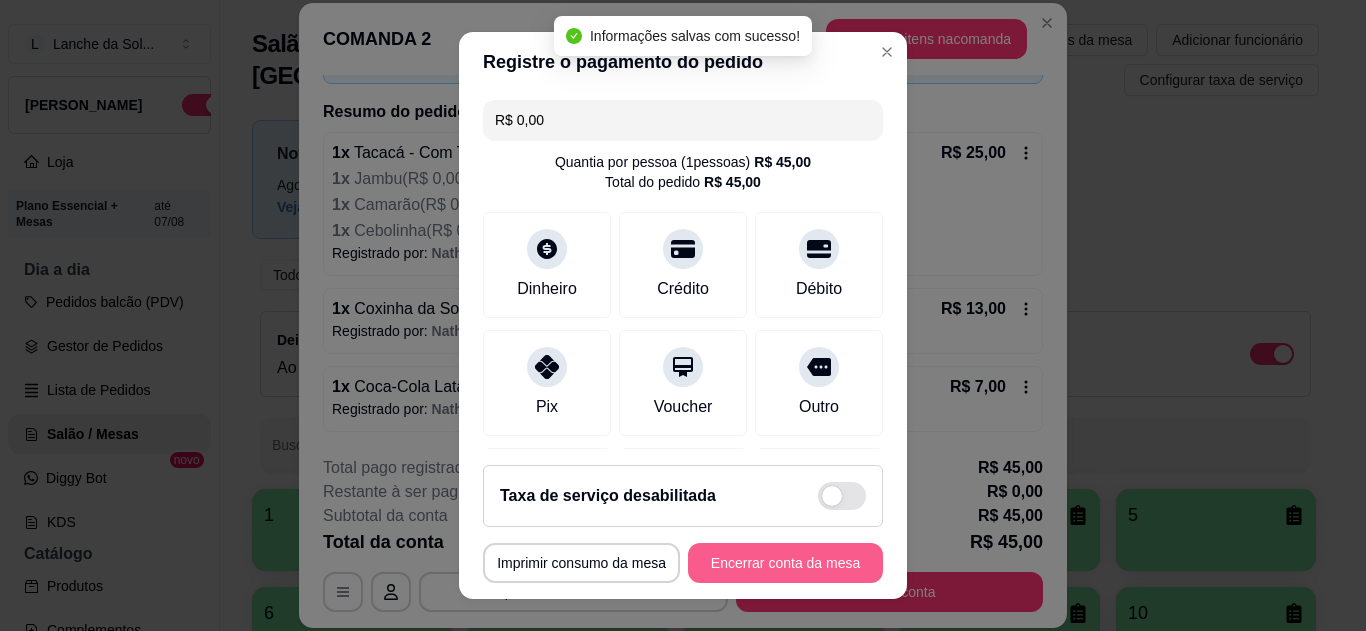 click on "Encerrar conta da mesa" at bounding box center [785, 563] 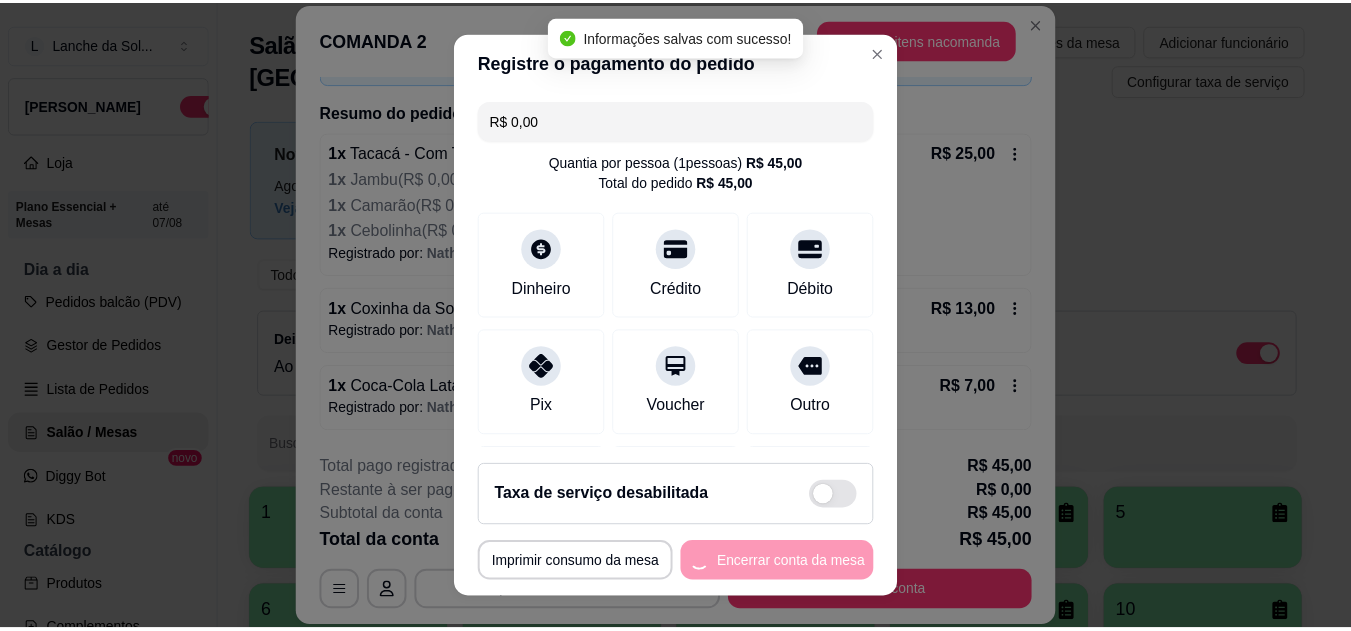 scroll, scrollTop: 0, scrollLeft: 0, axis: both 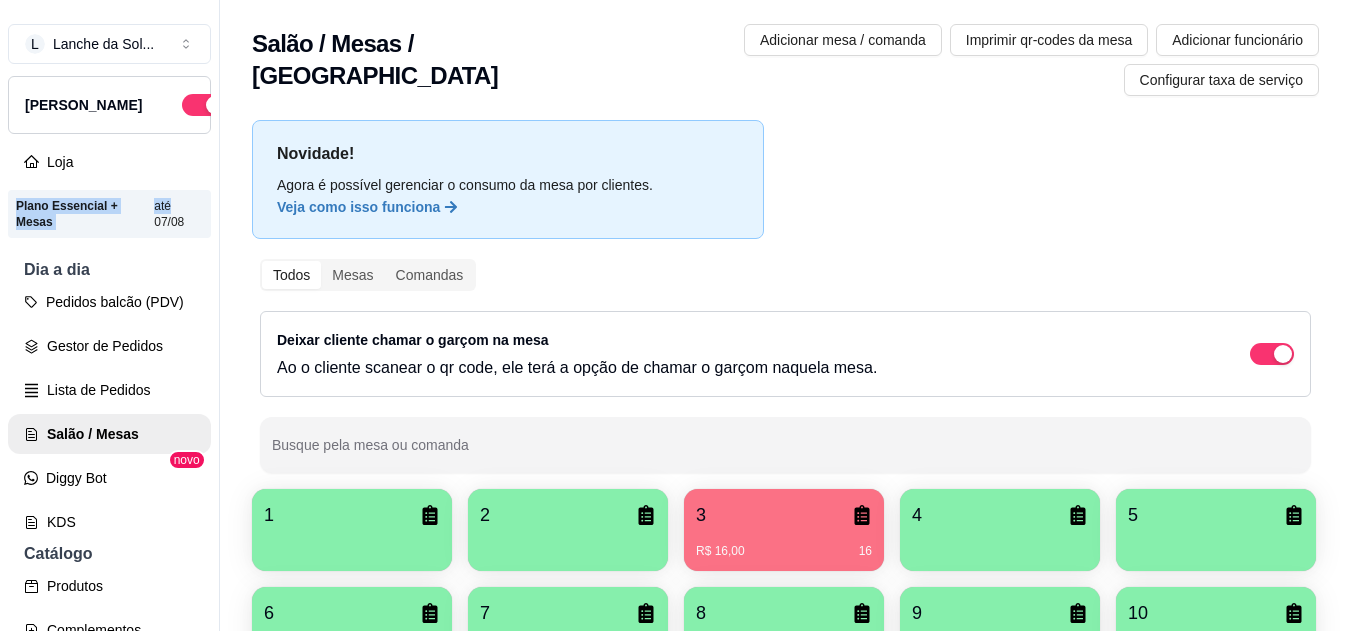 drag, startPoint x: 195, startPoint y: 137, endPoint x: 203, endPoint y: 228, distance: 91.350975 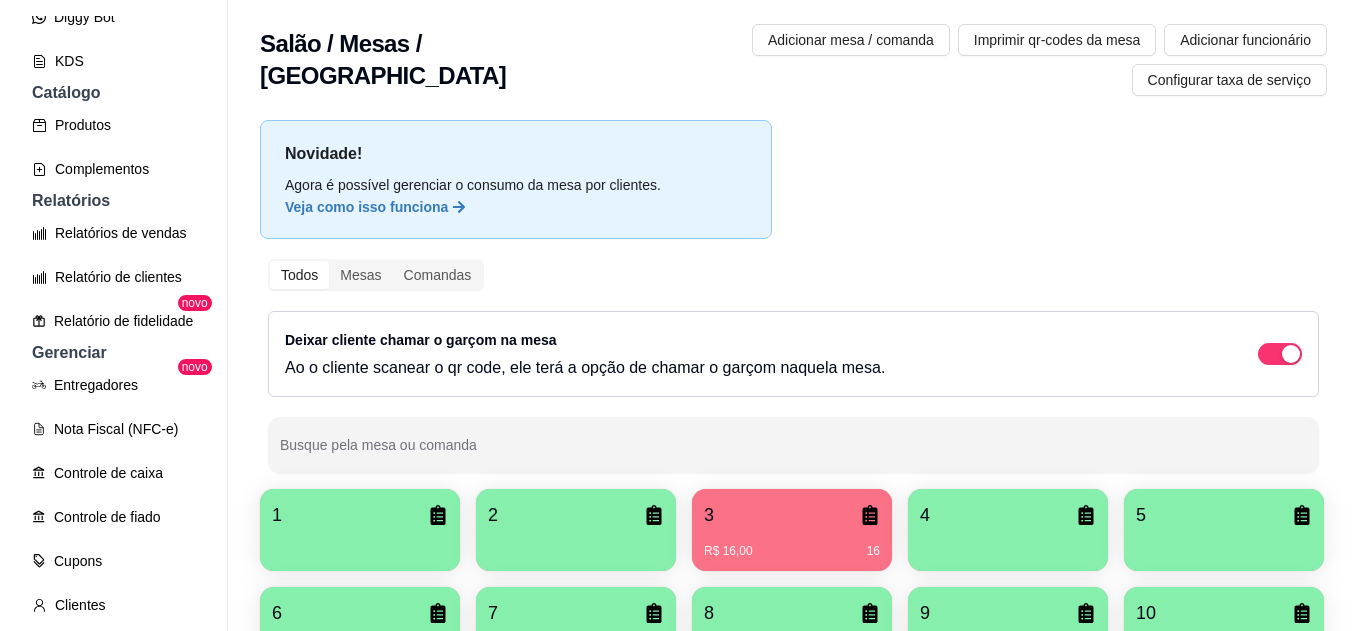 scroll, scrollTop: 82, scrollLeft: 0, axis: vertical 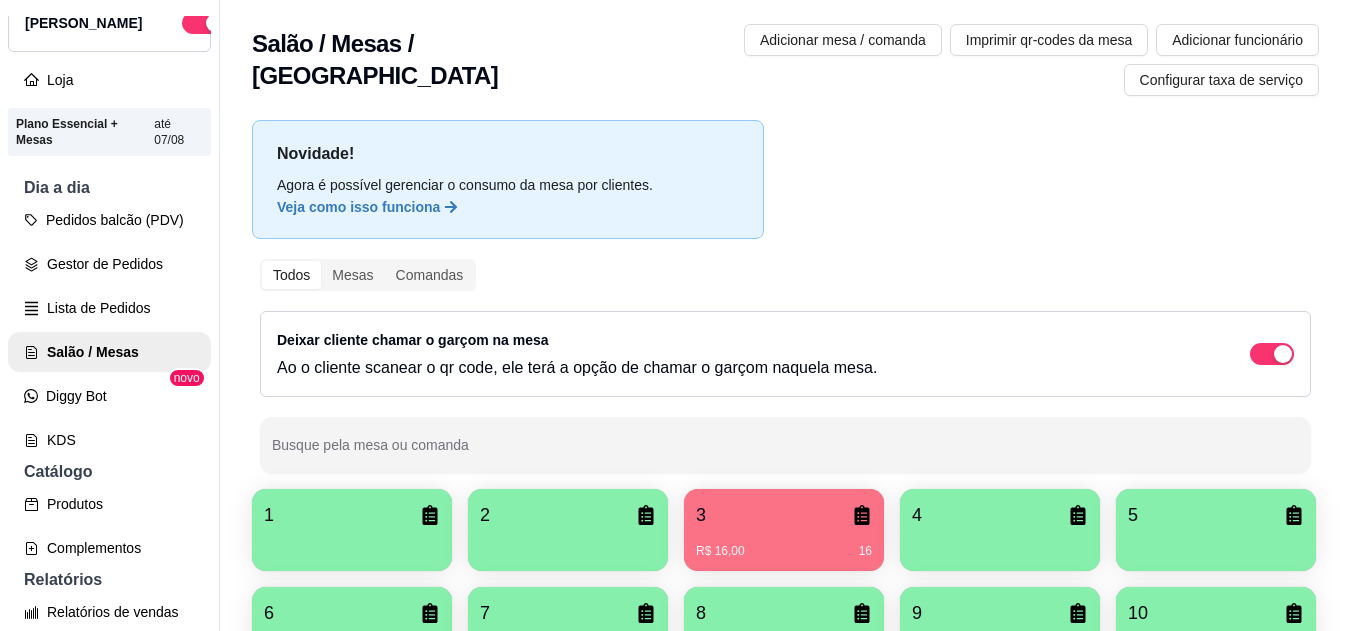 click on "Pedidos balcão (PDV) Gestor de Pedidos Lista de Pedidos Salão / Mesas Diggy Bot novo KDS" at bounding box center (109, 330) 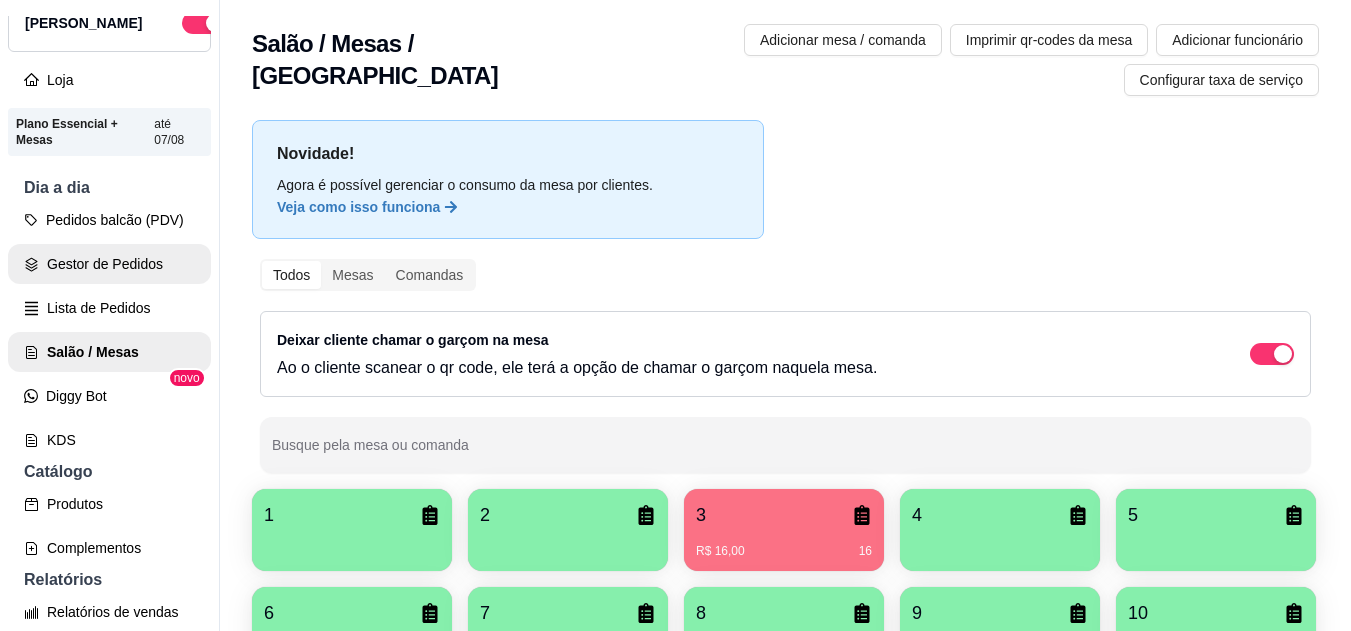 click on "Gestor de Pedidos" at bounding box center (109, 264) 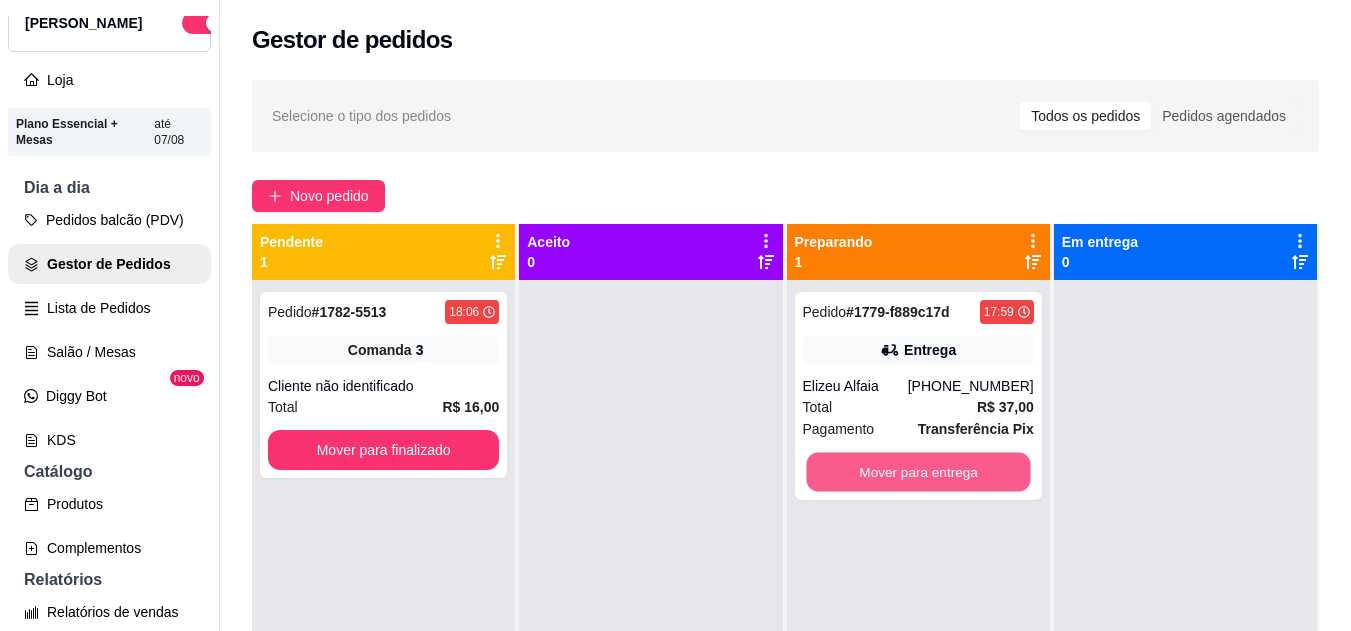 click on "Mover para entrega" at bounding box center (918, 472) 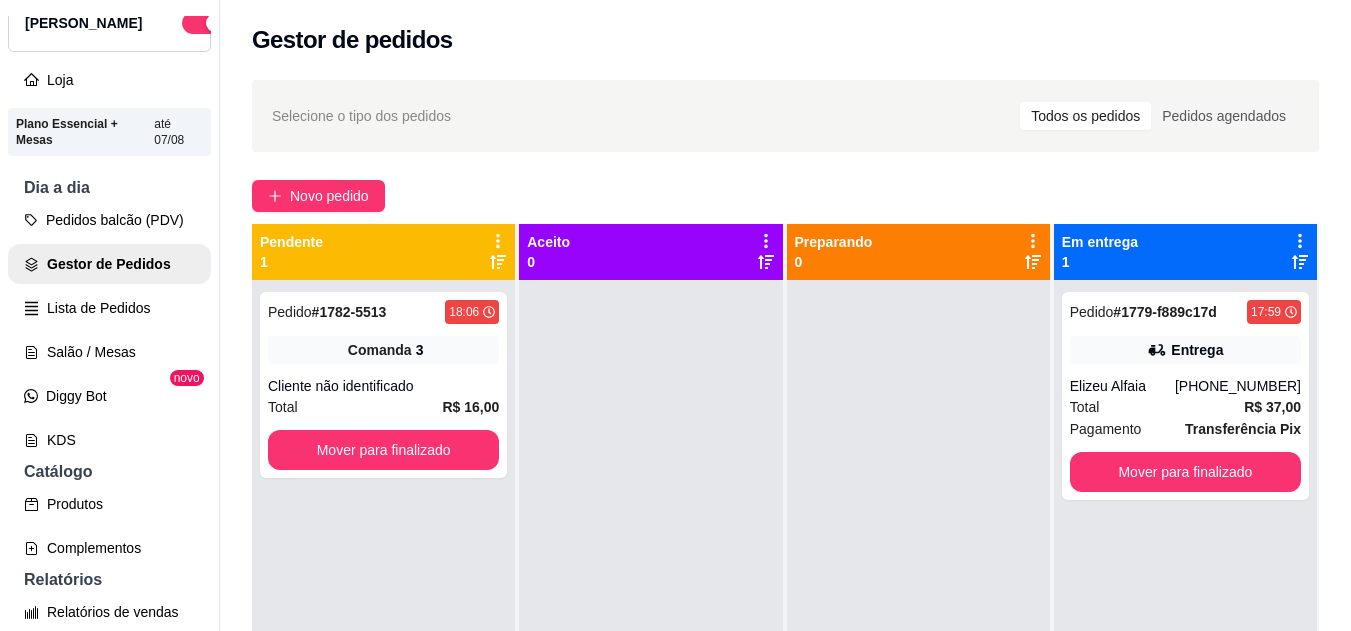 click on "Elizeu Alfaia" at bounding box center (1122, 386) 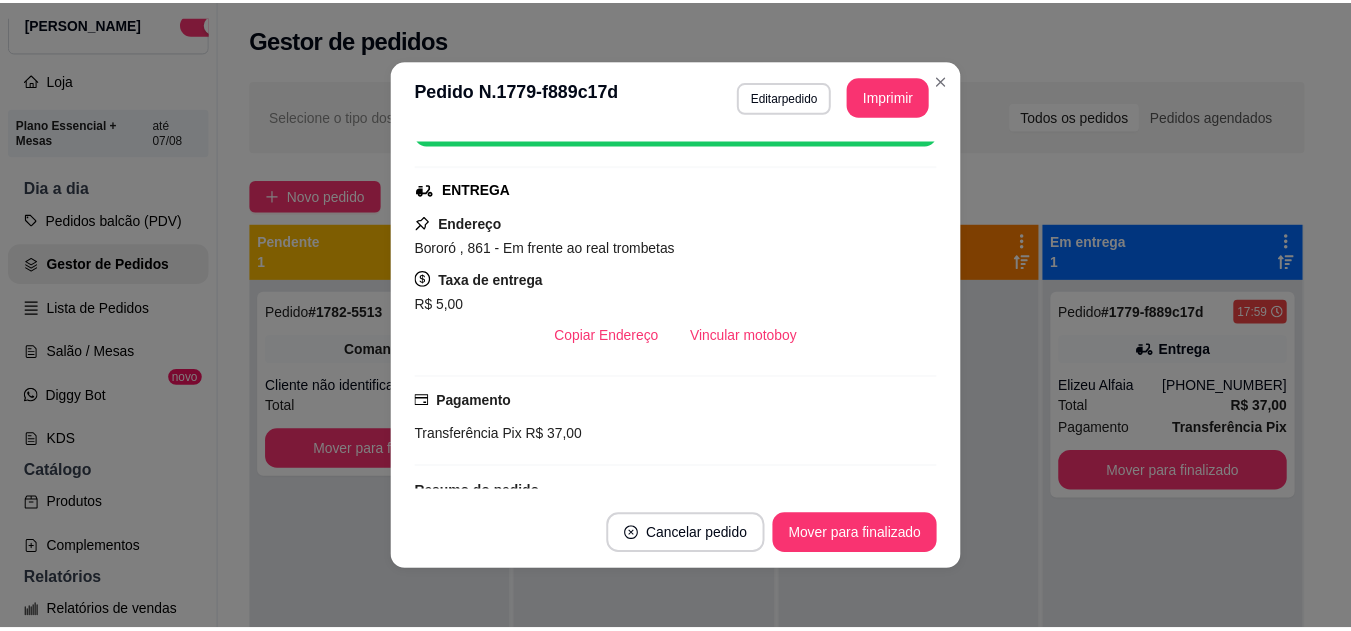 scroll, scrollTop: 283, scrollLeft: 0, axis: vertical 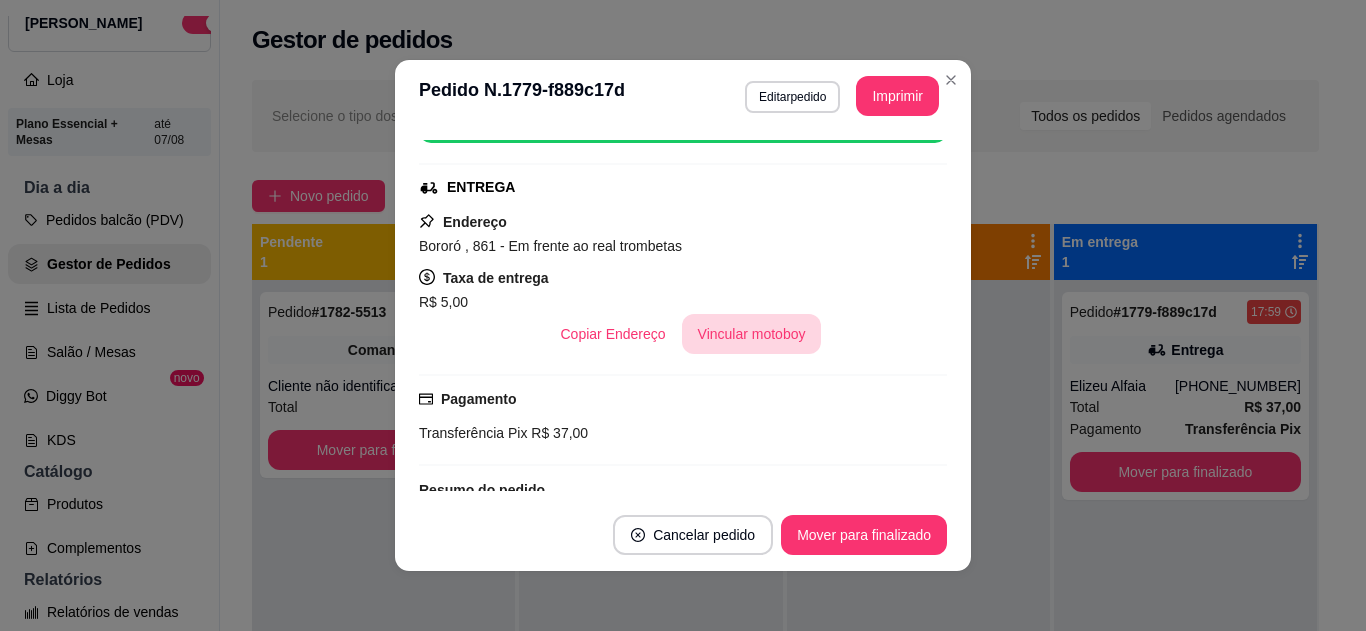 click on "Vincular motoboy" at bounding box center [752, 334] 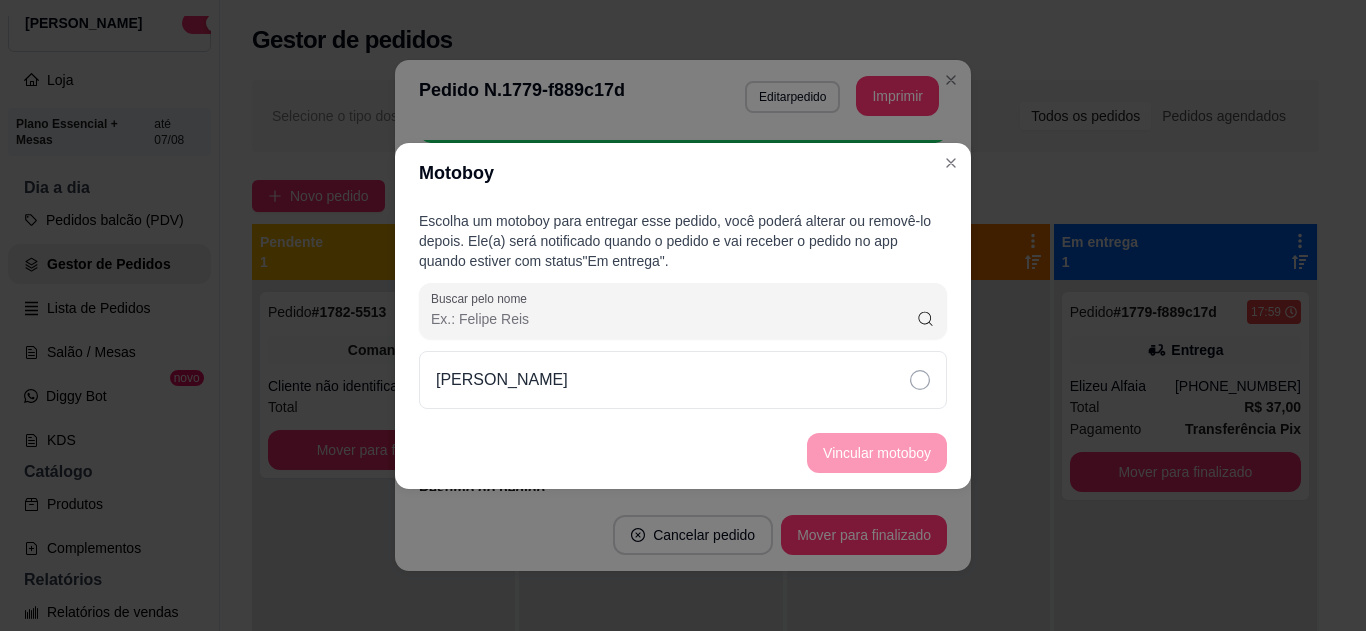 click on "[PERSON_NAME]" at bounding box center (683, 380) 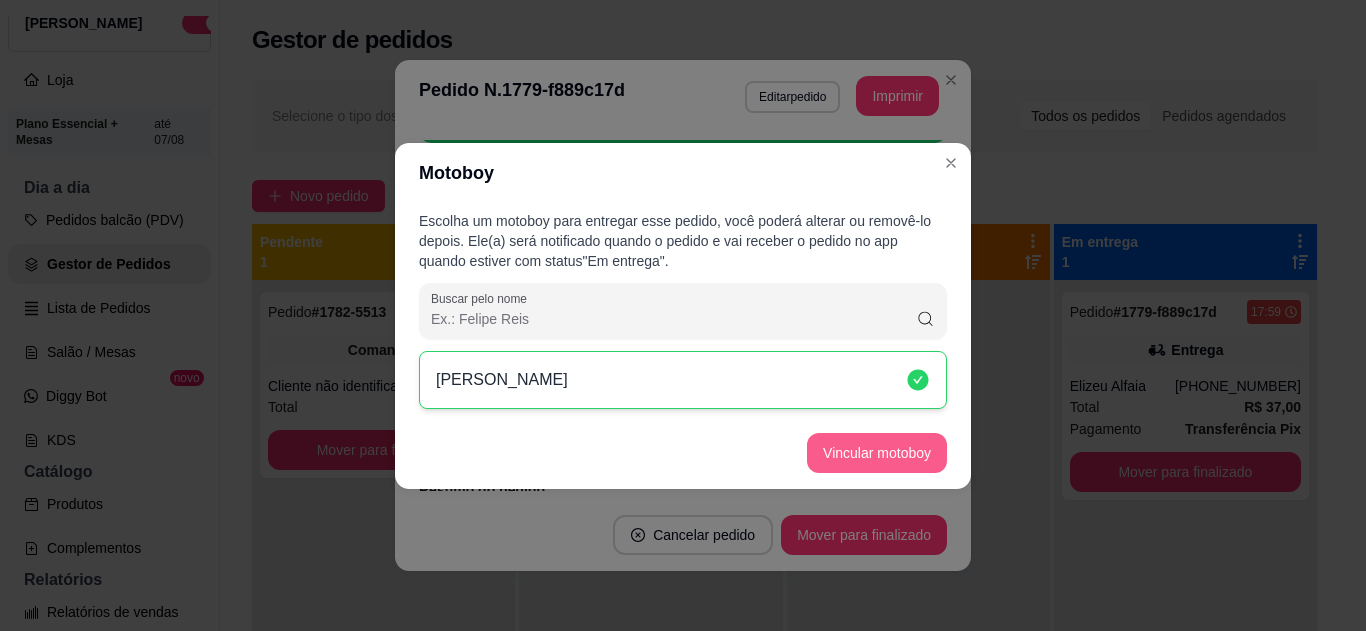 click on "Vincular motoboy" at bounding box center (877, 453) 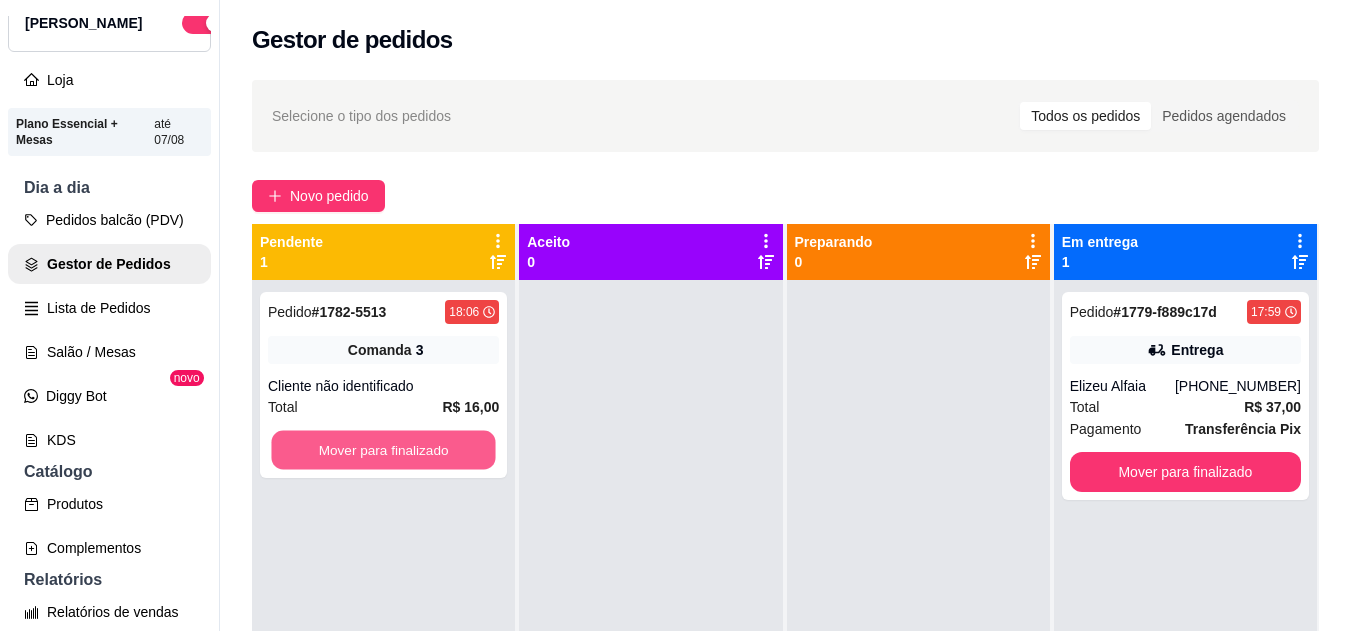 click on "Mover para finalizado" at bounding box center [383, 450] 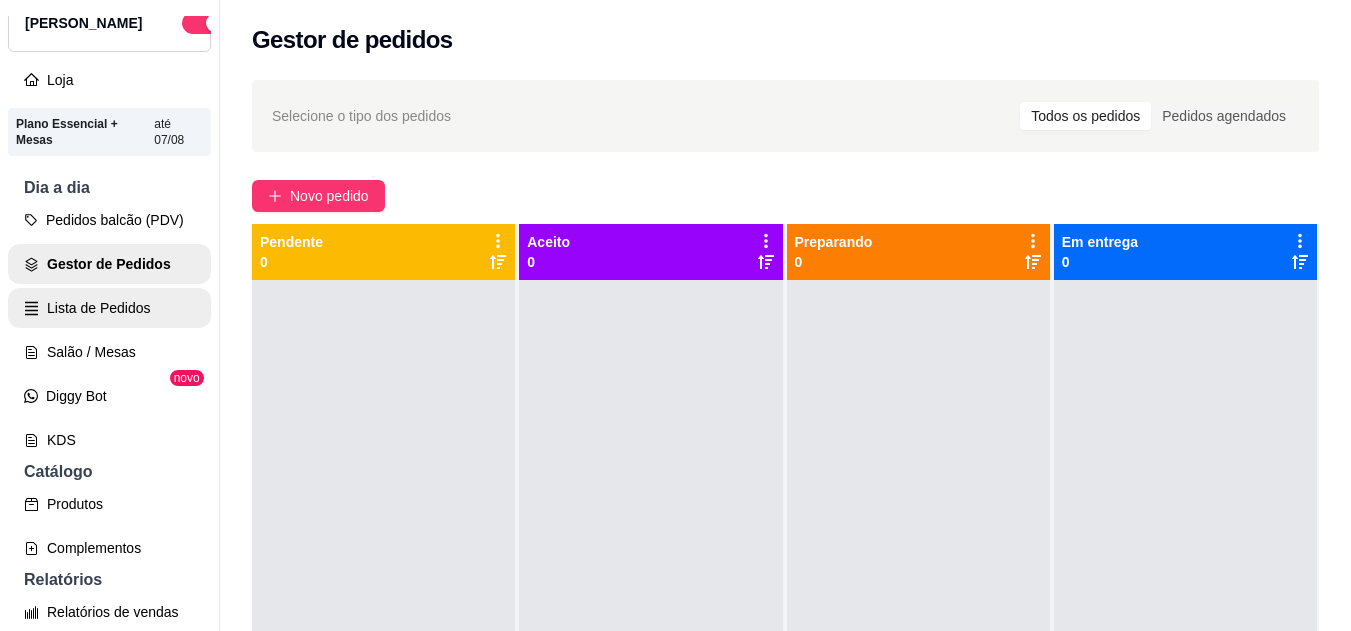 click on "Lista de Pedidos" at bounding box center [109, 308] 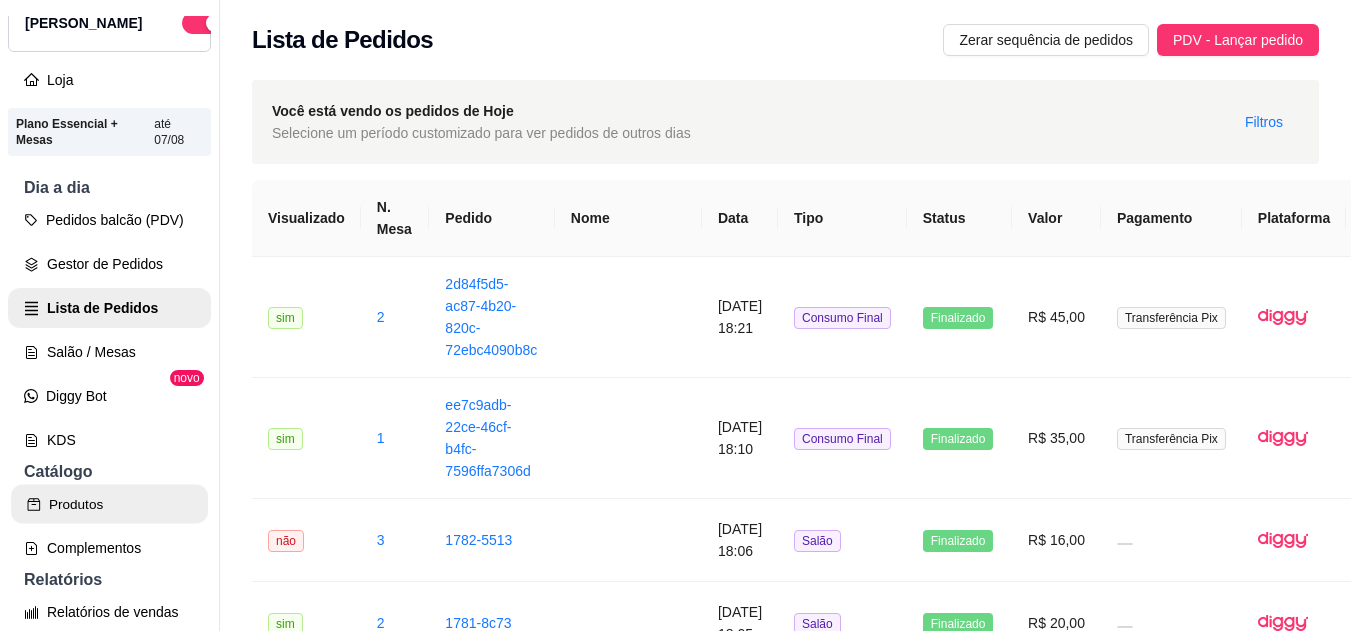 click on "Produtos" at bounding box center [109, 504] 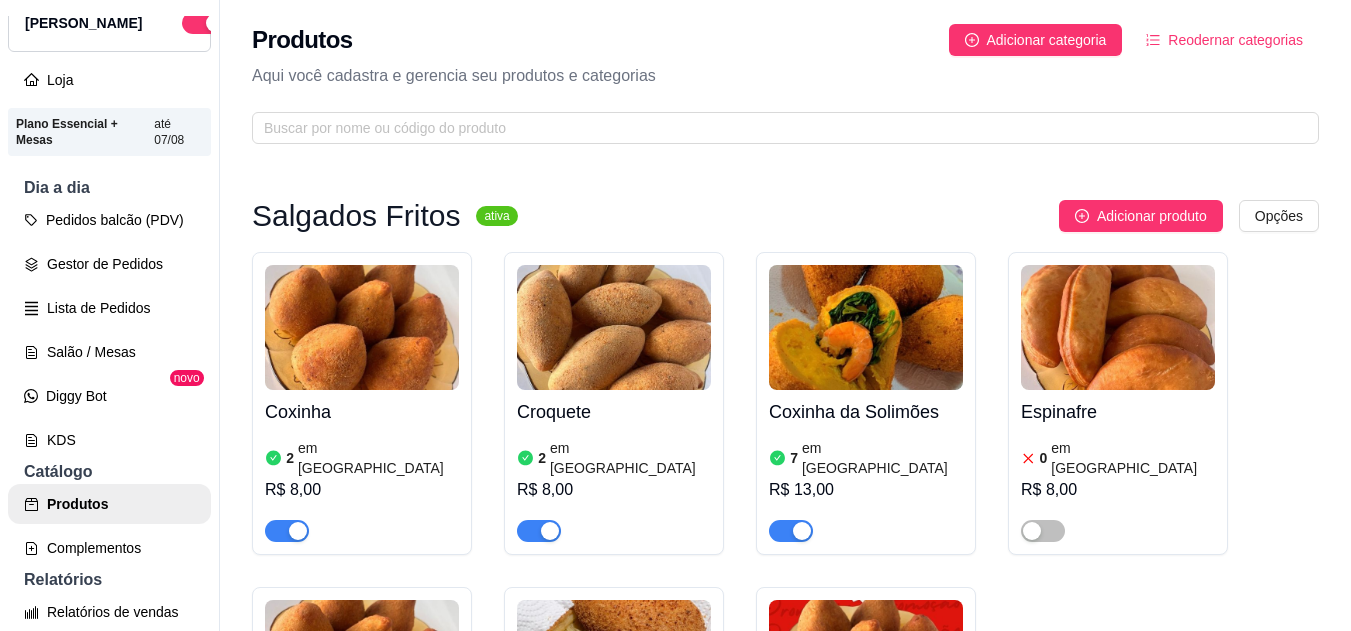 click on "L Lanche da Sol ... Loja Aberta Loja Plano Essencial + Mesas até 07/08   Dia a dia Pedidos balcão (PDV) Gestor de Pedidos Lista de Pedidos Salão / Mesas Diggy Bot novo KDS Catálogo Produtos Complementos Relatórios Relatórios de vendas Relatório de clientes Relatório de fidelidade novo Gerenciar Entregadores novo Nota Fiscal (NFC-e) Controle de caixa Controle de fiado Cupons Clientes Estoque Configurações Diggy Planos Precisa de ajuda? Sair" at bounding box center [110, 331] 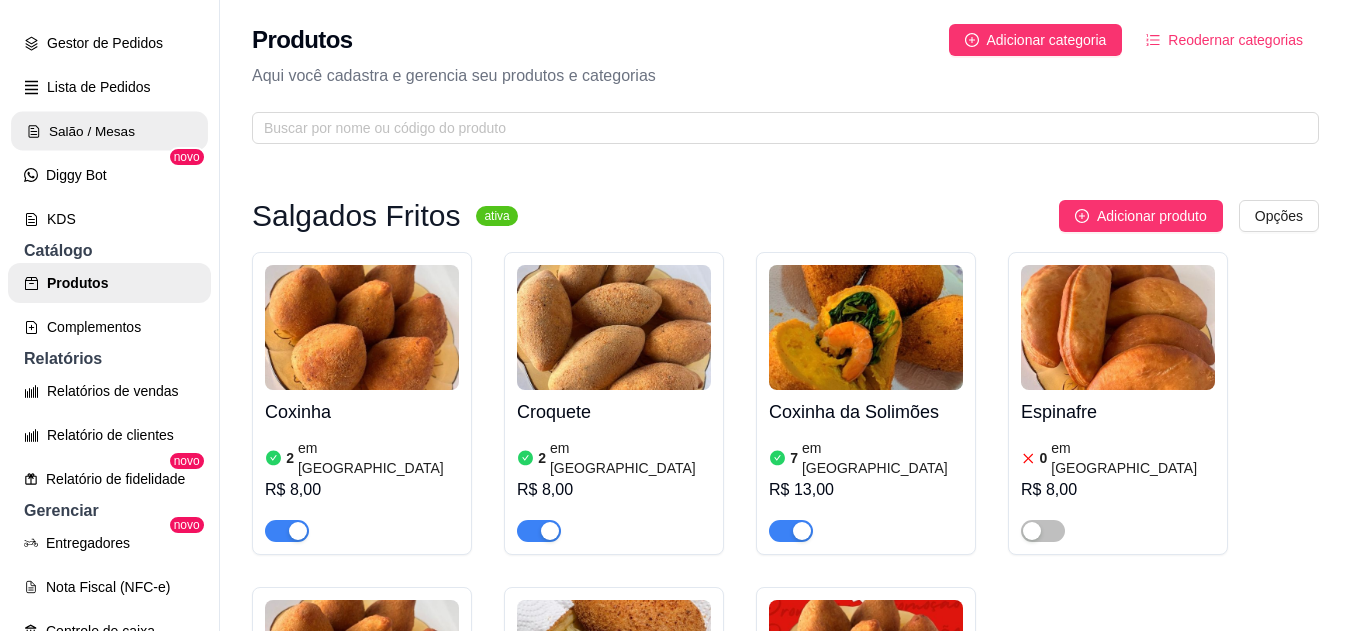 click on "Salão / Mesas" at bounding box center (109, 131) 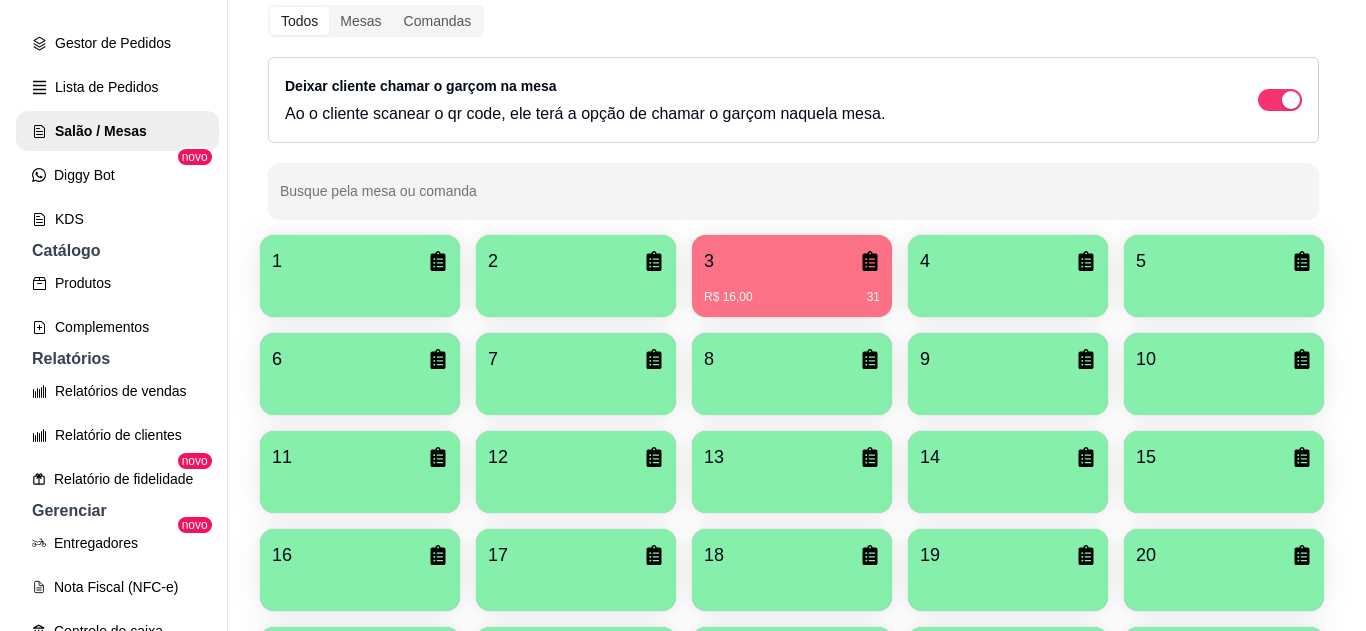 scroll, scrollTop: 305, scrollLeft: 0, axis: vertical 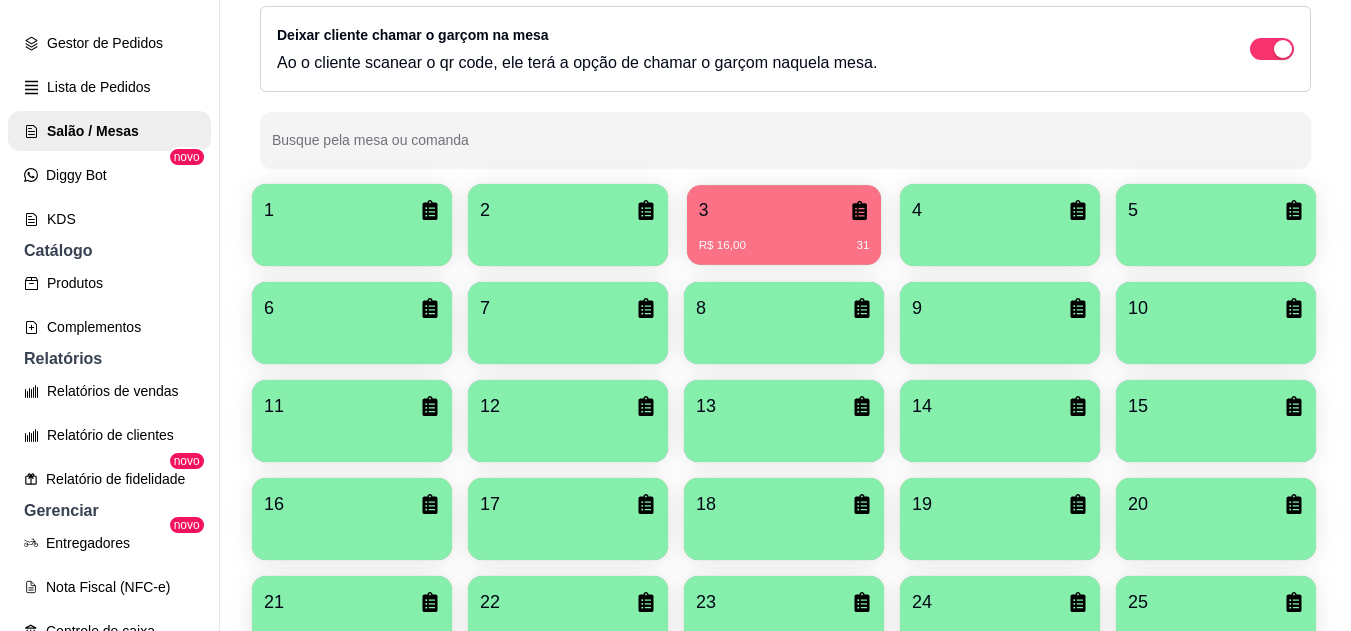 click on "R$ 16,00 31" at bounding box center (784, 246) 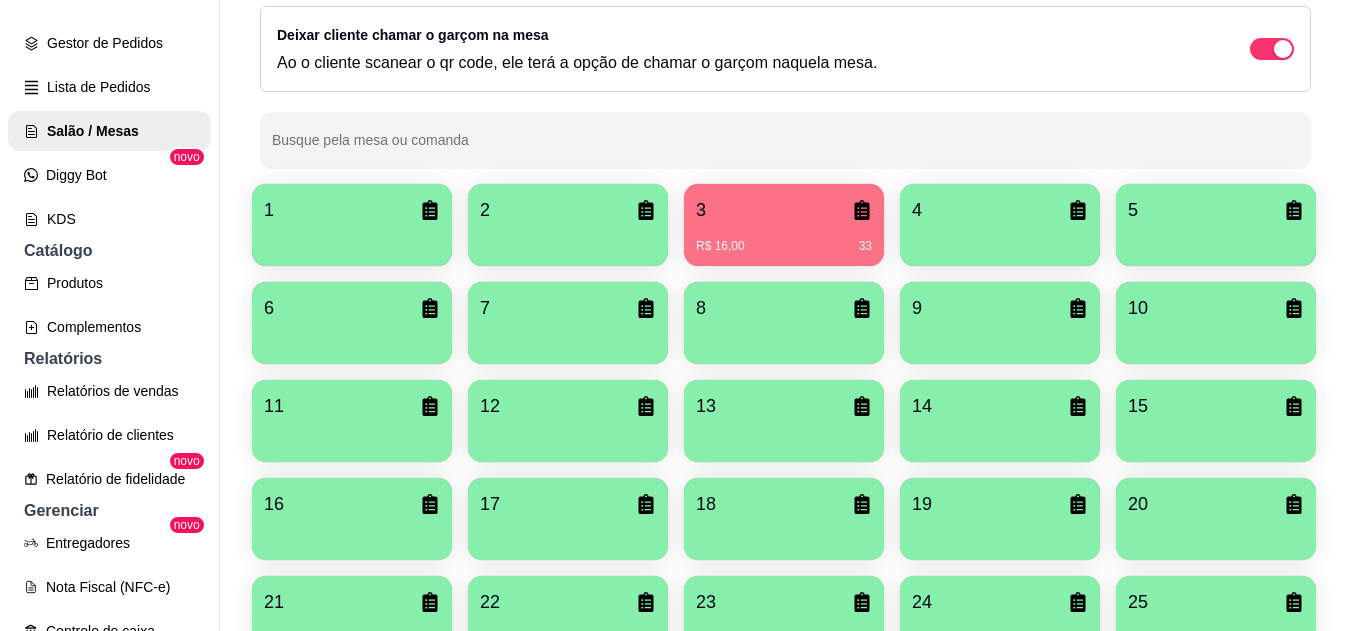 click at bounding box center (352, 239) 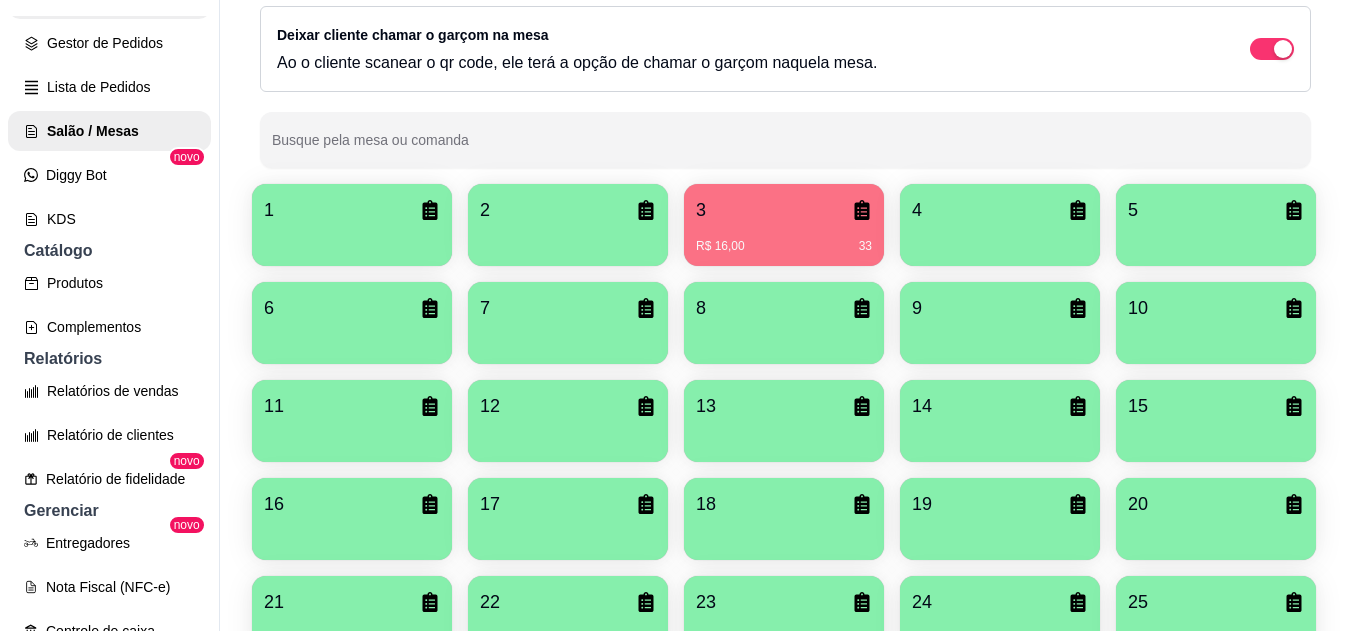 click on "Pedidos balcão (PDV)" at bounding box center (109, -1) 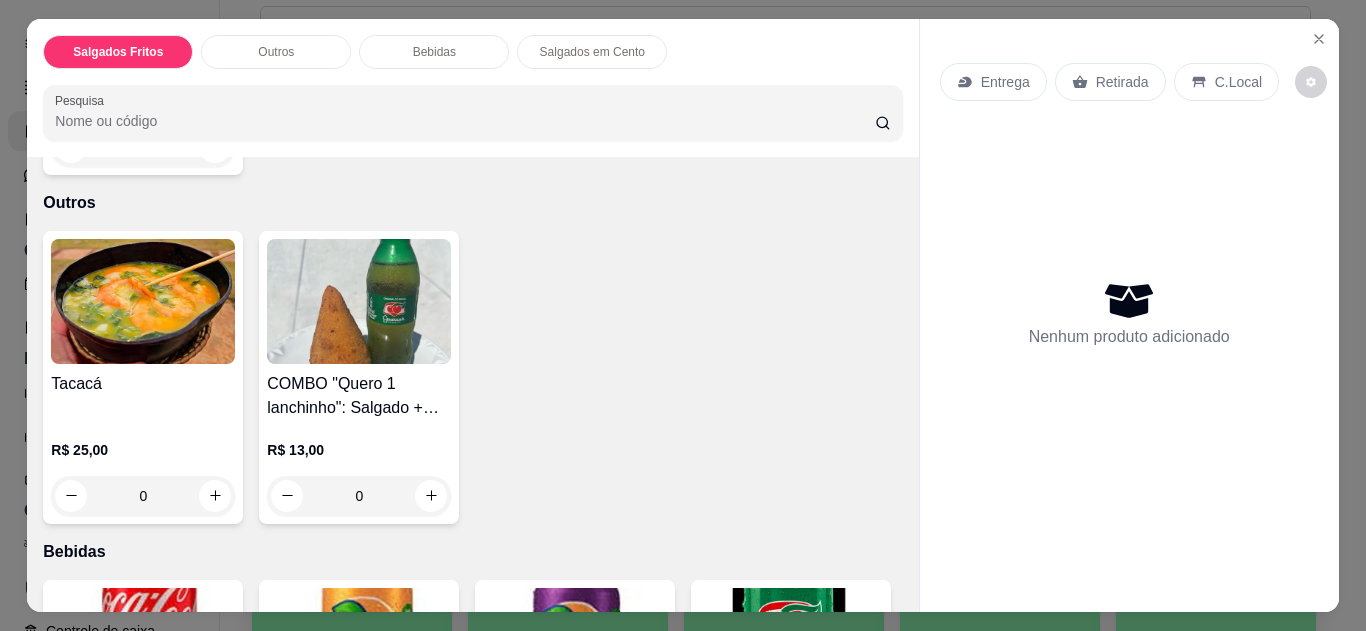 scroll, scrollTop: 672, scrollLeft: 0, axis: vertical 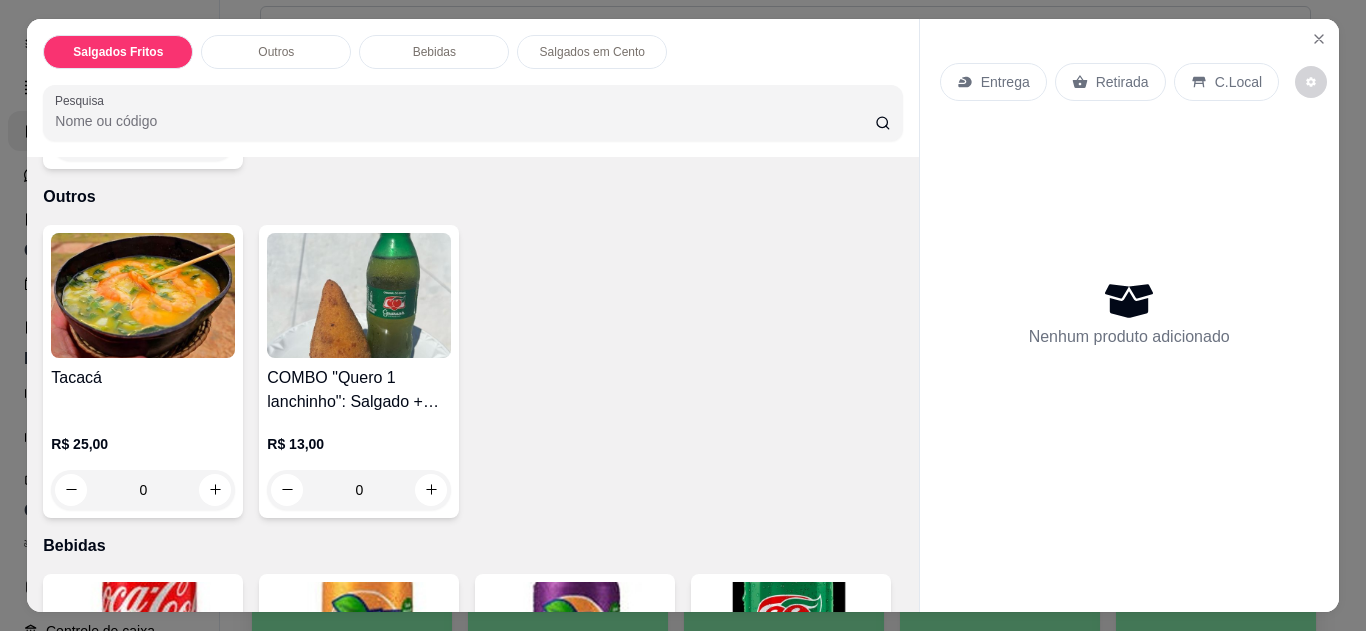 click on "0" at bounding box center [143, 490] 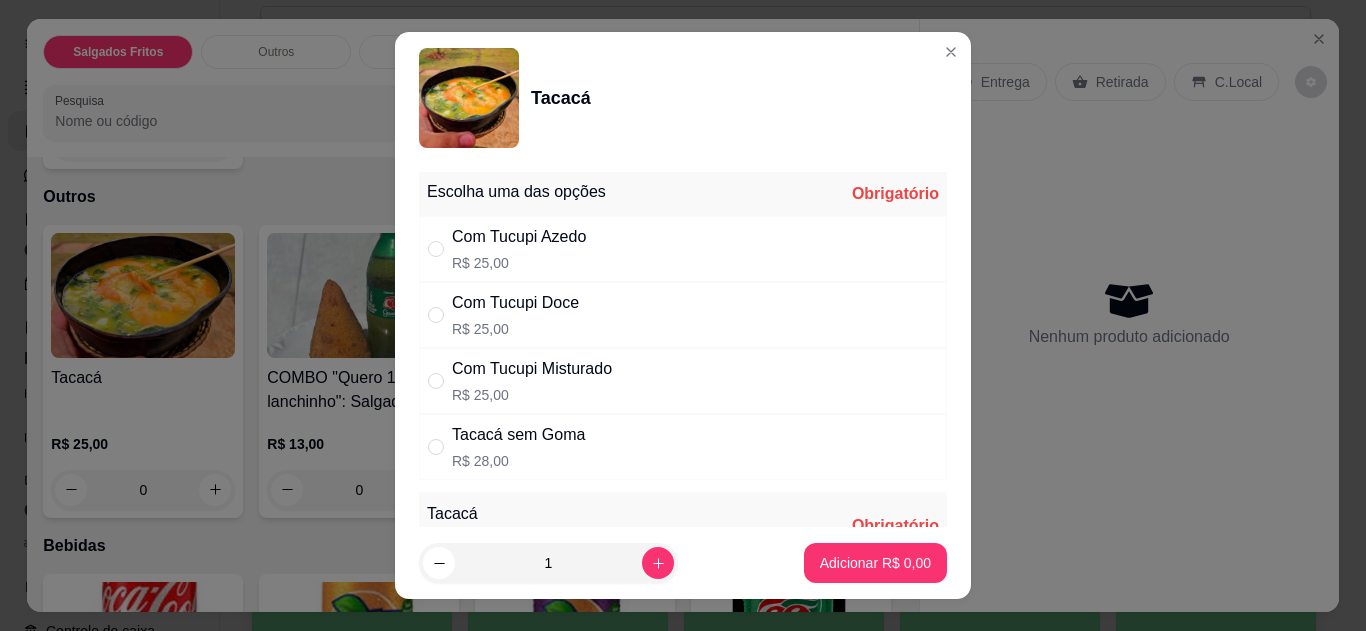click on "Com Tucupi Azedo R$ 25,00" at bounding box center [683, 249] 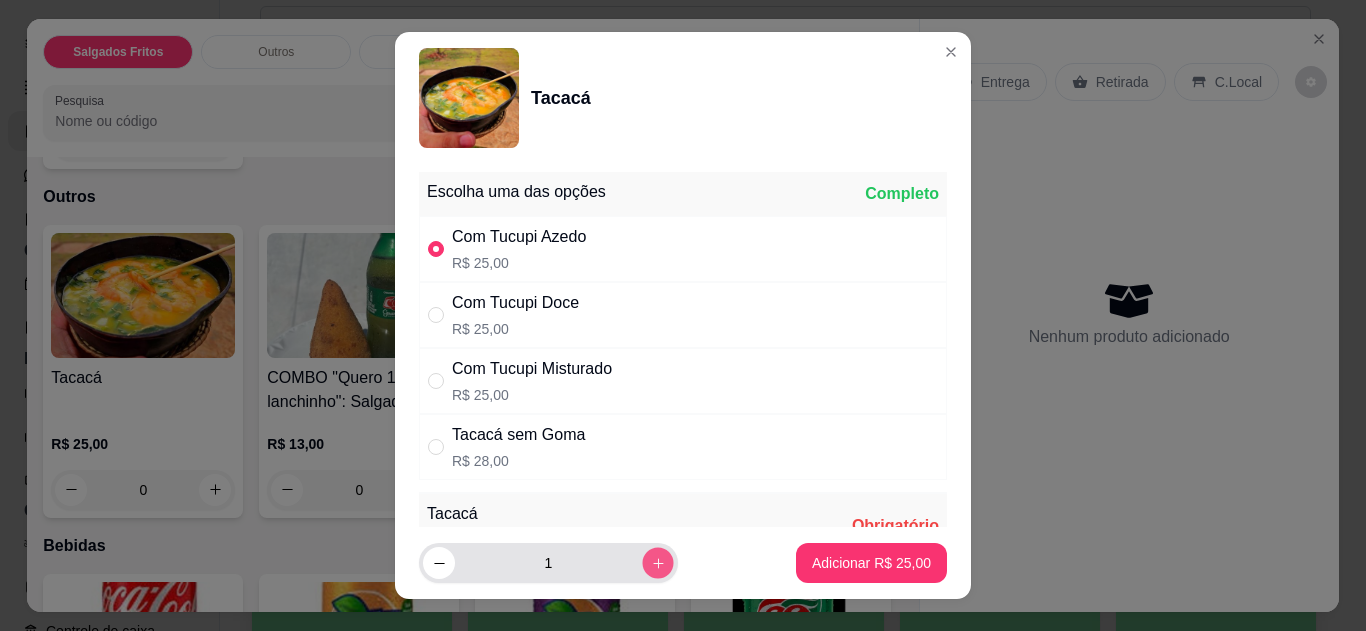 click 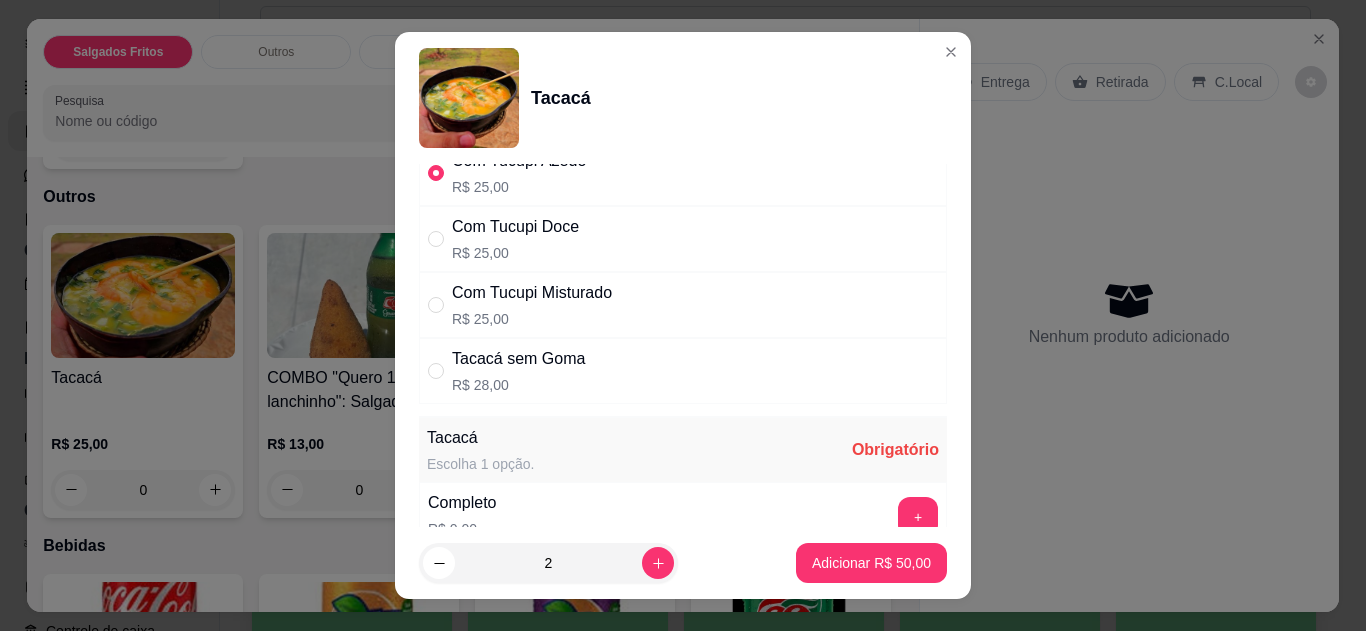 scroll, scrollTop: 120, scrollLeft: 0, axis: vertical 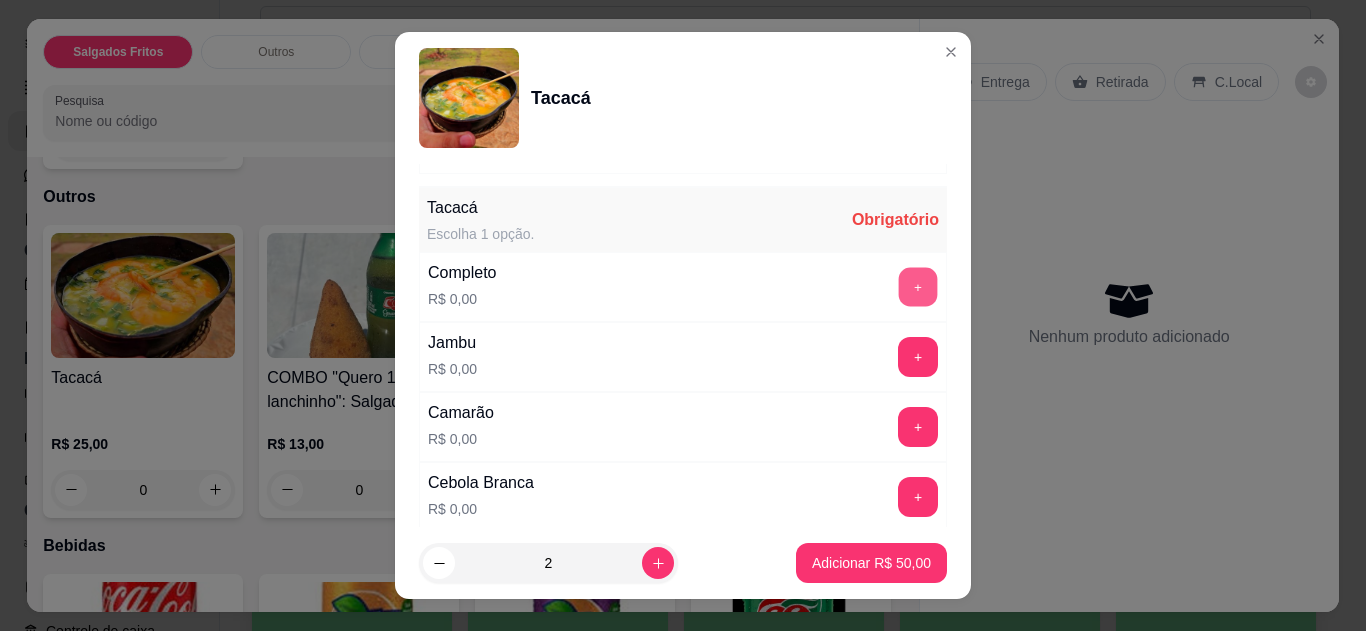 click on "+" at bounding box center (918, 286) 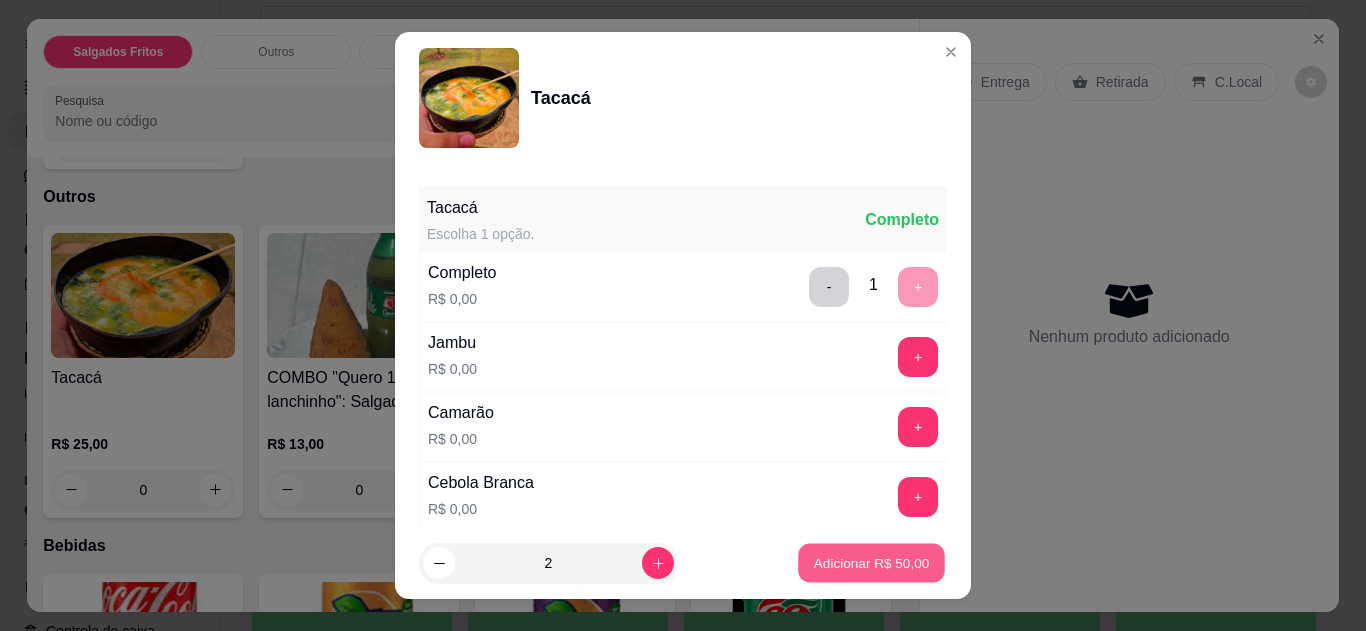 click on "Adicionar   R$ 50,00" at bounding box center [872, 563] 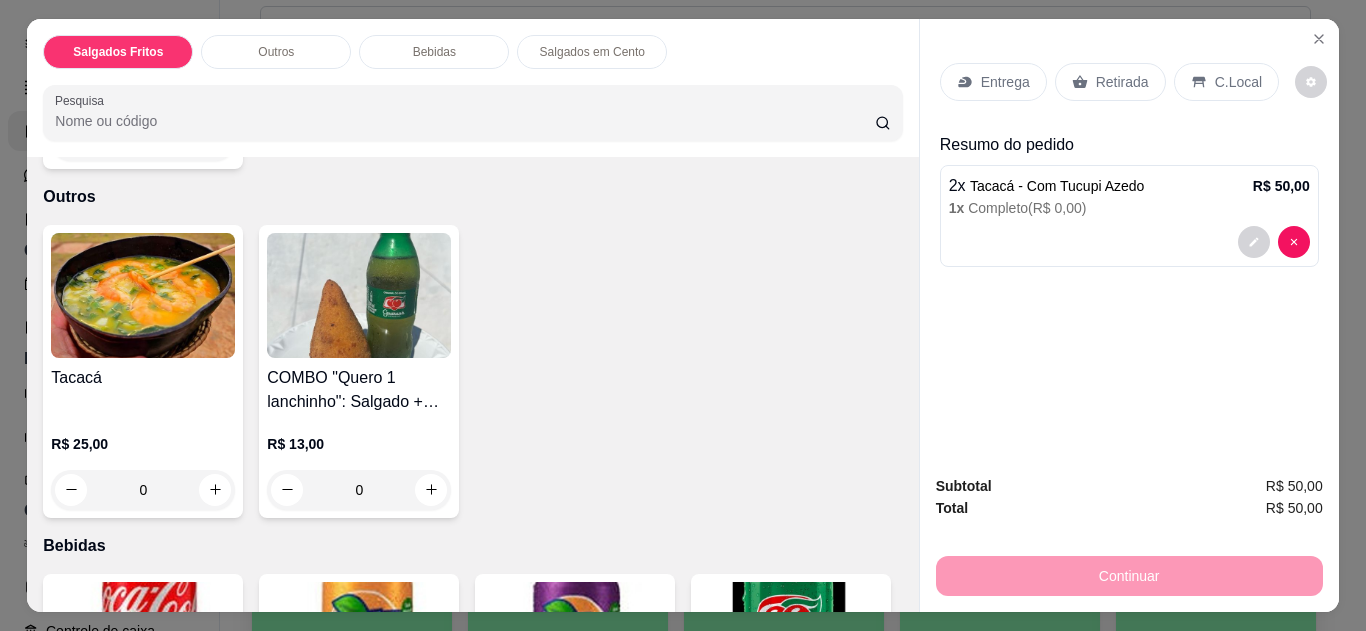 click on "C.Local" at bounding box center [1238, 82] 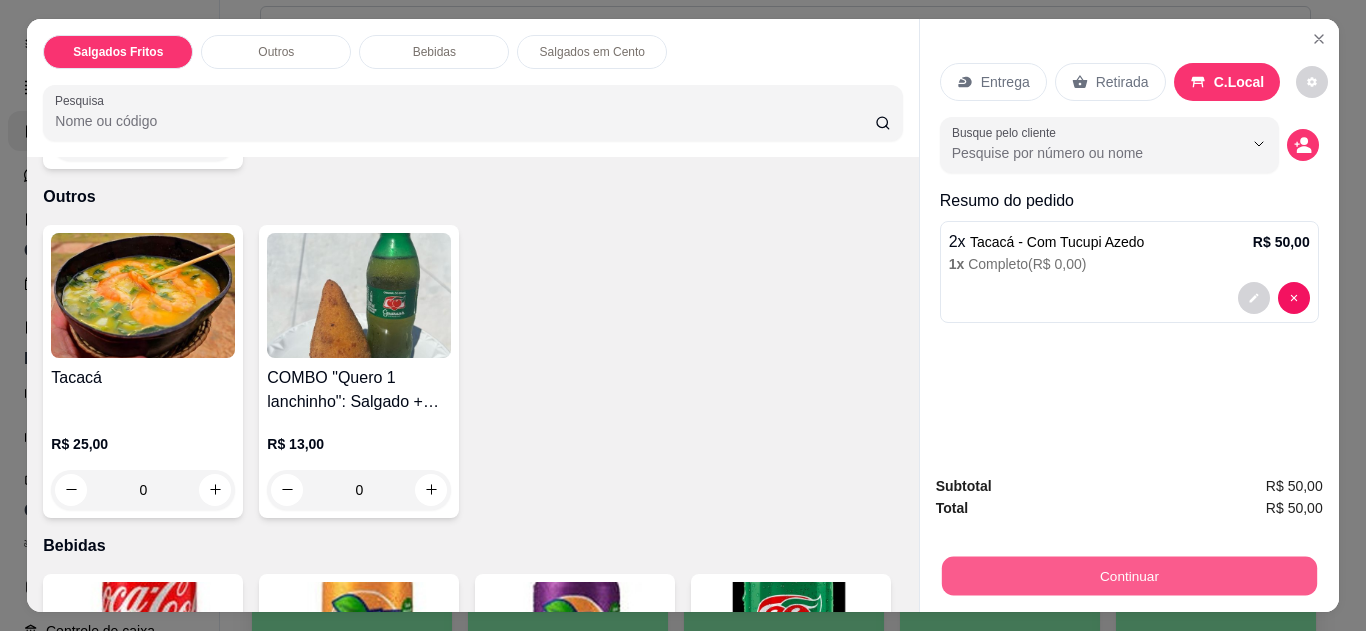 click on "Continuar" at bounding box center (1128, 576) 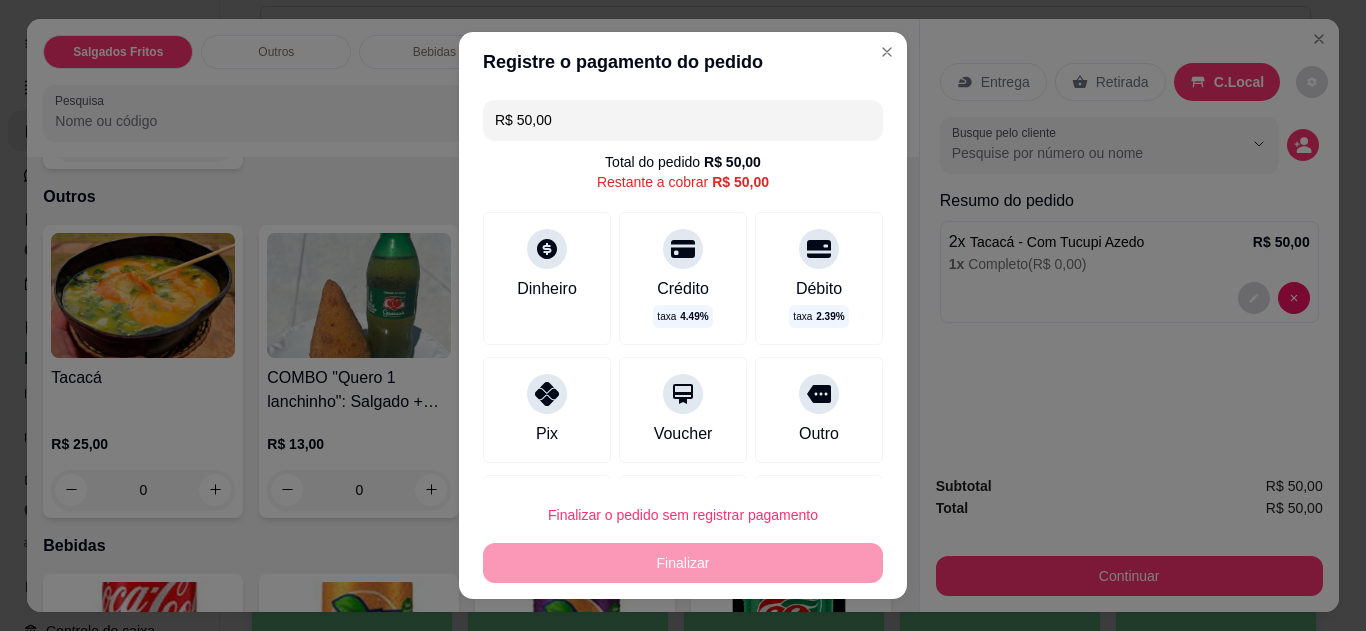 click 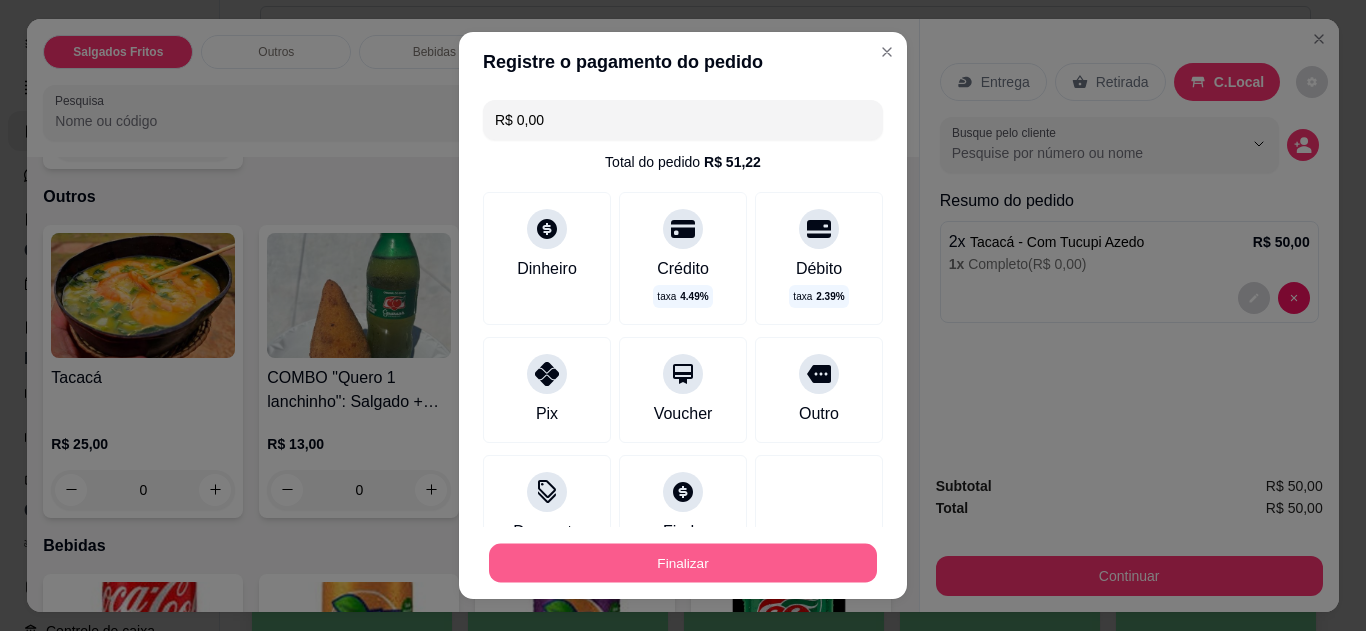 click on "Finalizar" at bounding box center [683, 563] 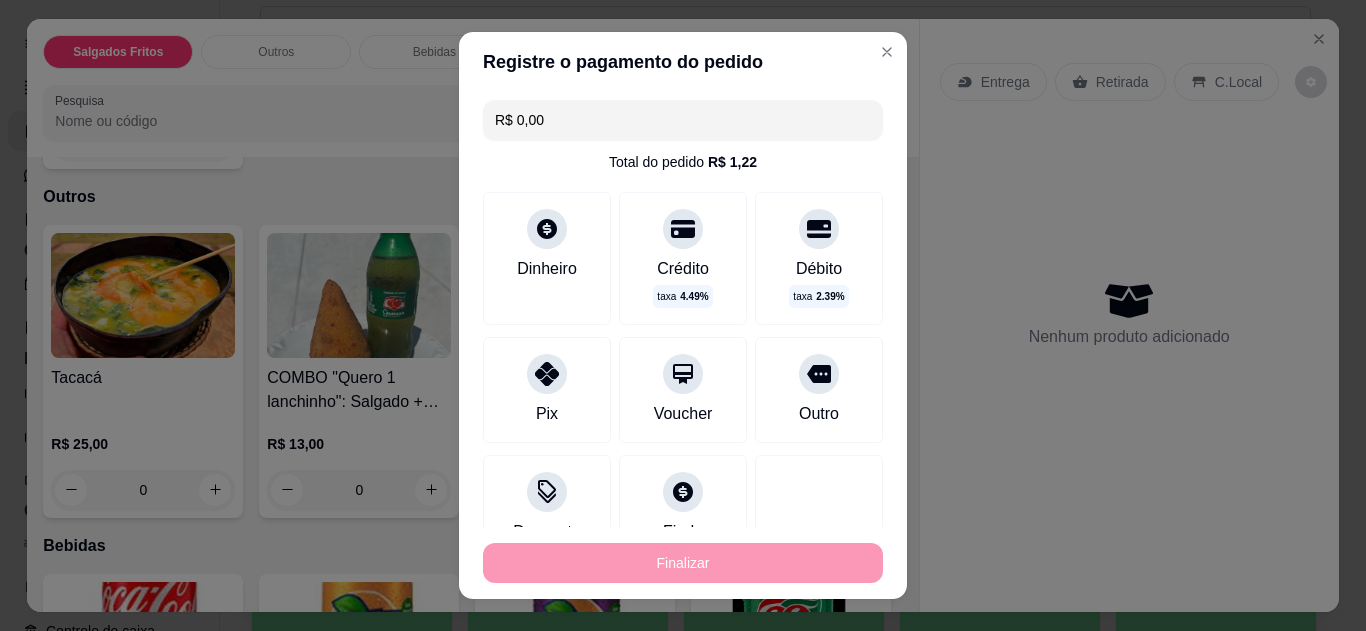 type on "-R$ 50,00" 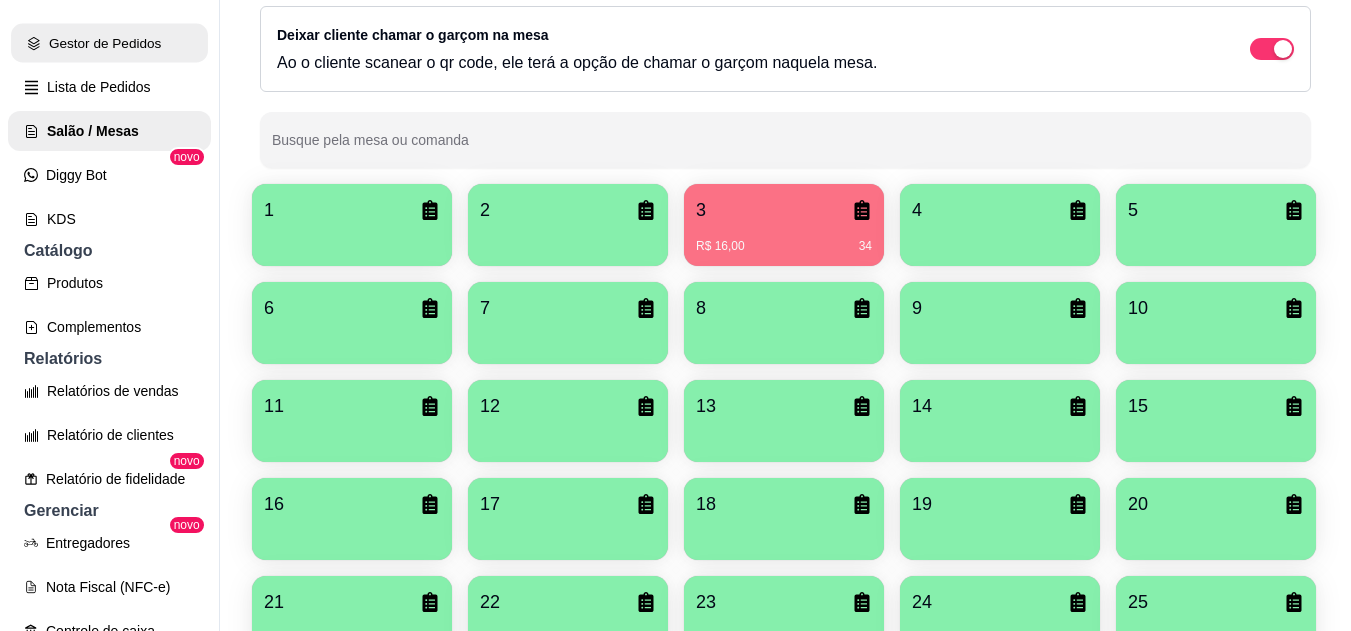 click on "Gestor de Pedidos" at bounding box center [109, 43] 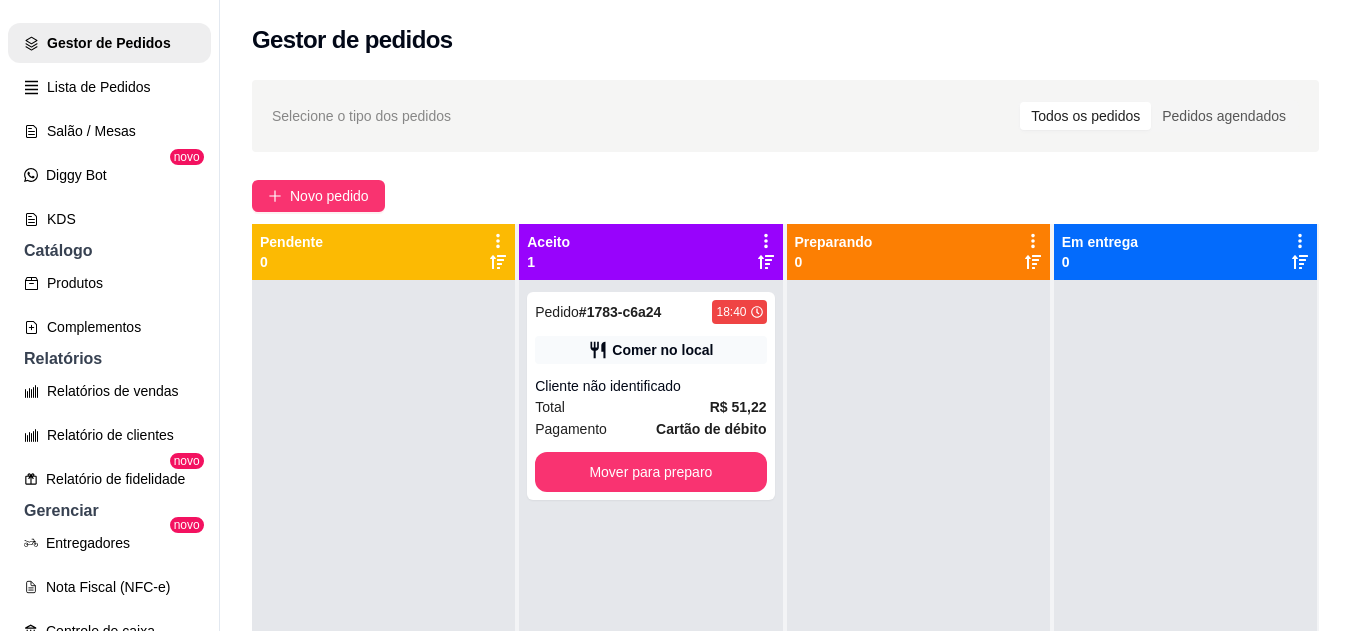click on "R$ 51,22" at bounding box center (738, 407) 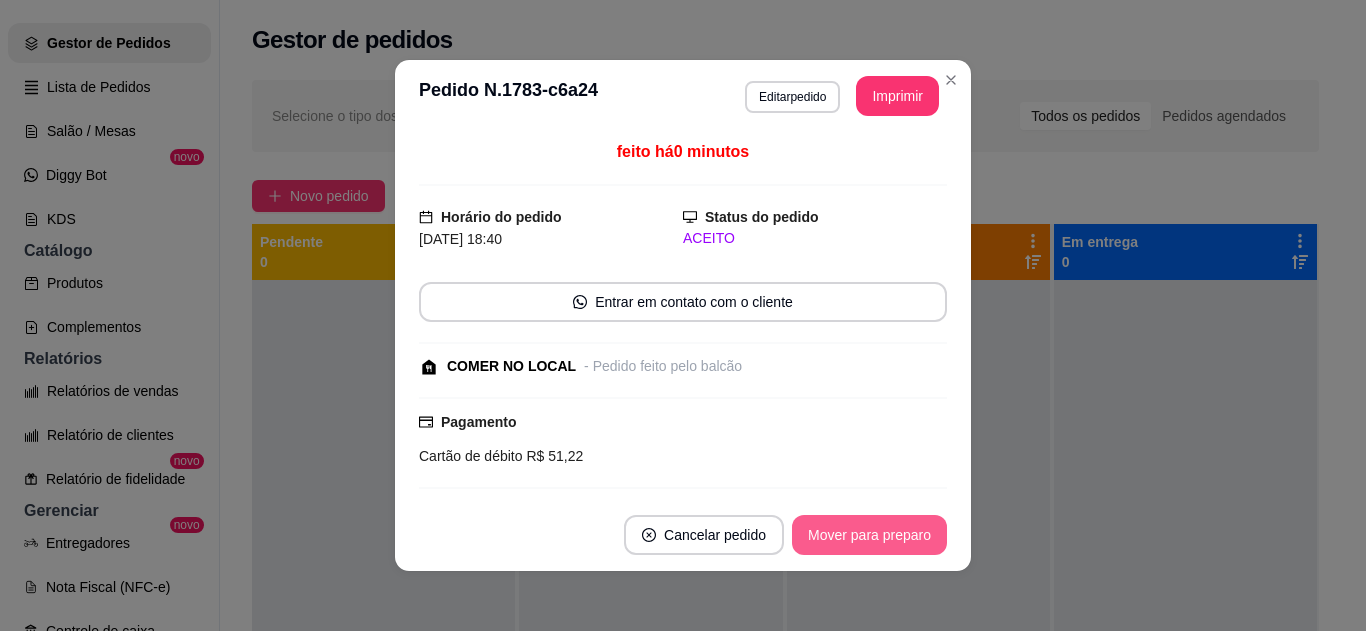 click on "Mover para preparo" at bounding box center (869, 535) 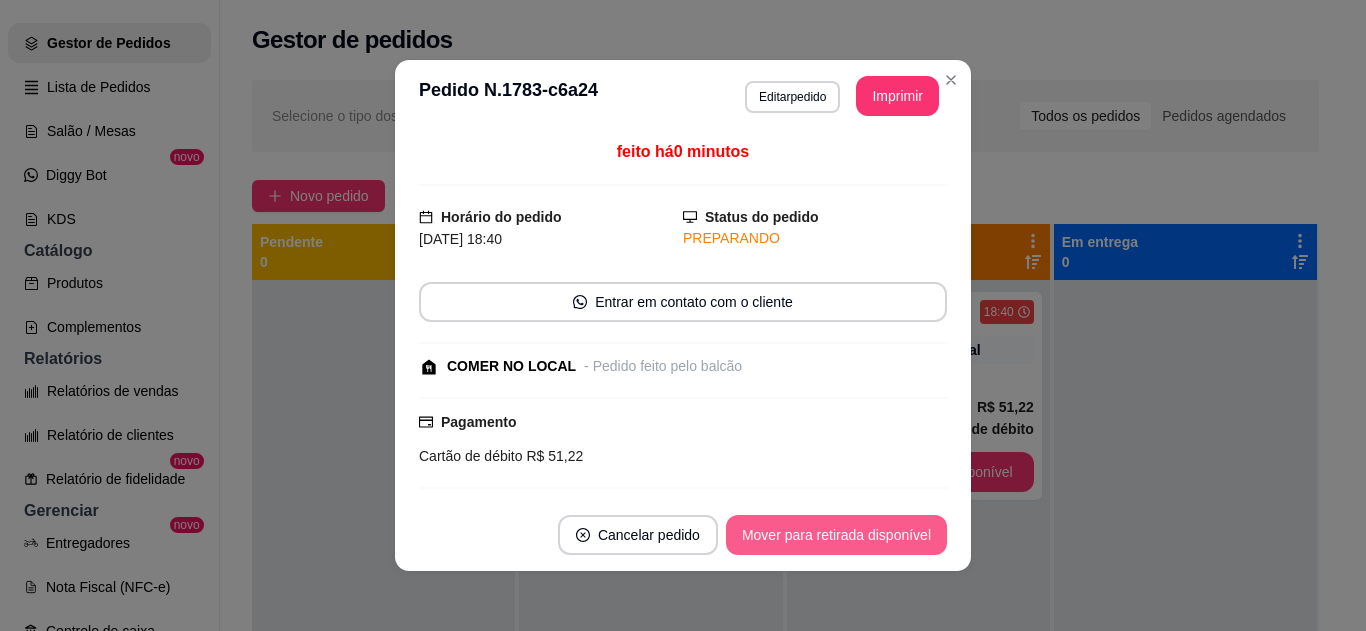 click on "Mover para retirada disponível" at bounding box center (836, 535) 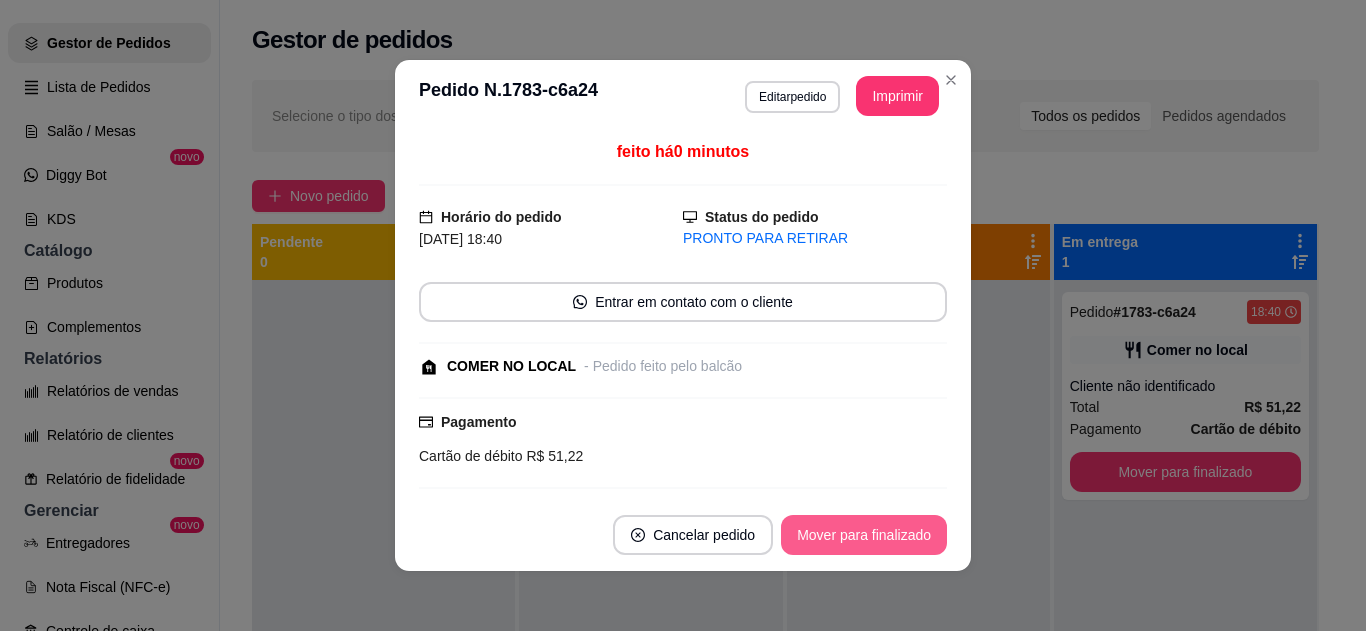 click on "Mover para finalizado" at bounding box center (864, 535) 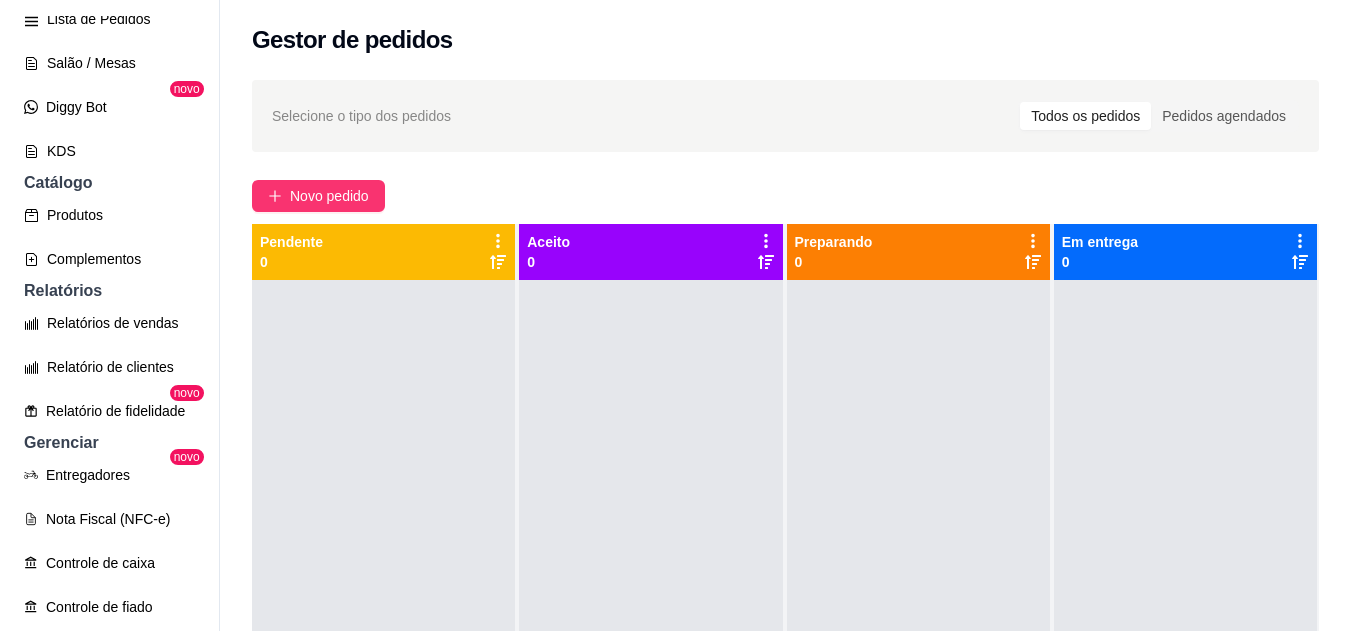 scroll, scrollTop: 373, scrollLeft: 0, axis: vertical 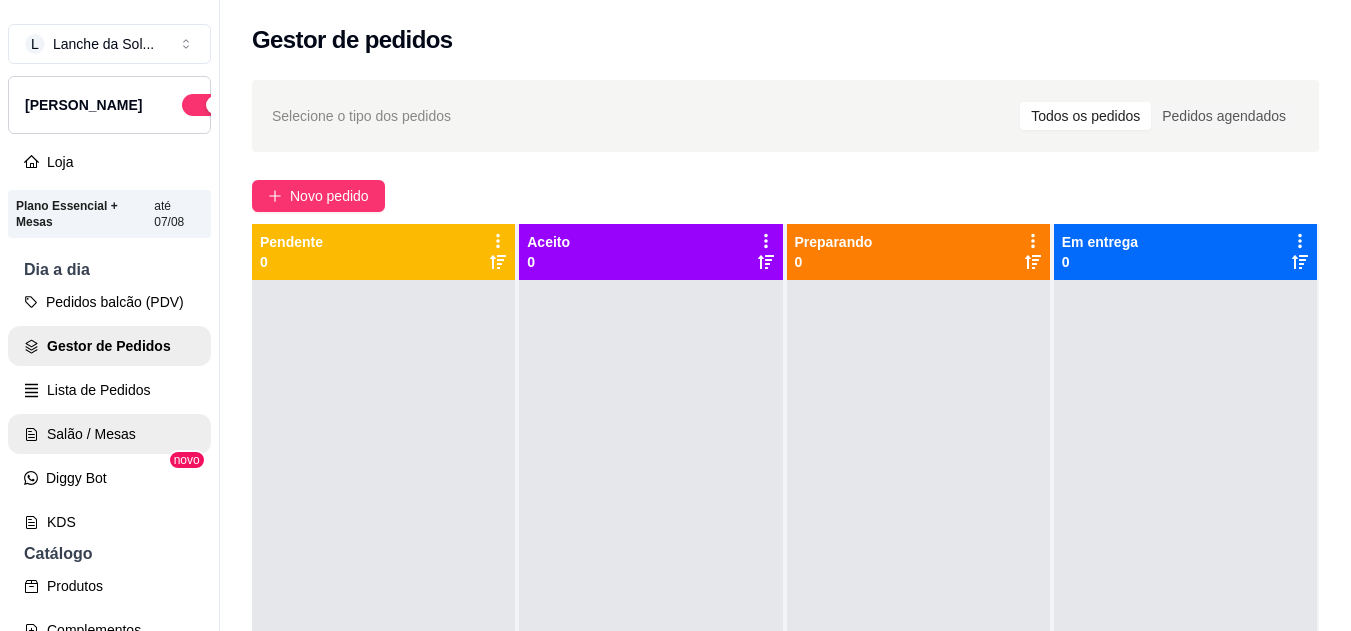 click on "Salão / Mesas" at bounding box center [109, 434] 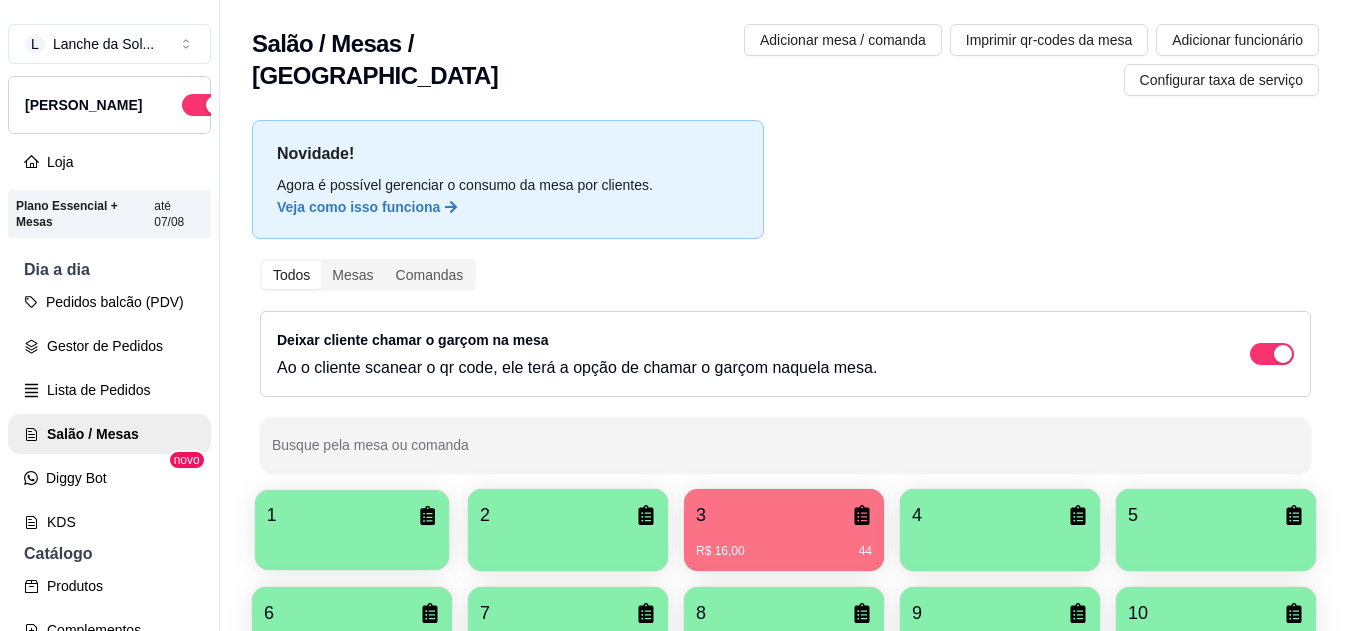 click at bounding box center [352, 543] 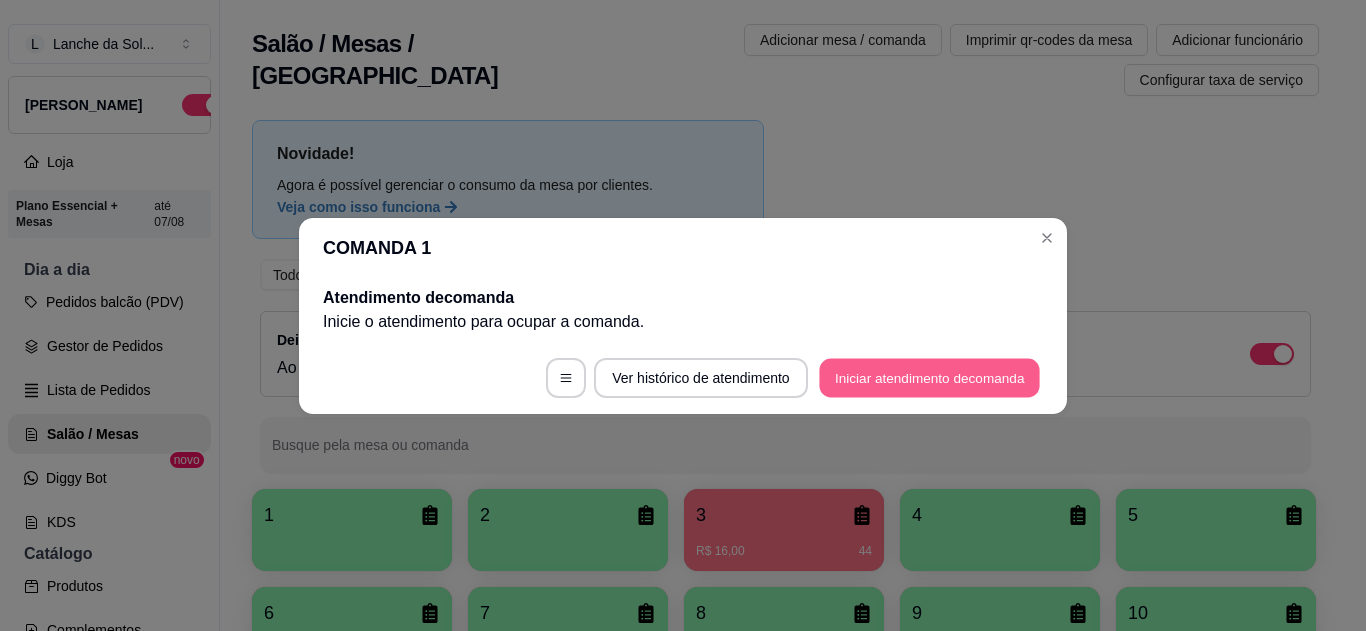 click on "Iniciar atendimento de  comanda" at bounding box center [929, 377] 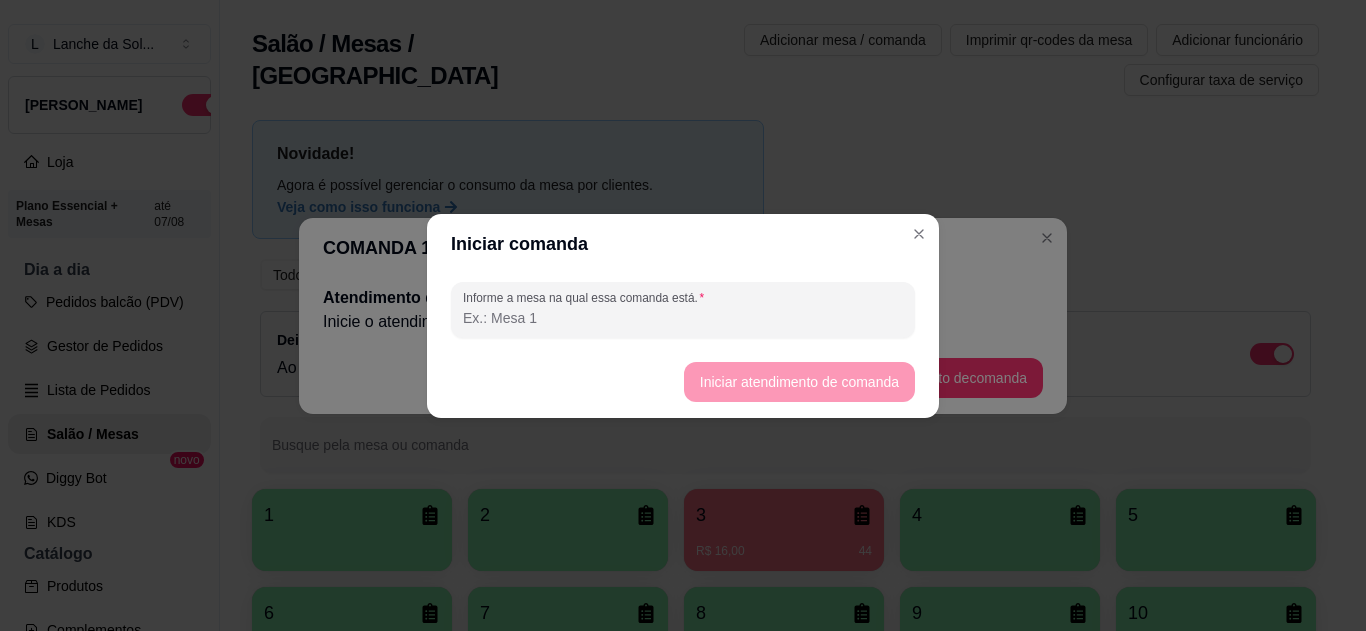 click on "Informe a mesa na qual essa comanda está." at bounding box center (683, 318) 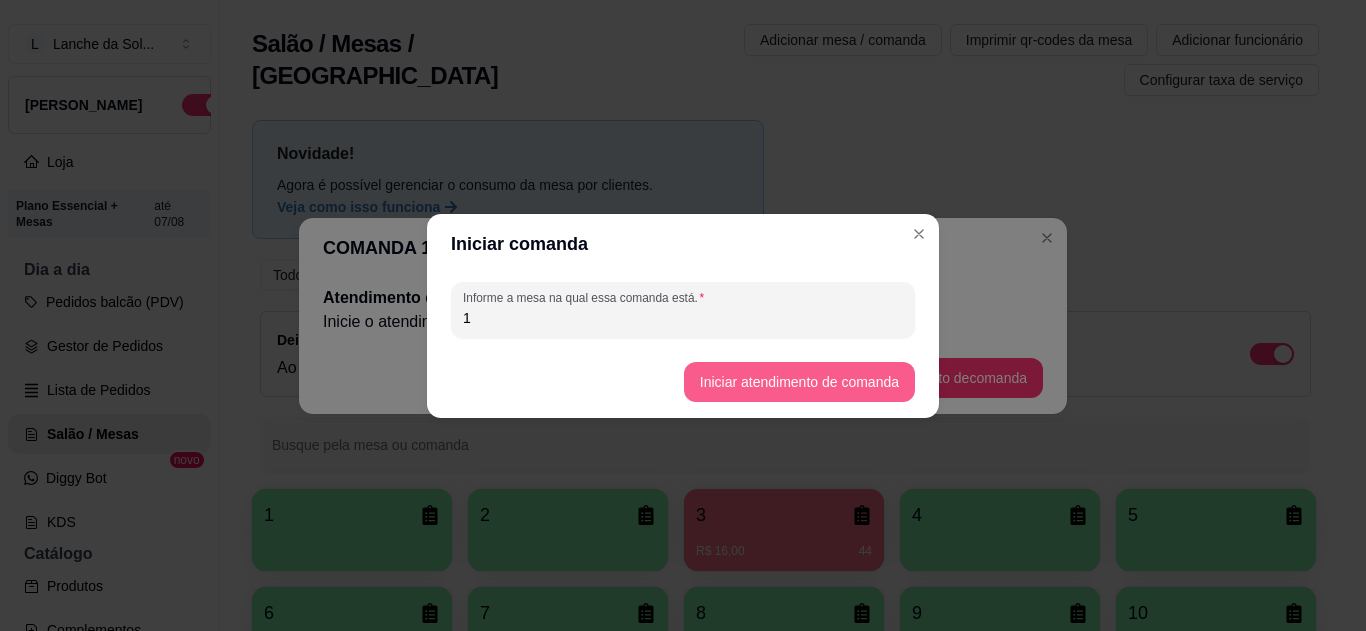 type on "1" 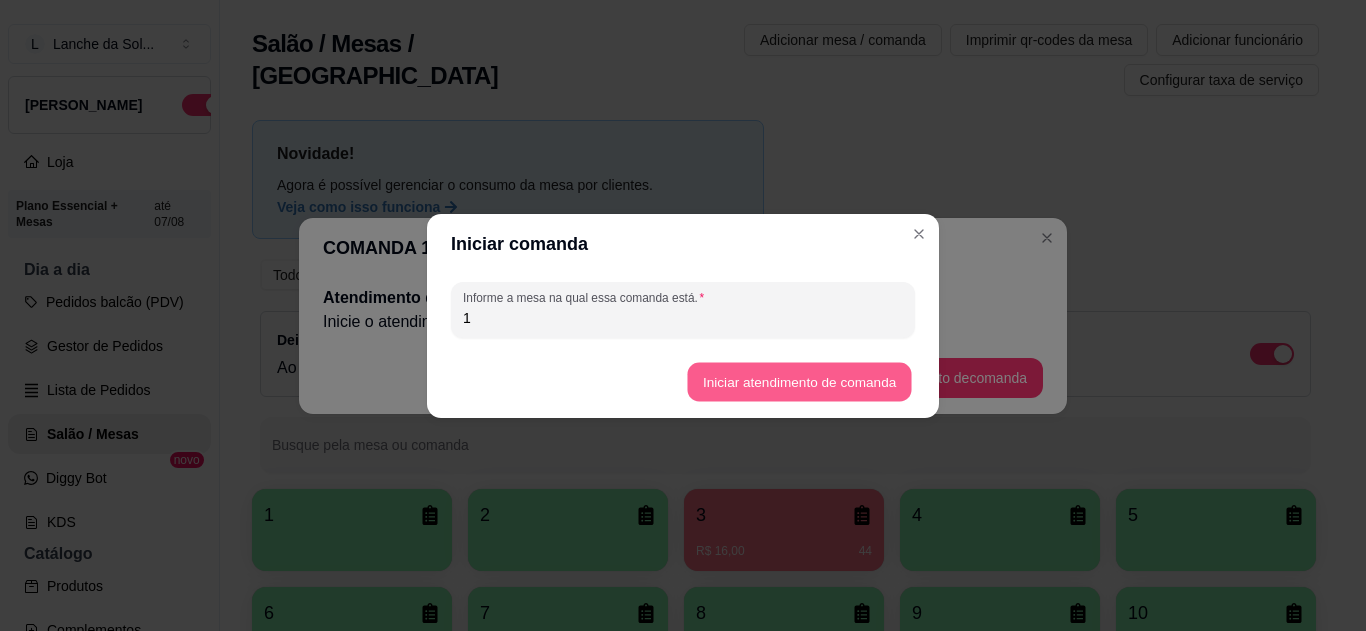 click on "Iniciar atendimento de comanda" at bounding box center [799, 381] 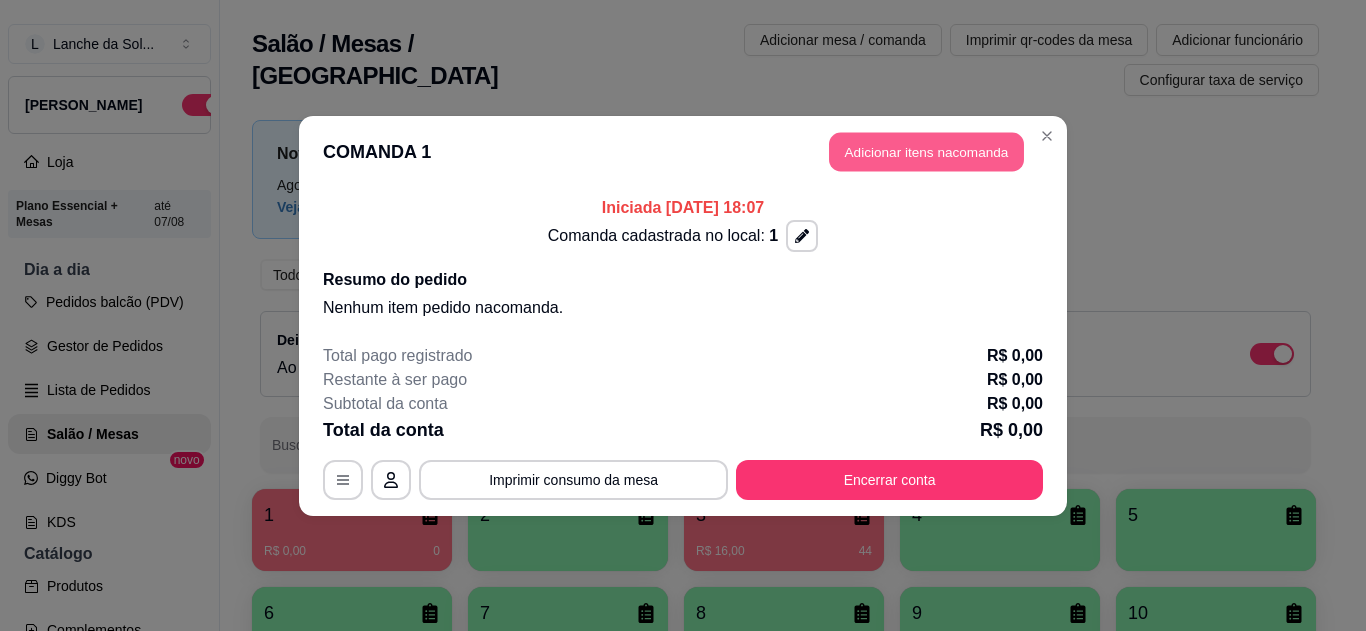 click on "Adicionar itens na  comanda" at bounding box center (926, 151) 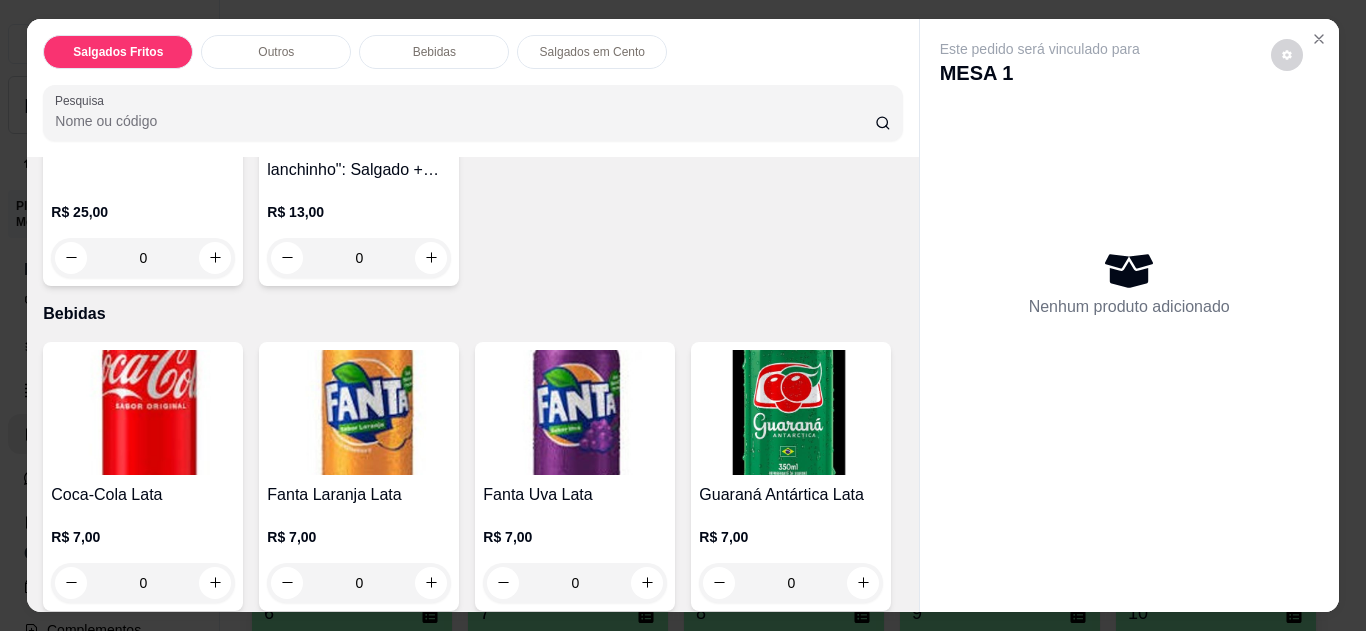 scroll, scrollTop: 683, scrollLeft: 0, axis: vertical 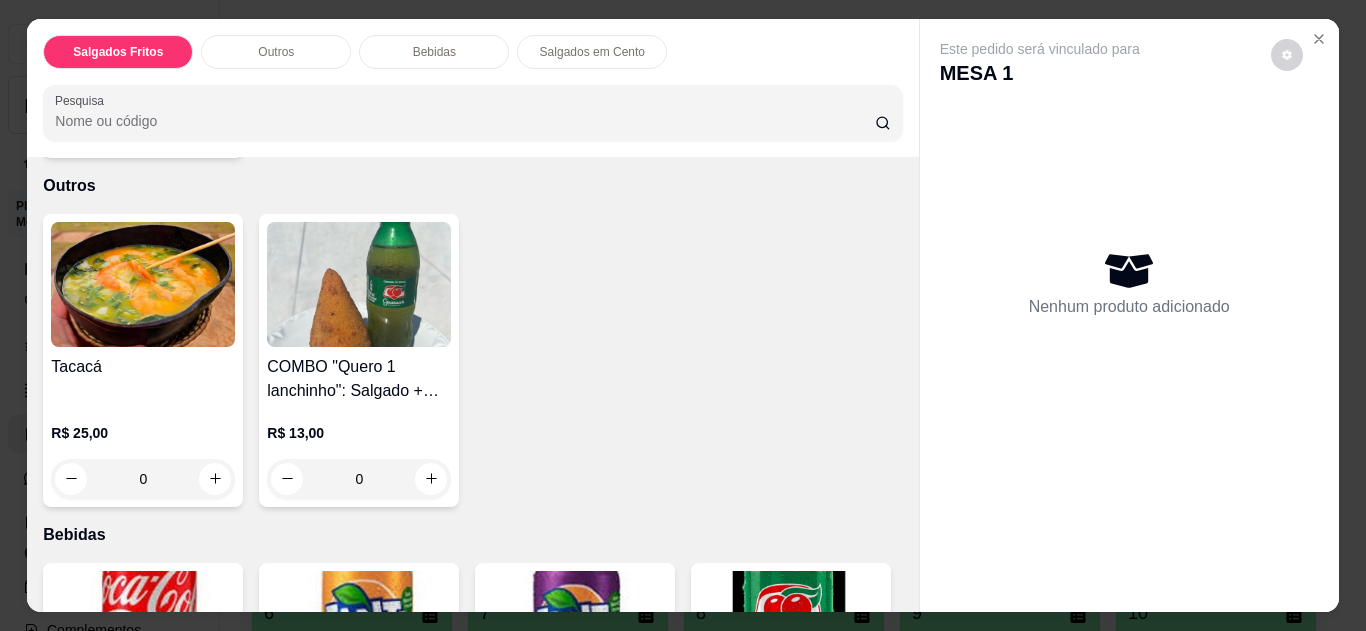 click on "0" at bounding box center [143, 479] 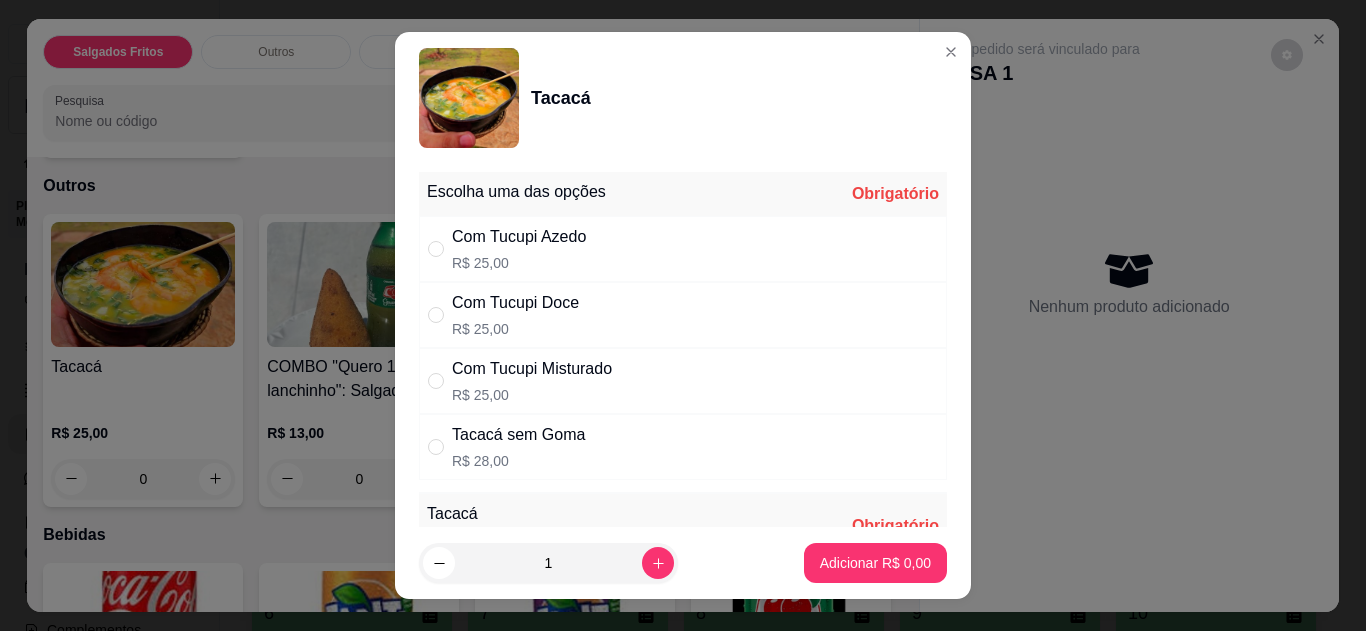 click on "Com Tucupi Doce" at bounding box center [515, 303] 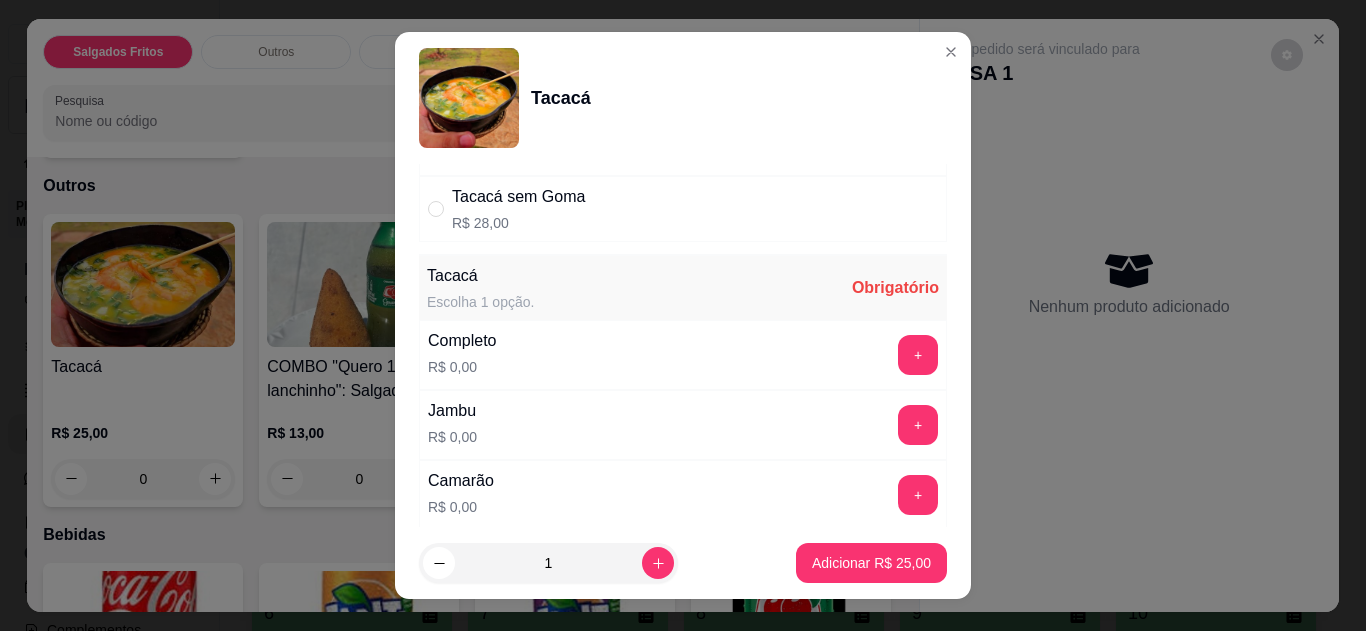 scroll, scrollTop: 246, scrollLeft: 0, axis: vertical 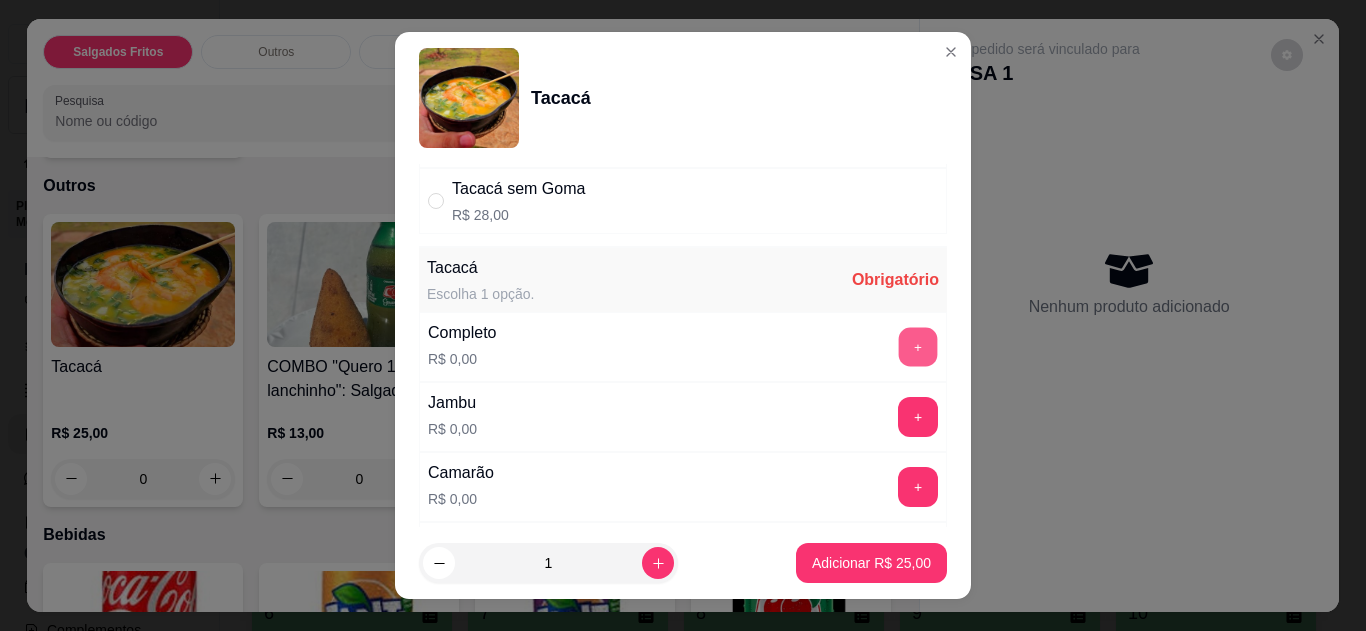 click on "+" at bounding box center [918, 346] 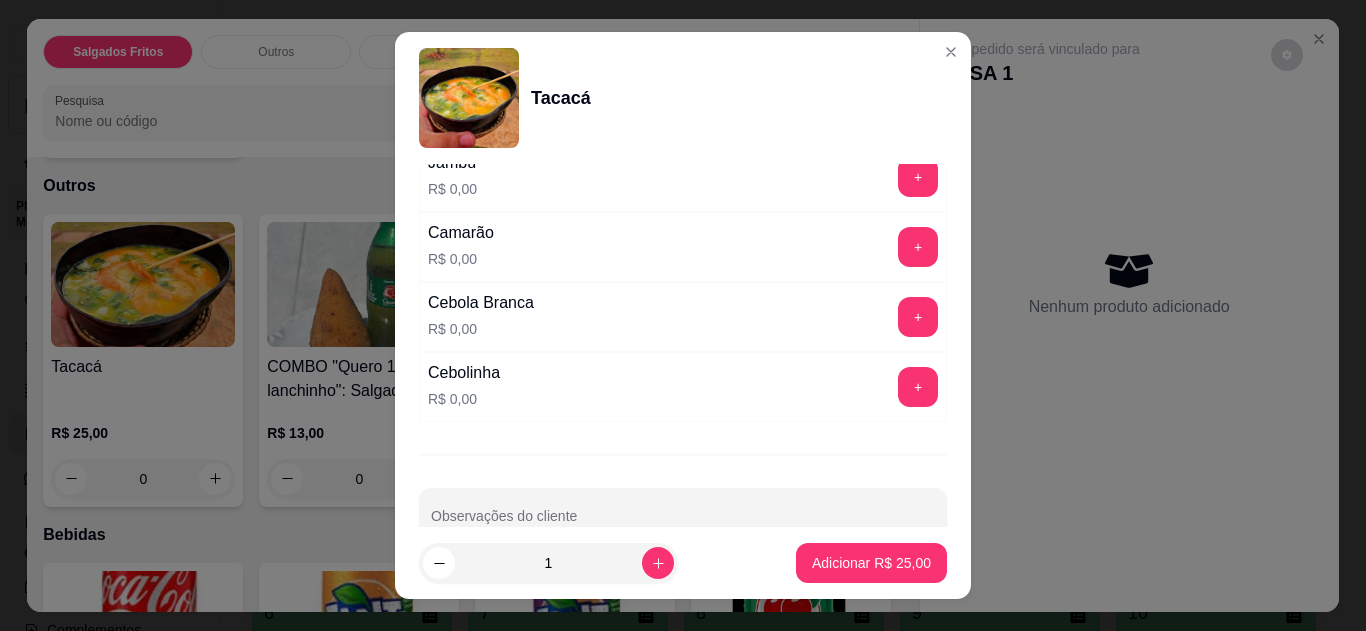 scroll, scrollTop: 530, scrollLeft: 0, axis: vertical 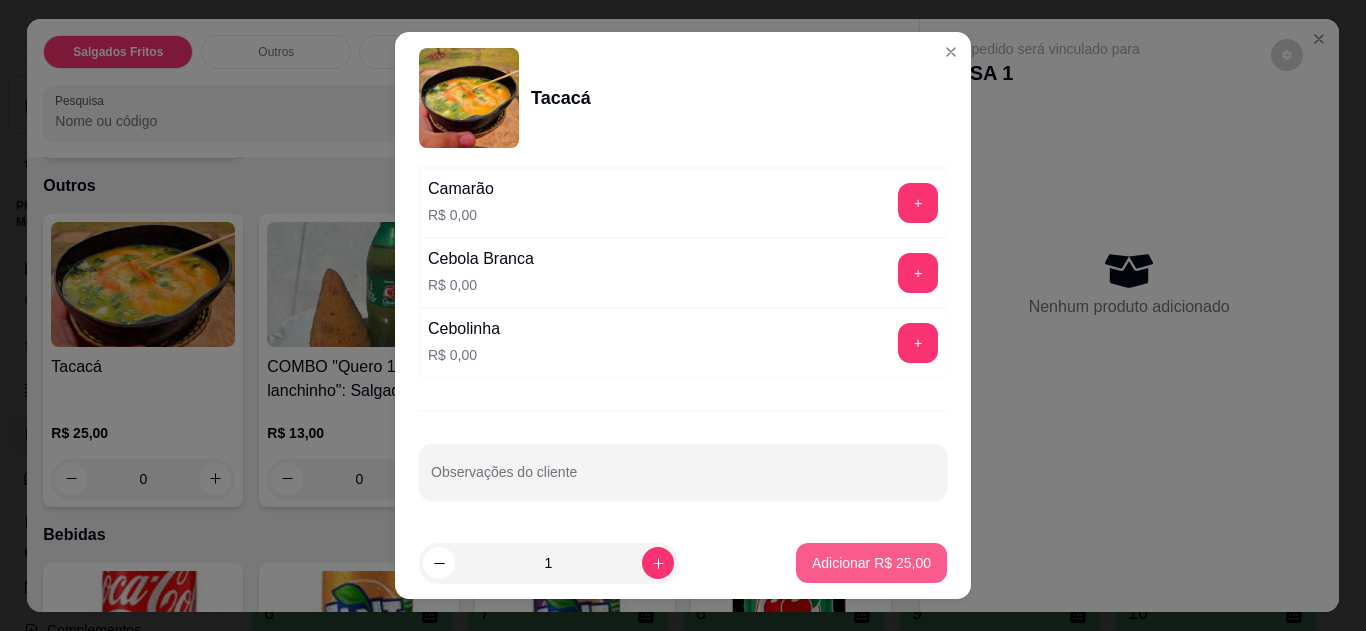 click on "Adicionar   R$ 25,00" at bounding box center [871, 563] 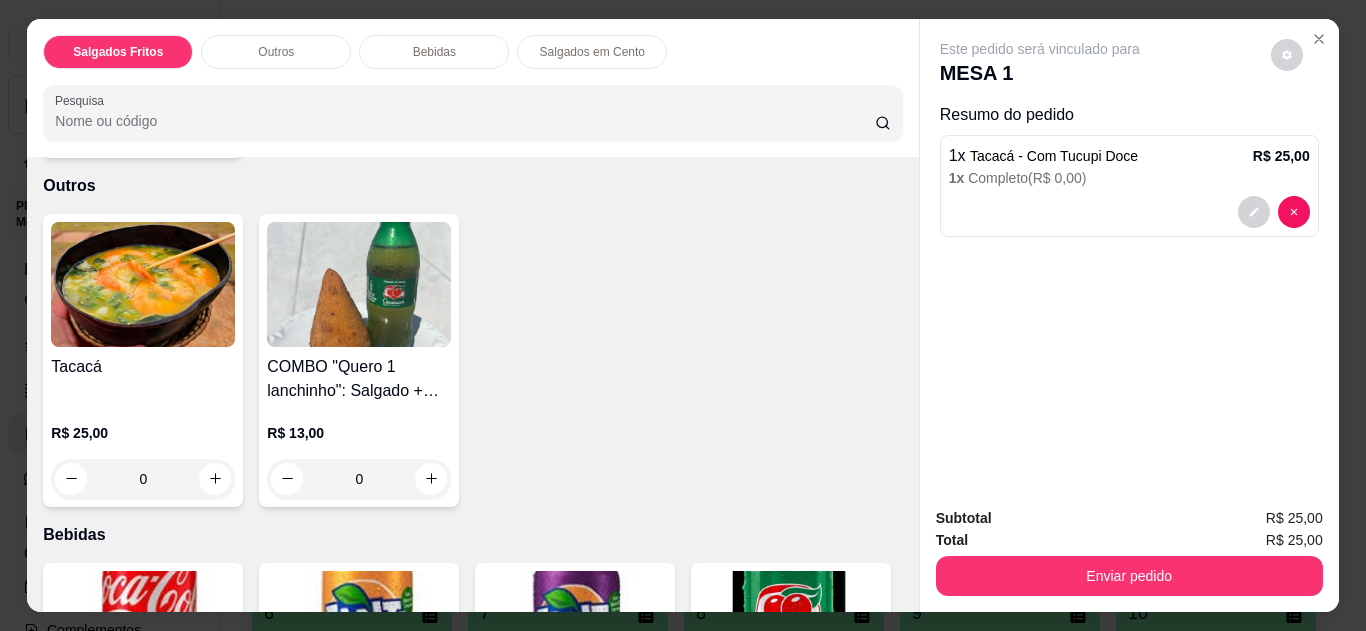 click 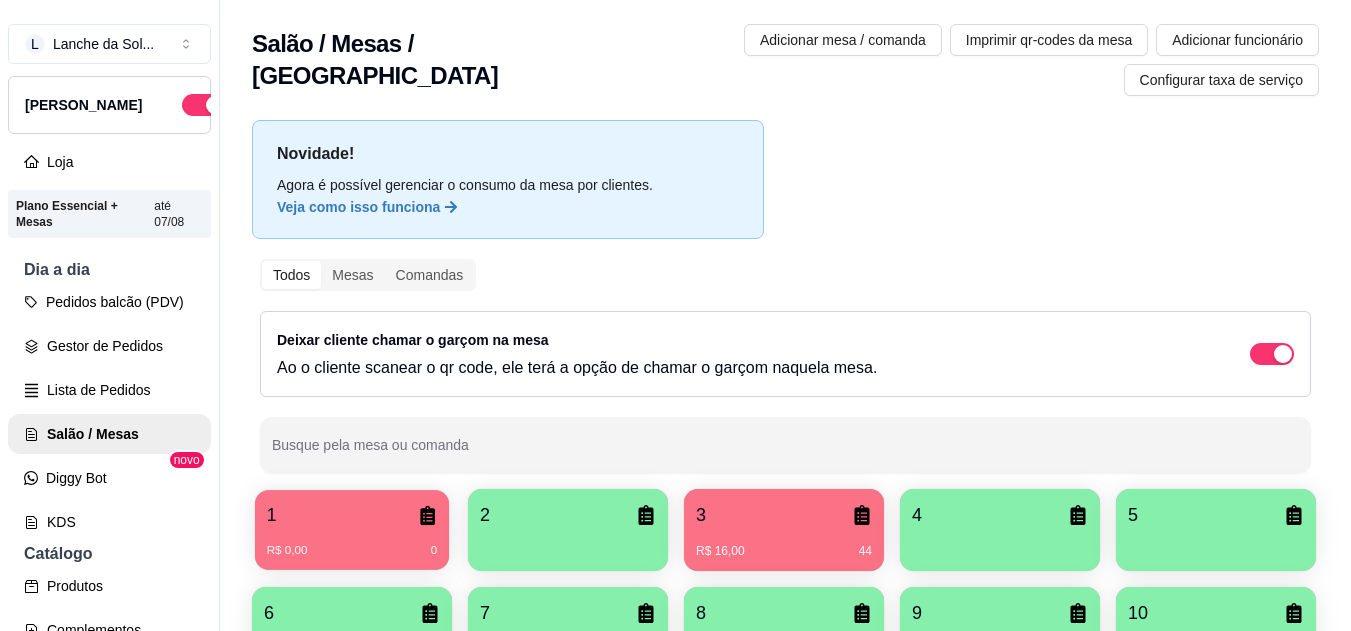 click on "R$ 0,00 0" at bounding box center [352, 551] 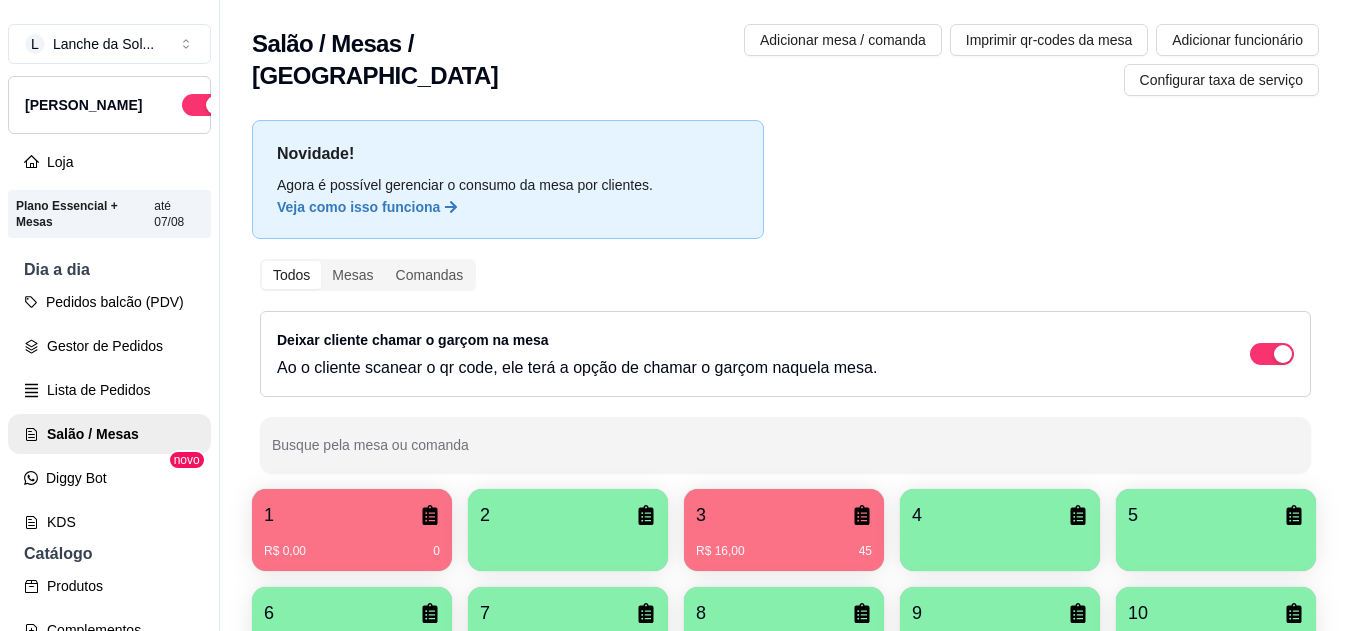 type 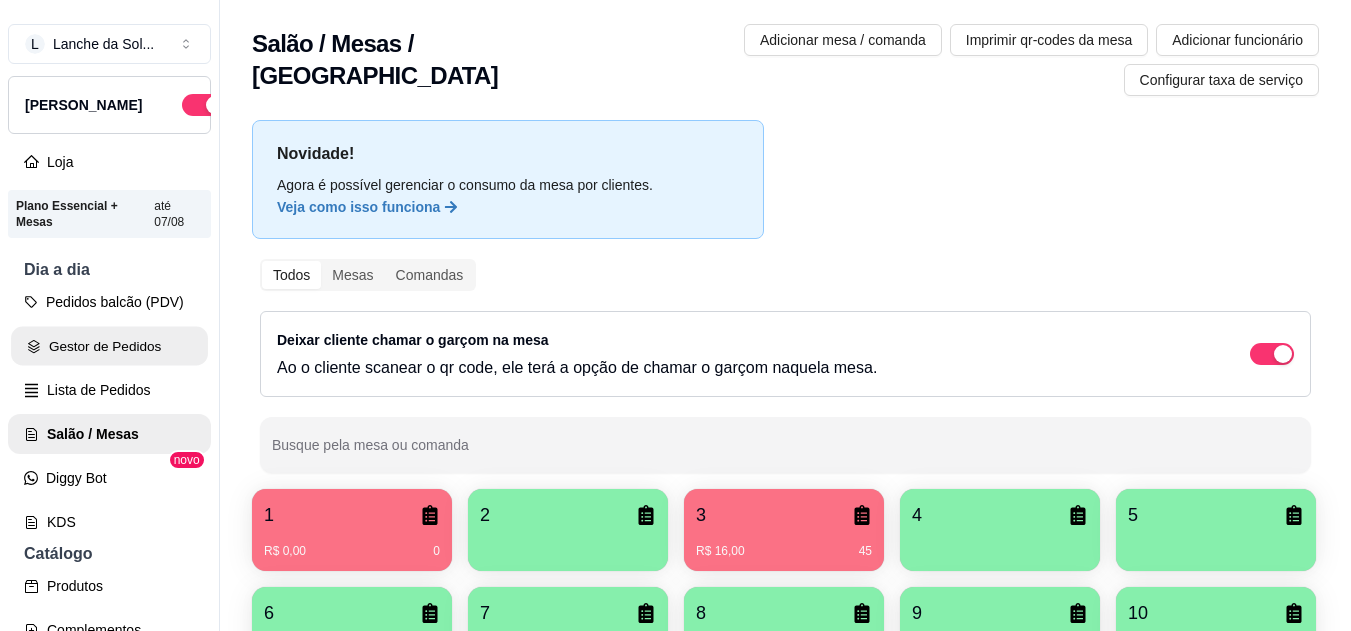 click on "Gestor de Pedidos" at bounding box center (109, 346) 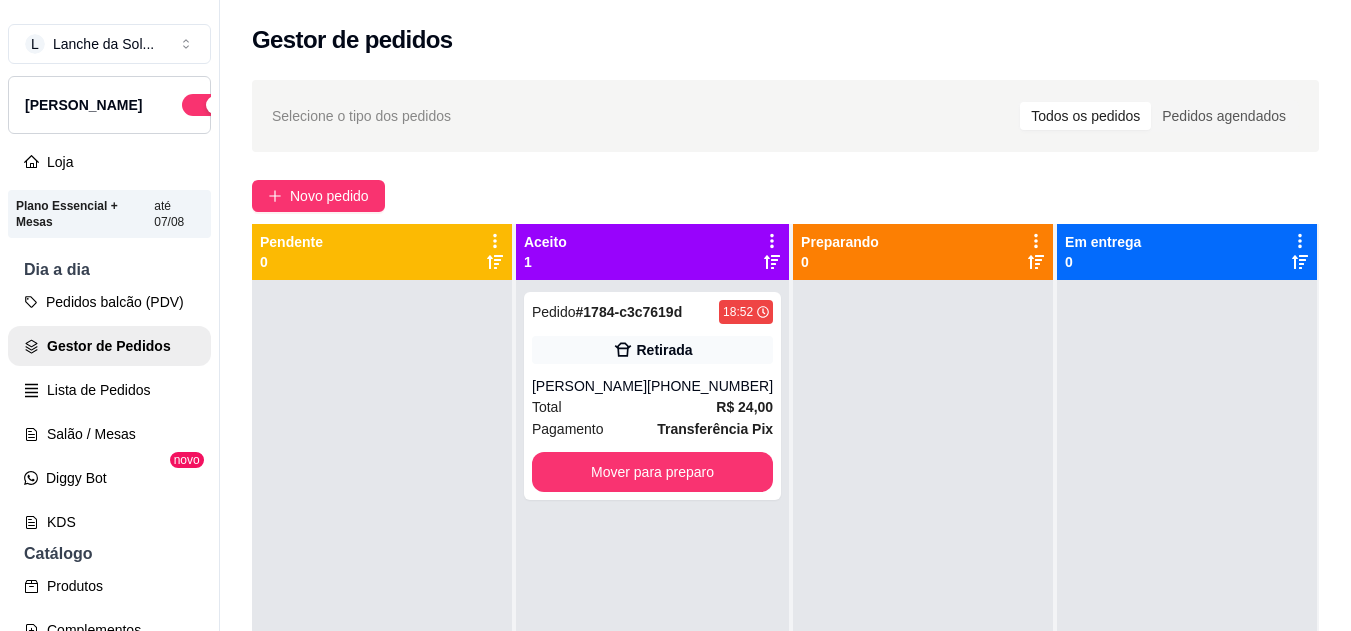click on "Total R$ 24,00" at bounding box center [652, 407] 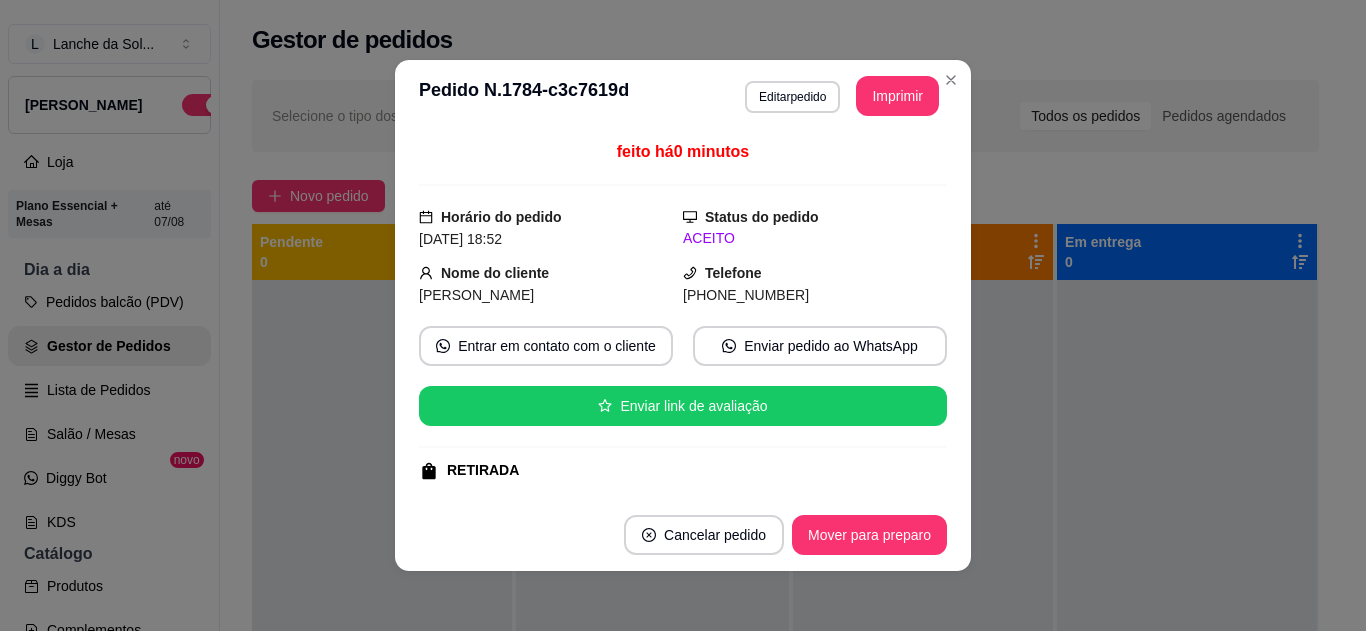 scroll, scrollTop: 332, scrollLeft: 0, axis: vertical 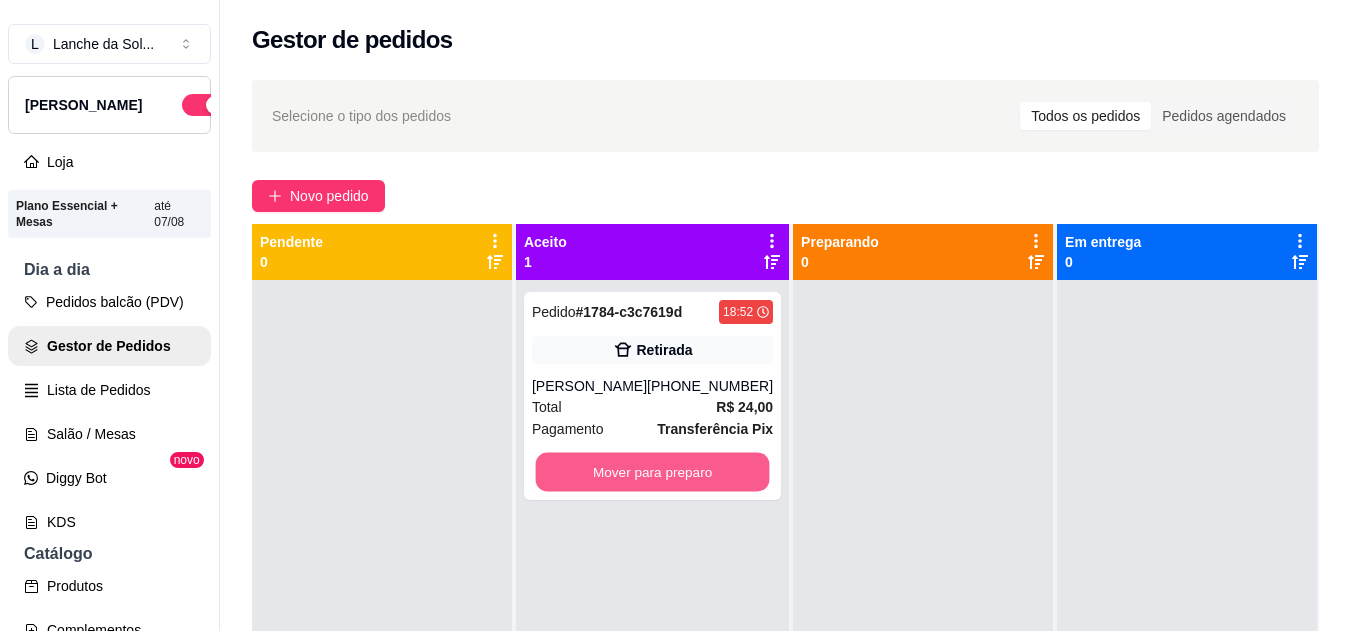 click on "Mover para preparo" at bounding box center (653, 472) 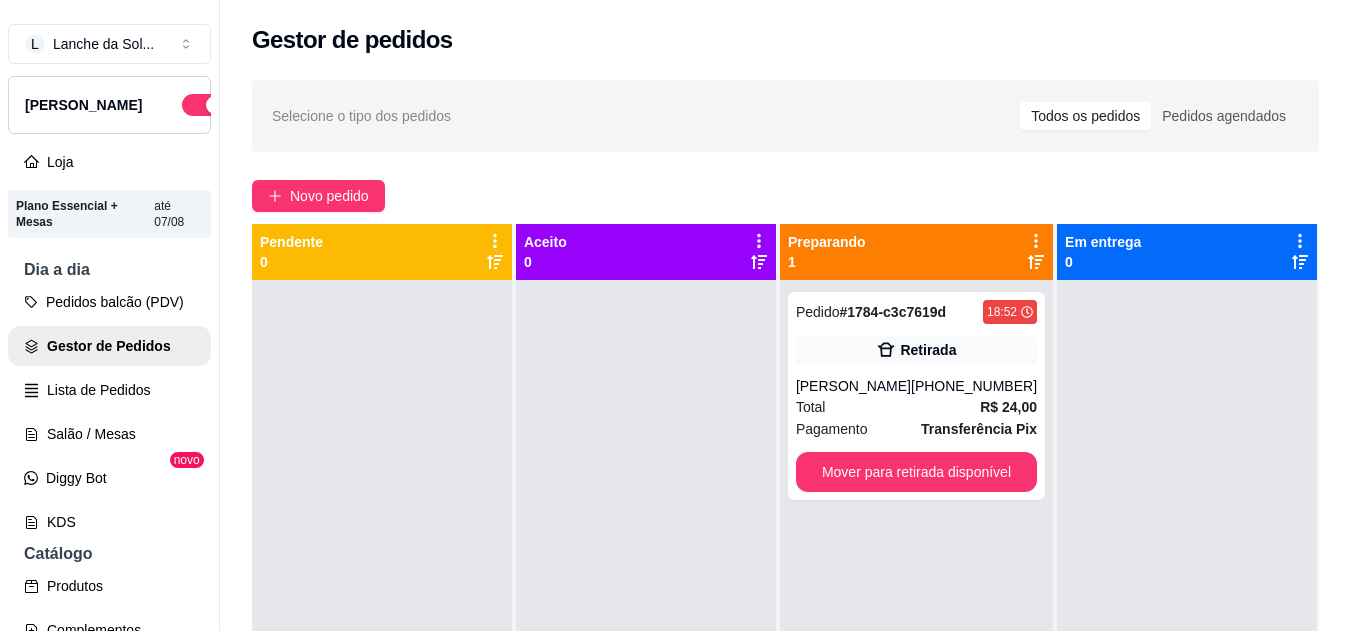 click on "Total R$ 24,00" at bounding box center [916, 407] 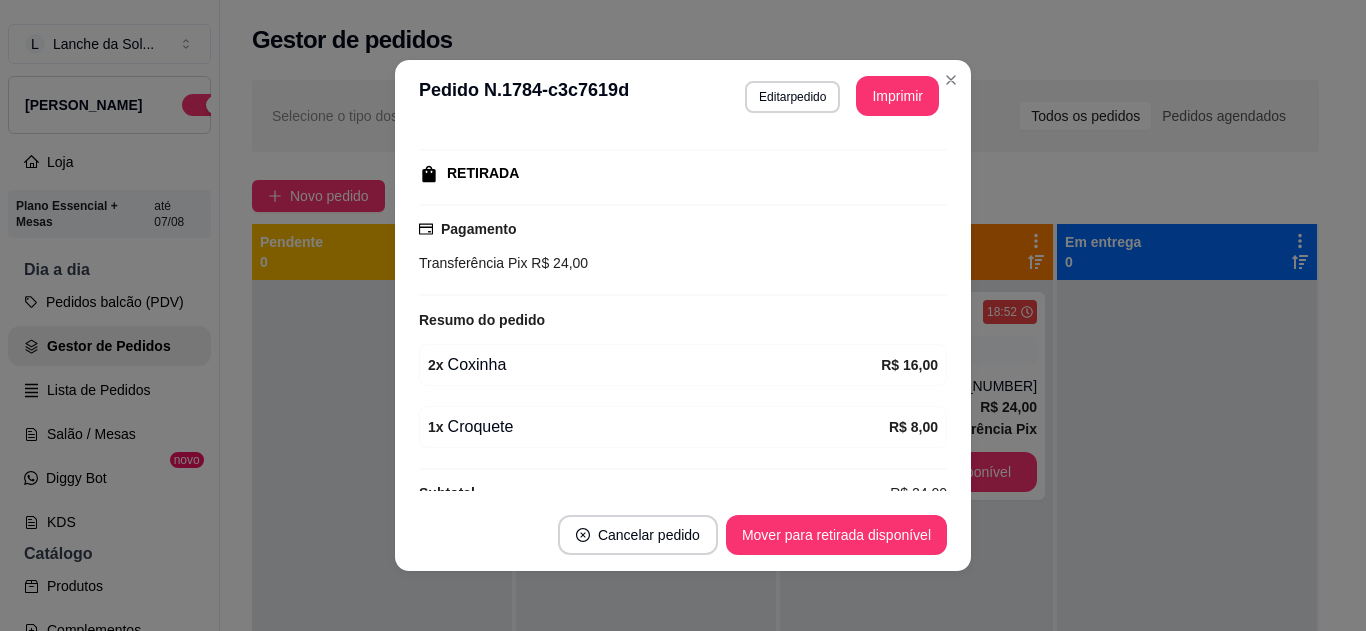 scroll, scrollTop: 299, scrollLeft: 0, axis: vertical 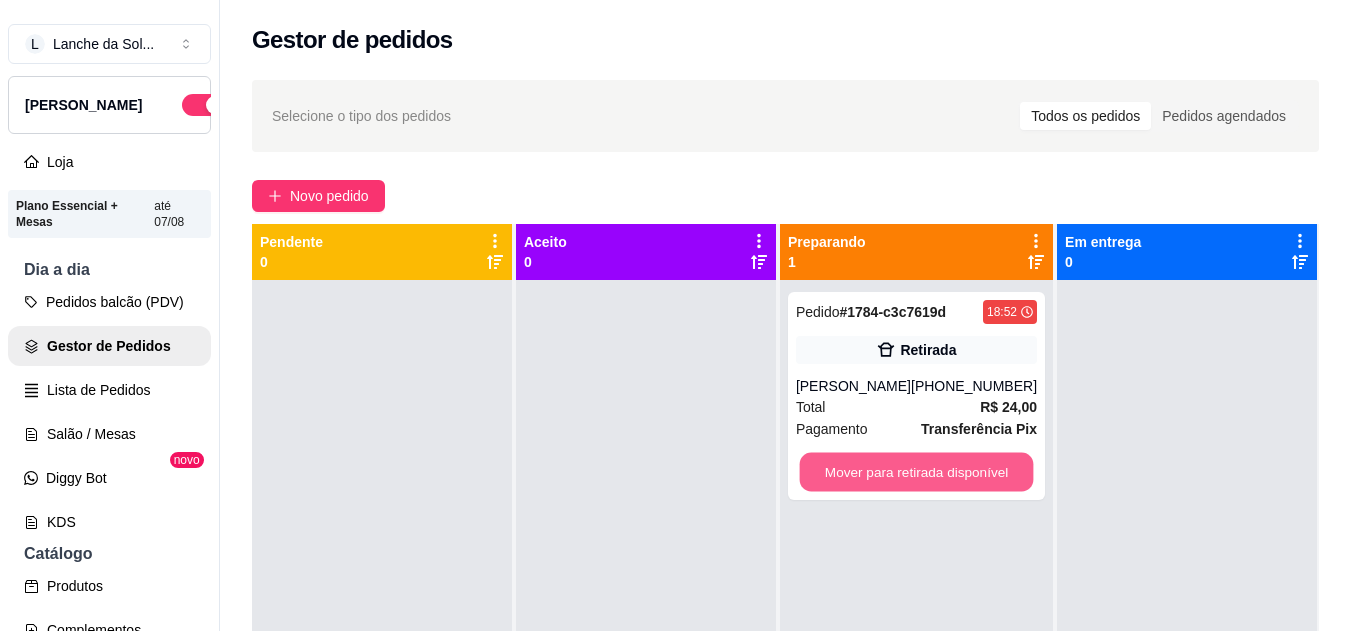 click on "Mover para retirada disponível" at bounding box center (916, 472) 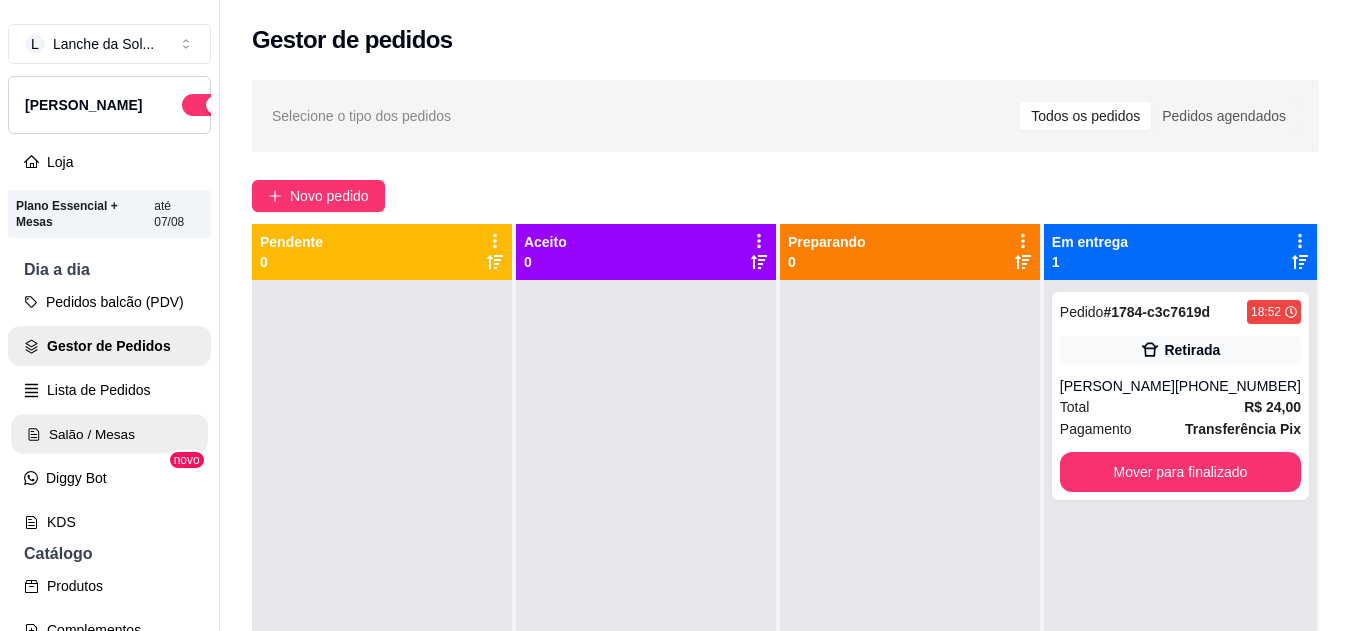 click on "Salão / Mesas" at bounding box center [109, 434] 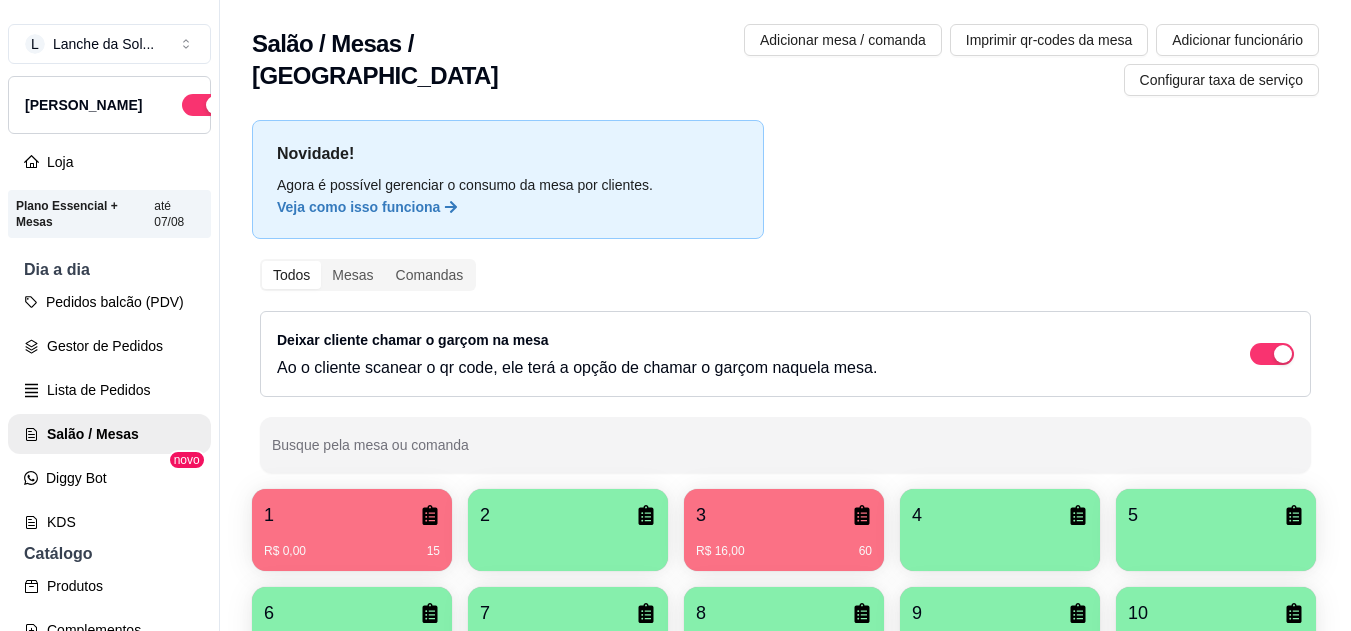 click on "R$ 16,00 60" at bounding box center (784, 544) 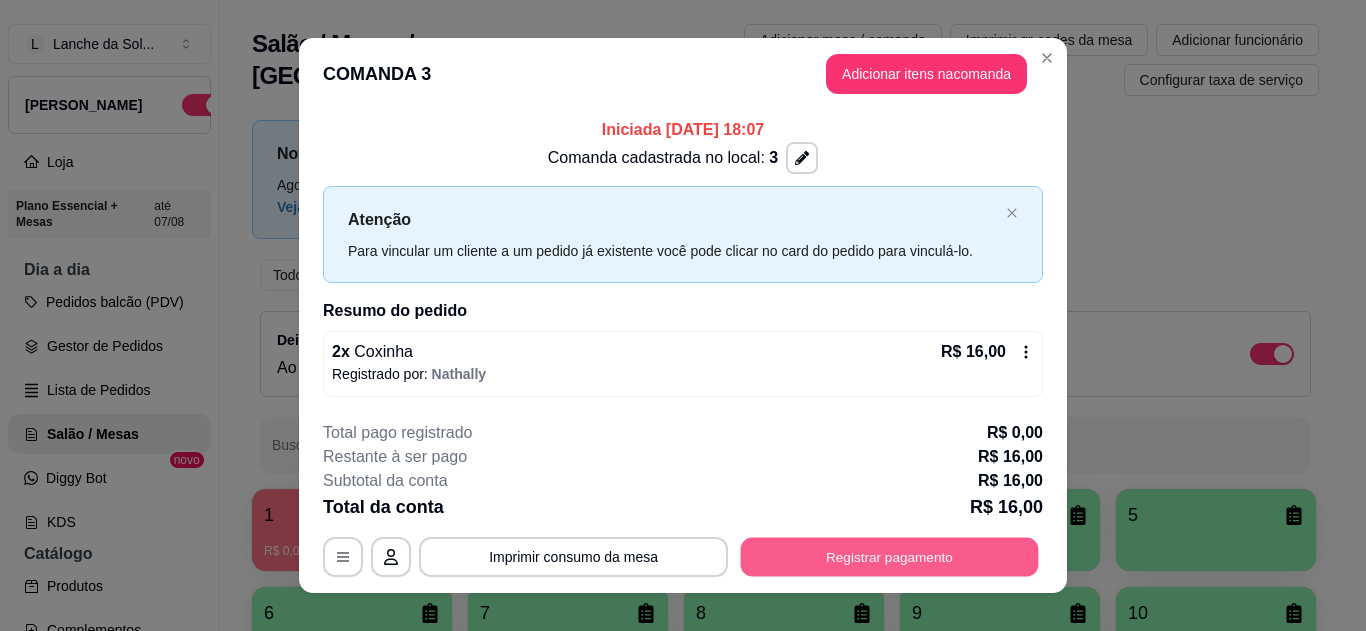 click on "Registrar pagamento" at bounding box center [890, 557] 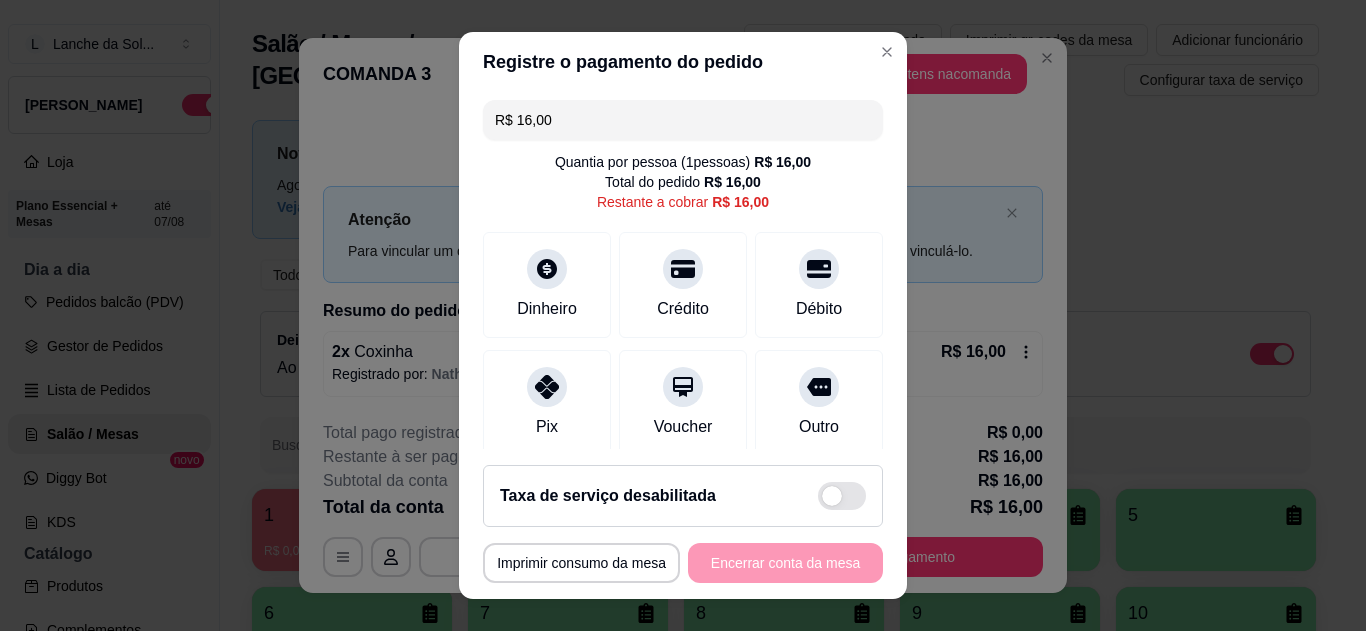 click 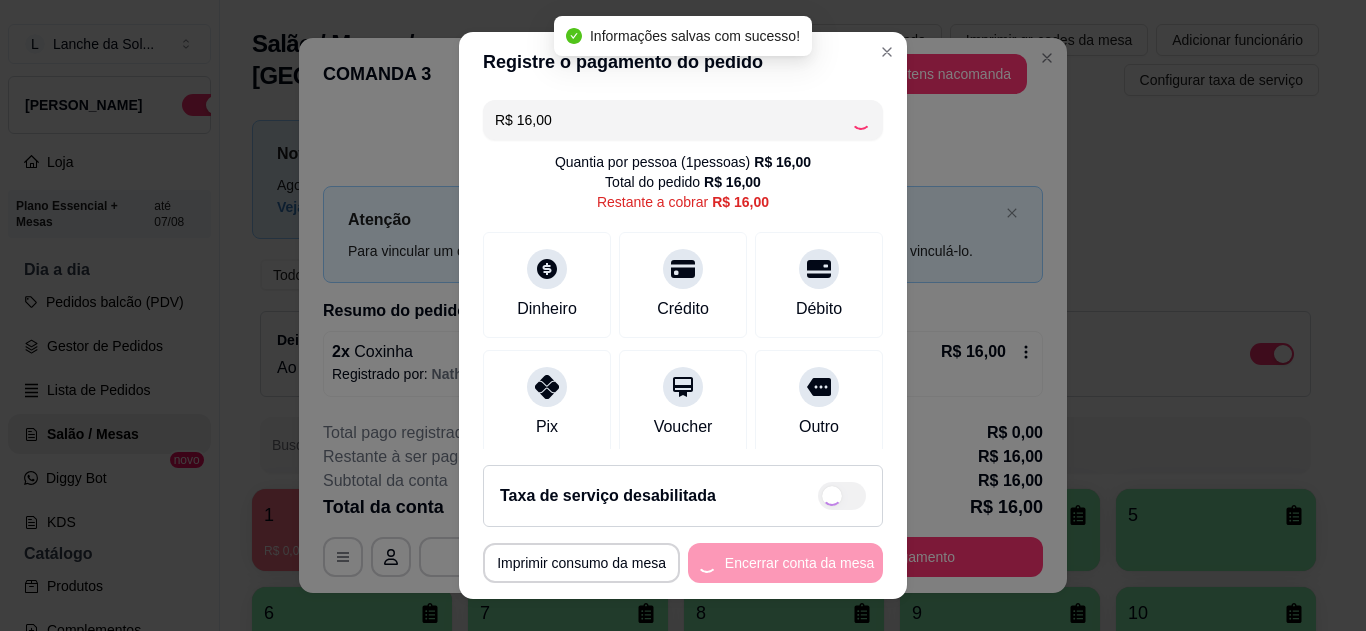 type on "R$ 0,00" 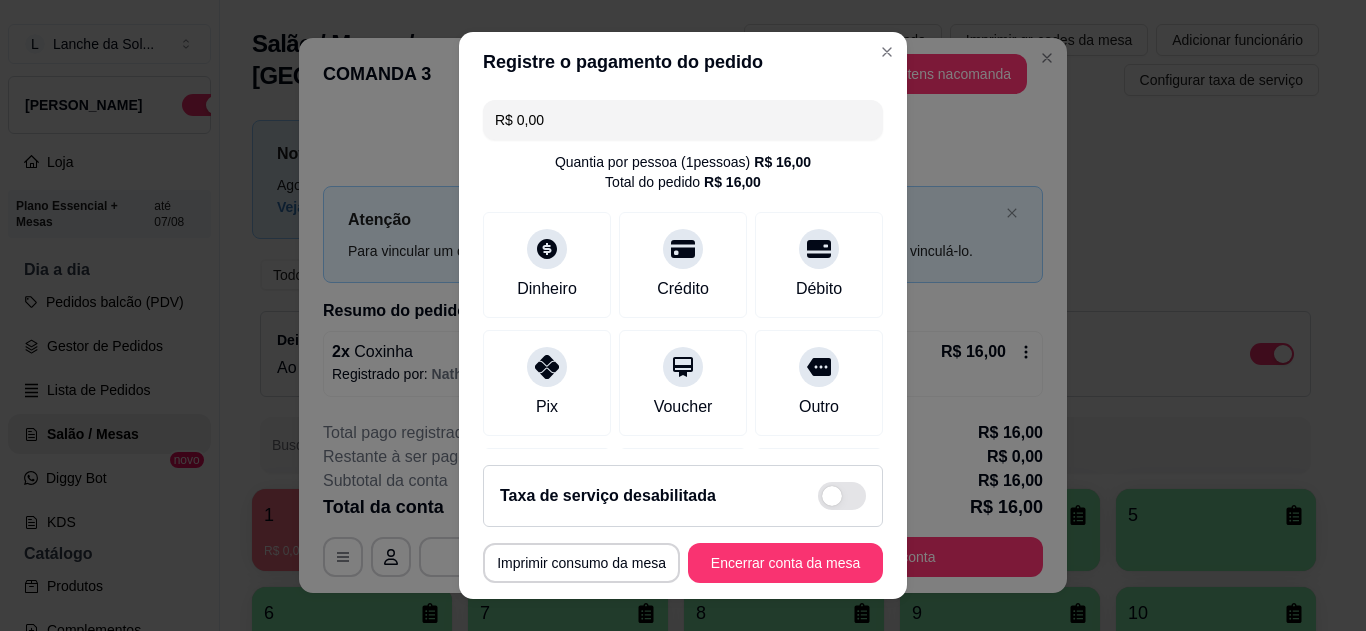 click at bounding box center [547, 367] 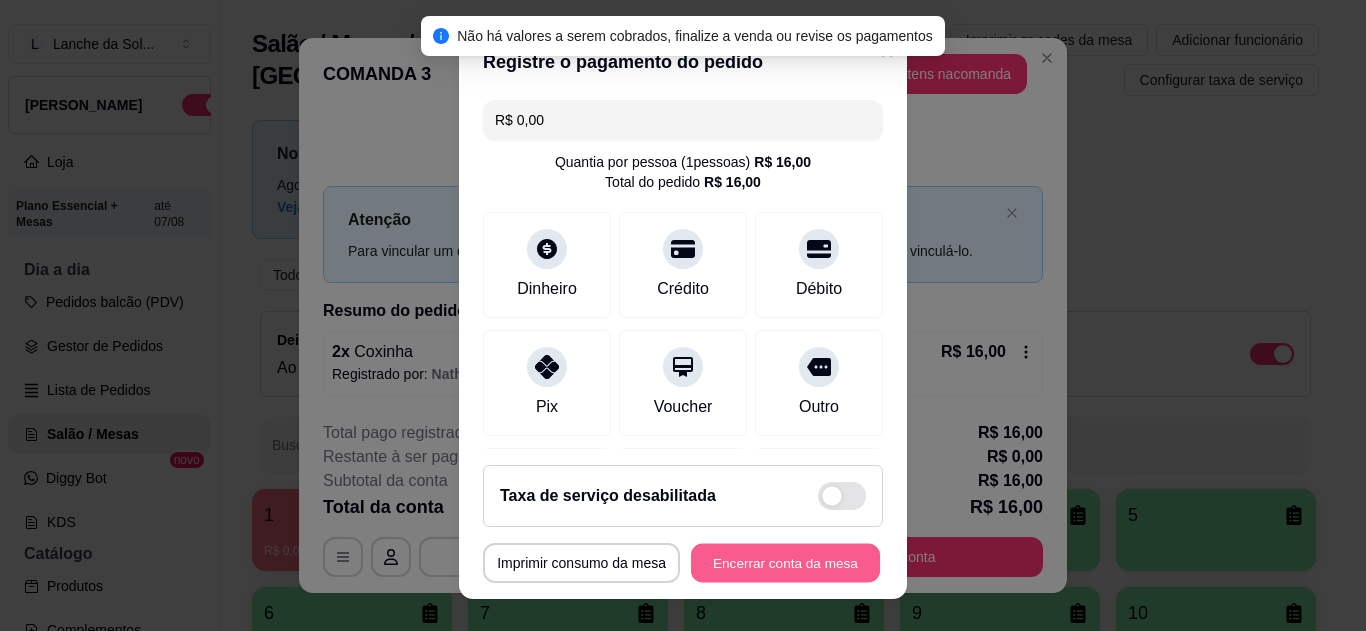 click on "Encerrar conta da mesa" at bounding box center [785, 563] 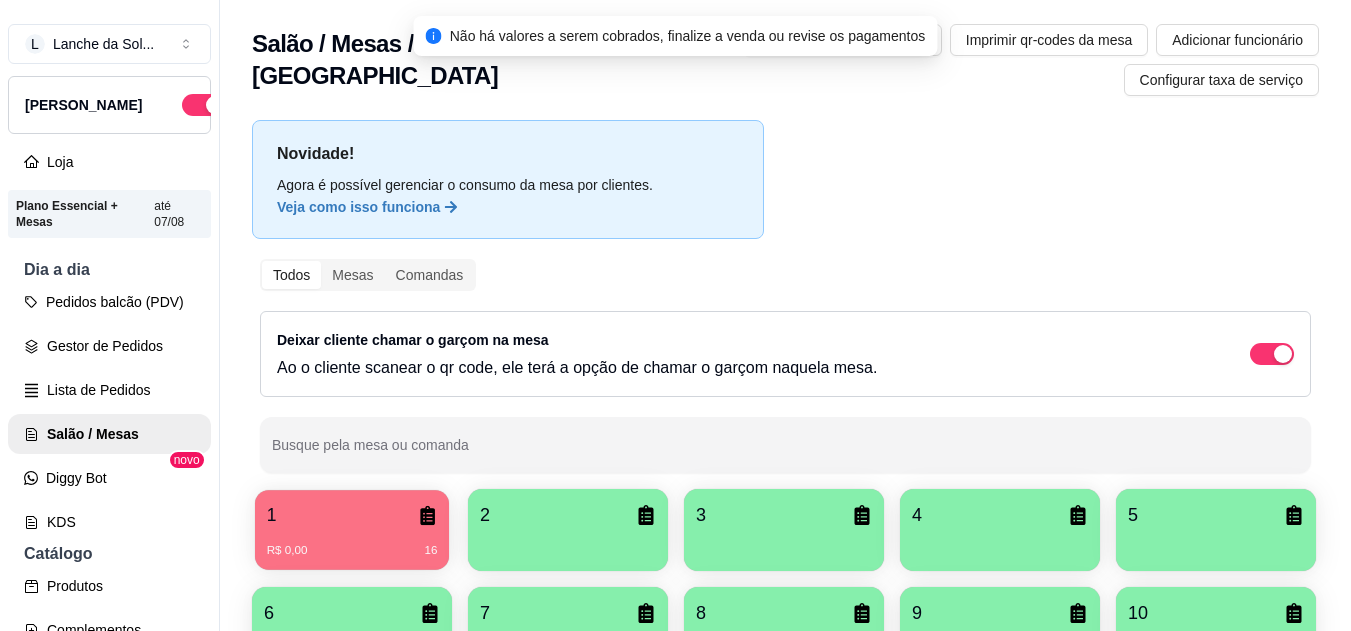 click on "1" at bounding box center [352, 515] 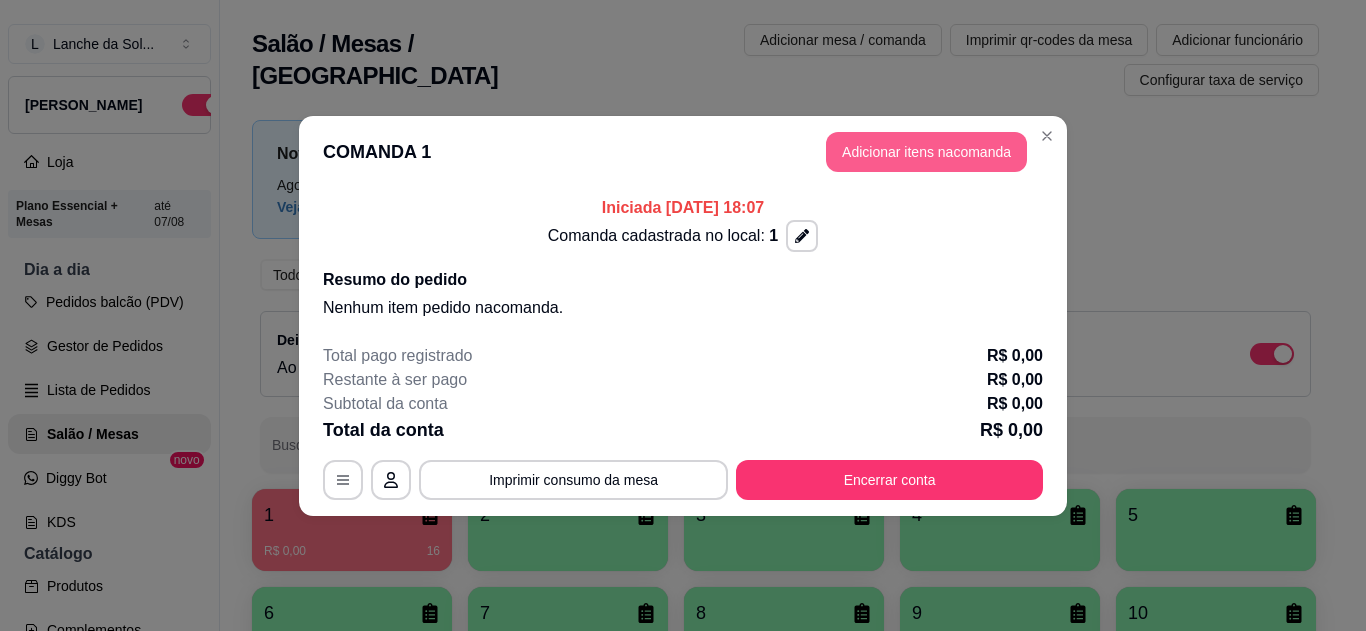 click on "Adicionar itens na  comanda" at bounding box center (926, 152) 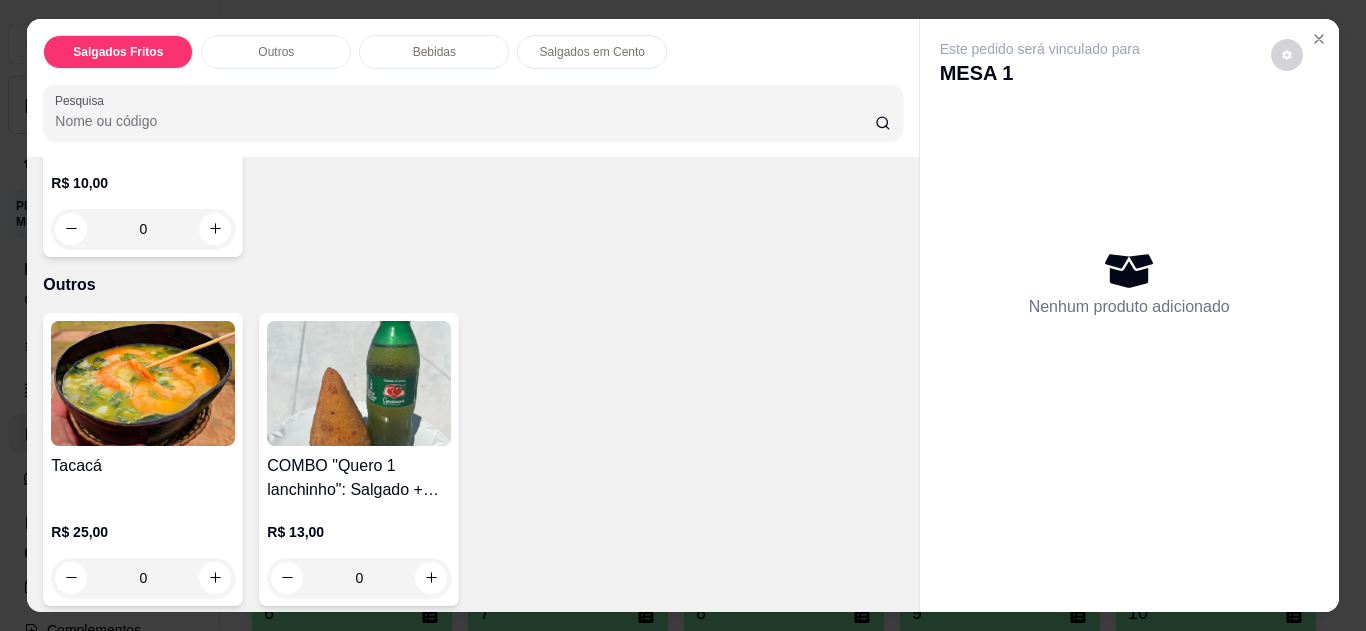 scroll, scrollTop: 661, scrollLeft: 0, axis: vertical 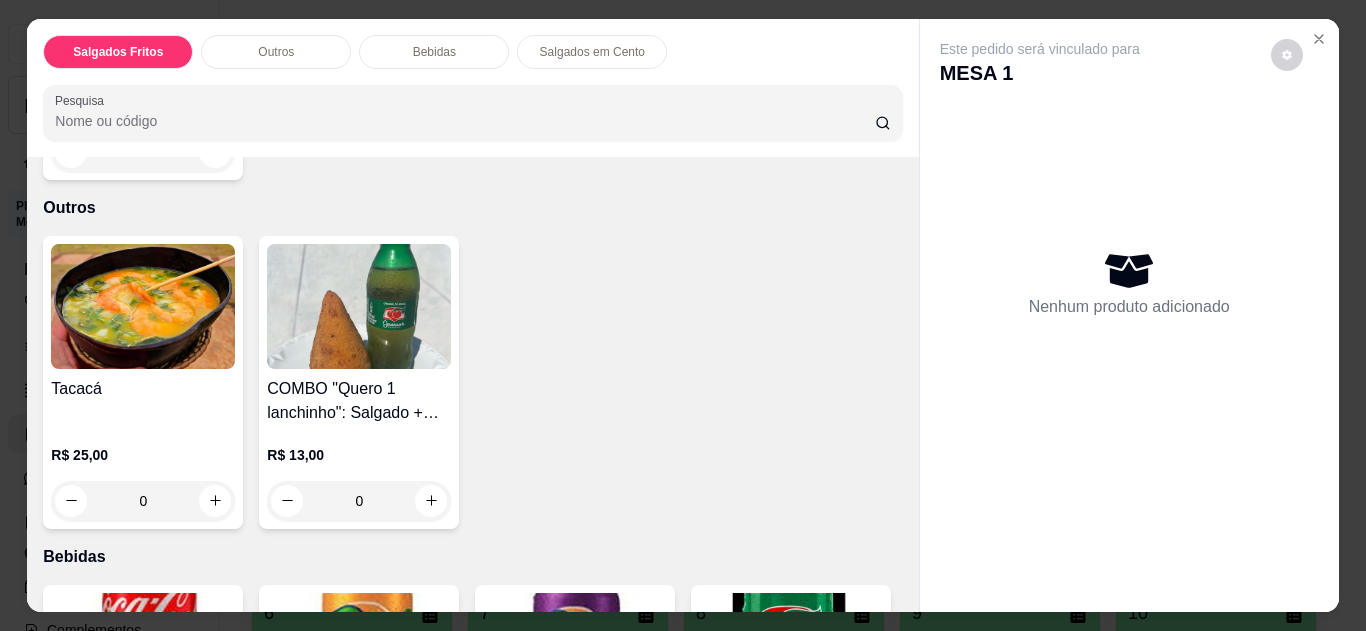 click on "0" at bounding box center [143, 501] 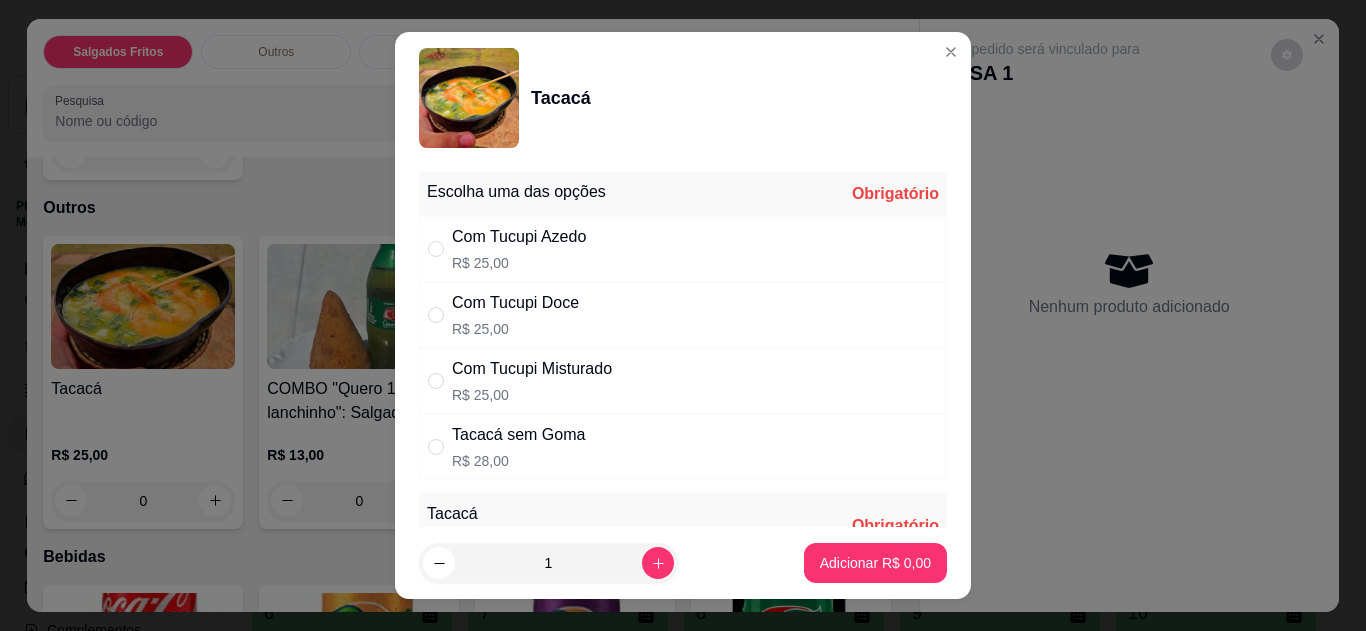 click on "Com Tucupi Doce R$ 25,00" at bounding box center [683, 315] 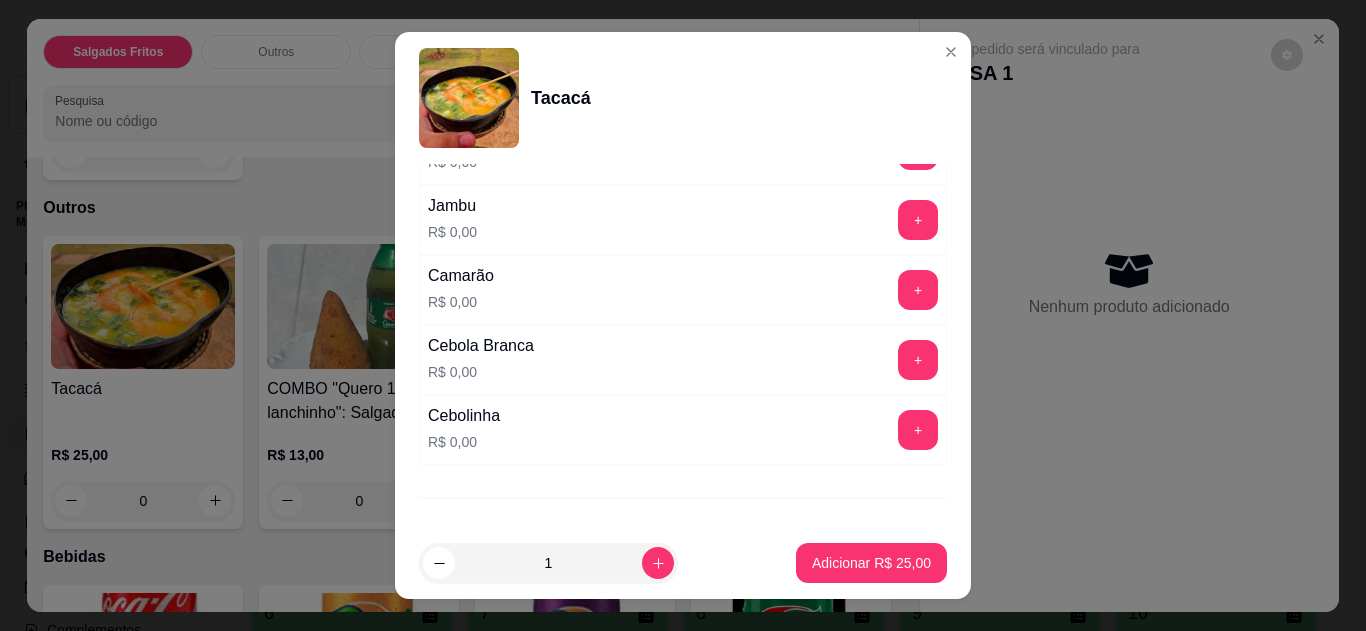 scroll, scrollTop: 342, scrollLeft: 0, axis: vertical 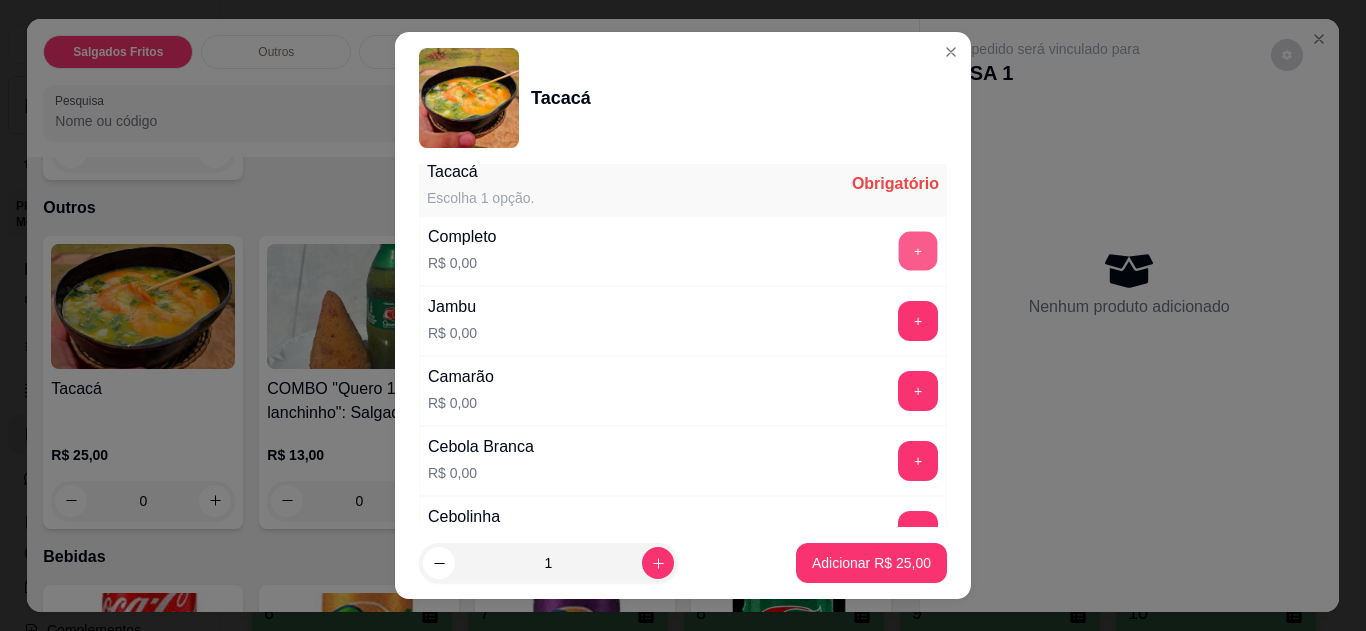 click on "+" at bounding box center [918, 250] 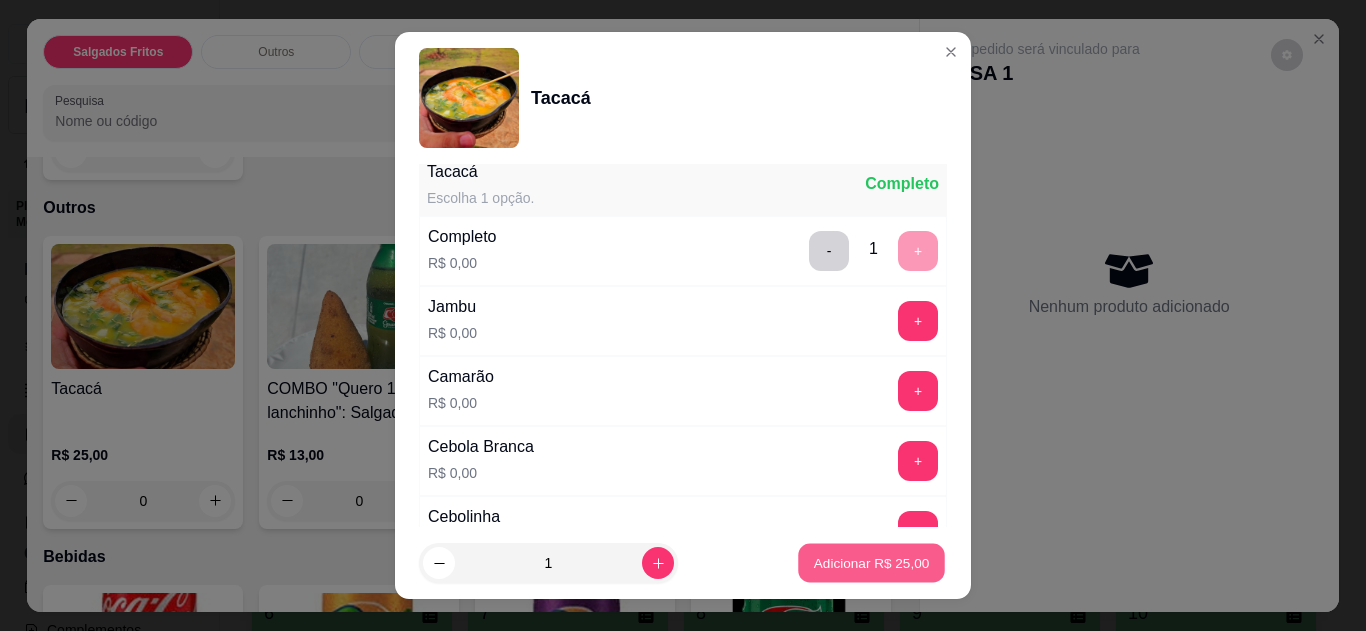 click on "Adicionar   R$ 25,00" at bounding box center [872, 563] 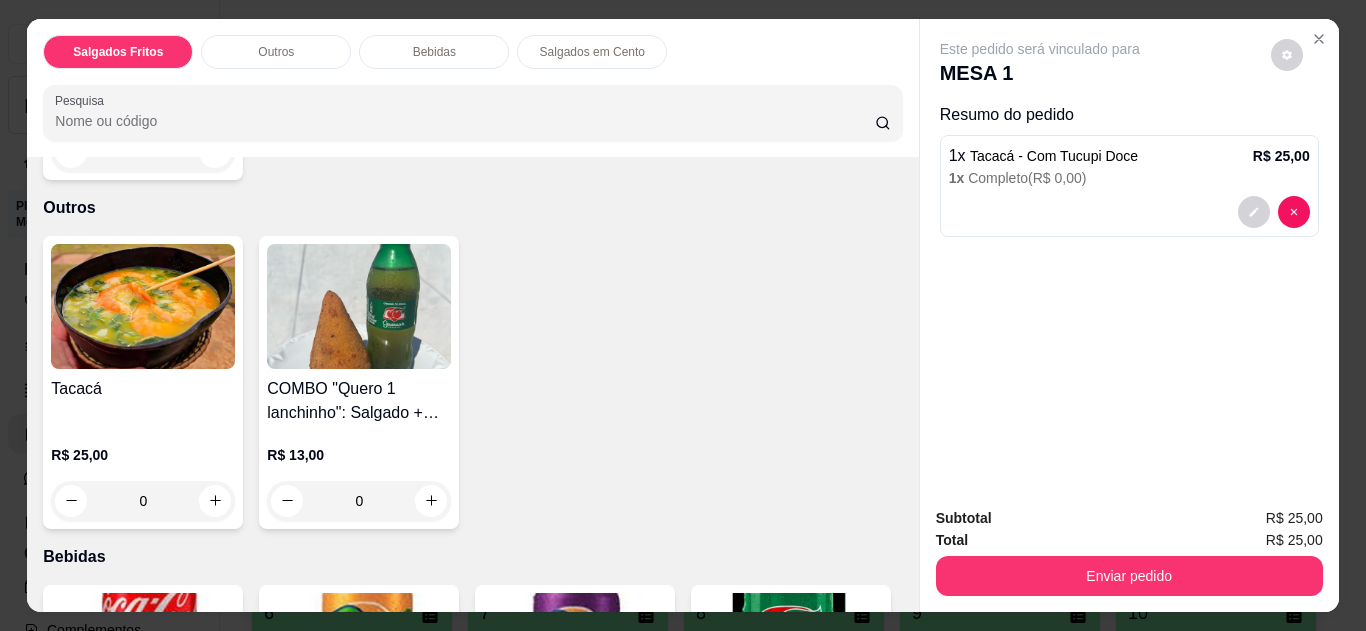 scroll, scrollTop: 0, scrollLeft: 0, axis: both 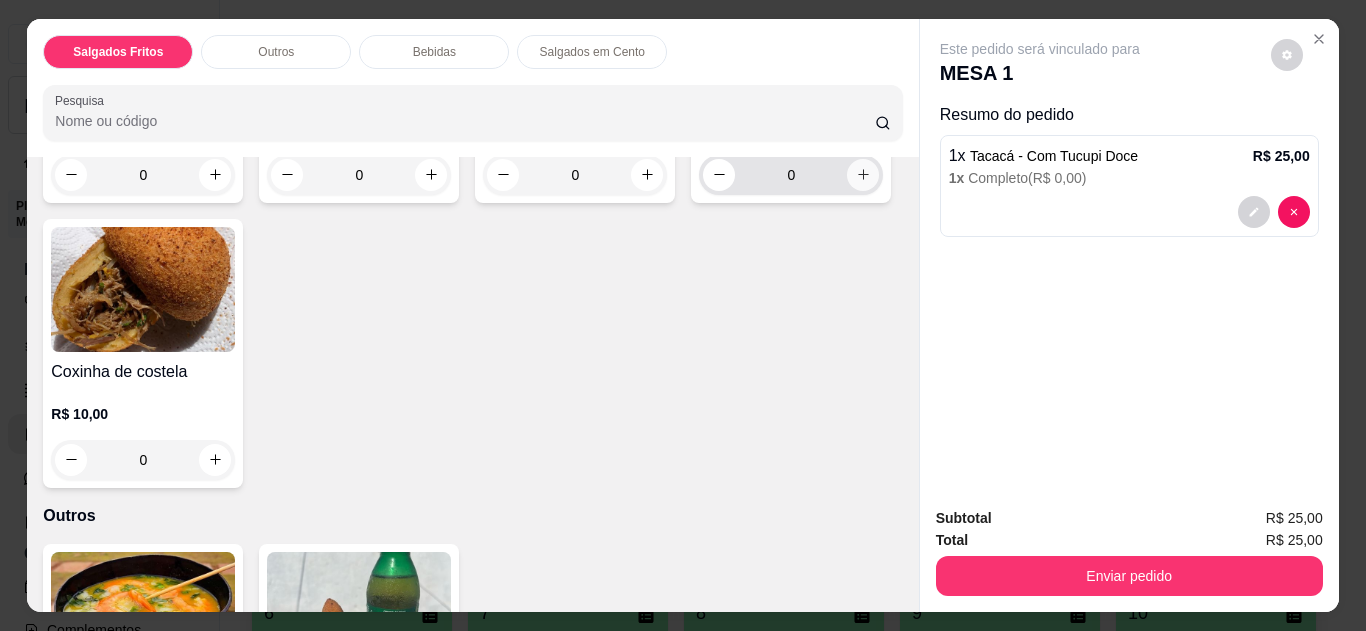 click at bounding box center [863, 175] 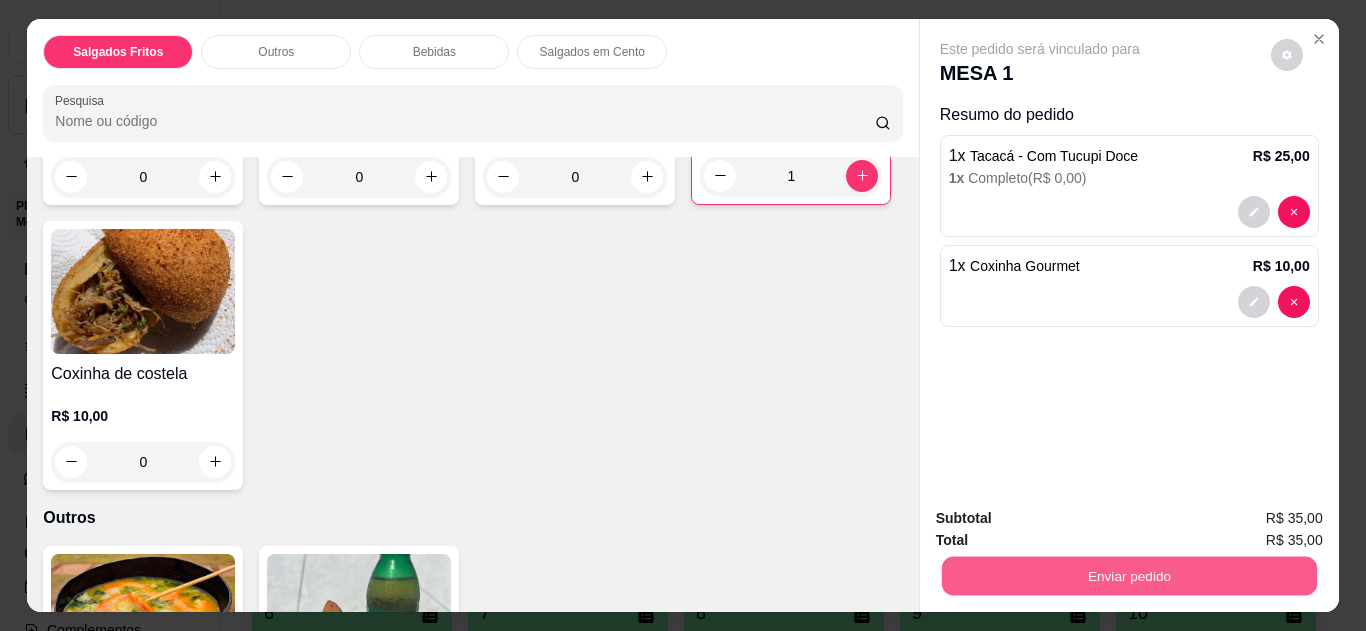 click on "Enviar pedido" at bounding box center [1128, 576] 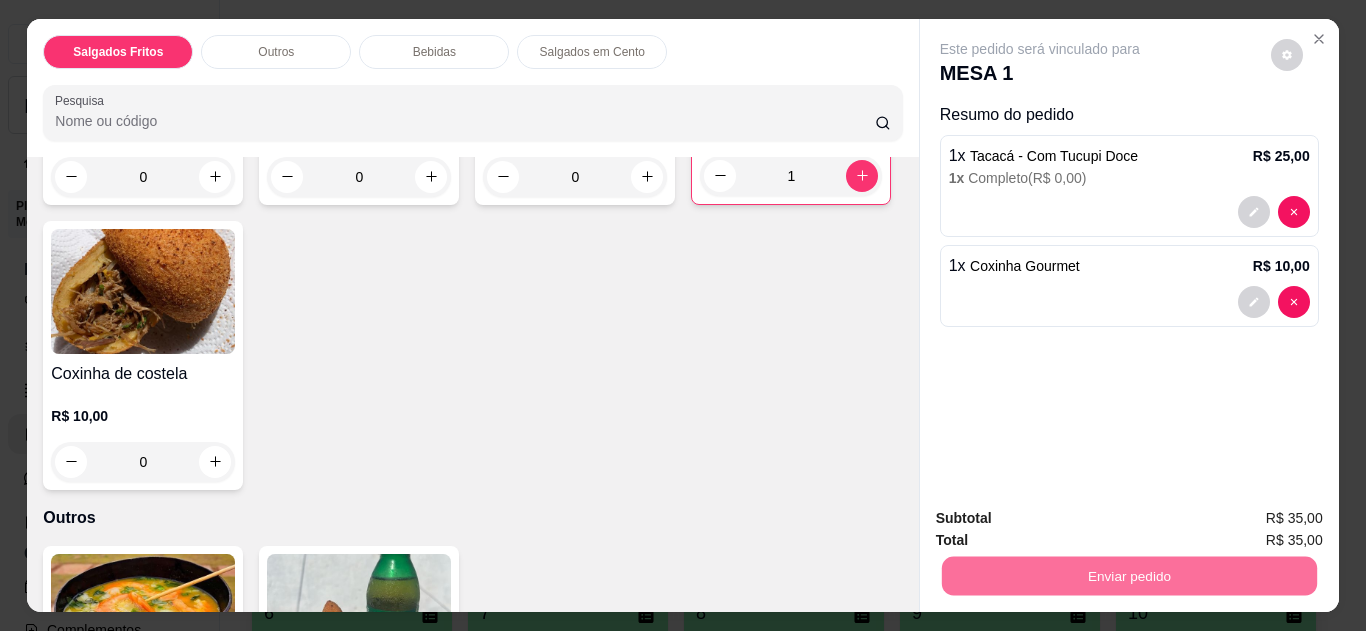 click on "Não registrar e enviar pedido" at bounding box center [1063, 519] 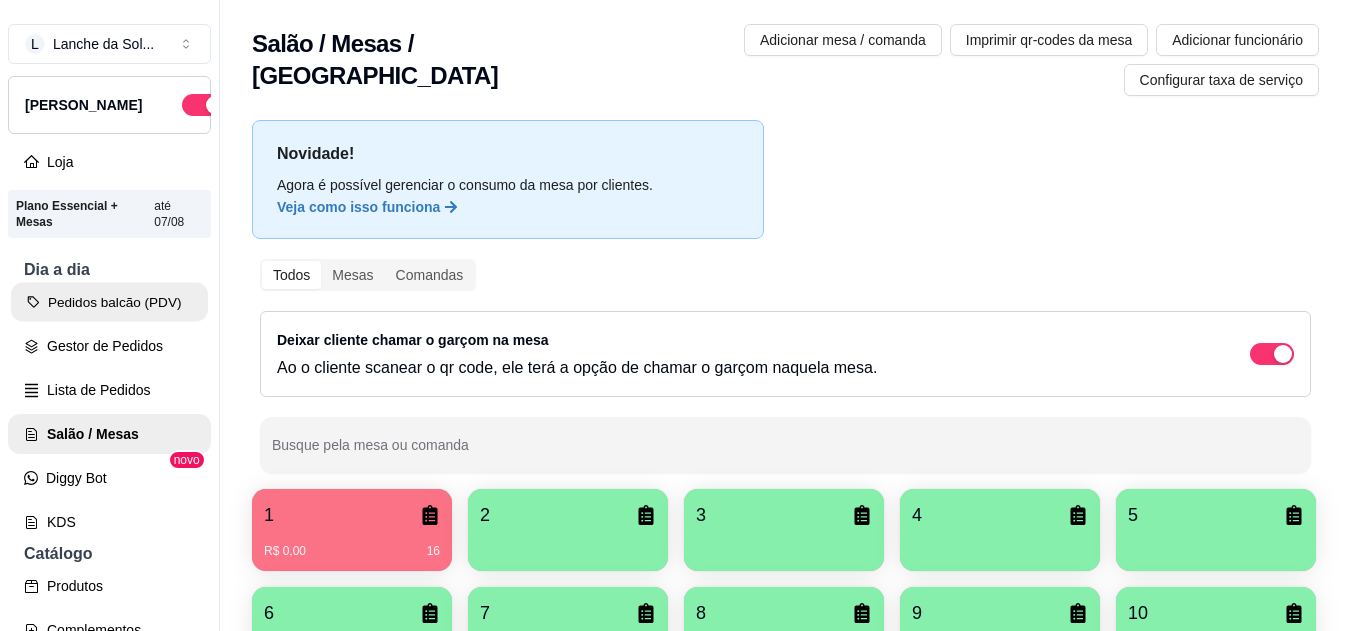 click on "Pedidos balcão (PDV)" at bounding box center [109, 302] 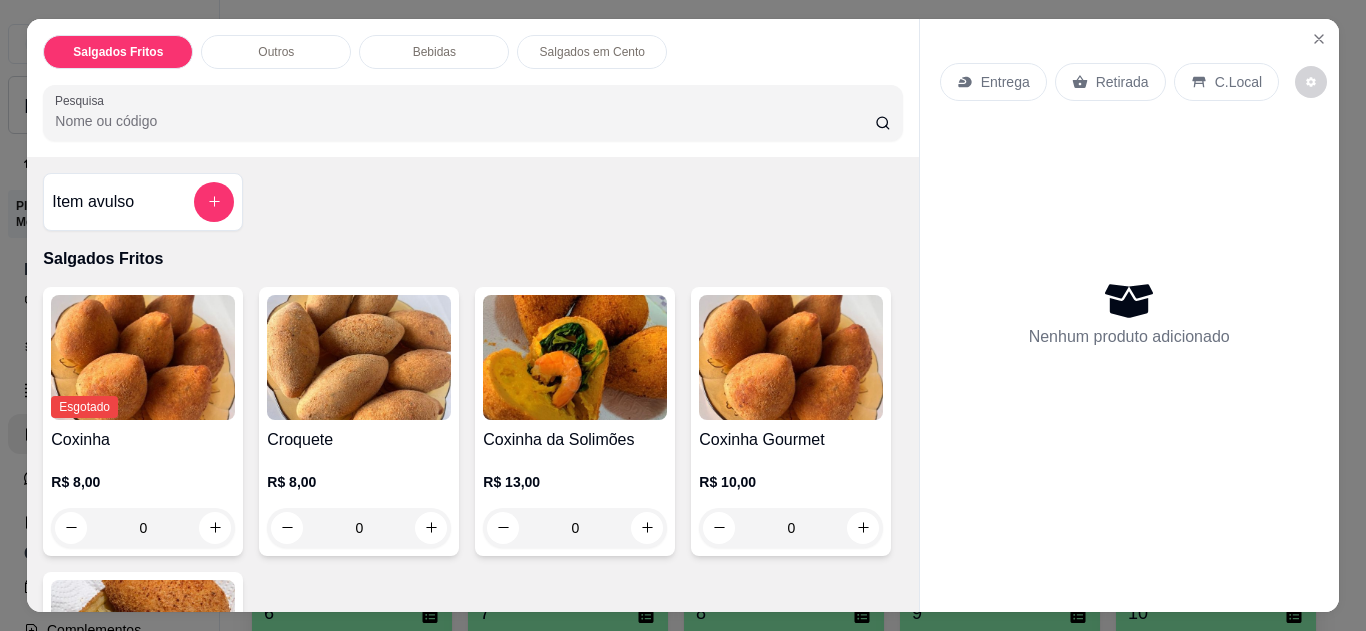 click 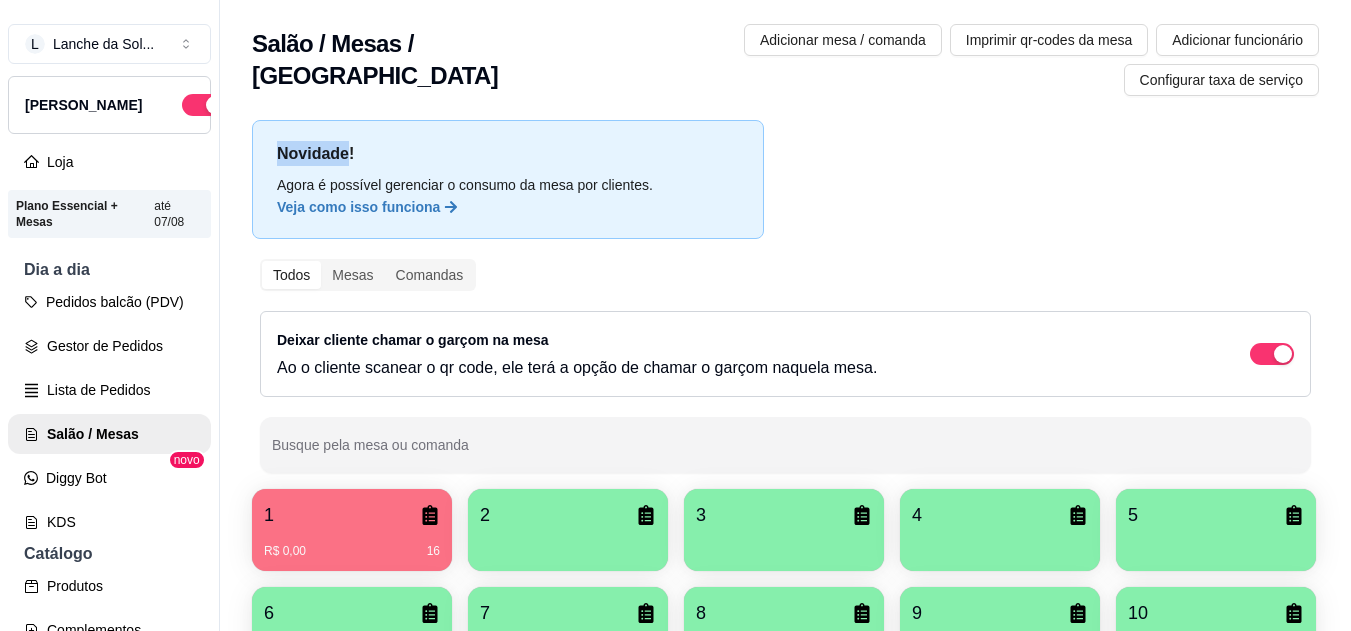 drag, startPoint x: 1307, startPoint y: 39, endPoint x: 549, endPoint y: 68, distance: 758.55457 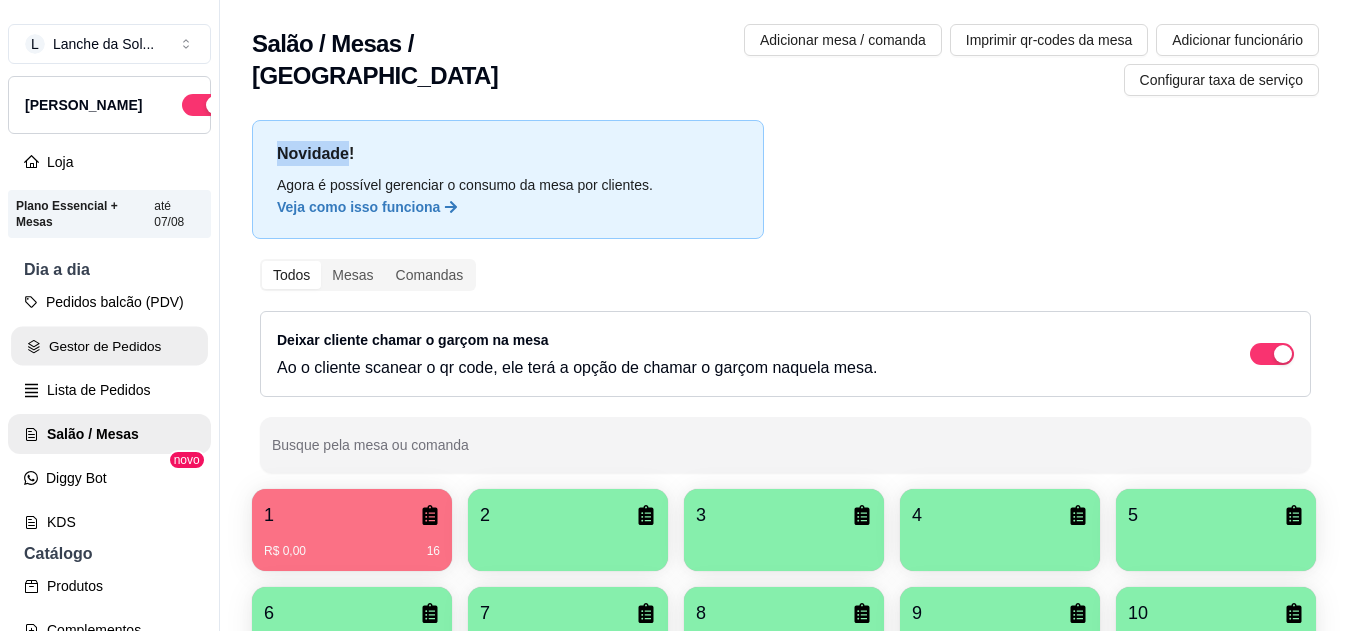 click on "Gestor de Pedidos" at bounding box center (109, 346) 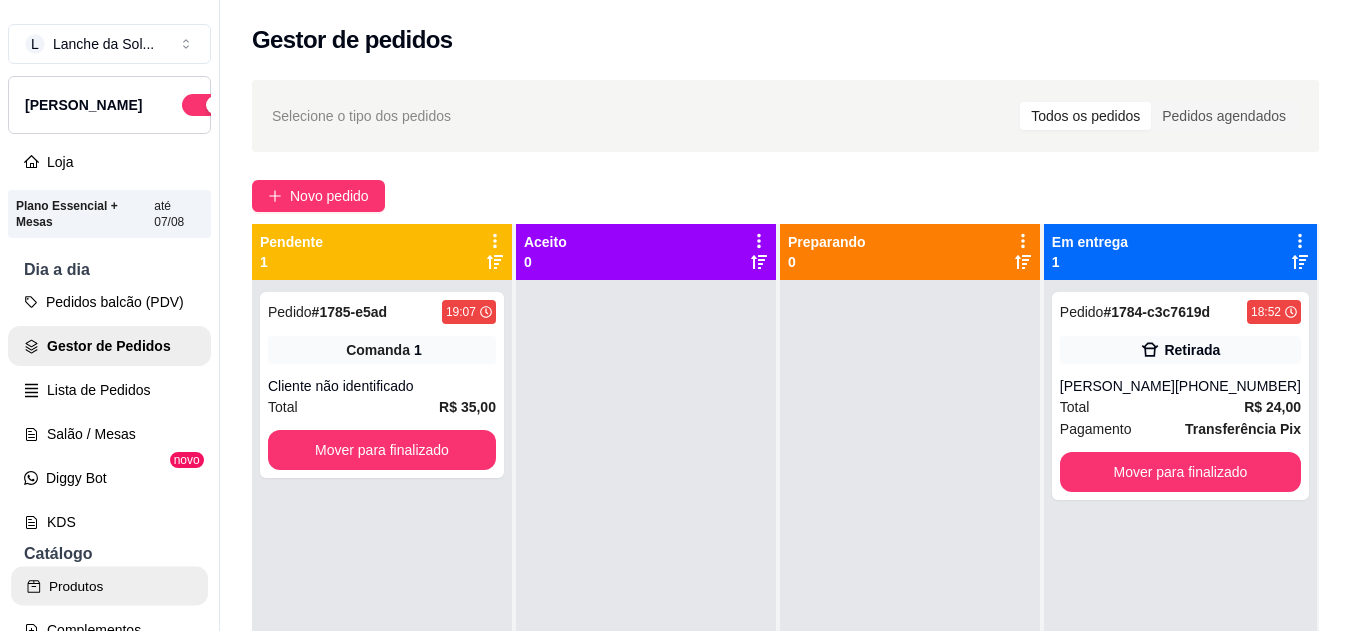 click on "Produtos" at bounding box center [109, 586] 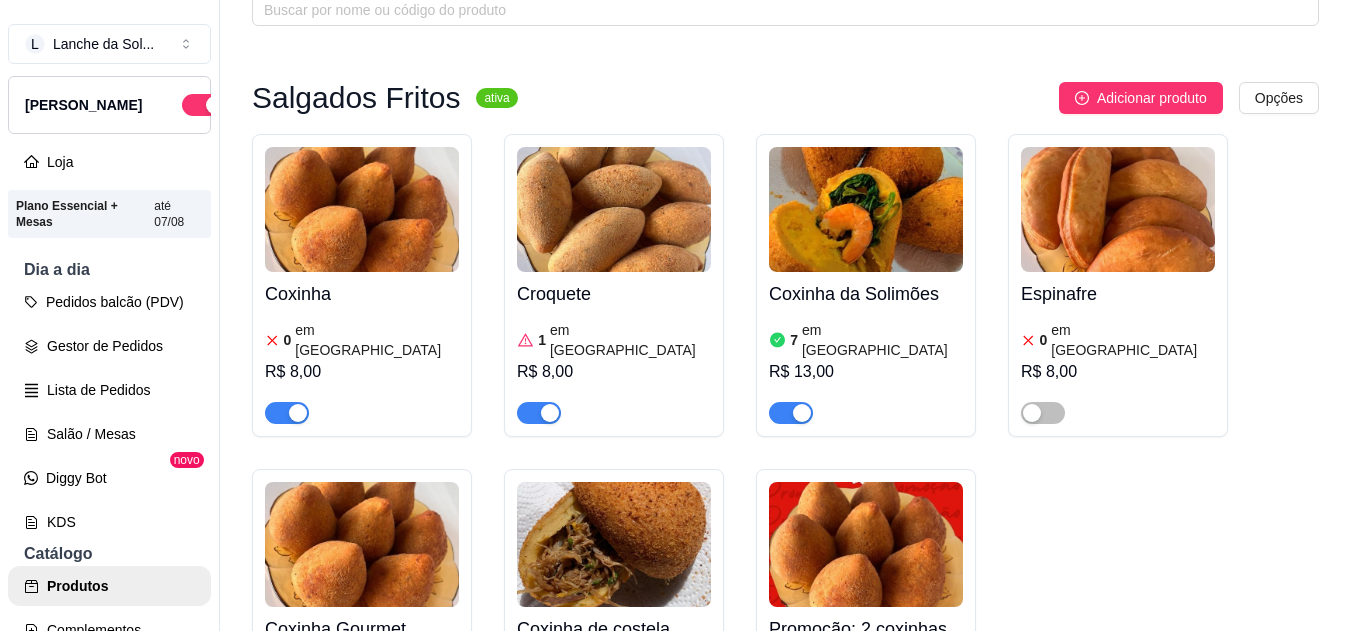 scroll, scrollTop: 170, scrollLeft: 0, axis: vertical 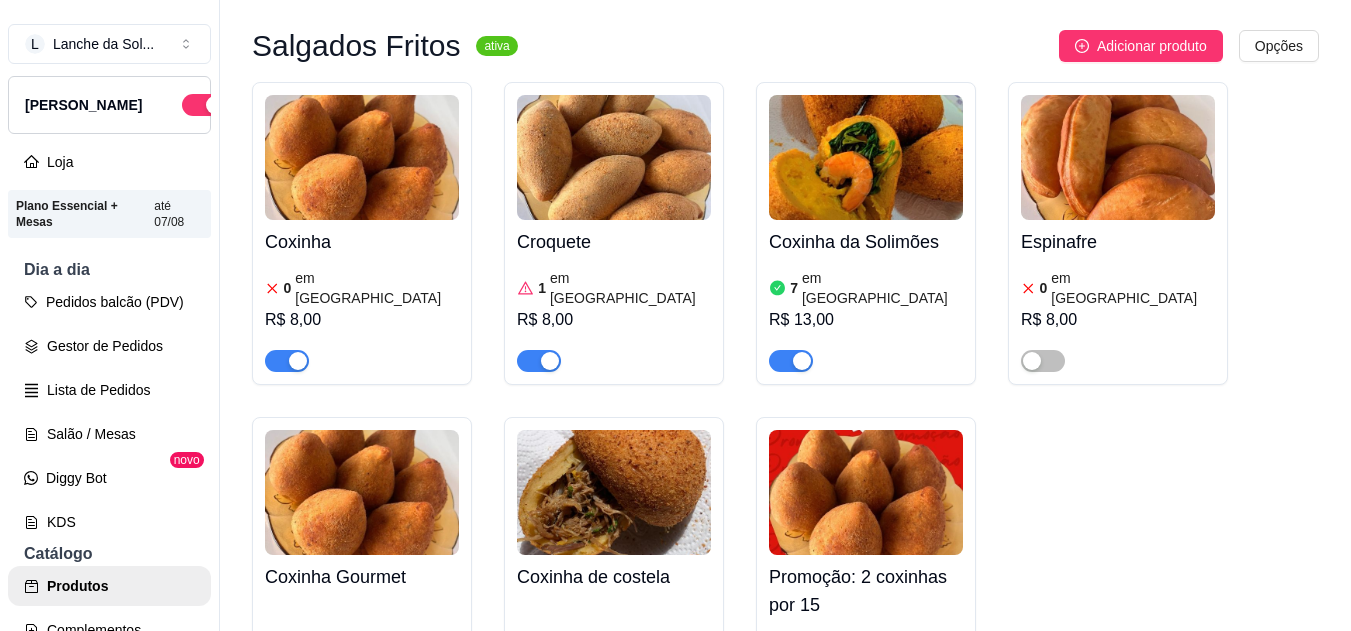 click on "0 em estoque" at bounding box center (362, 288) 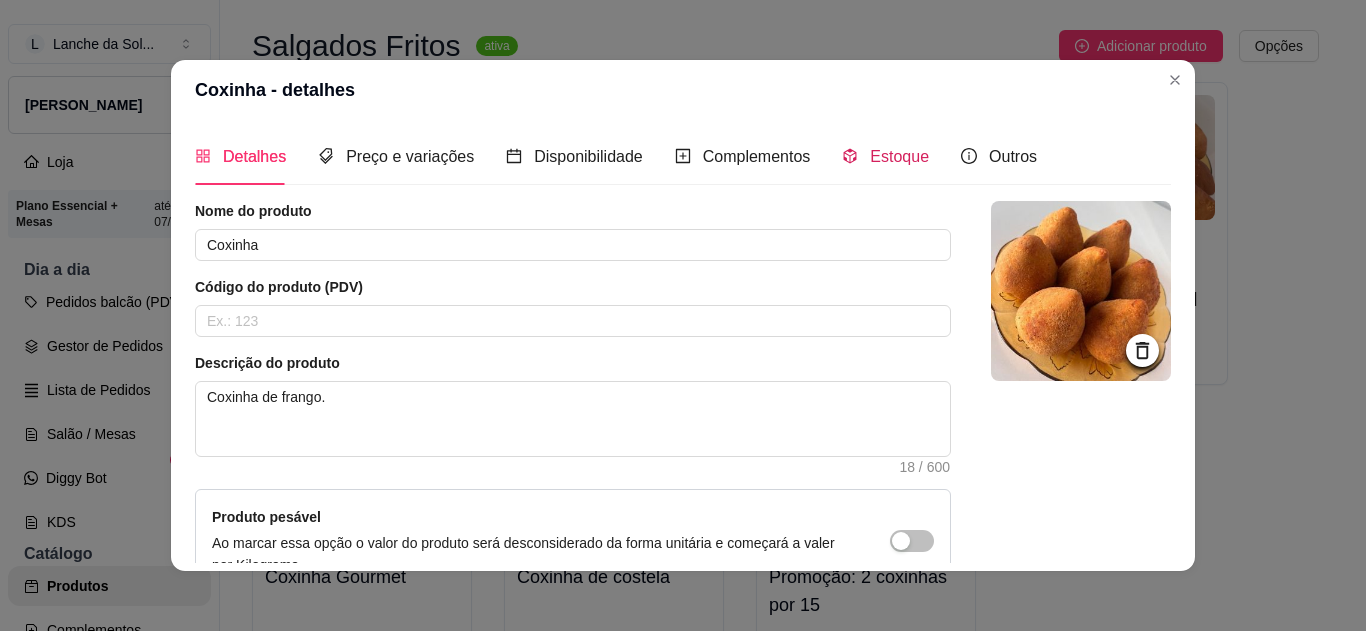 click on "Estoque" at bounding box center [899, 156] 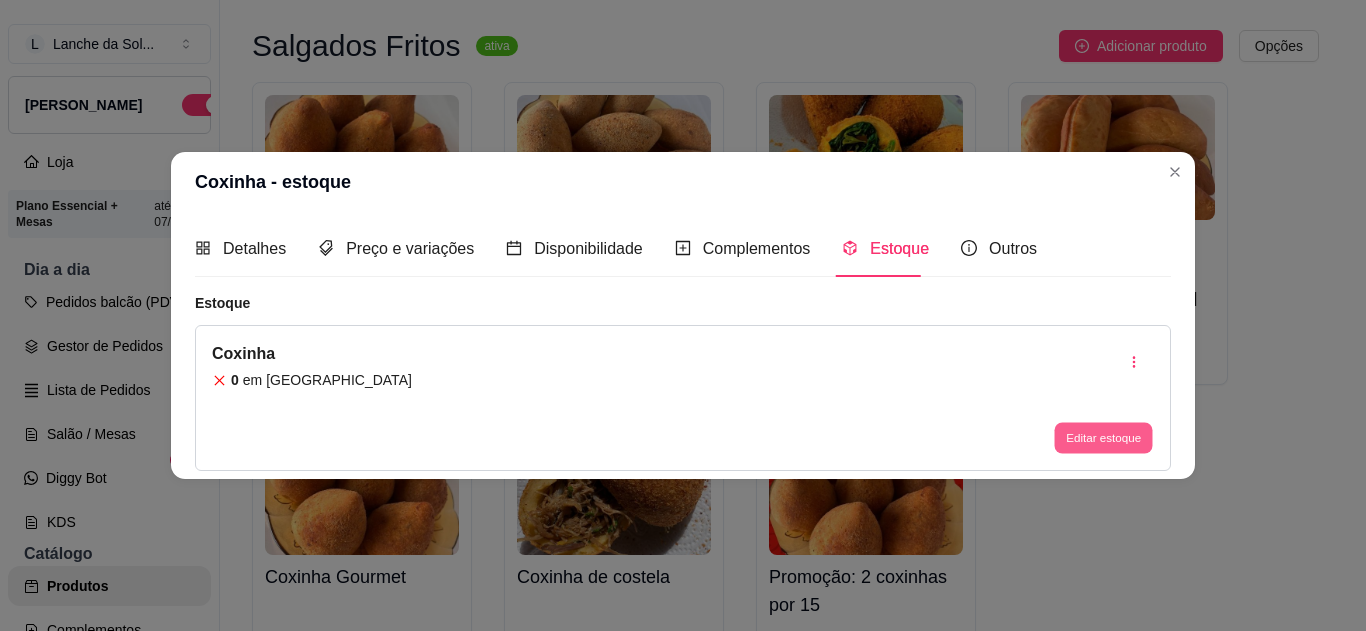 click on "Editar estoque" at bounding box center (1103, 438) 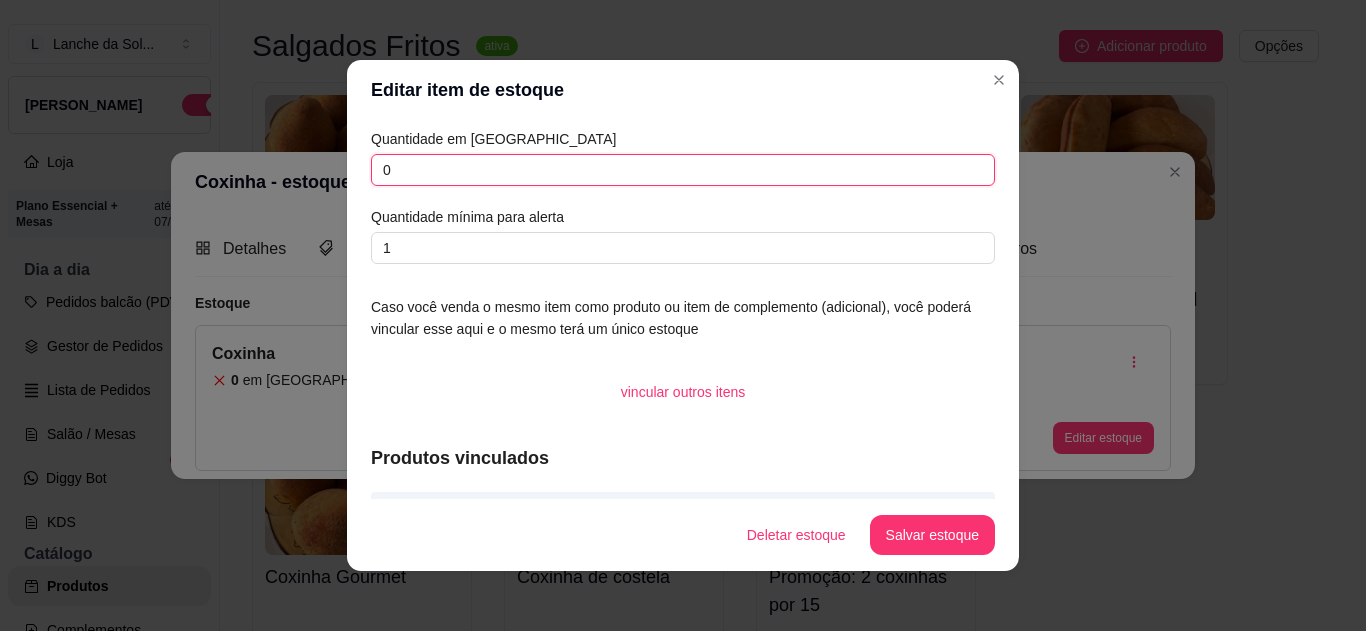 click on "0" at bounding box center (683, 170) 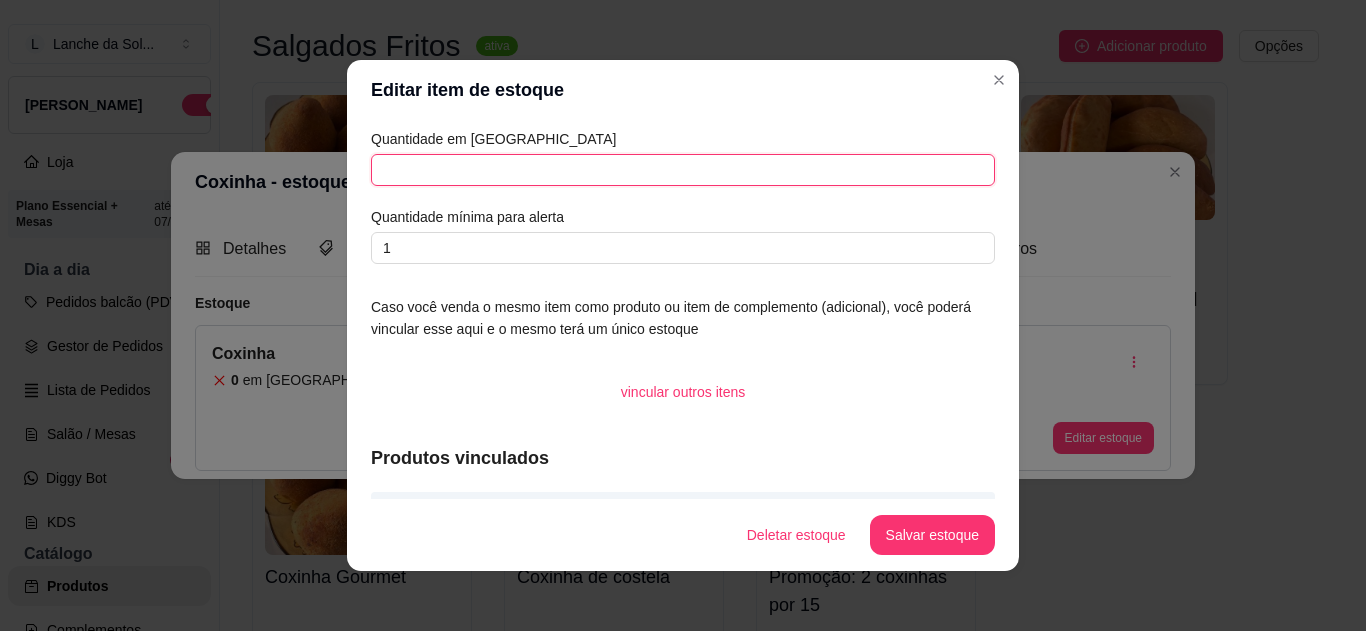 type on "1" 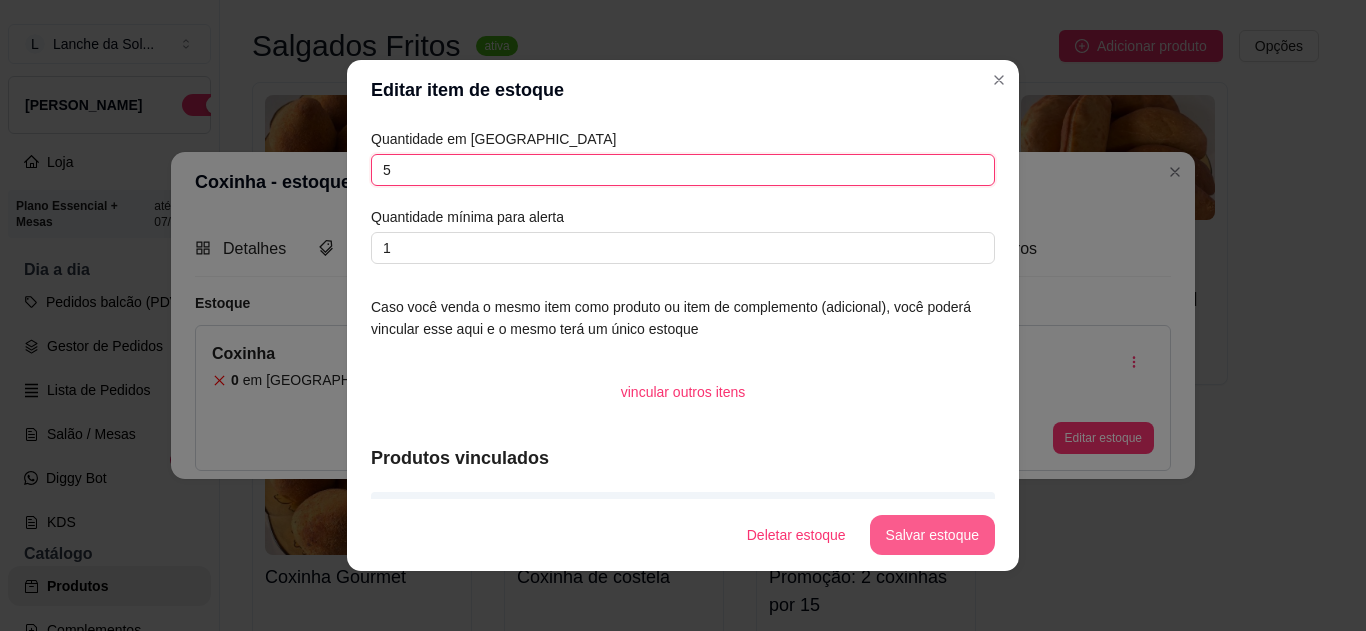 type on "5" 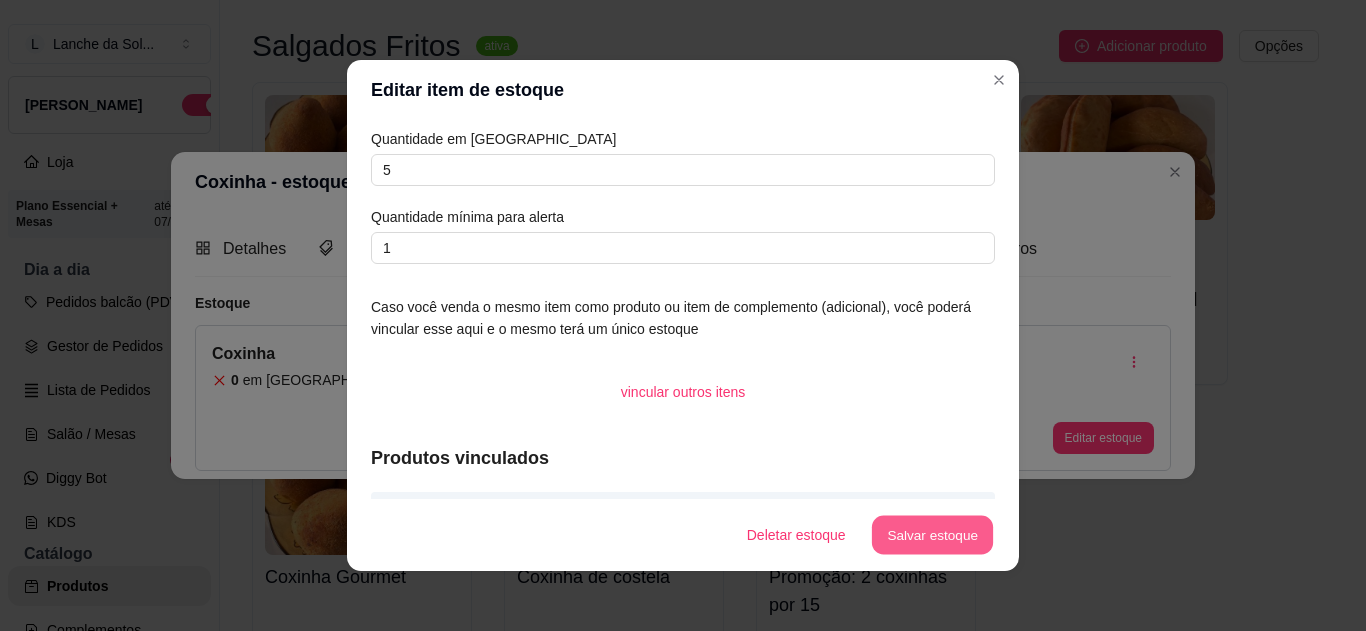 click on "Salvar estoque" at bounding box center [932, 535] 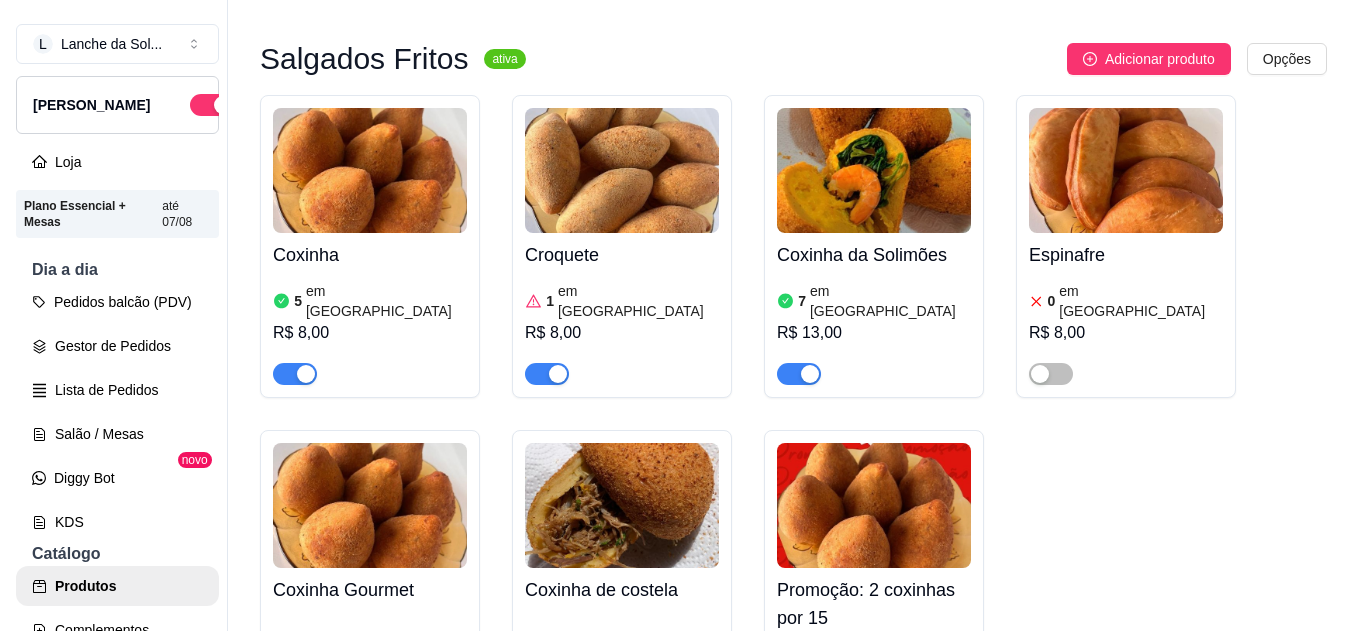 scroll, scrollTop: 0, scrollLeft: 0, axis: both 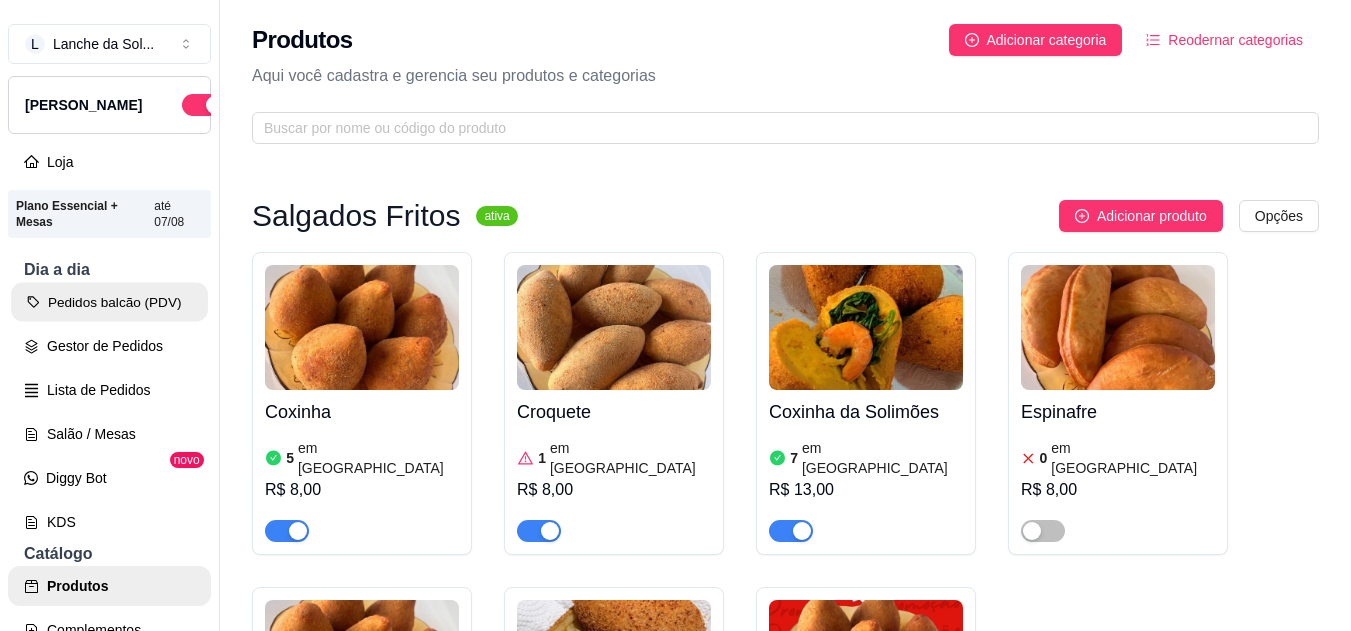 click on "Pedidos balcão (PDV)" at bounding box center [109, 302] 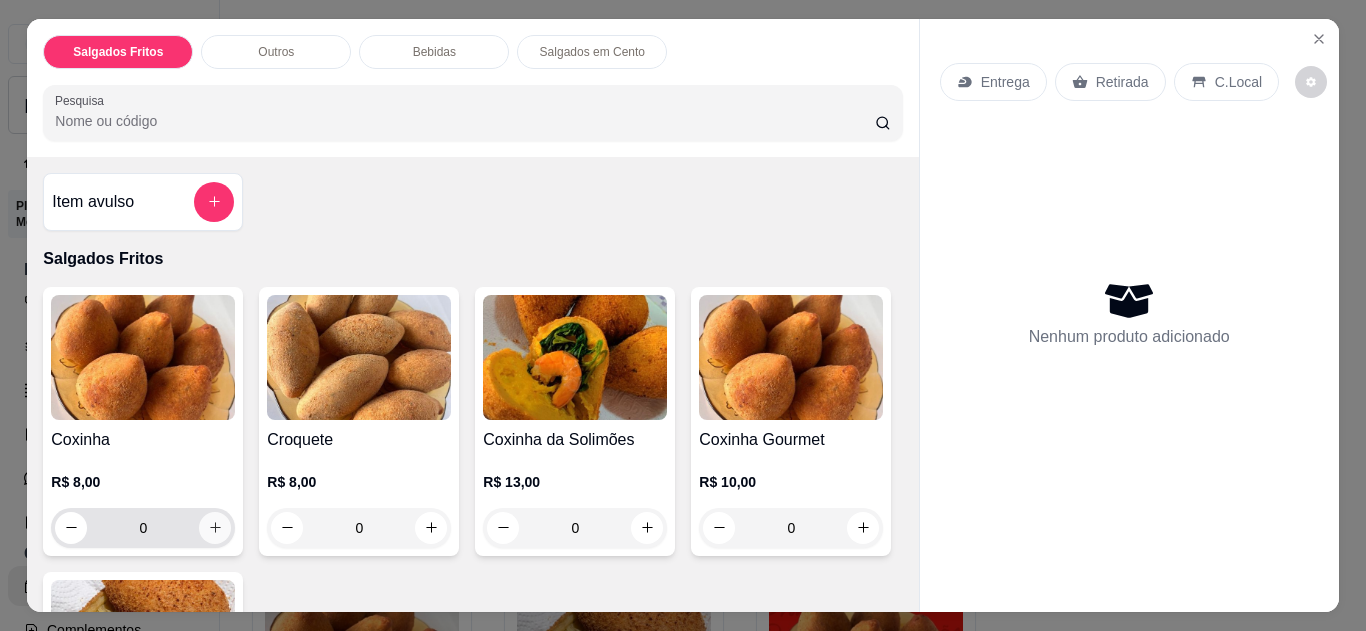 click at bounding box center (215, 528) 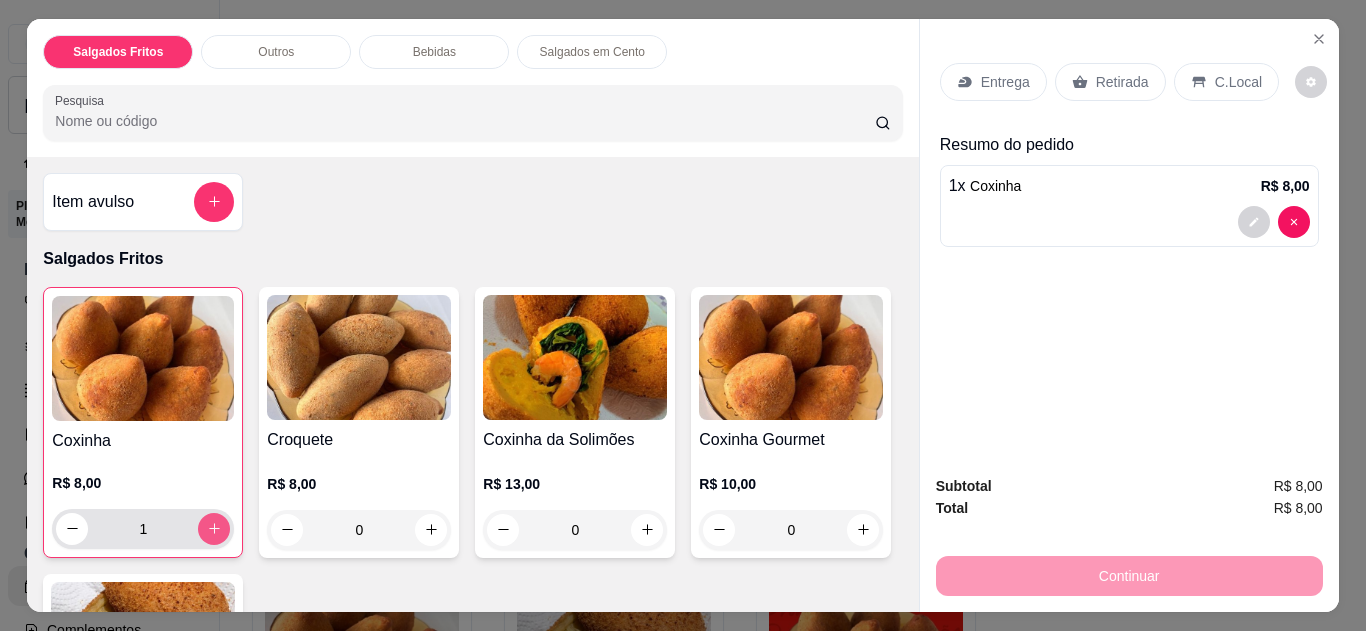 type on "1" 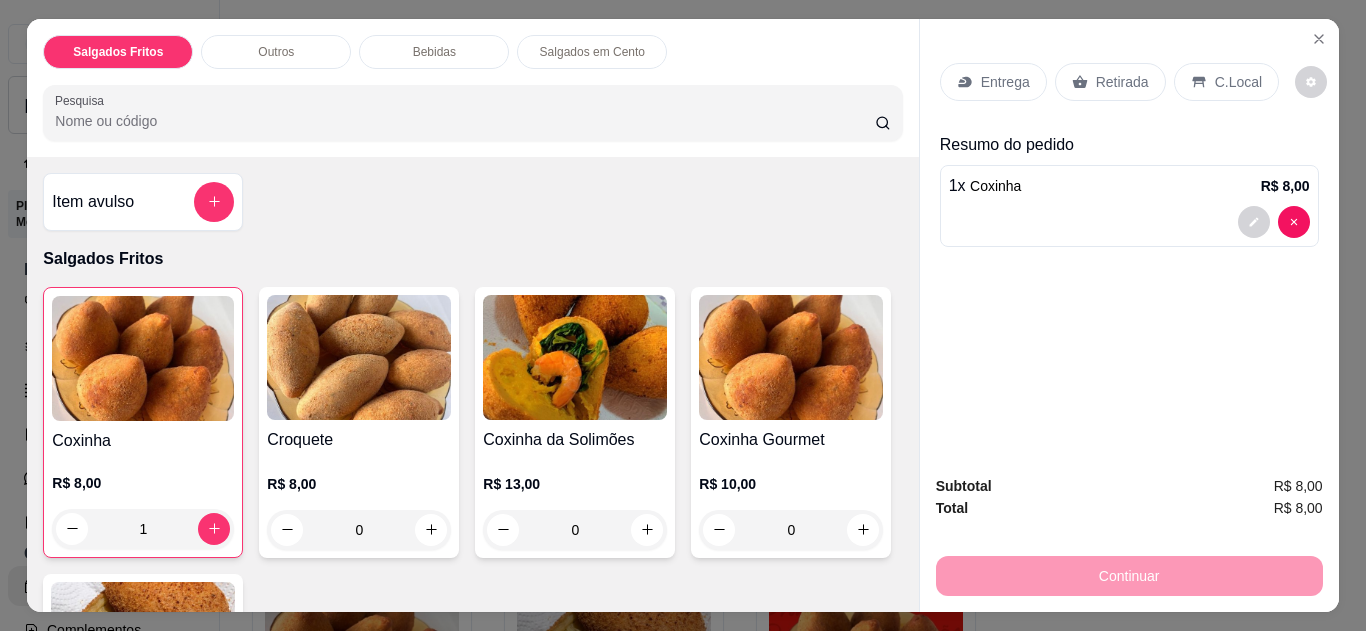 click on "Retirada" at bounding box center [1110, 82] 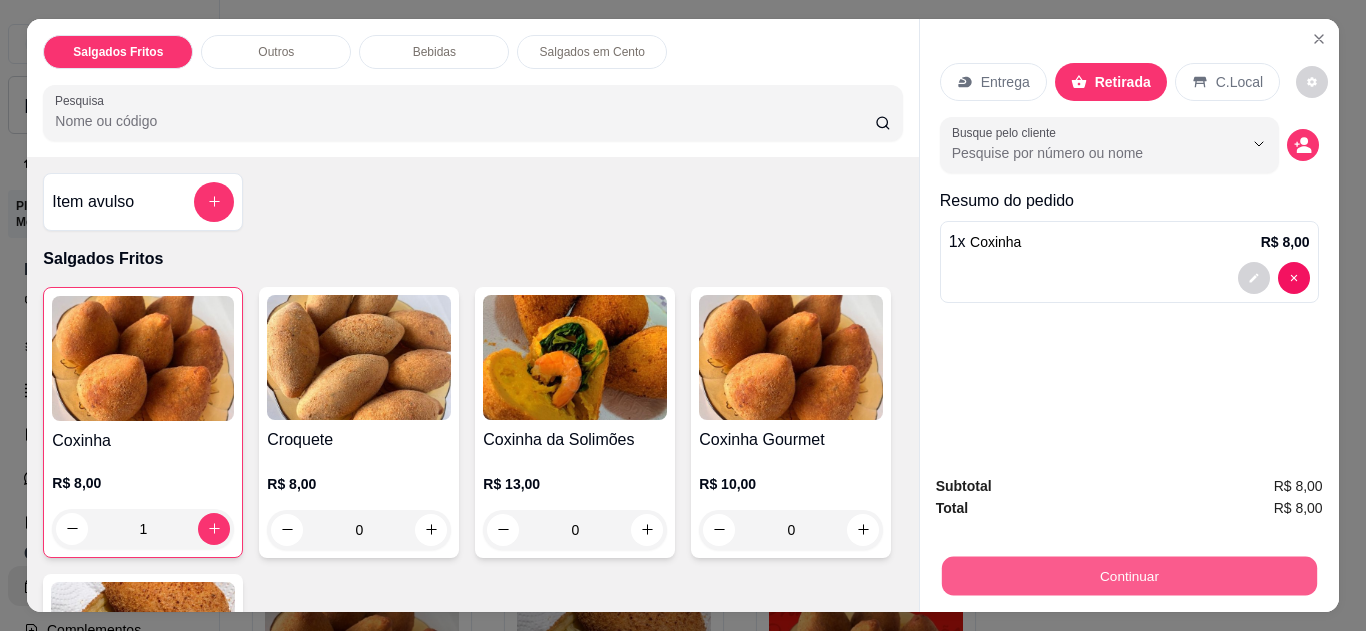 click on "Continuar" at bounding box center (1128, 576) 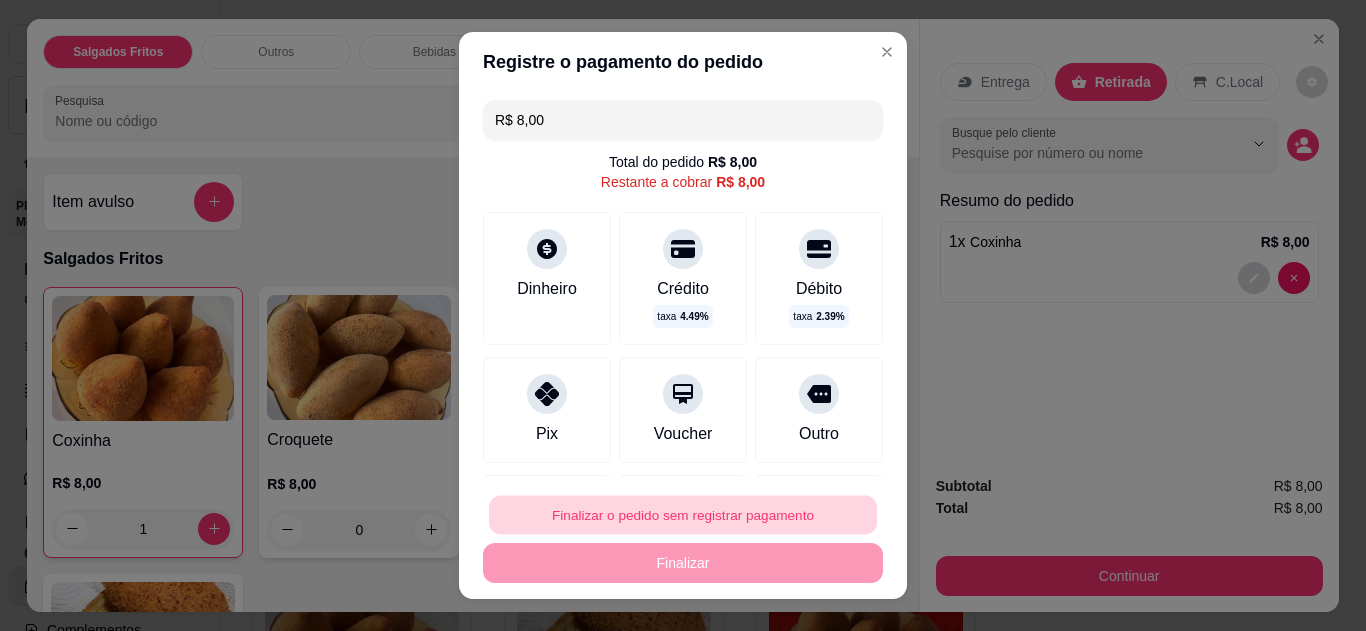 click on "Finalizar o pedido sem registrar pagamento" at bounding box center (683, 515) 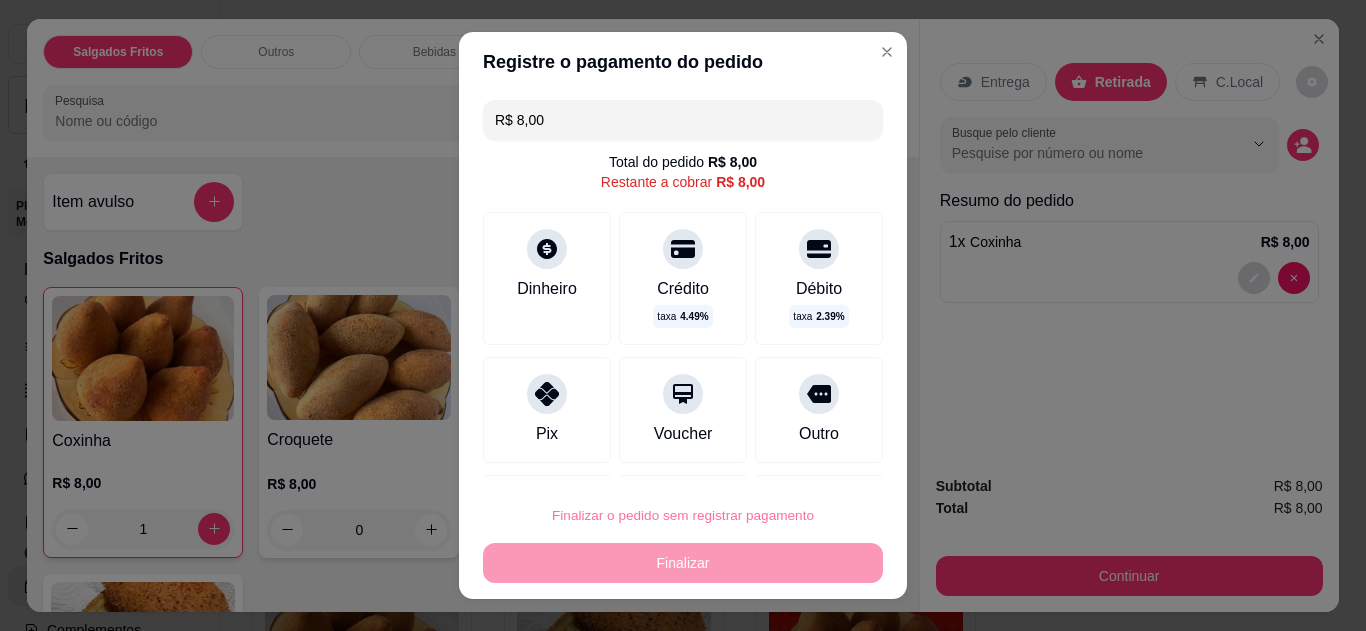 click on "Cancelar" at bounding box center (718, 457) 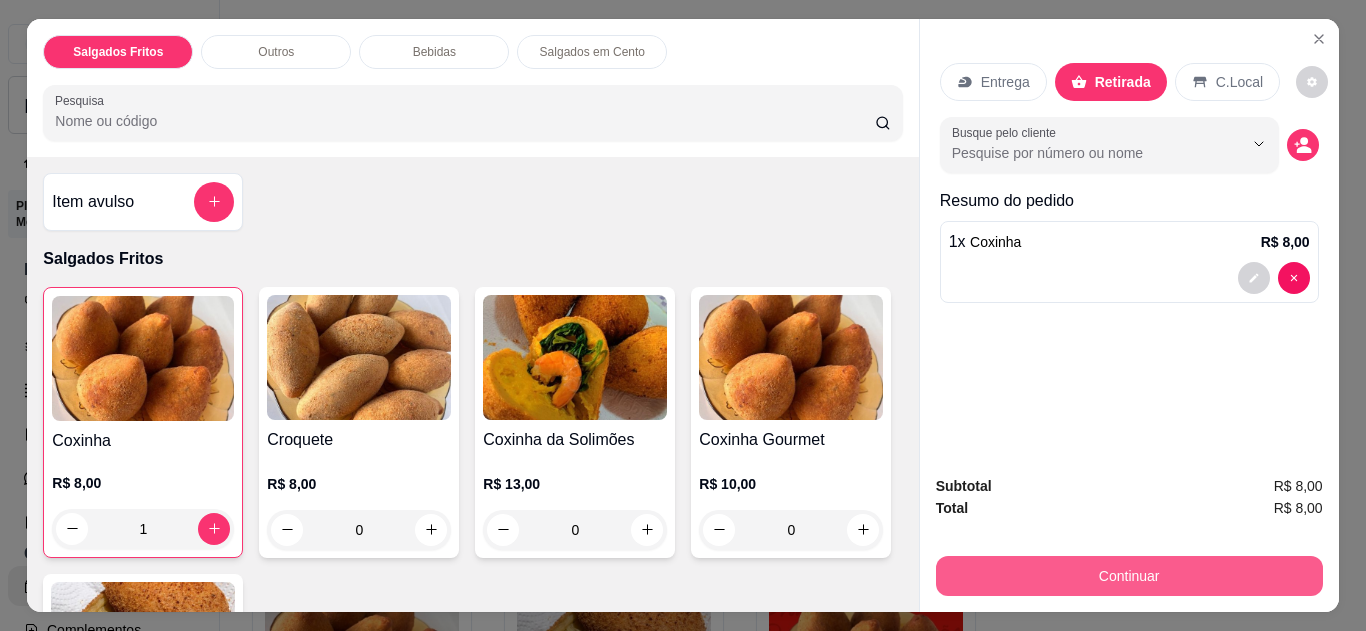 click on "Continuar" at bounding box center [1129, 576] 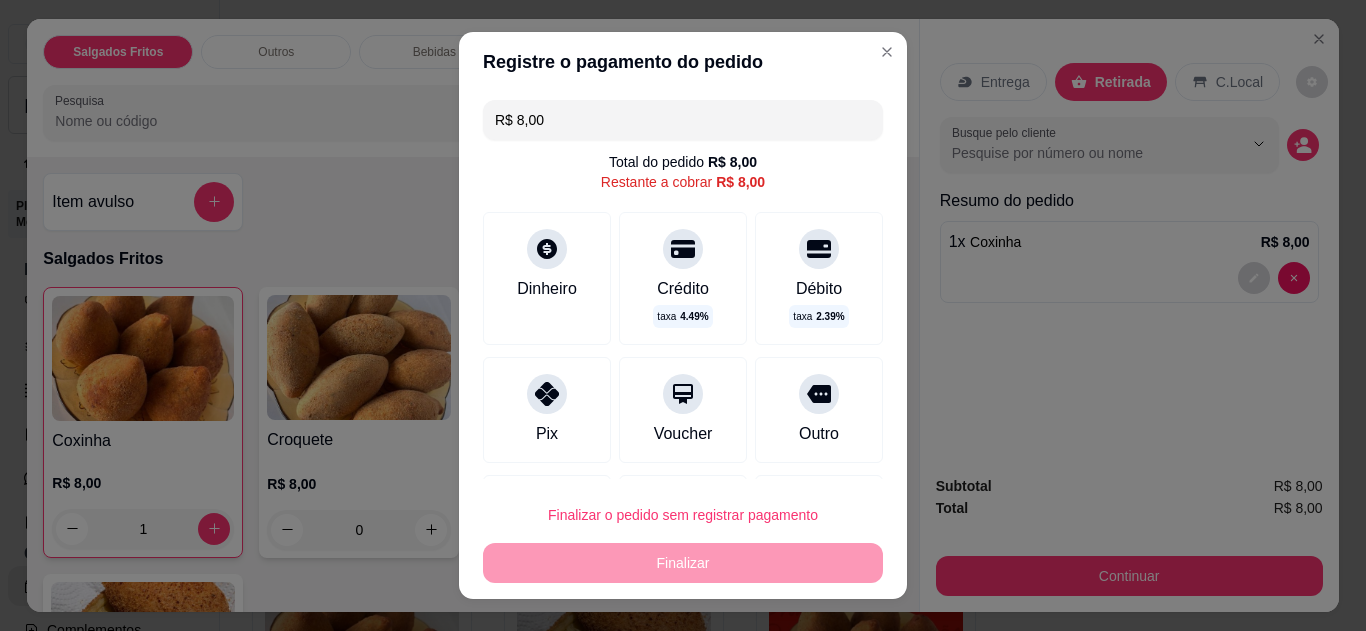 scroll, scrollTop: 109, scrollLeft: 0, axis: vertical 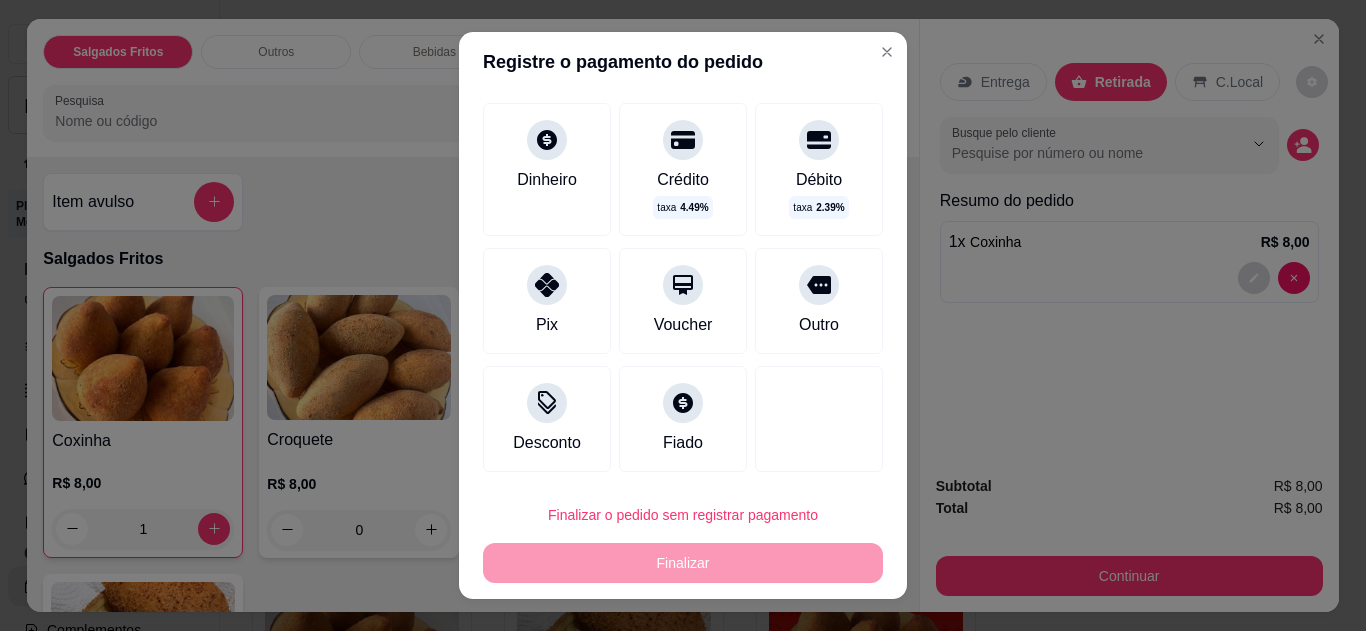 click on "Pix" at bounding box center (547, 301) 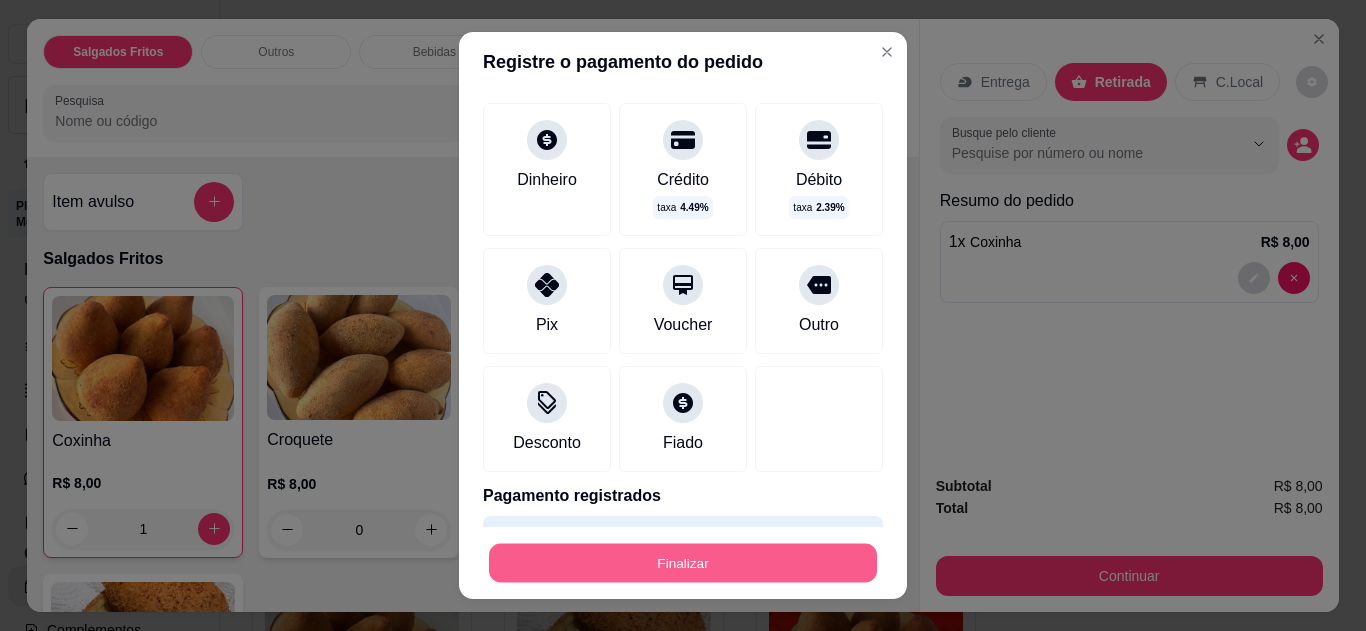 click on "Finalizar" at bounding box center (683, 563) 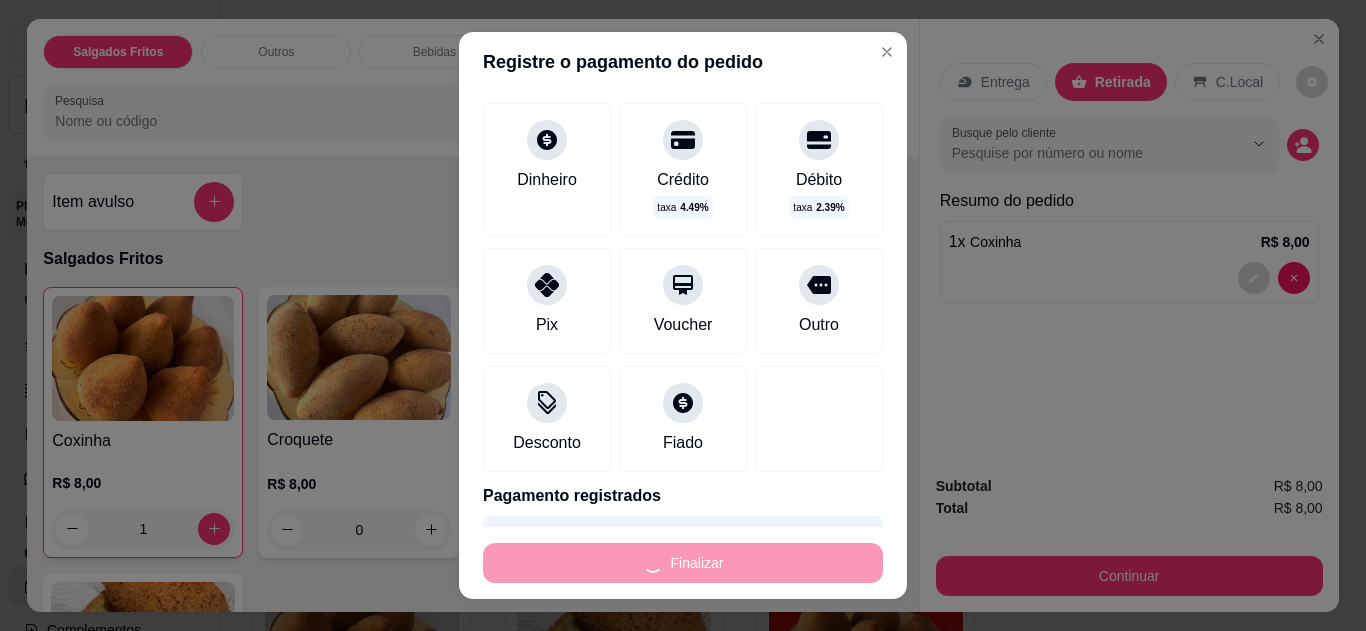 type on "0" 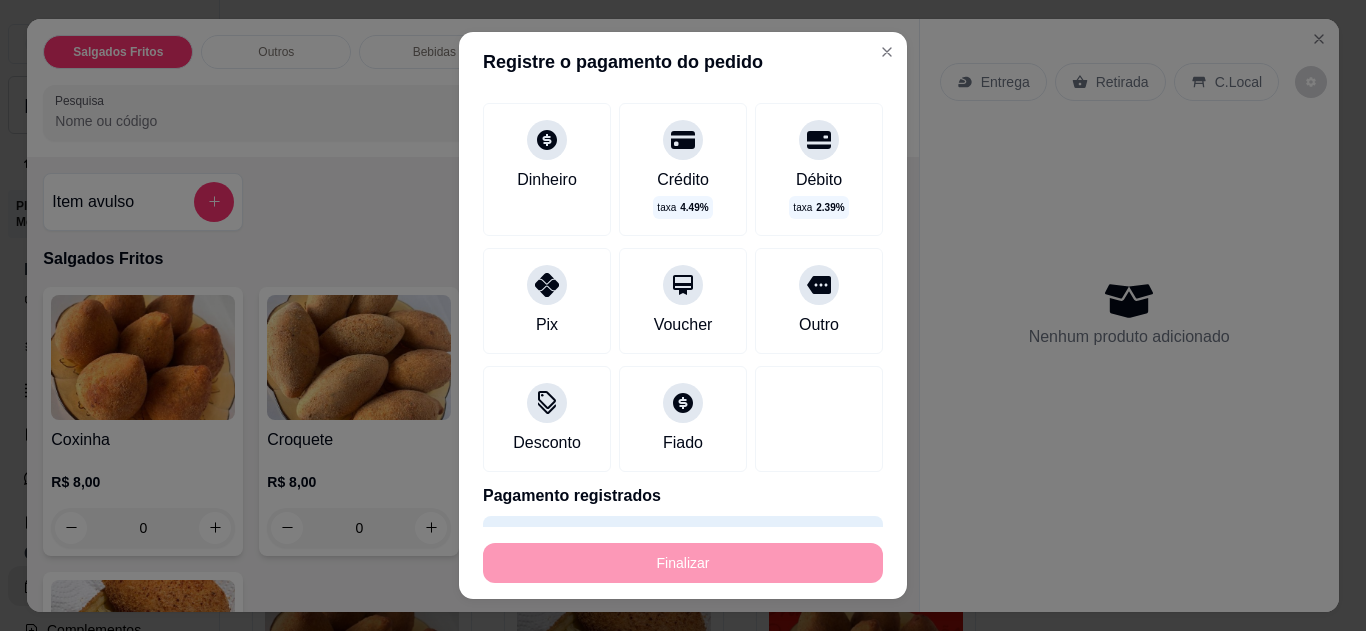 type on "-R$ 8,00" 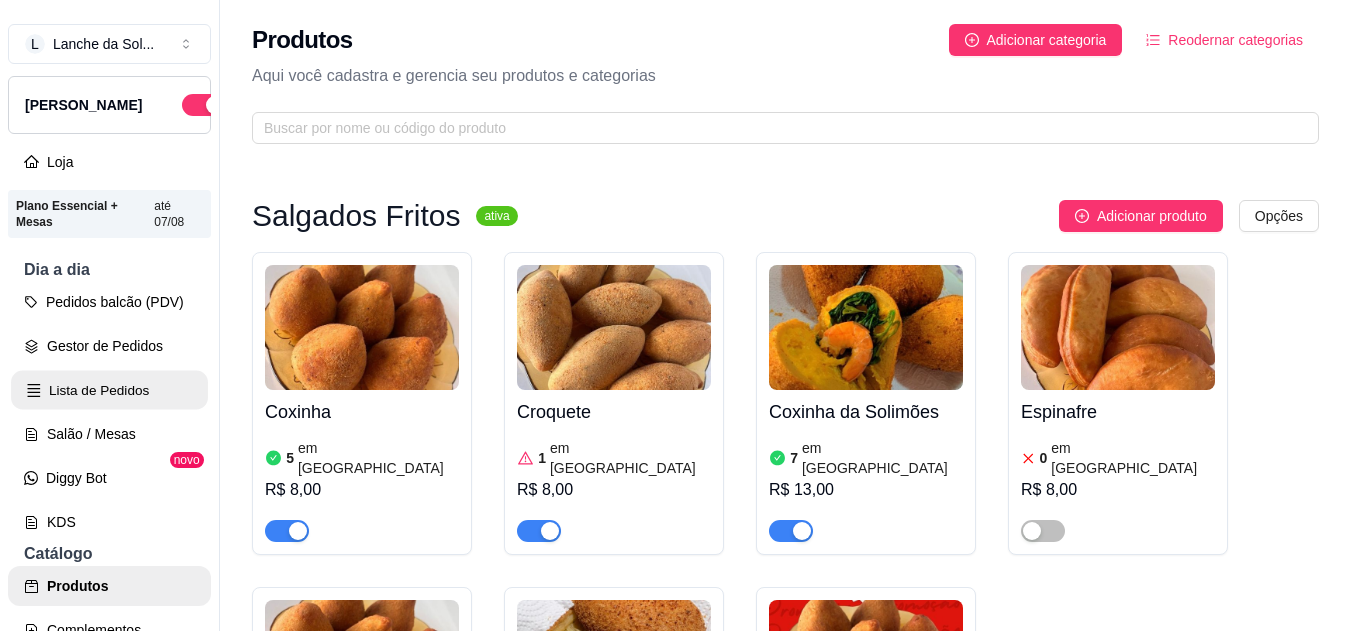 click on "Lista de Pedidos" at bounding box center (109, 390) 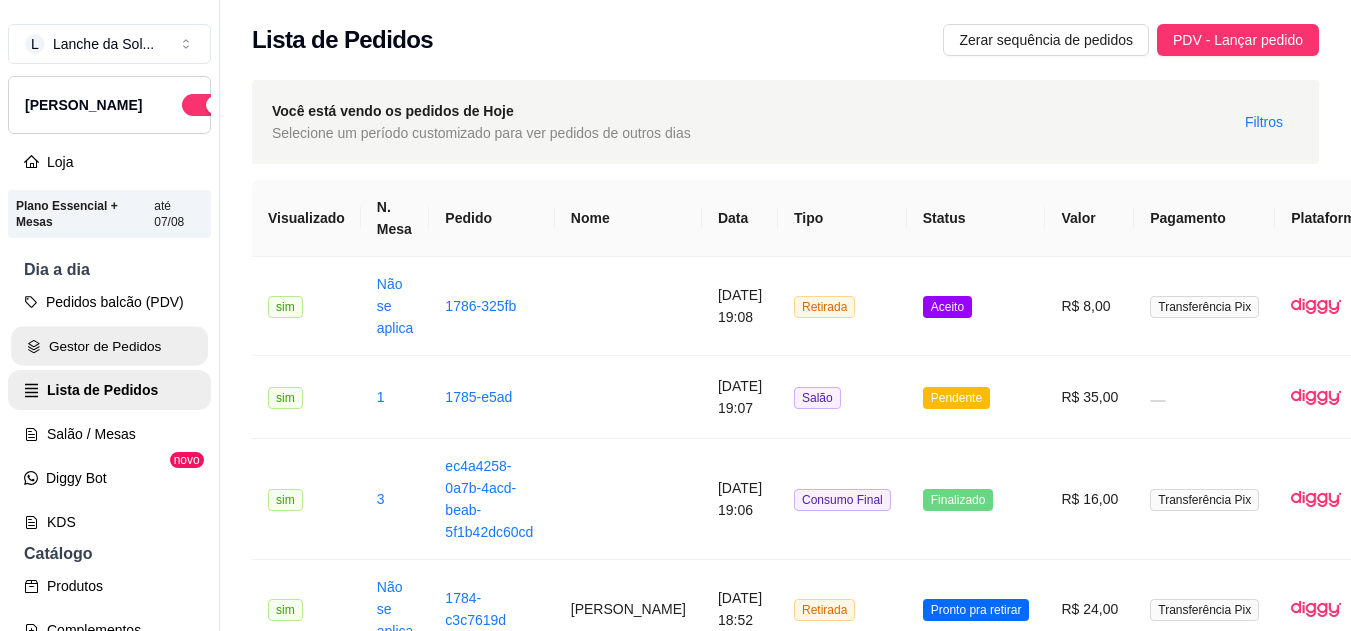 click on "Gestor de Pedidos" at bounding box center (109, 346) 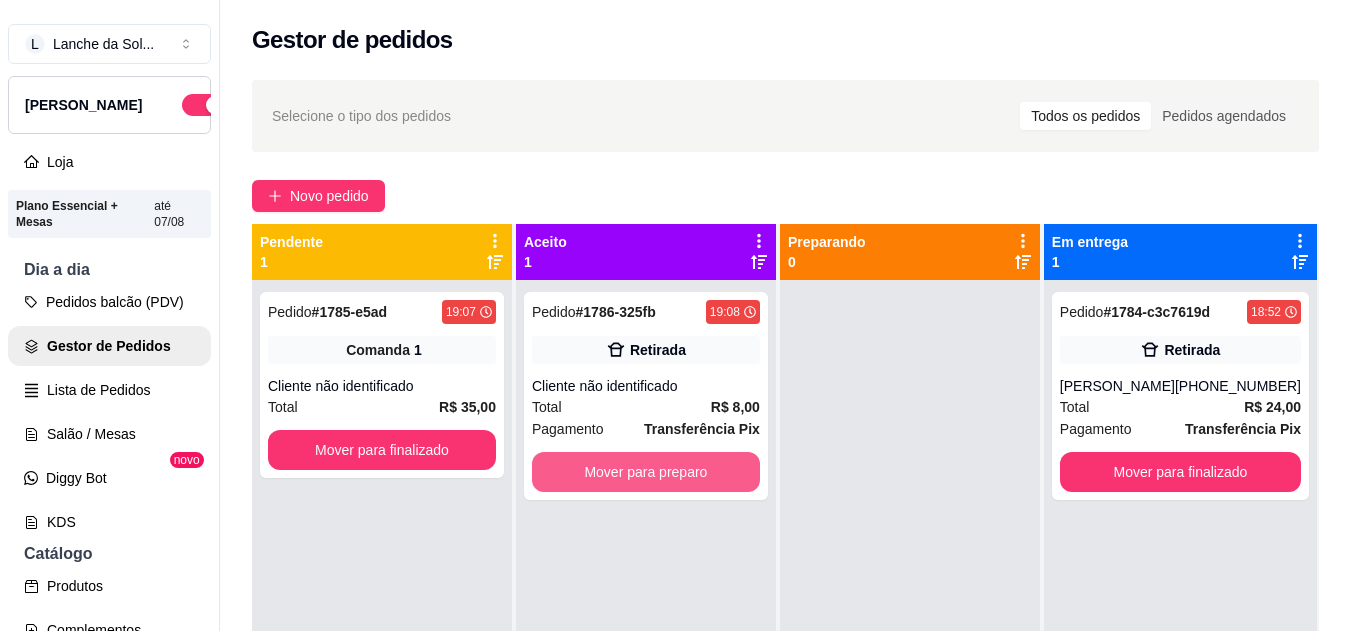 click on "Mover para preparo" at bounding box center [646, 472] 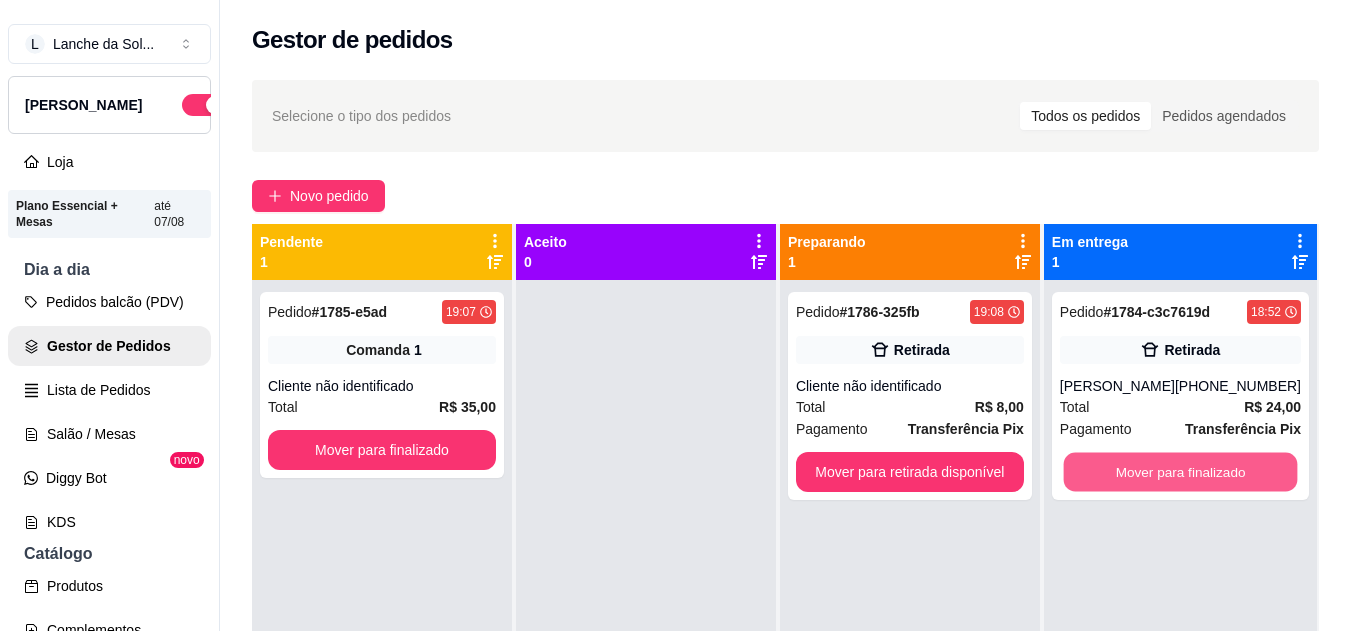 click on "Mover para finalizado" at bounding box center [1180, 472] 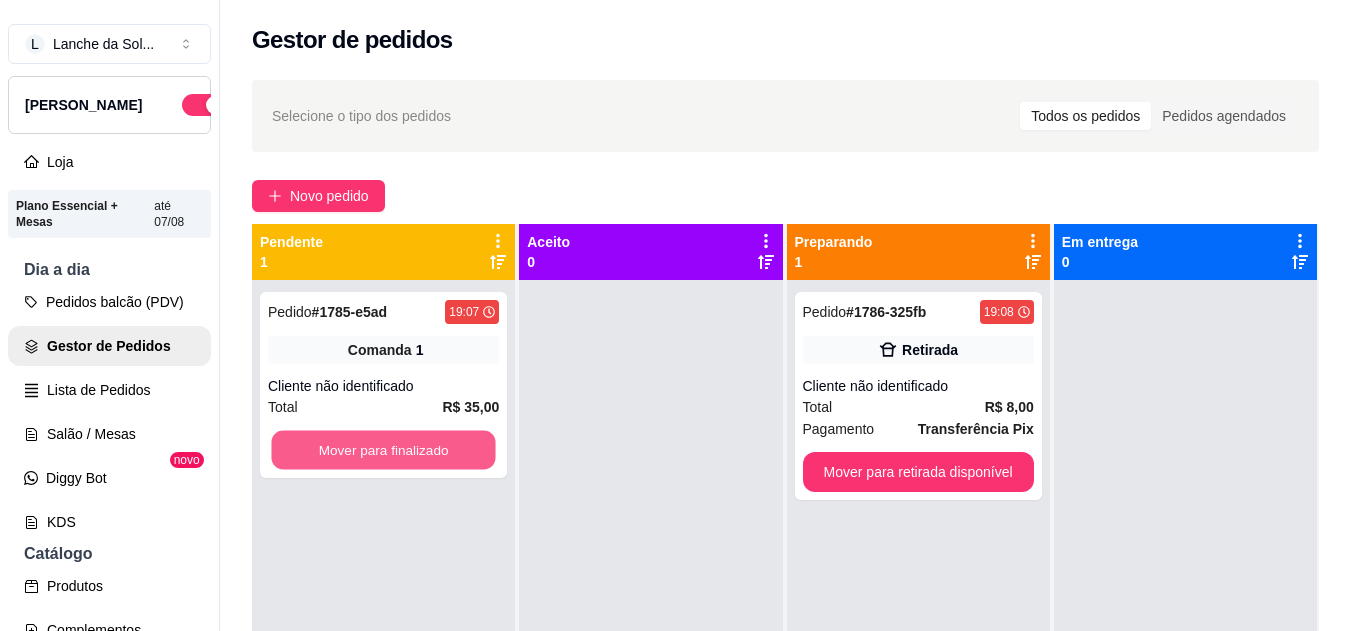 click on "Mover para finalizado" at bounding box center [383, 450] 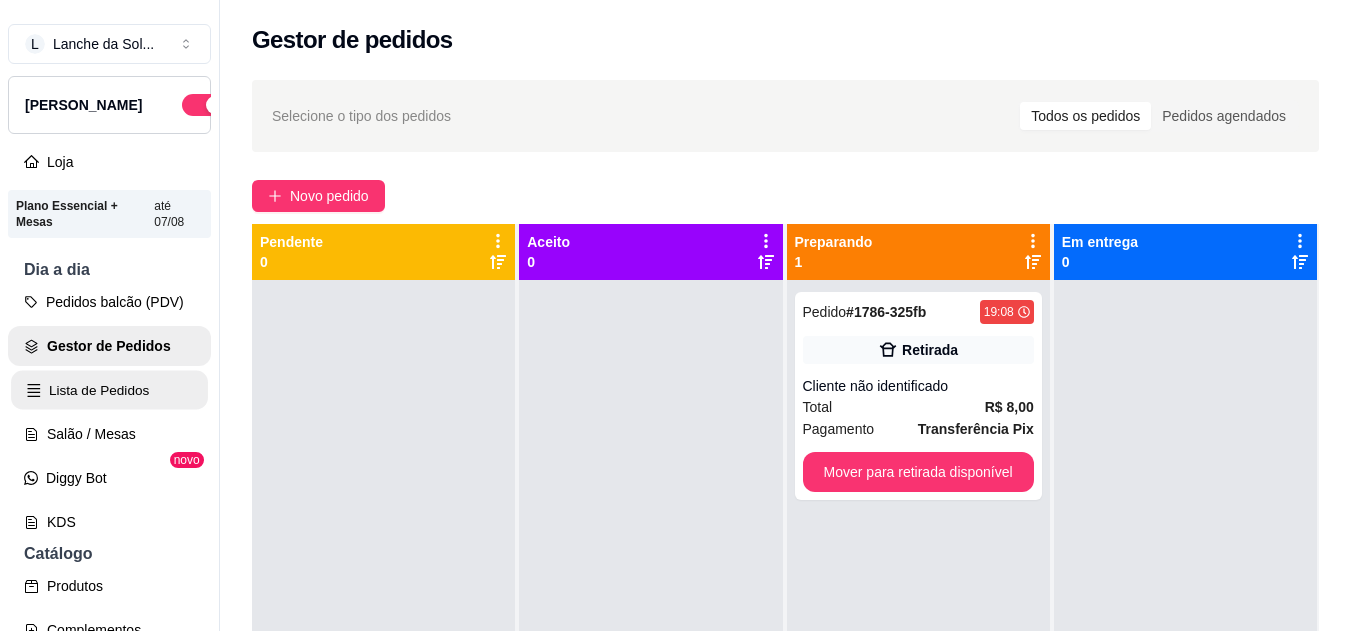 click on "Lista de Pedidos" at bounding box center [109, 390] 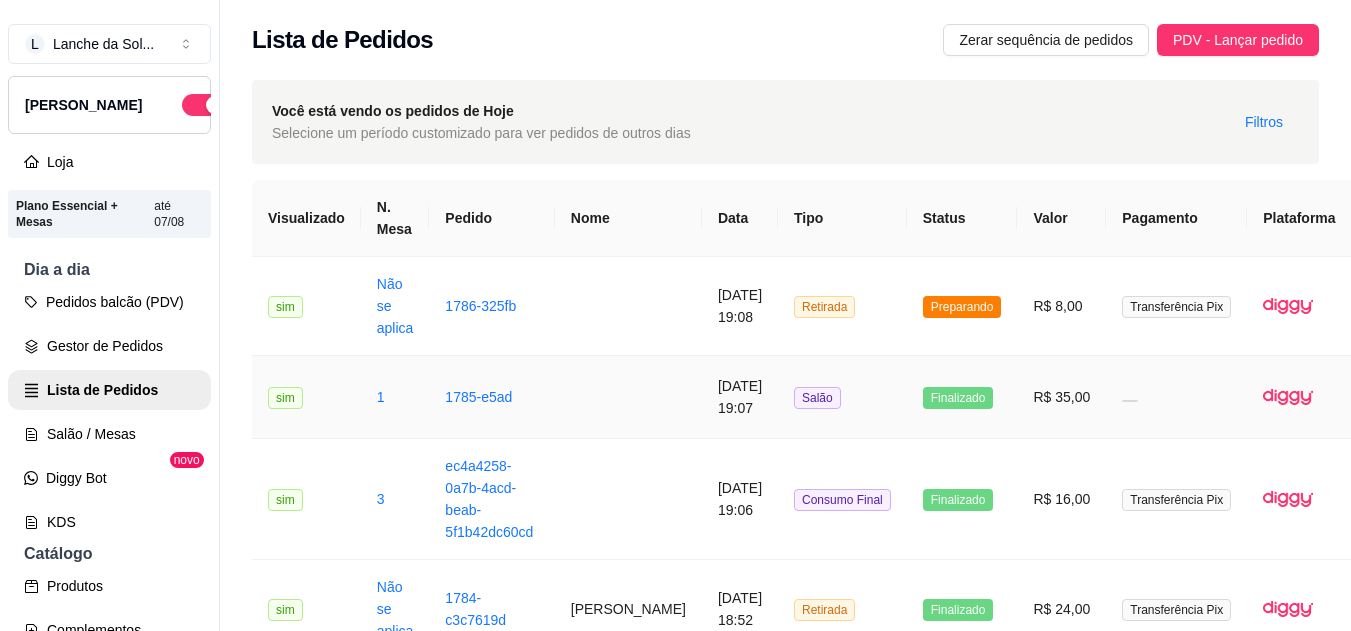 click on "Finalizado" at bounding box center [958, 398] 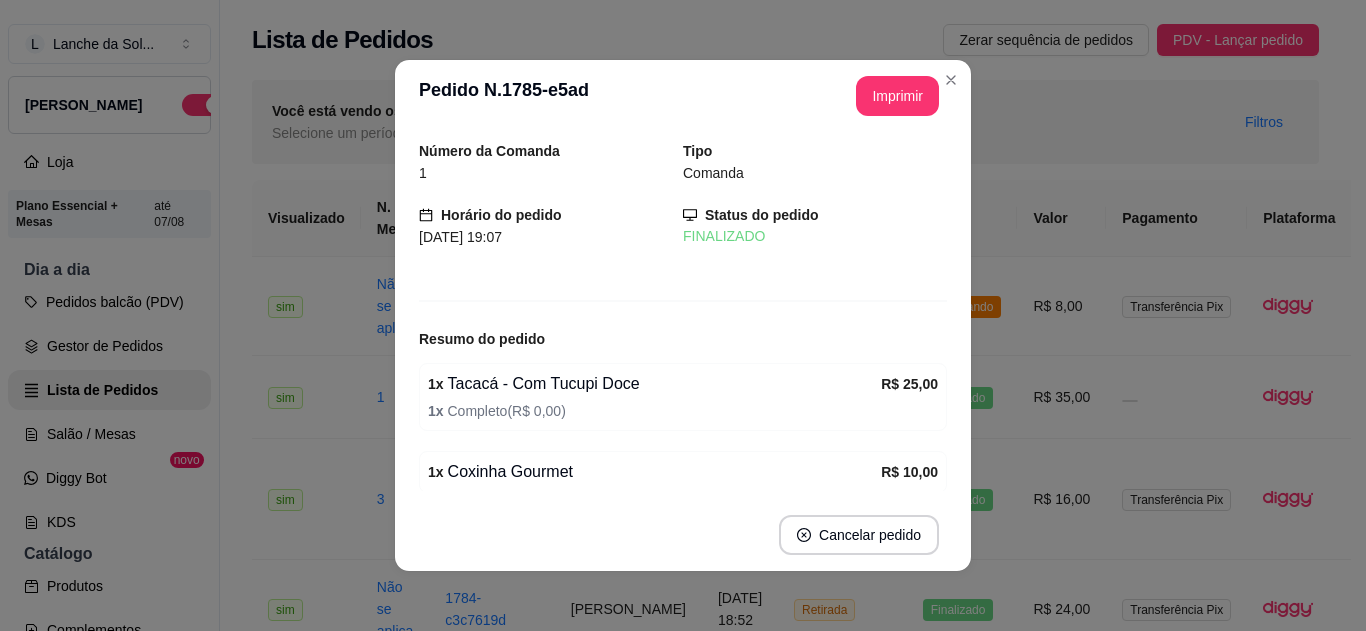 scroll, scrollTop: 80, scrollLeft: 0, axis: vertical 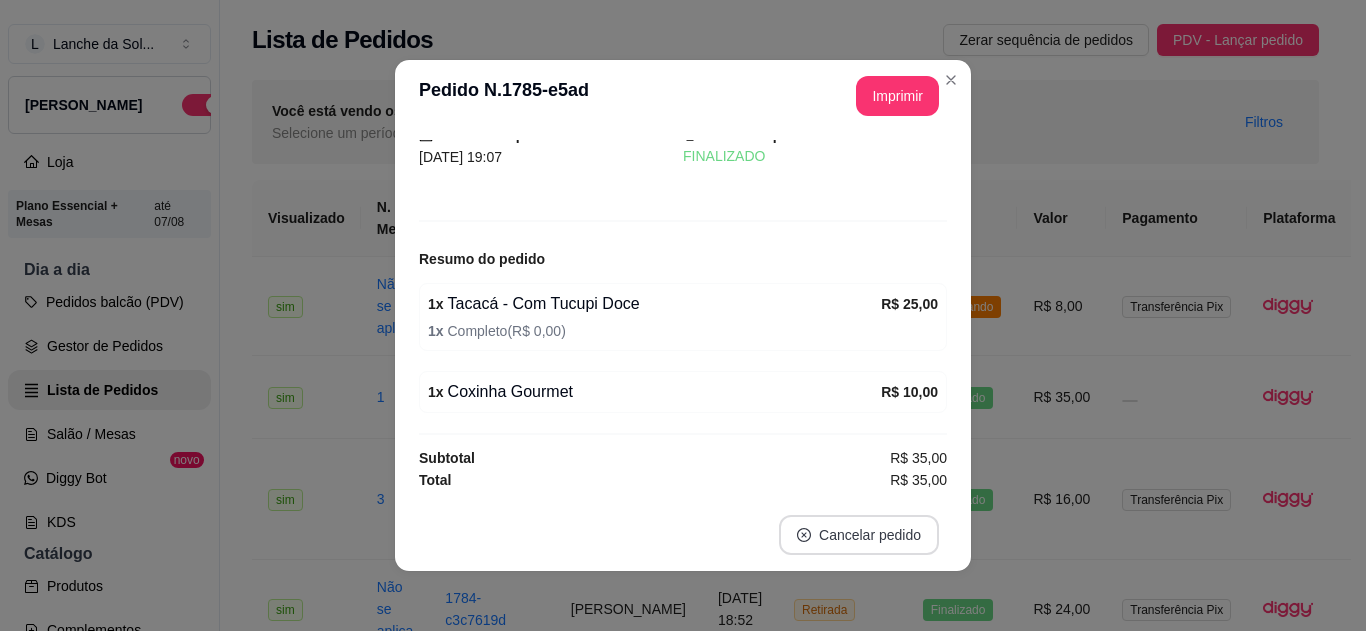 click on "Cancelar pedido" at bounding box center (859, 535) 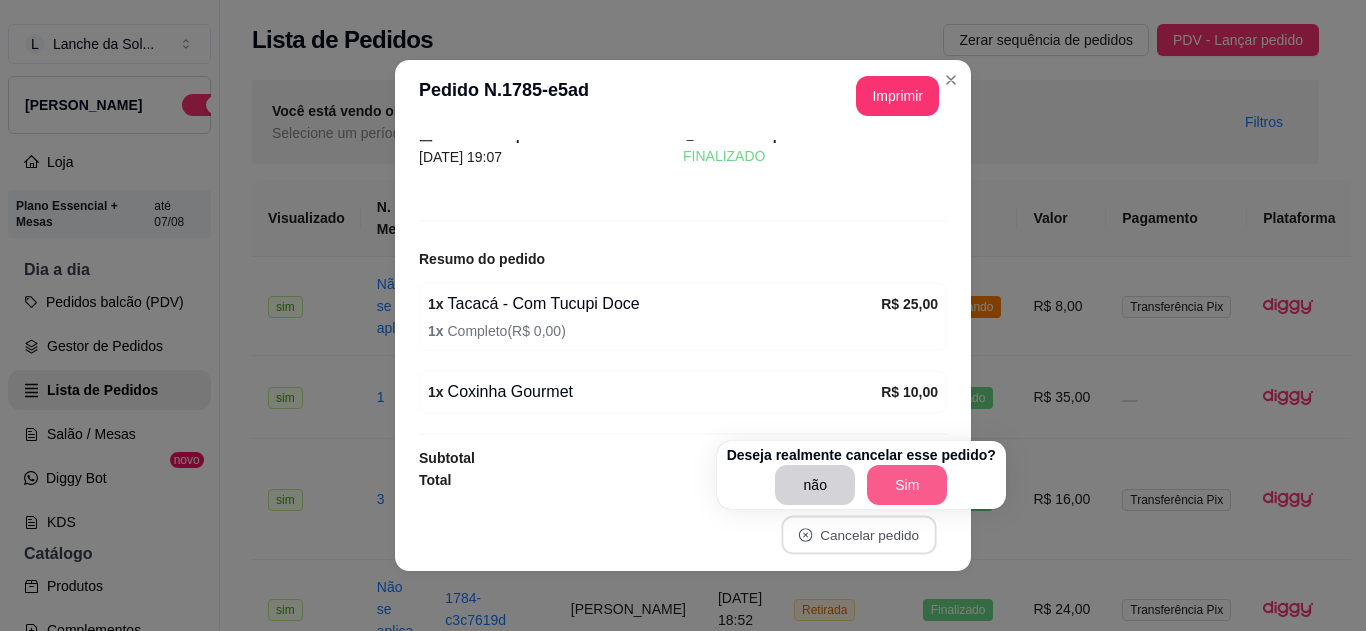 click on "Sim" at bounding box center [907, 485] 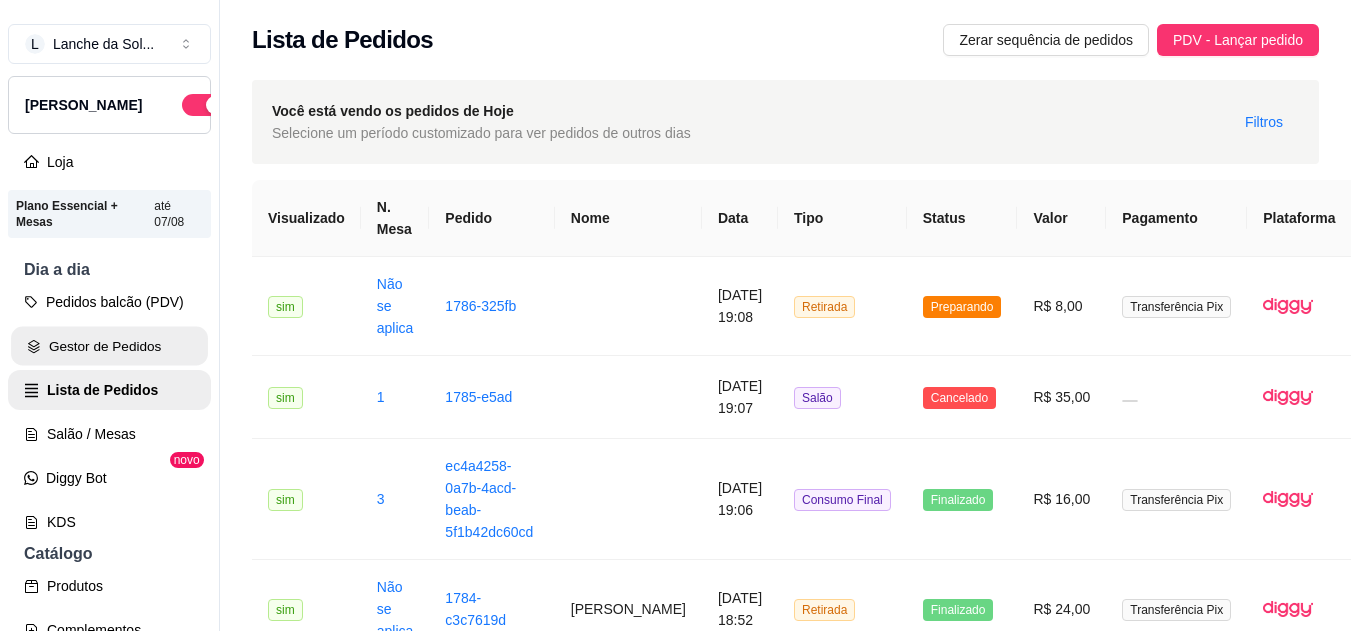 click on "Gestor de Pedidos" at bounding box center (109, 346) 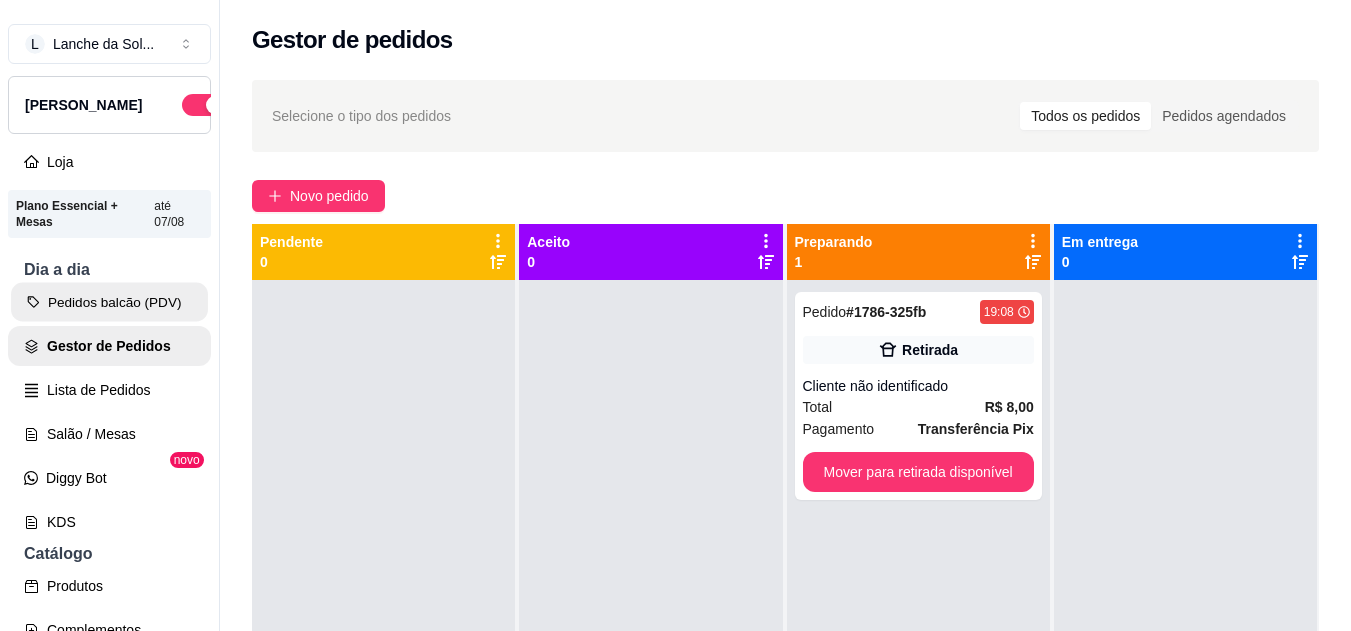 click on "Pedidos balcão (PDV)" at bounding box center (109, 302) 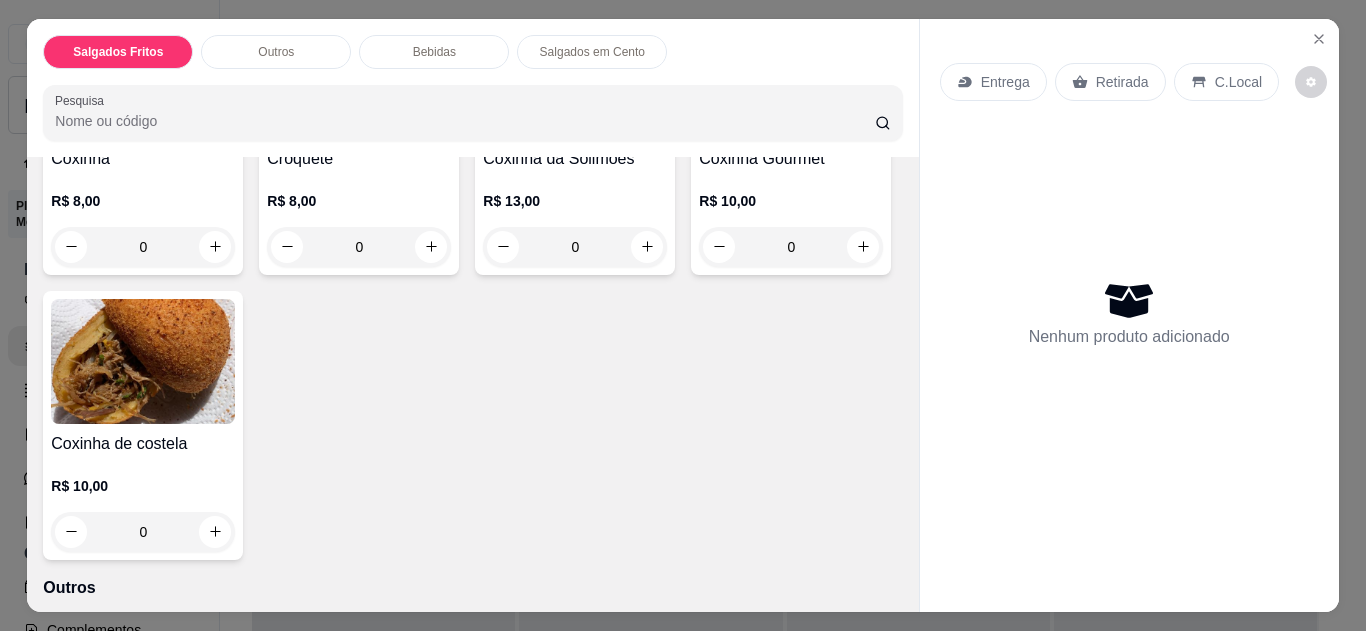 scroll, scrollTop: 358, scrollLeft: 0, axis: vertical 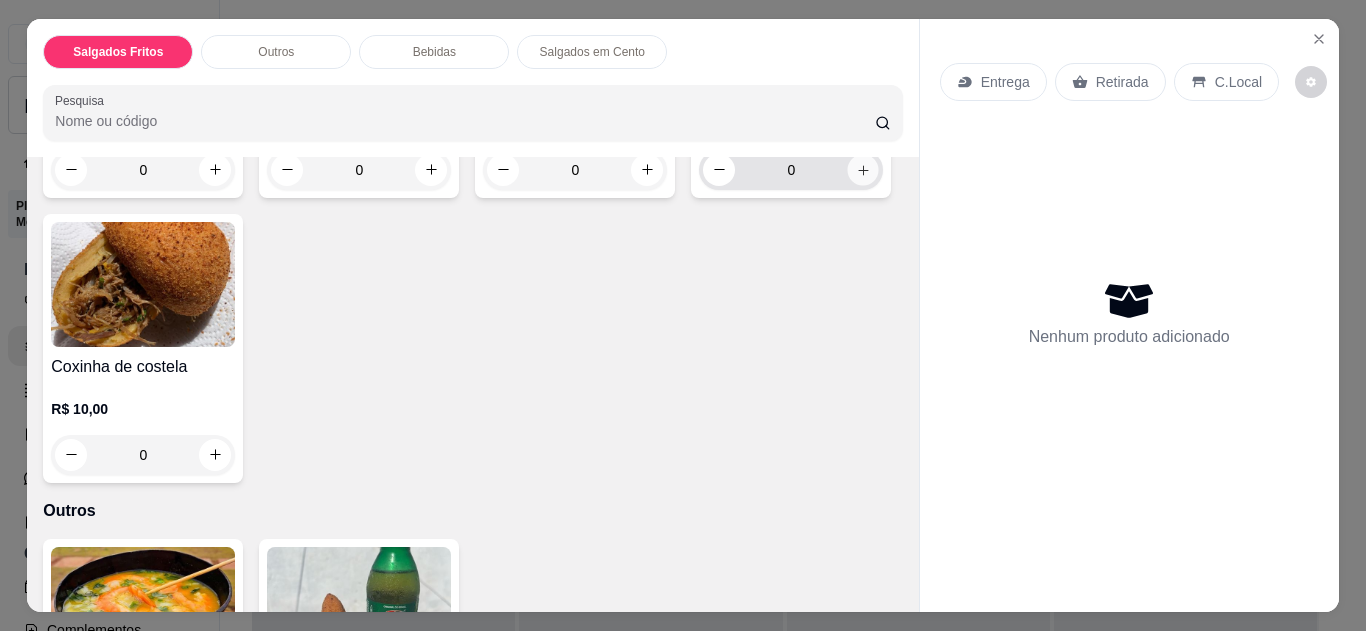 click at bounding box center (863, 169) 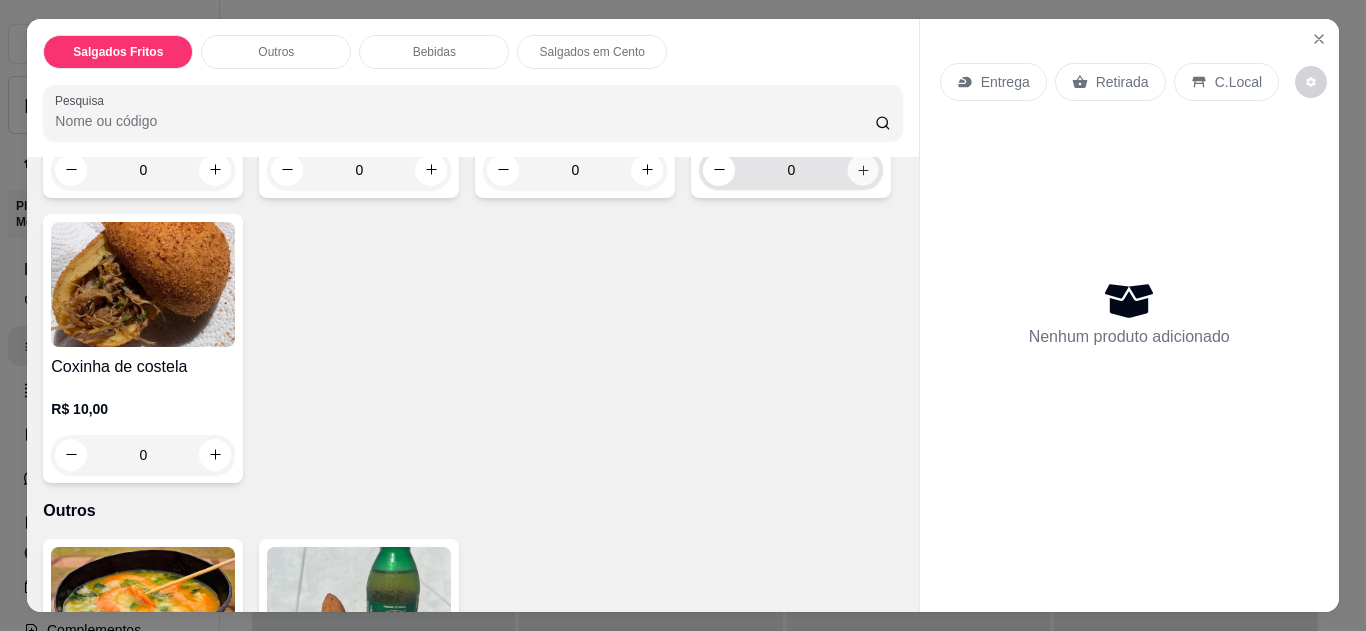 type on "1" 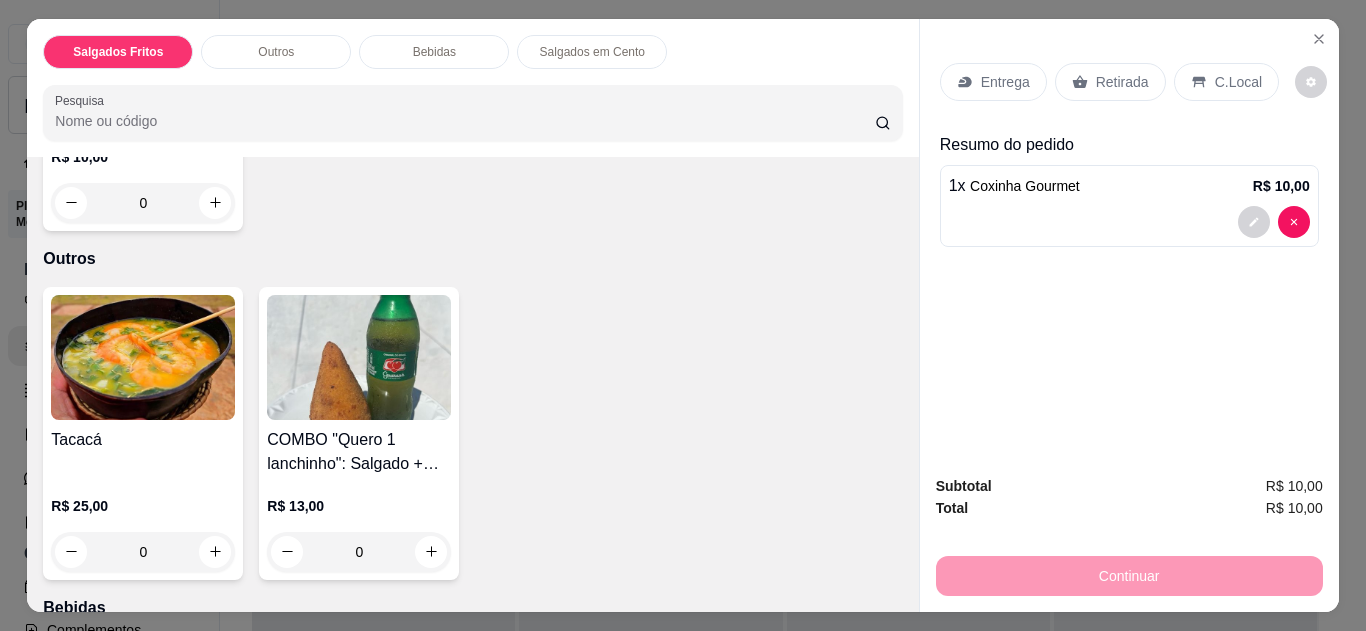 scroll, scrollTop: 634, scrollLeft: 0, axis: vertical 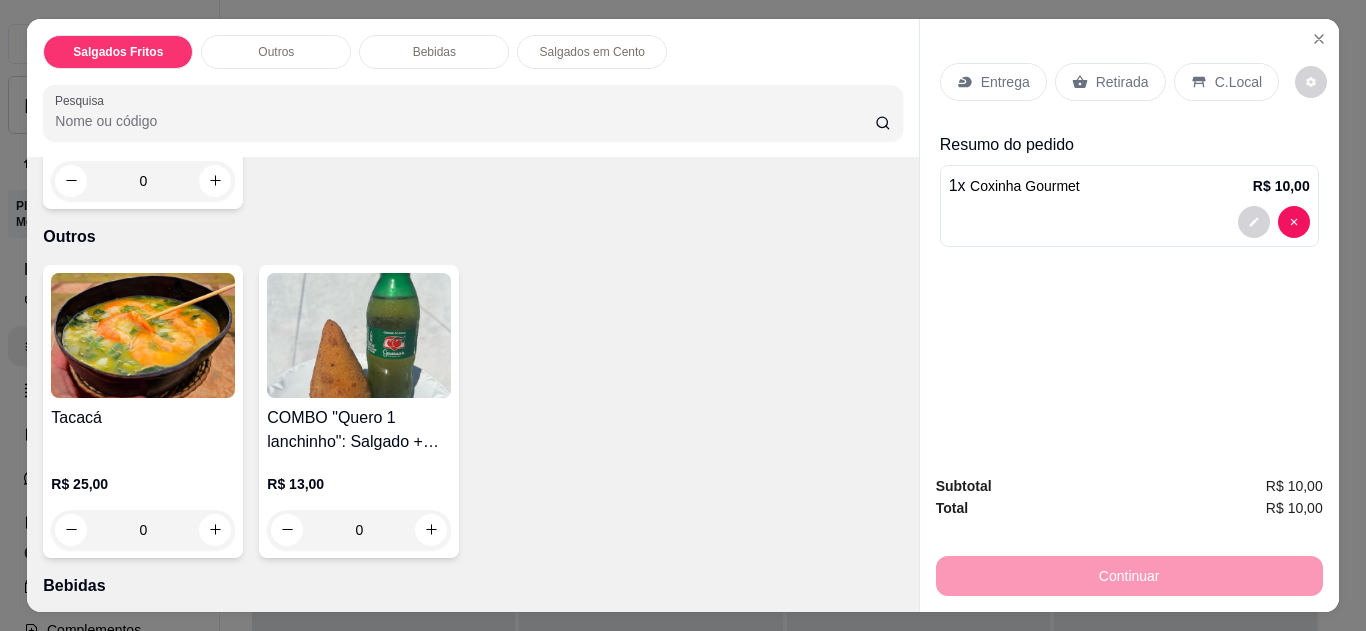 click on "0" at bounding box center [143, 530] 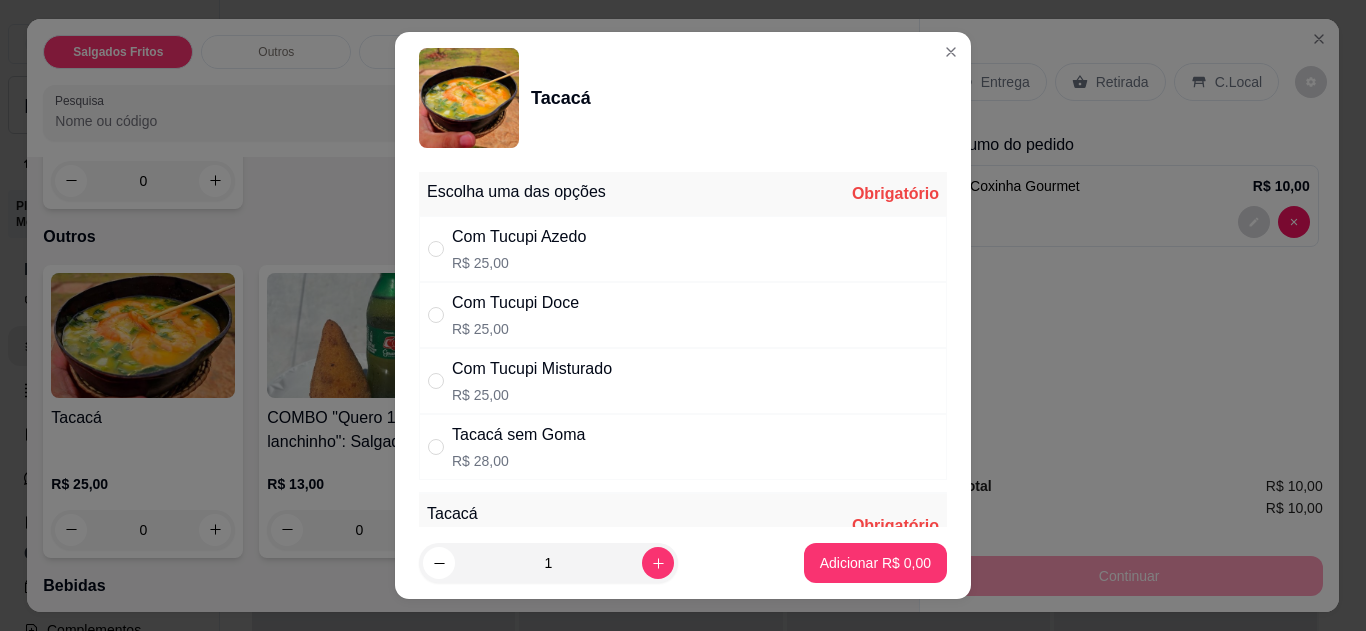click on "Com Tucupi Doce R$ 25,00" at bounding box center [683, 315] 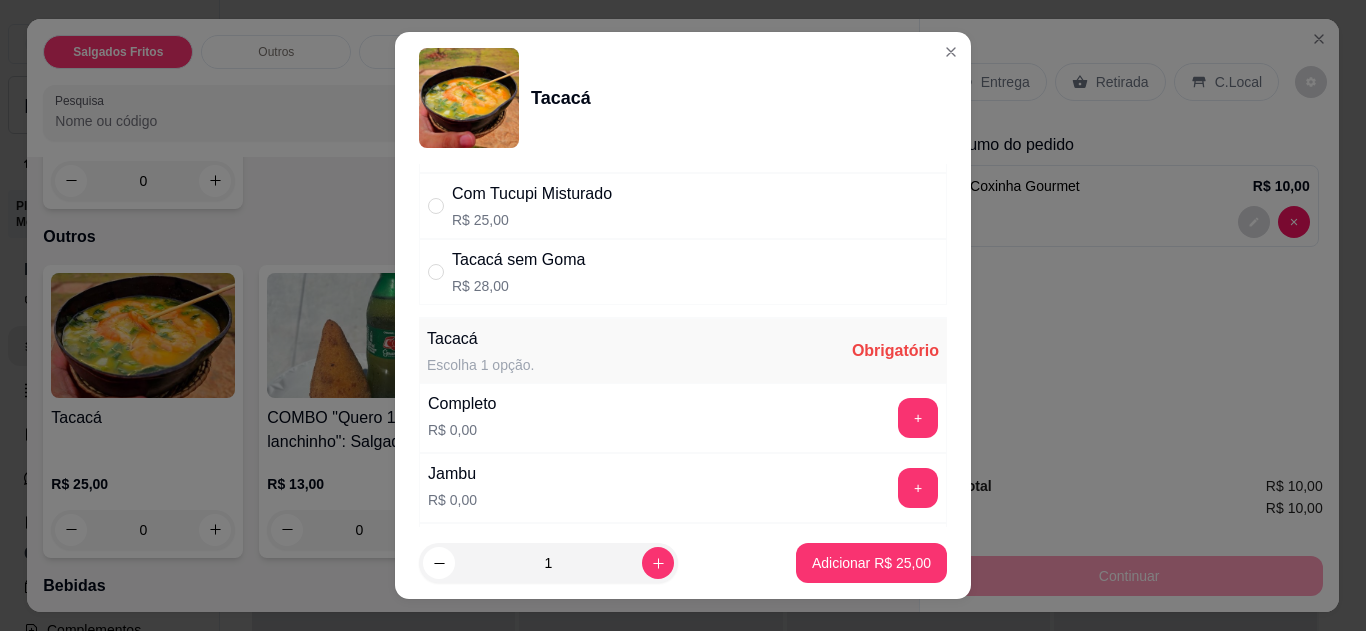 scroll, scrollTop: 222, scrollLeft: 0, axis: vertical 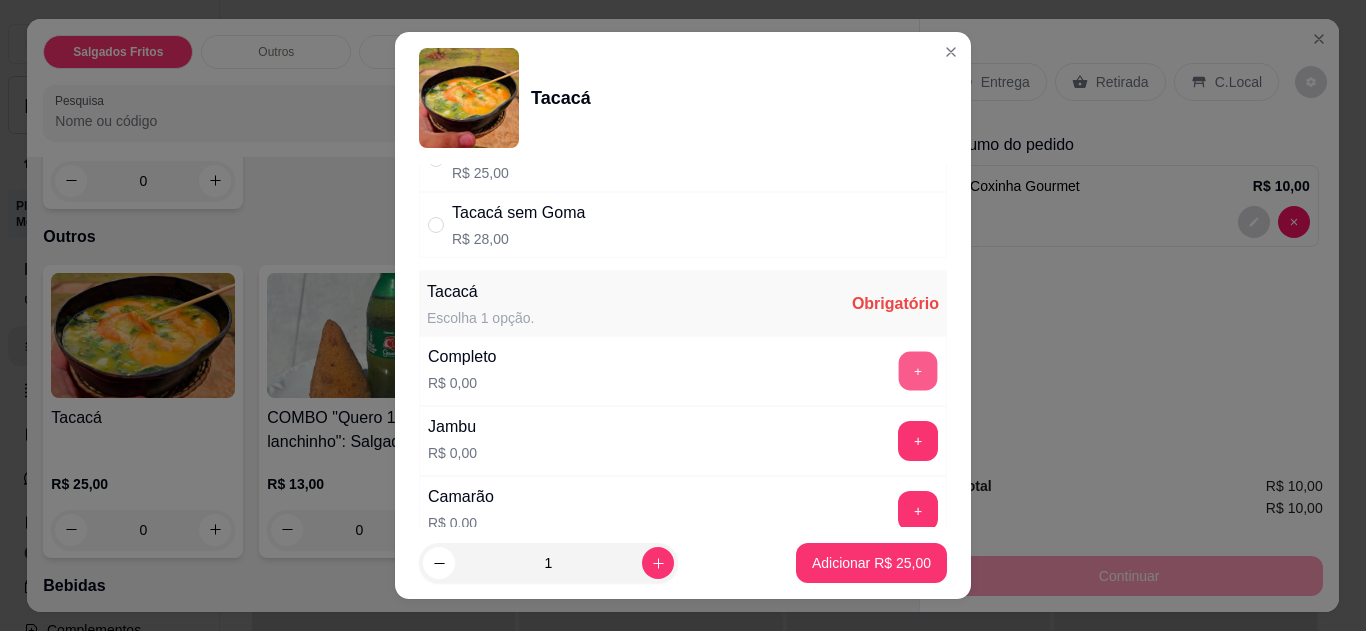 click on "+" at bounding box center [918, 370] 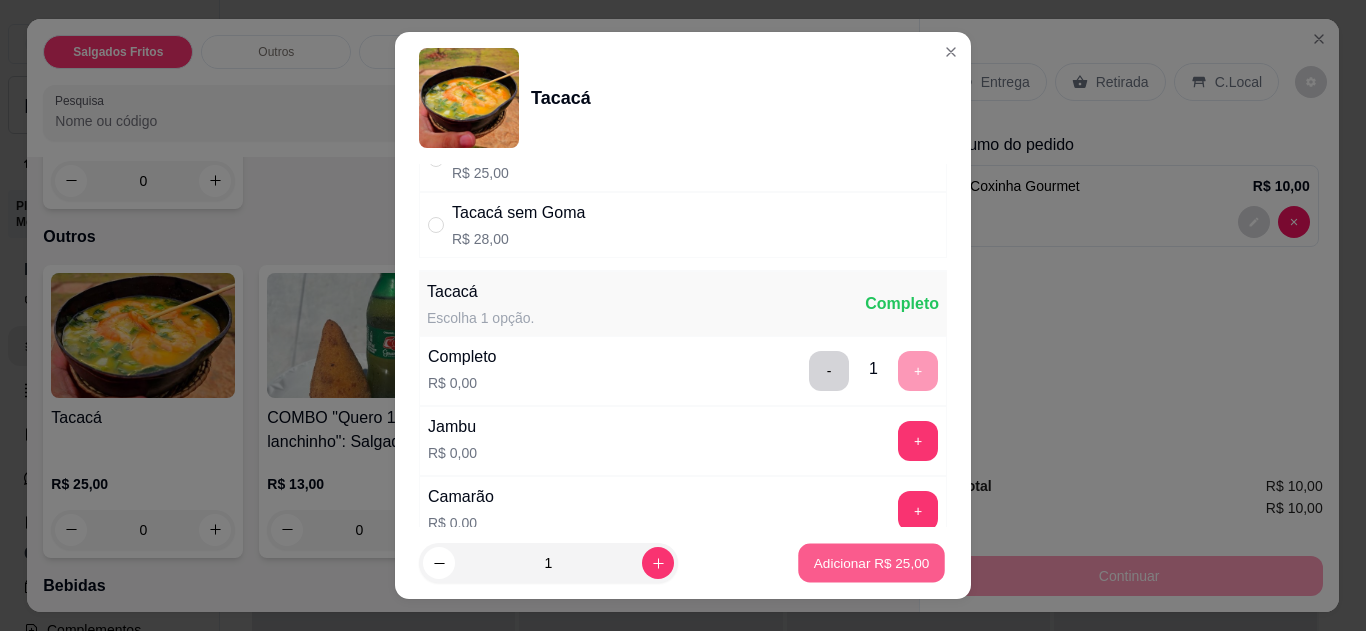 click on "Adicionar   R$ 25,00" at bounding box center (872, 563) 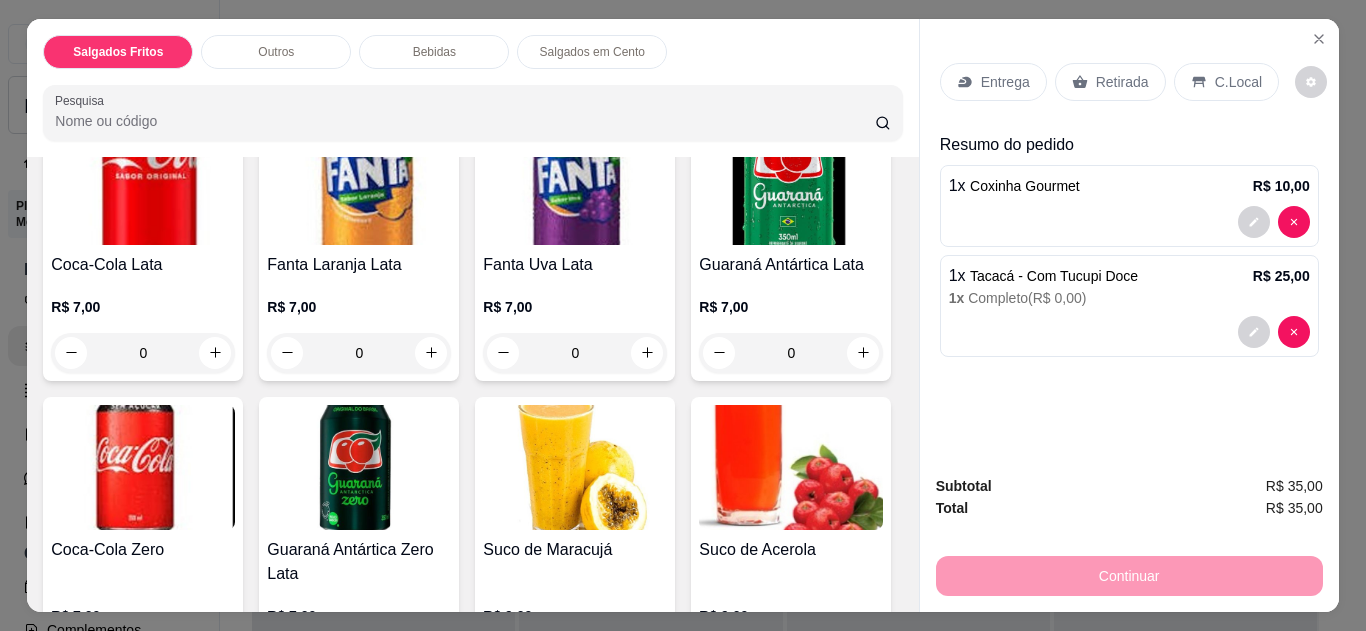 scroll, scrollTop: 1053, scrollLeft: 0, axis: vertical 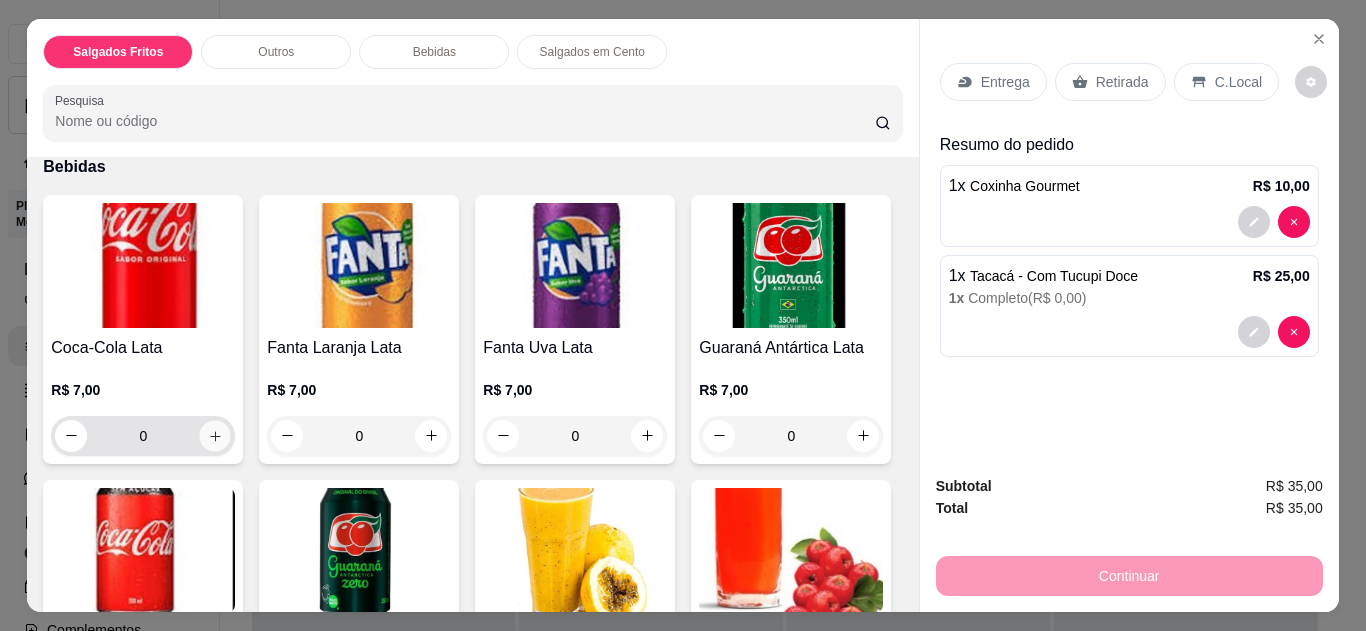 click at bounding box center (215, 435) 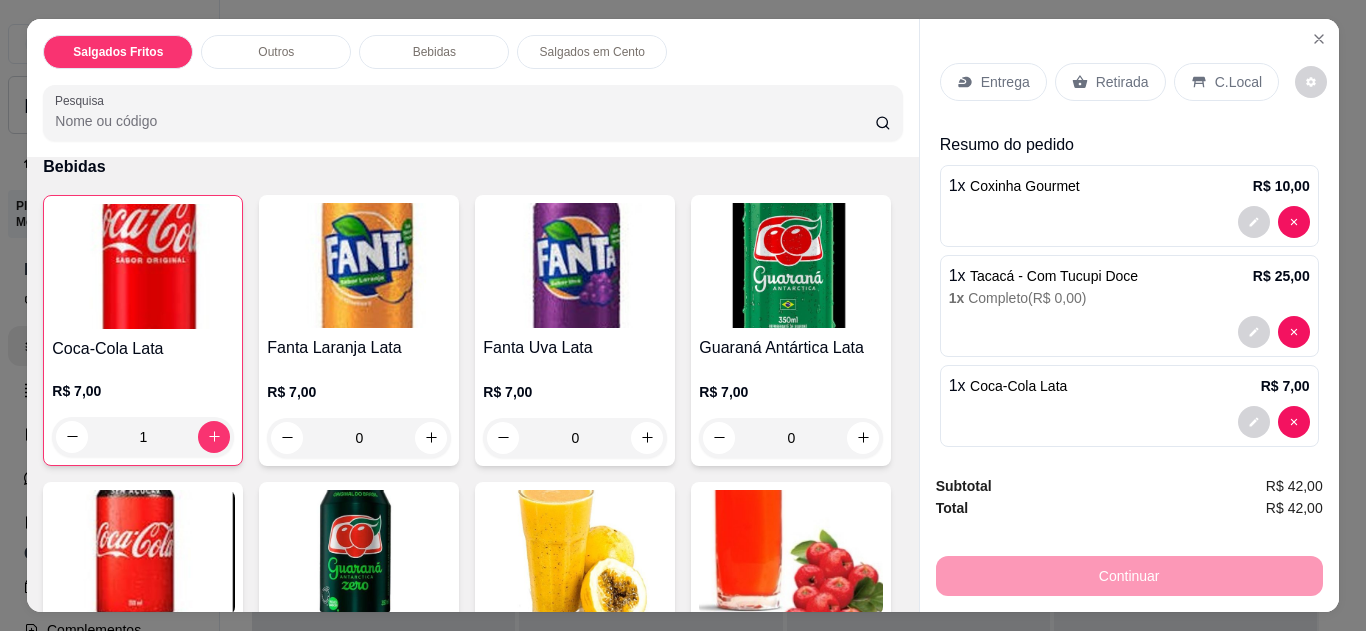click on "C.Local" at bounding box center [1238, 82] 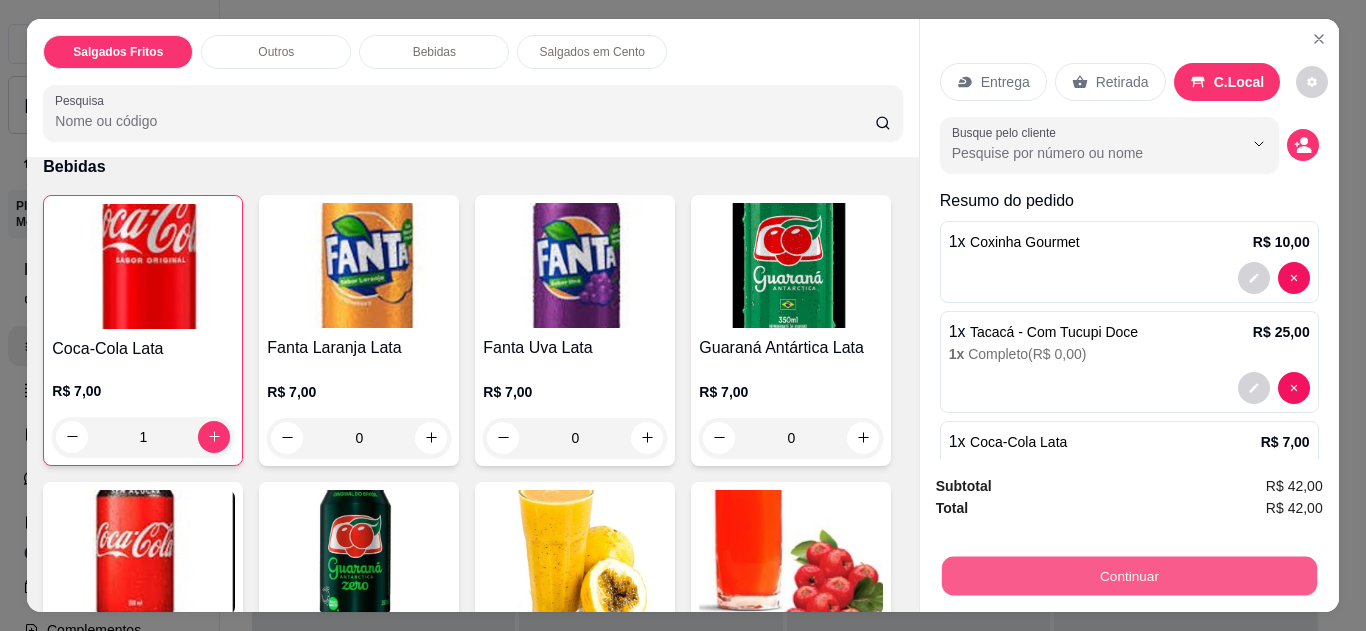 click on "Continuar" at bounding box center [1128, 576] 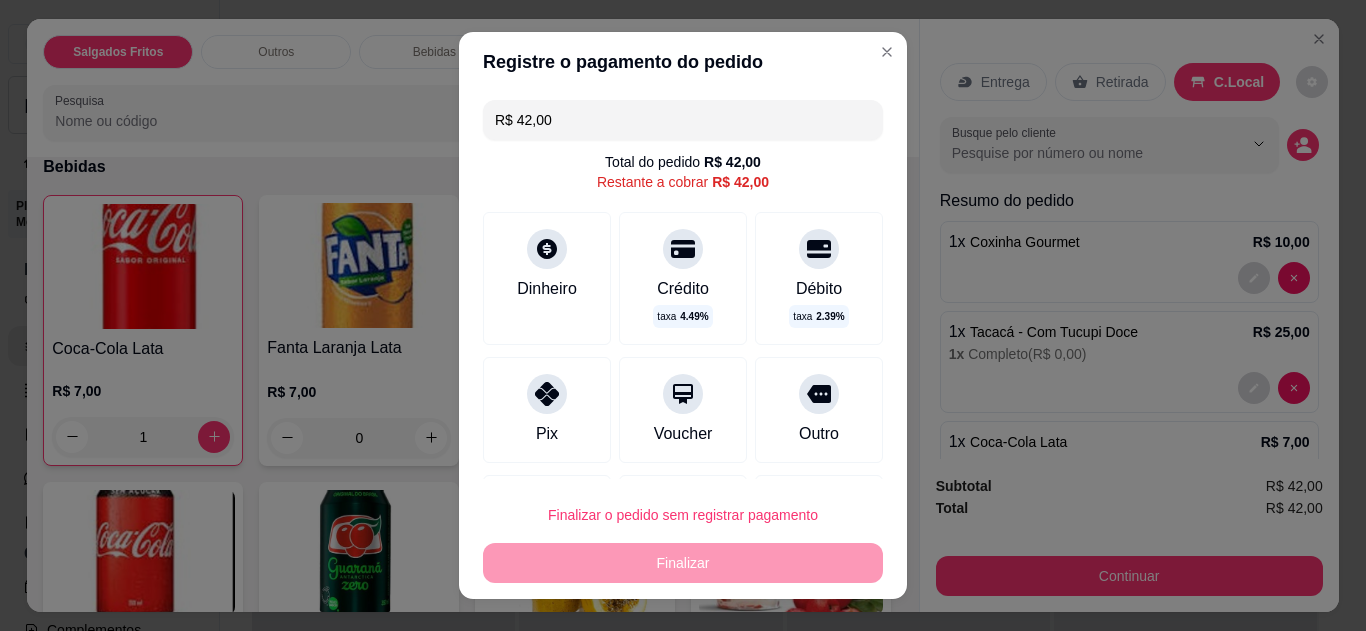 click 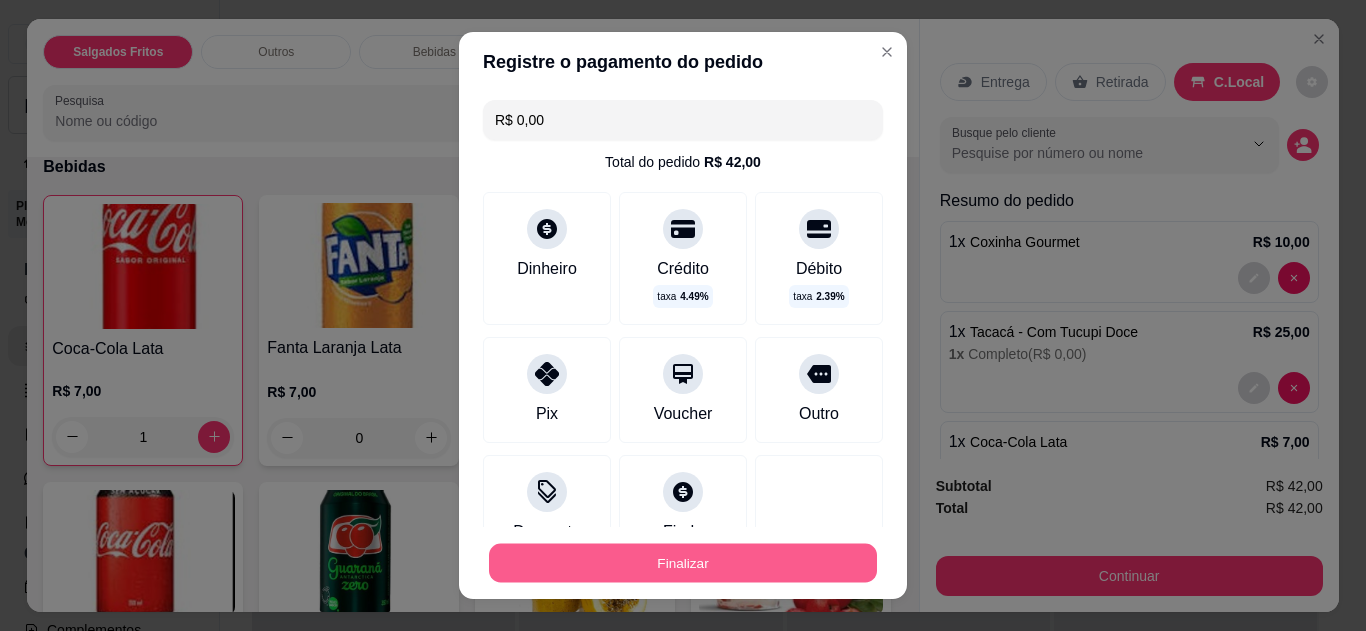 click on "Finalizar" at bounding box center [683, 563] 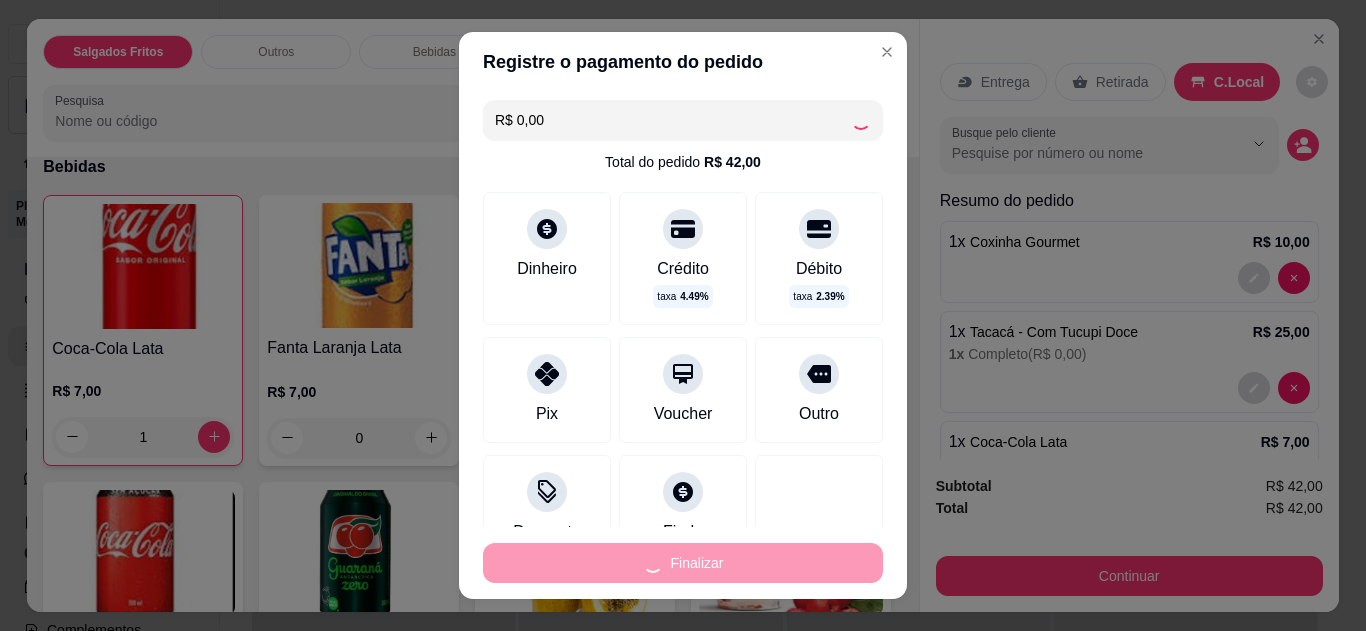 type on "0" 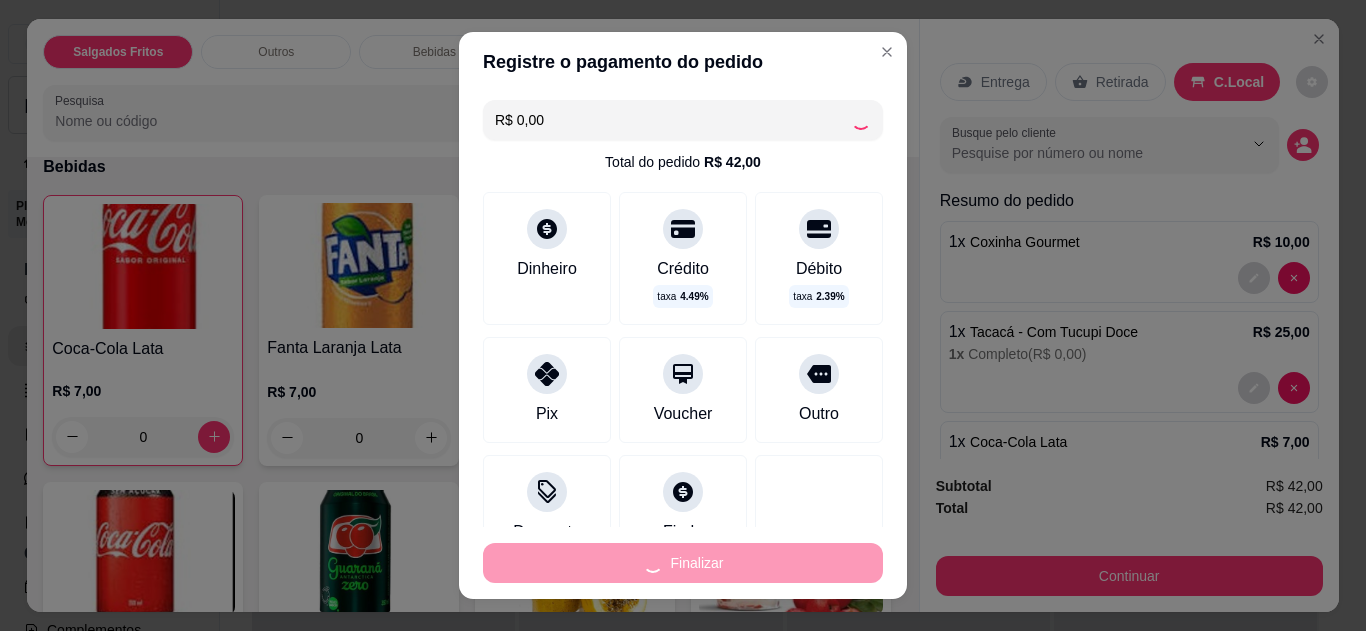 type on "-R$ 42,00" 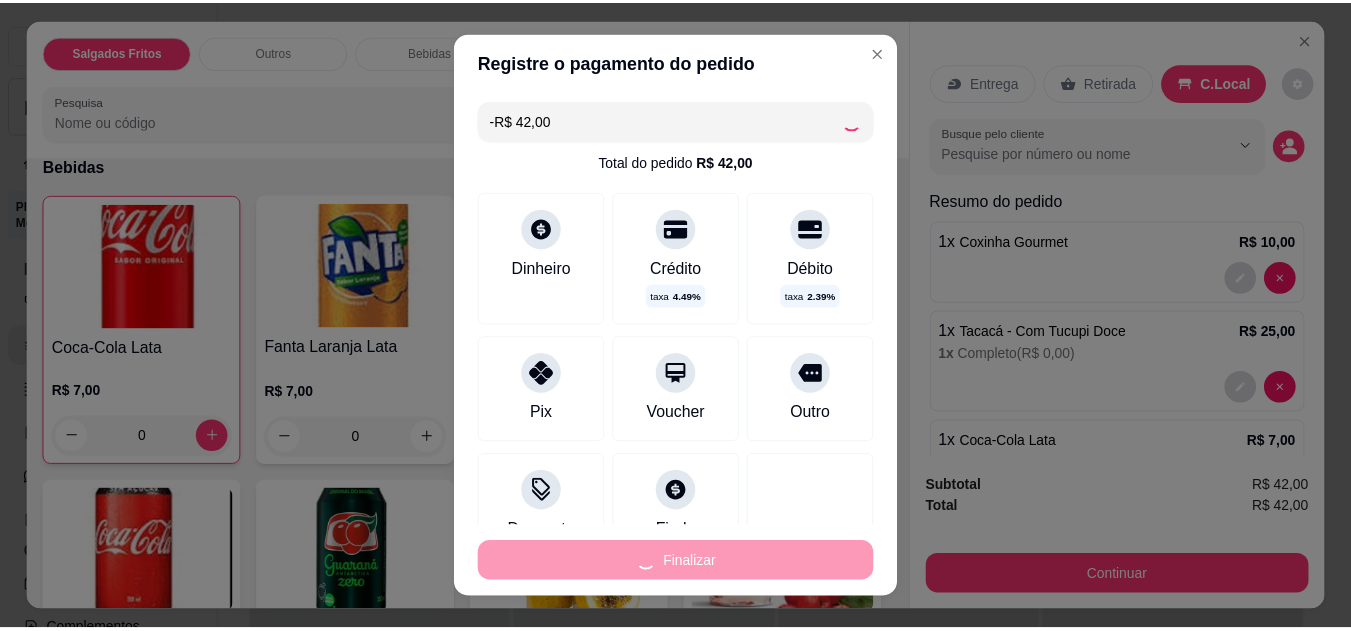 scroll, scrollTop: 1051, scrollLeft: 0, axis: vertical 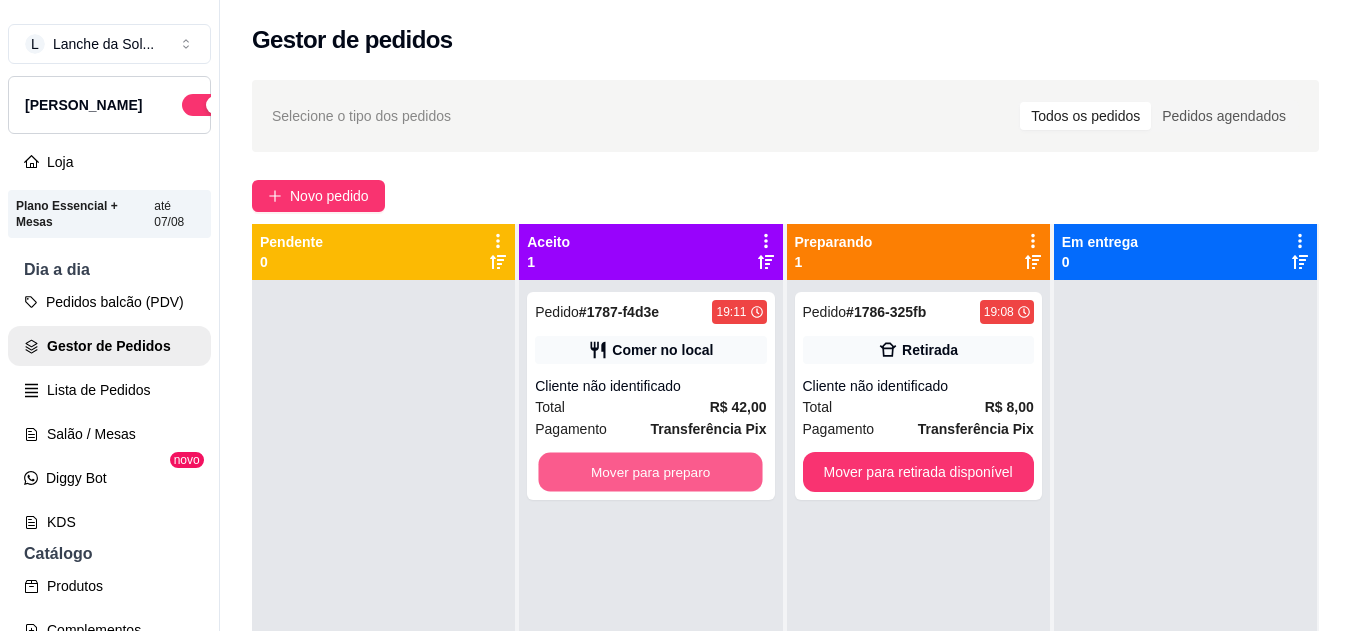 click on "Mover para preparo" at bounding box center (651, 472) 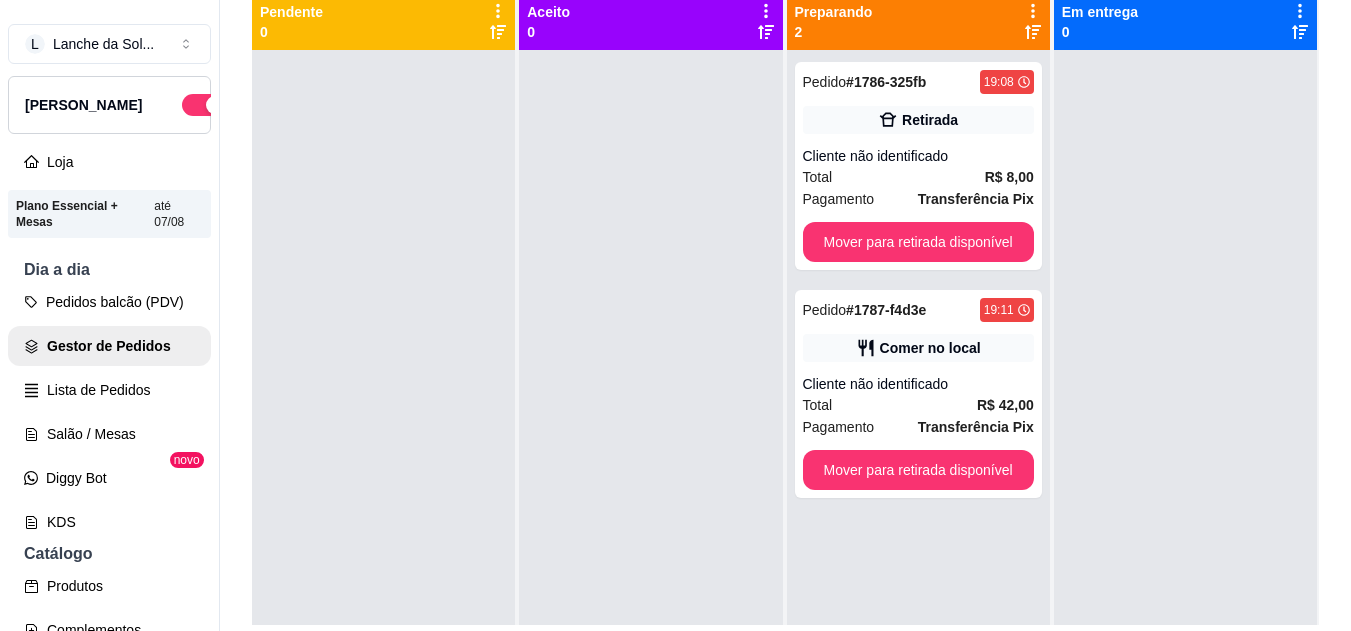 scroll, scrollTop: 235, scrollLeft: 0, axis: vertical 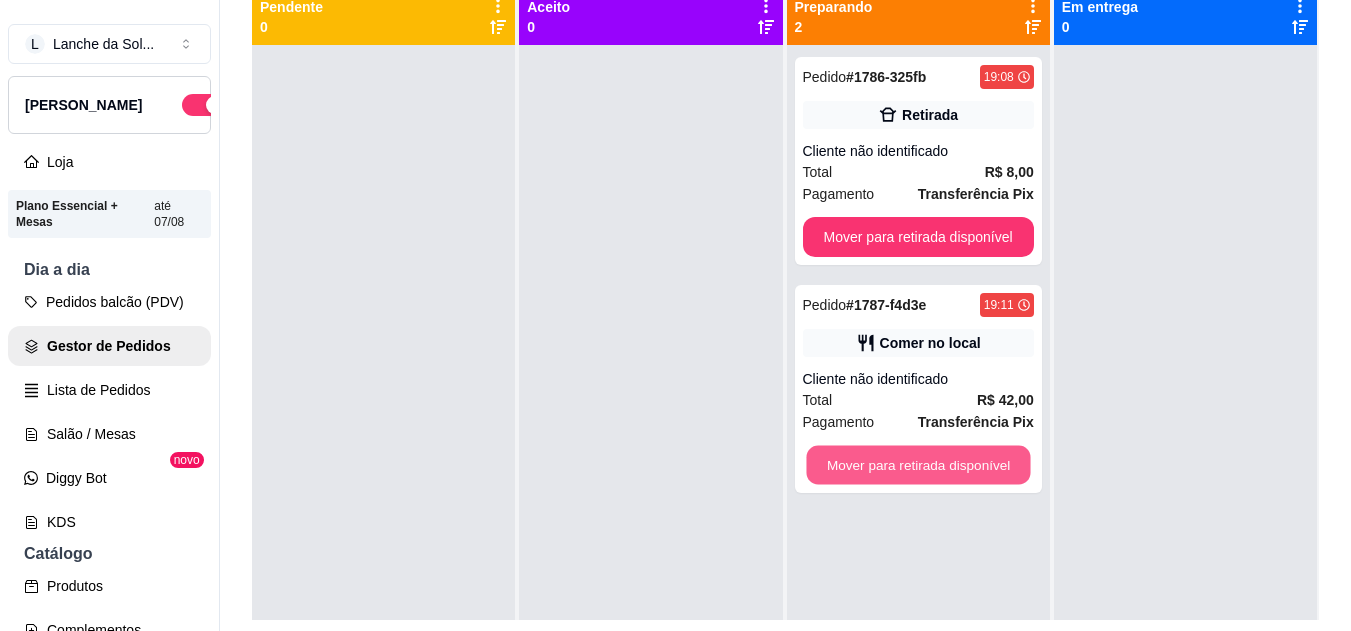 click on "Mover para retirada disponível" at bounding box center [918, 465] 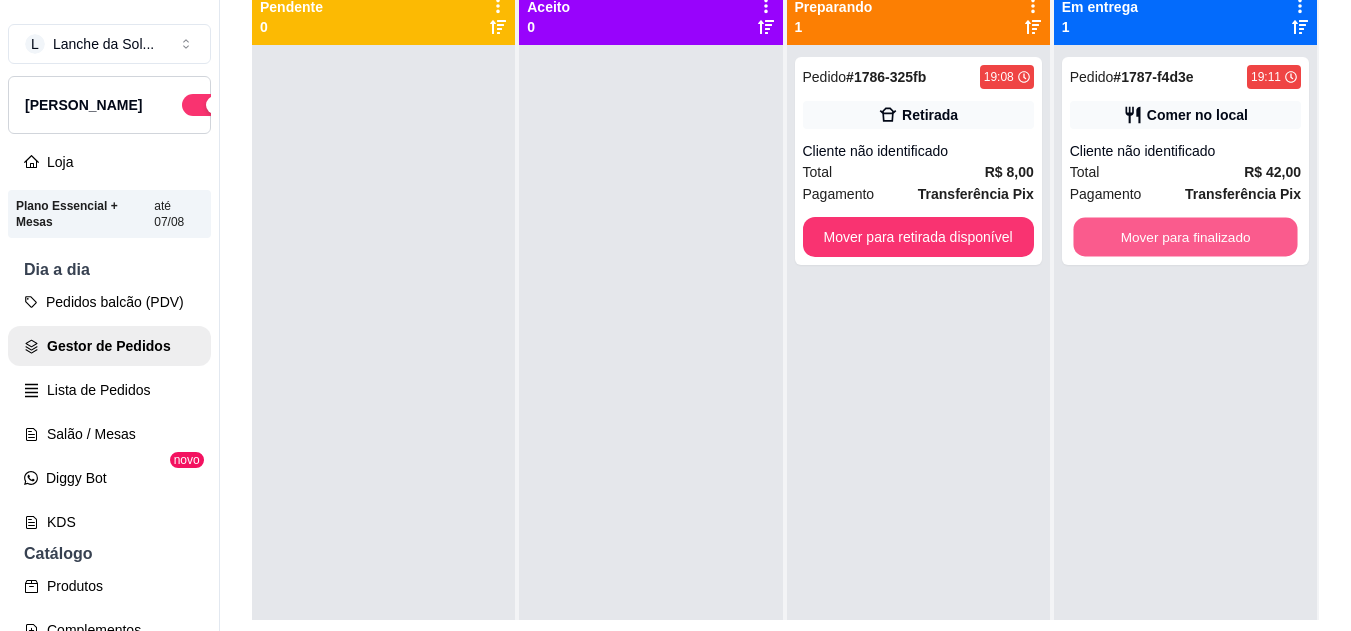 click on "Mover para finalizado" at bounding box center [1185, 237] 